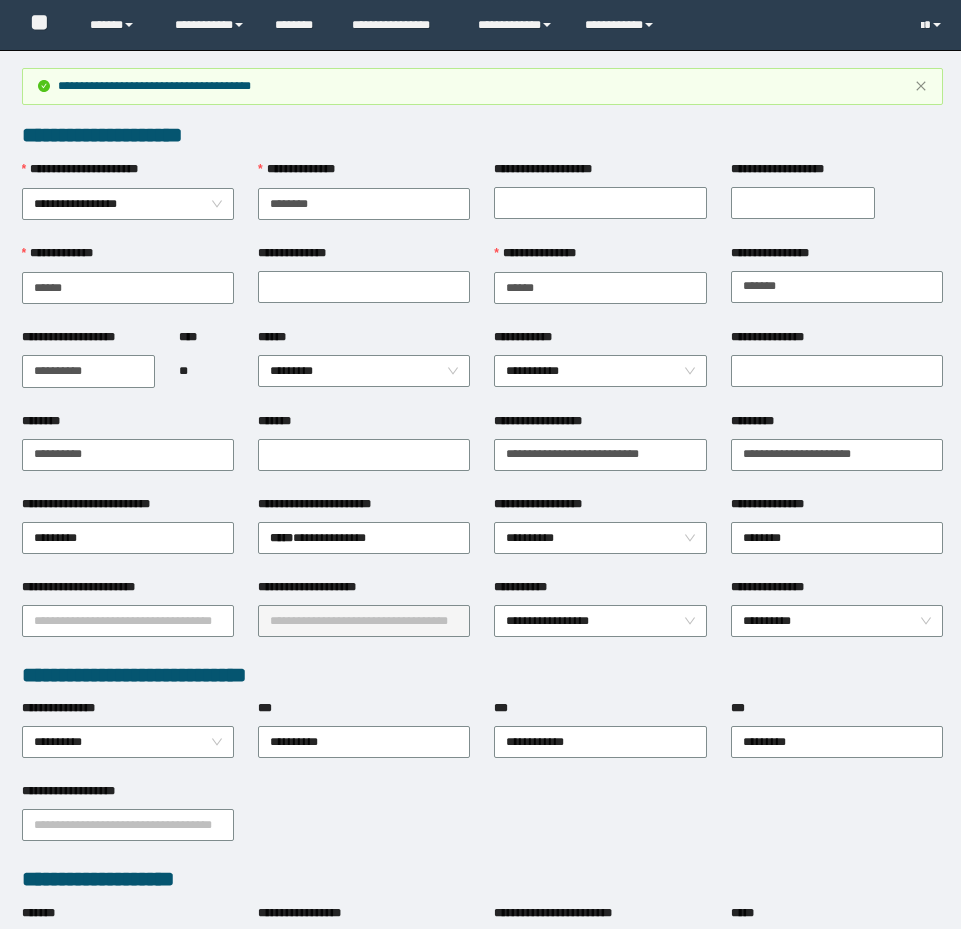 scroll, scrollTop: 0, scrollLeft: 0, axis: both 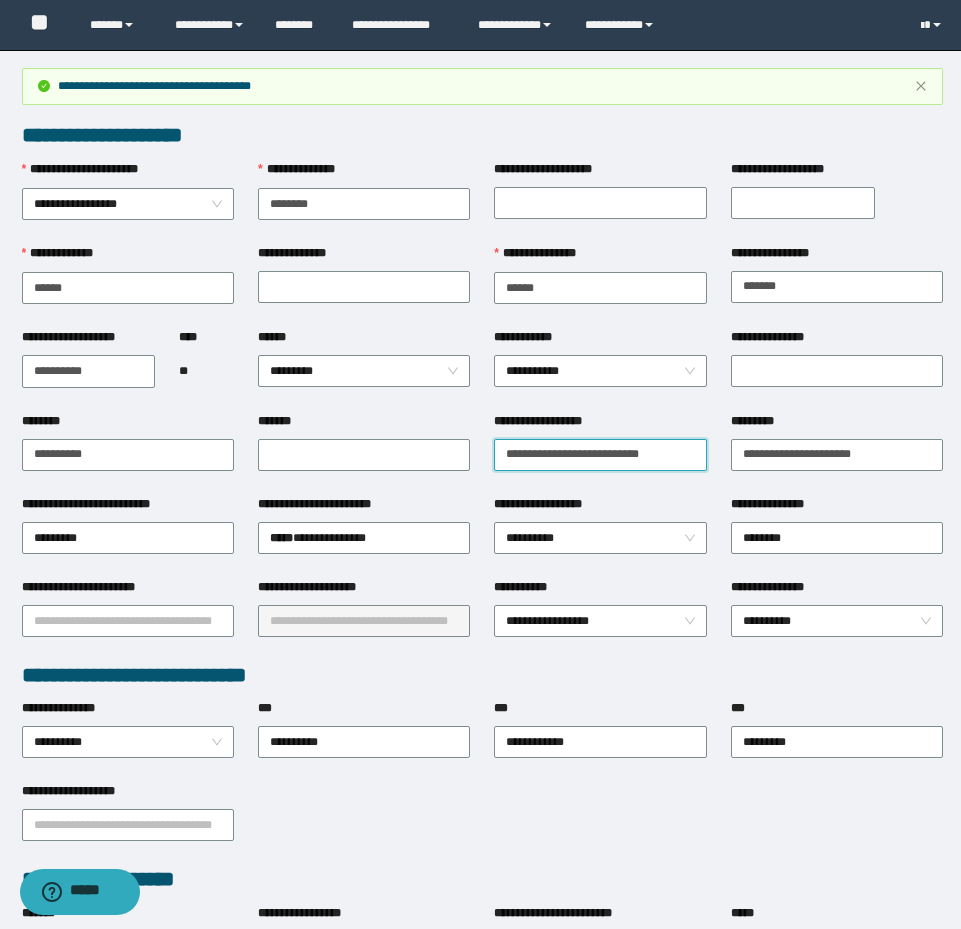 drag, startPoint x: 700, startPoint y: 442, endPoint x: 477, endPoint y: 423, distance: 223.80795 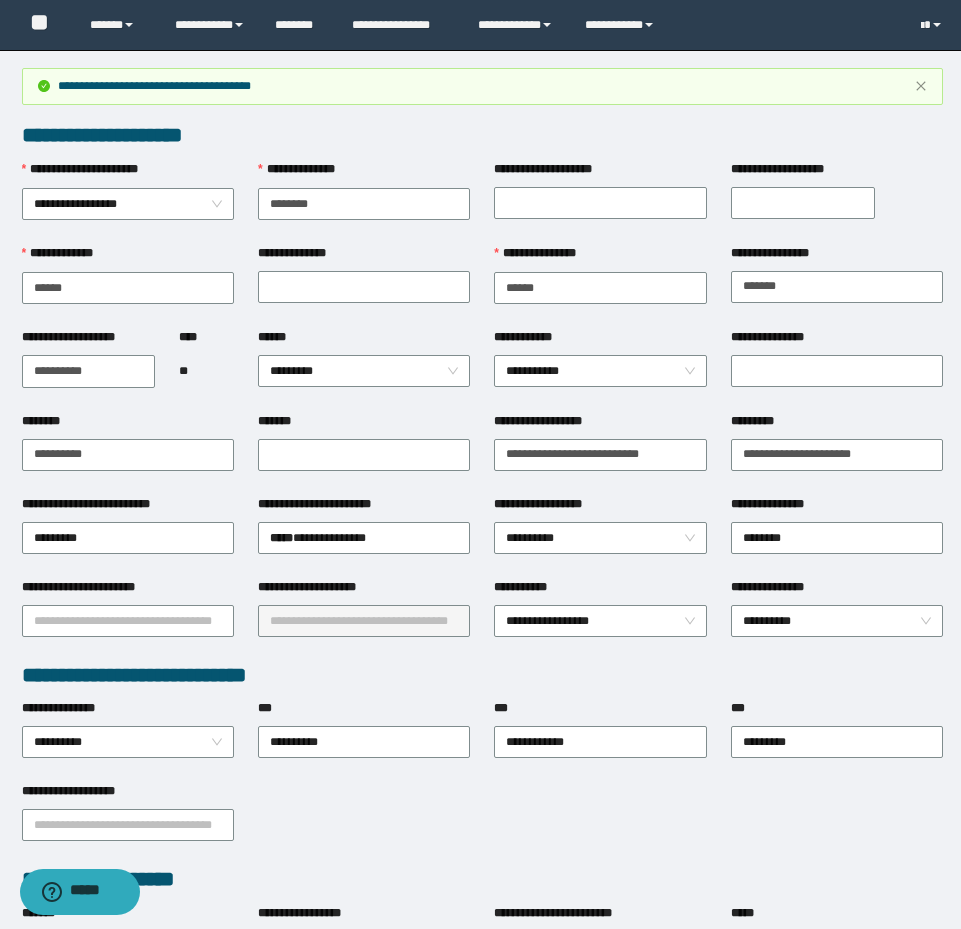 click on "**********" at bounding box center [837, 453] 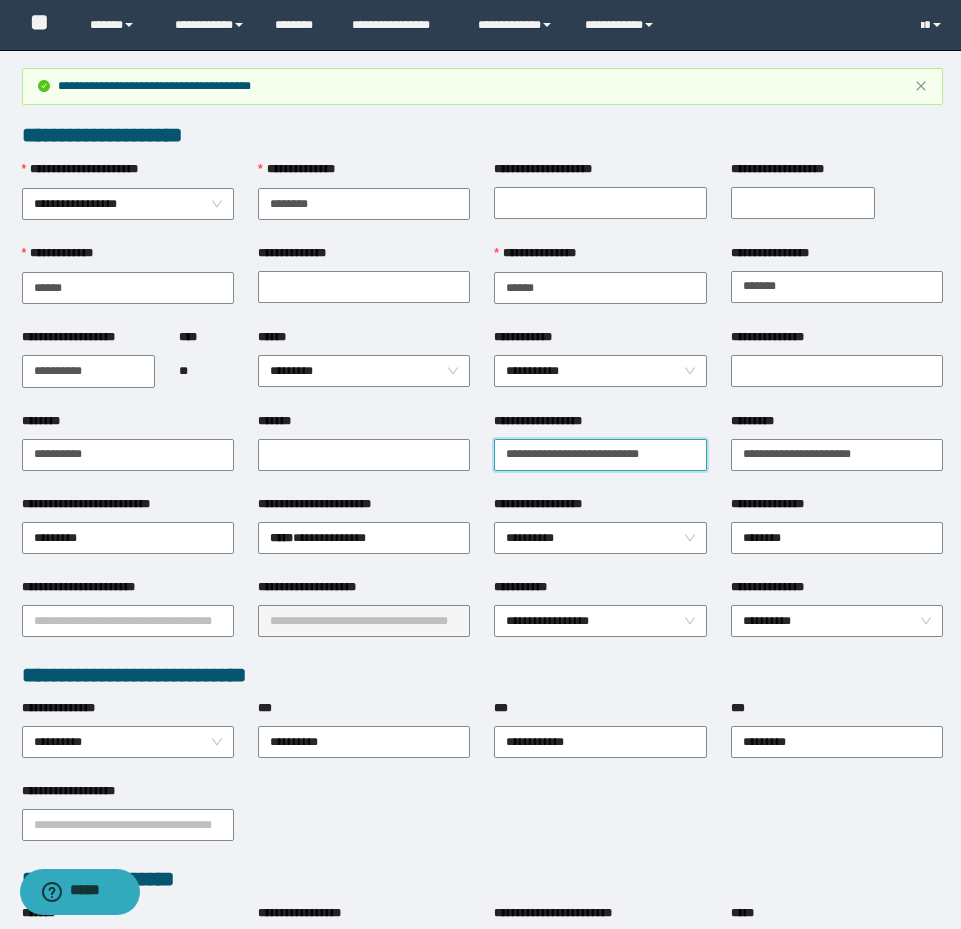 drag, startPoint x: 654, startPoint y: 444, endPoint x: 454, endPoint y: 425, distance: 200.90047 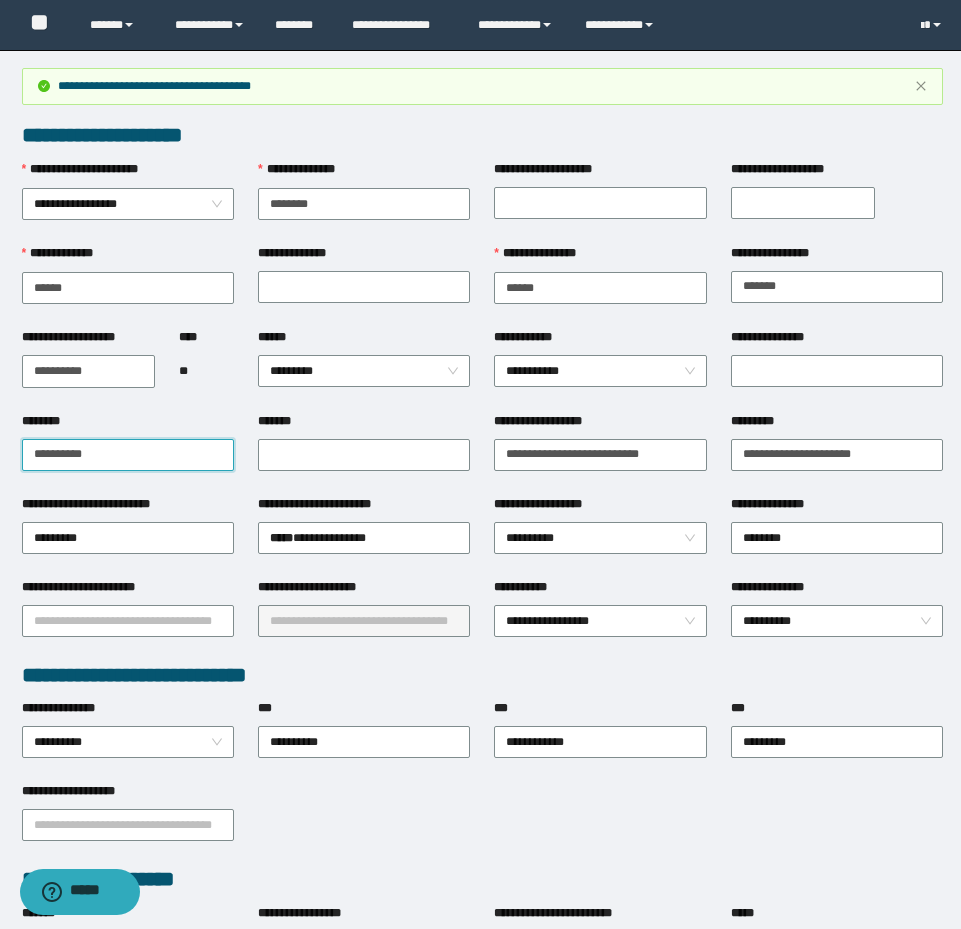 drag, startPoint x: 210, startPoint y: 447, endPoint x: -5, endPoint y: 396, distance: 220.96606 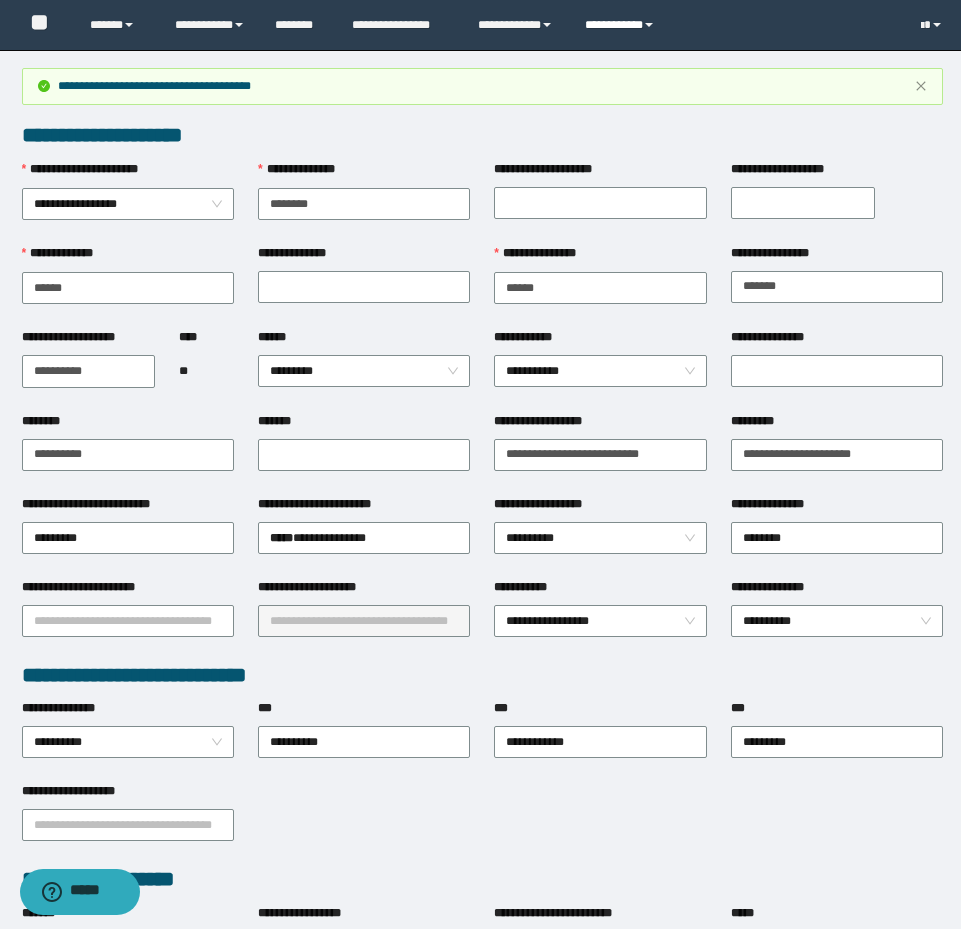 drag, startPoint x: 615, startPoint y: 30, endPoint x: 629, endPoint y: 43, distance: 19.104973 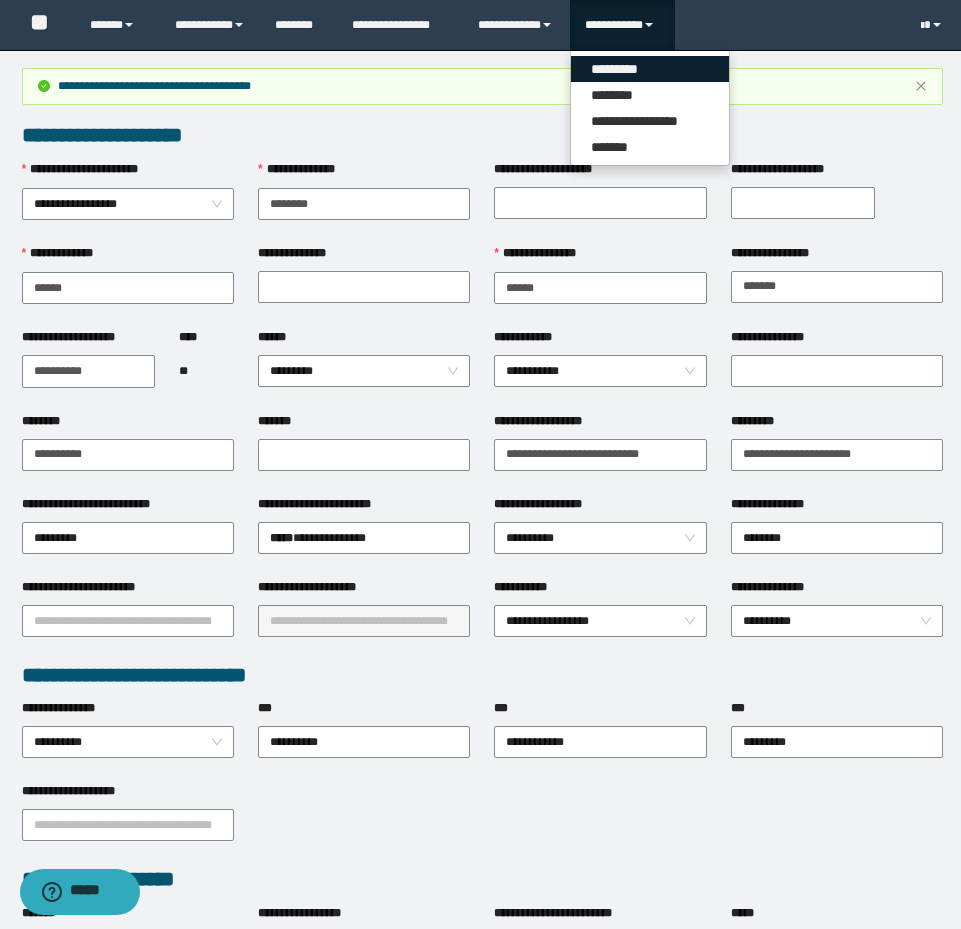 click on "*********" at bounding box center [650, 69] 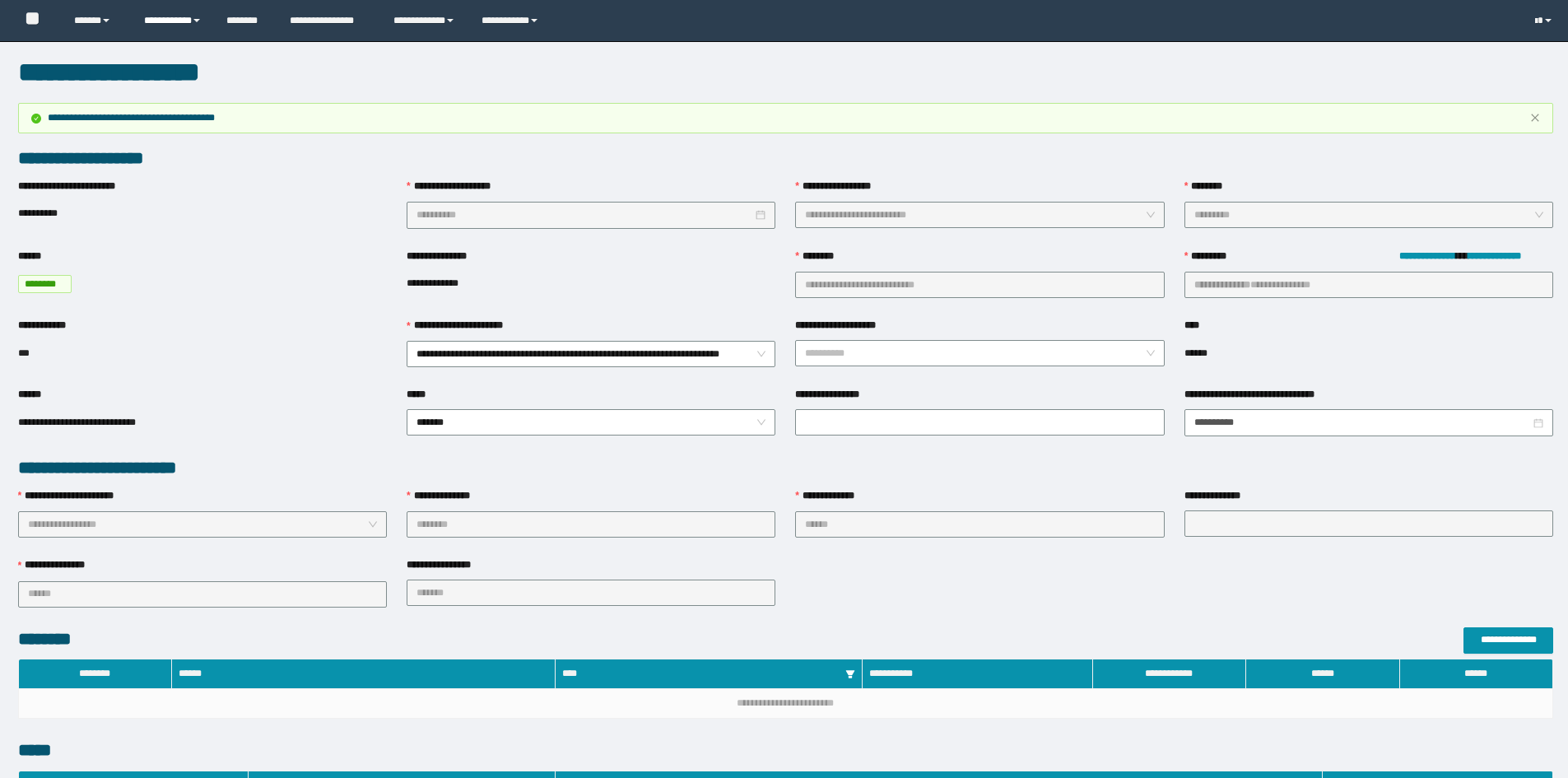 scroll, scrollTop: 0, scrollLeft: 0, axis: both 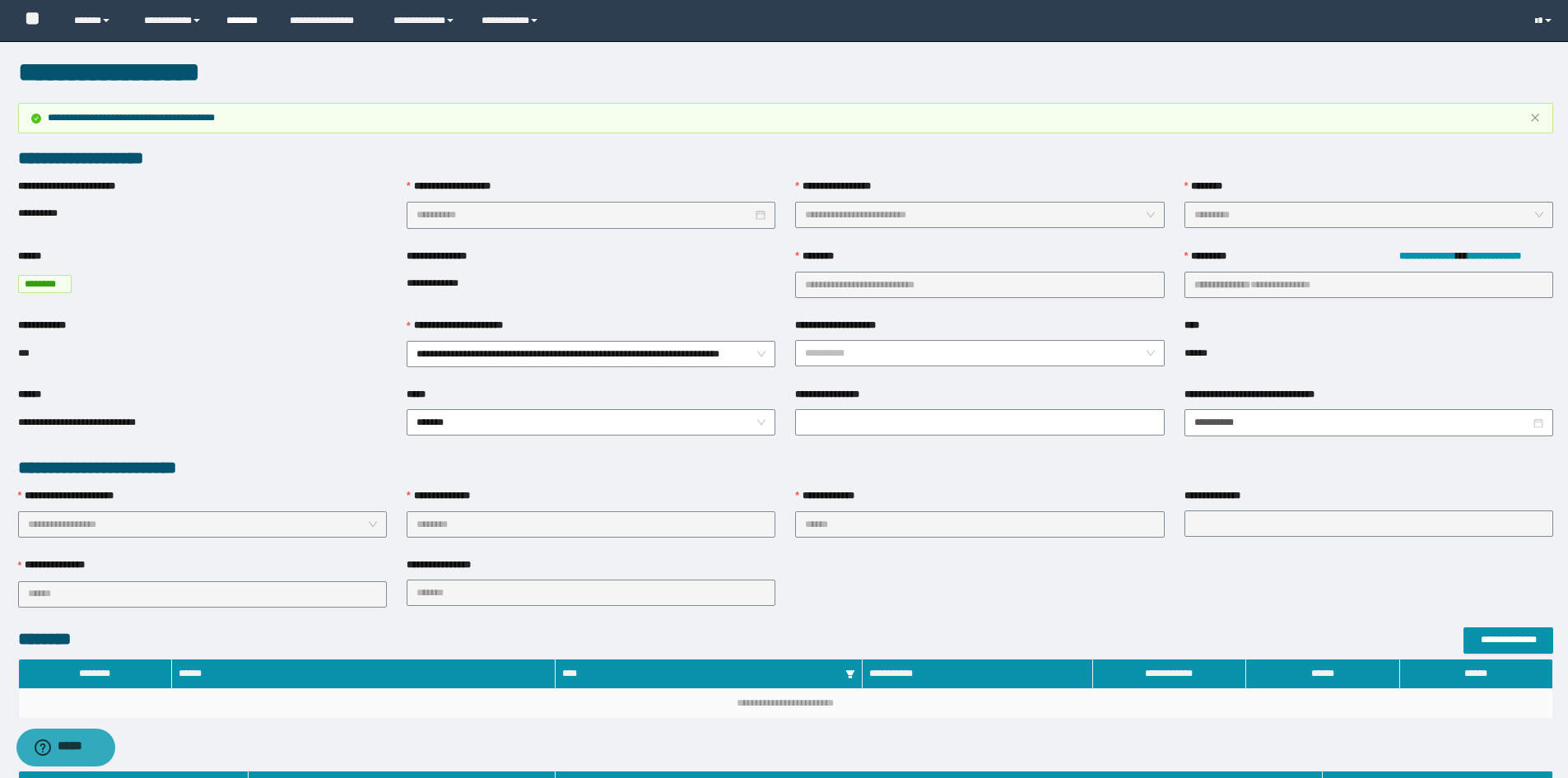 click on "********" at bounding box center (245, 21) 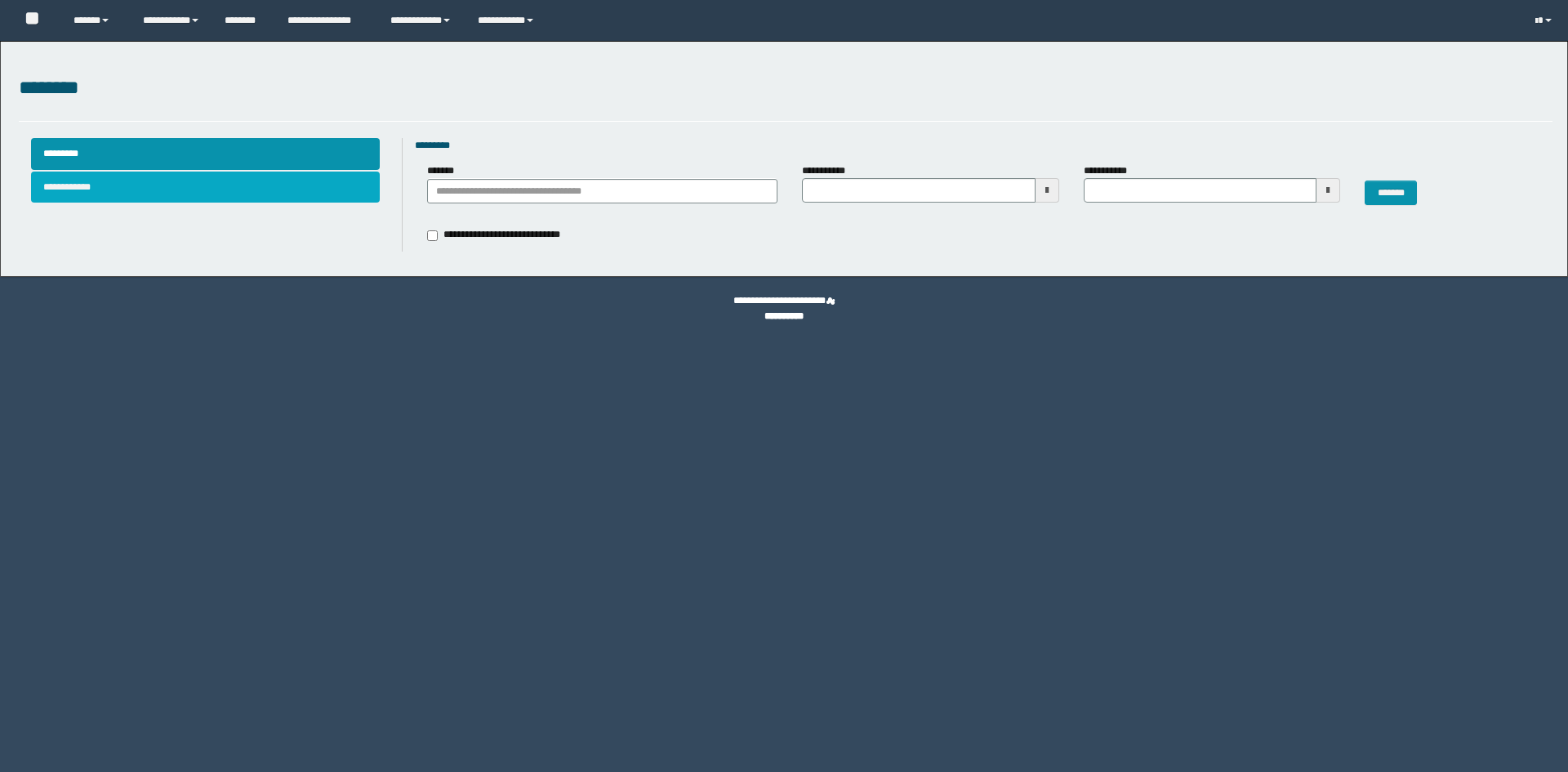 scroll, scrollTop: 0, scrollLeft: 0, axis: both 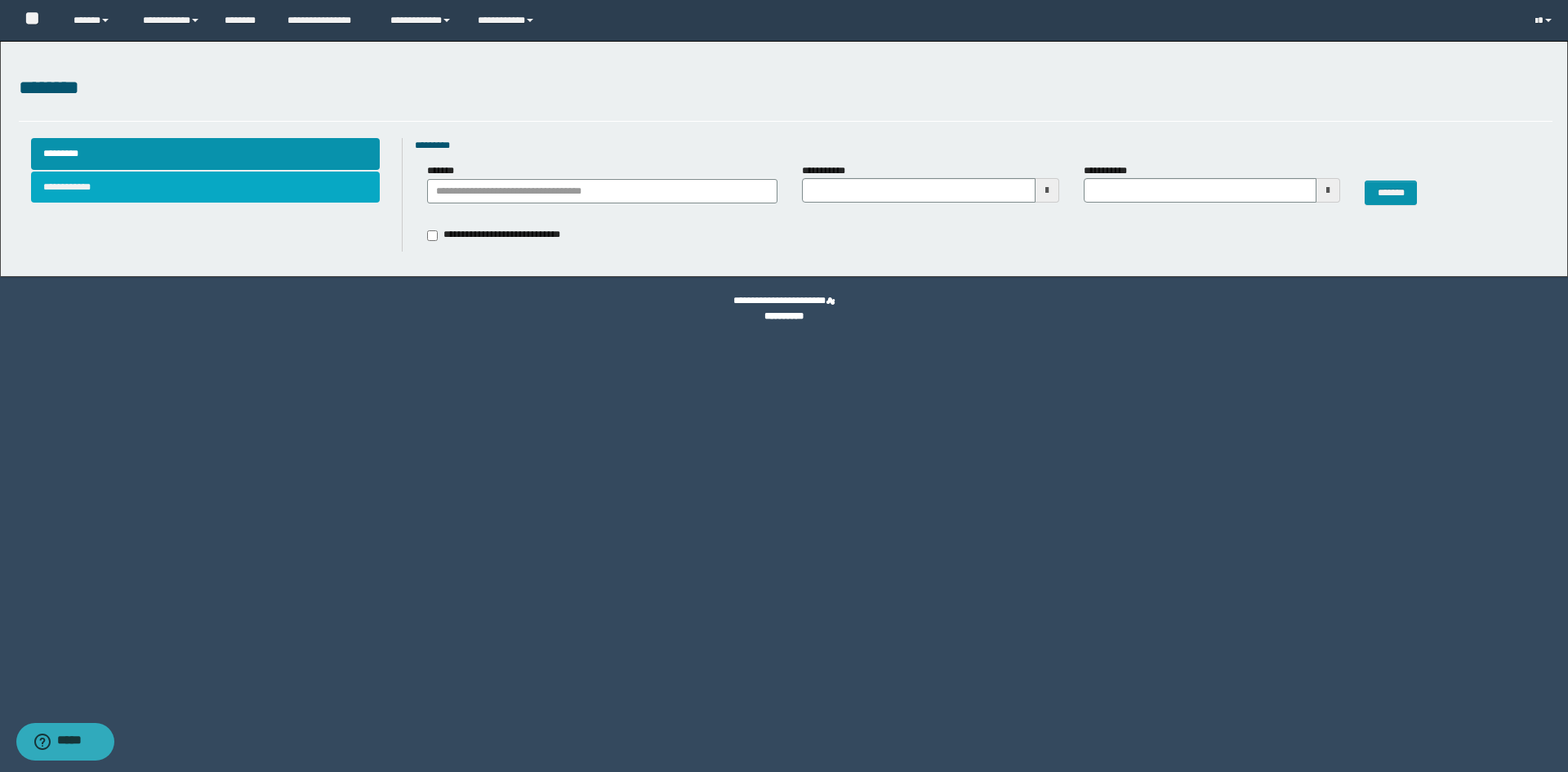 click on "**********" at bounding box center [206, 187] 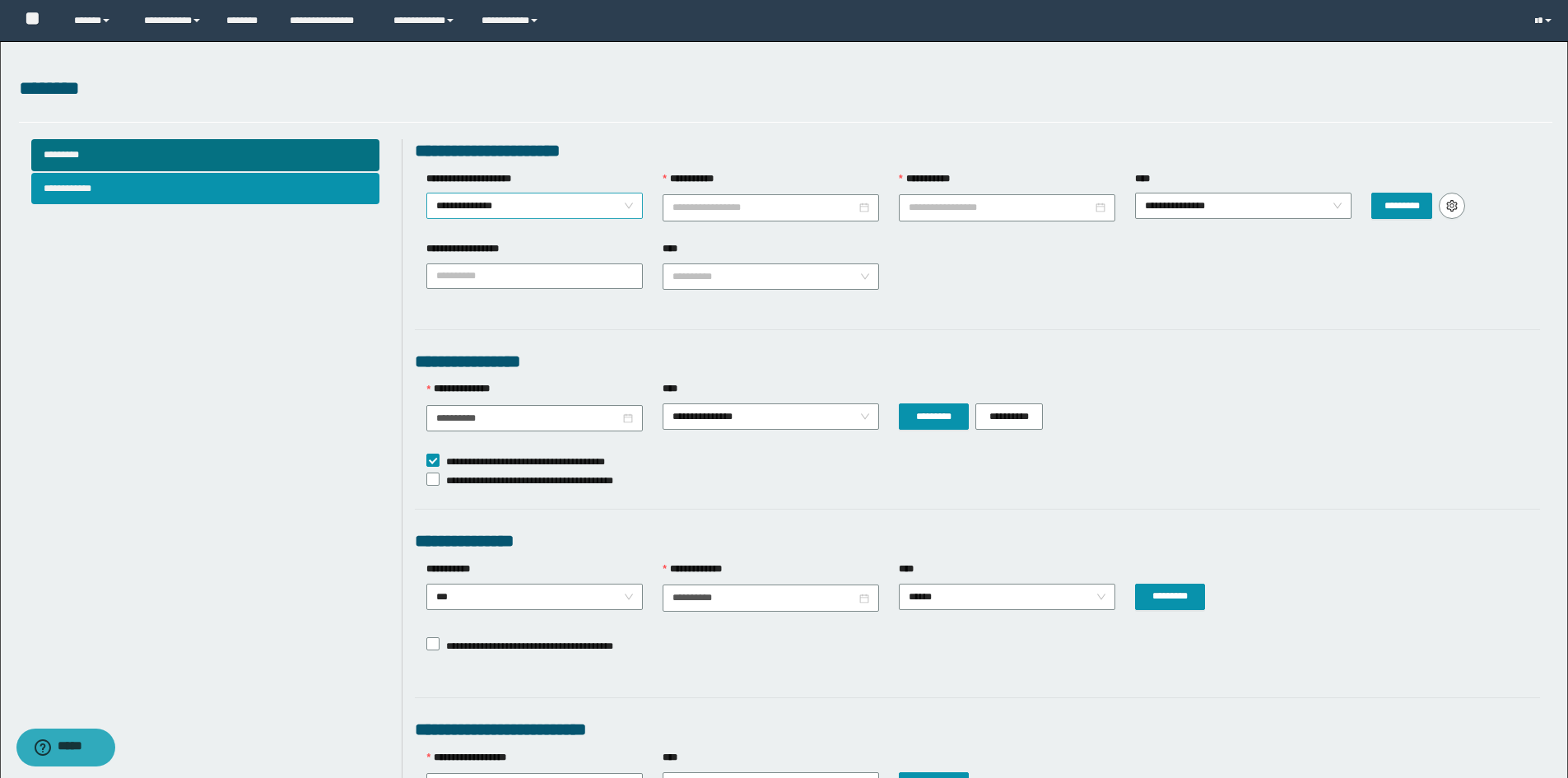 click on "**********" at bounding box center [534, 206] 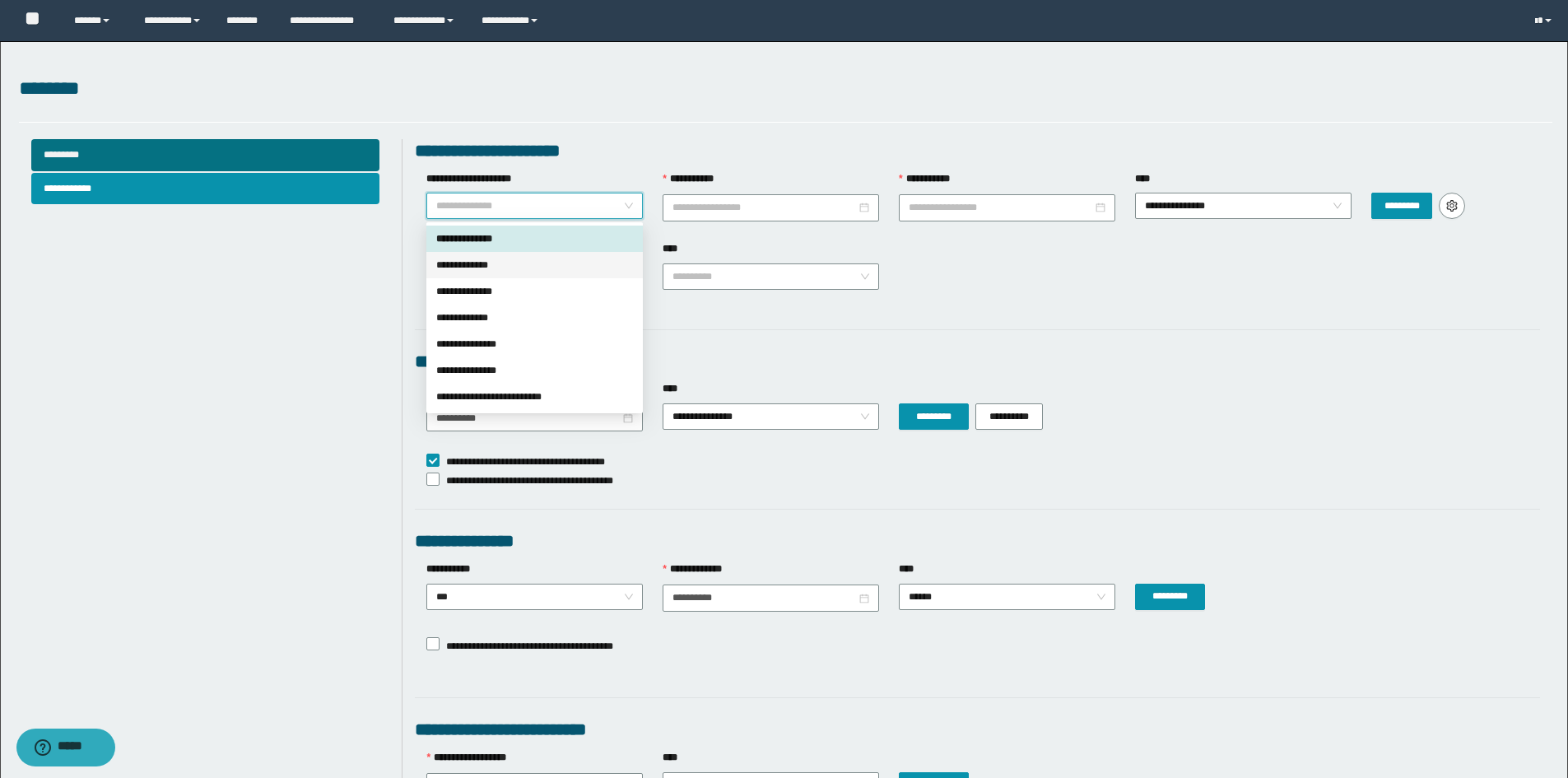 click on "**********" at bounding box center (534, 265) 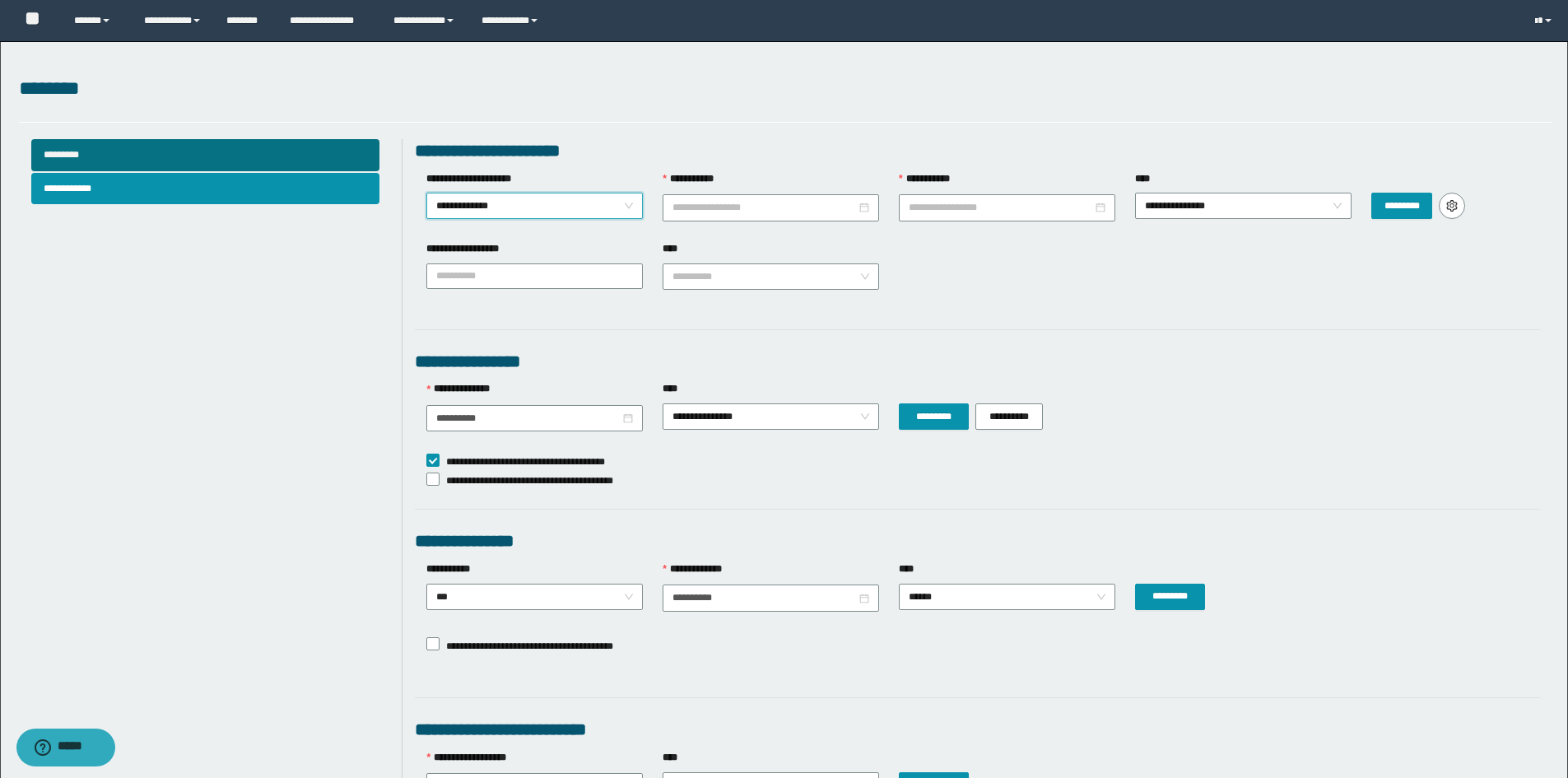 click on "**********" at bounding box center [534, 206] 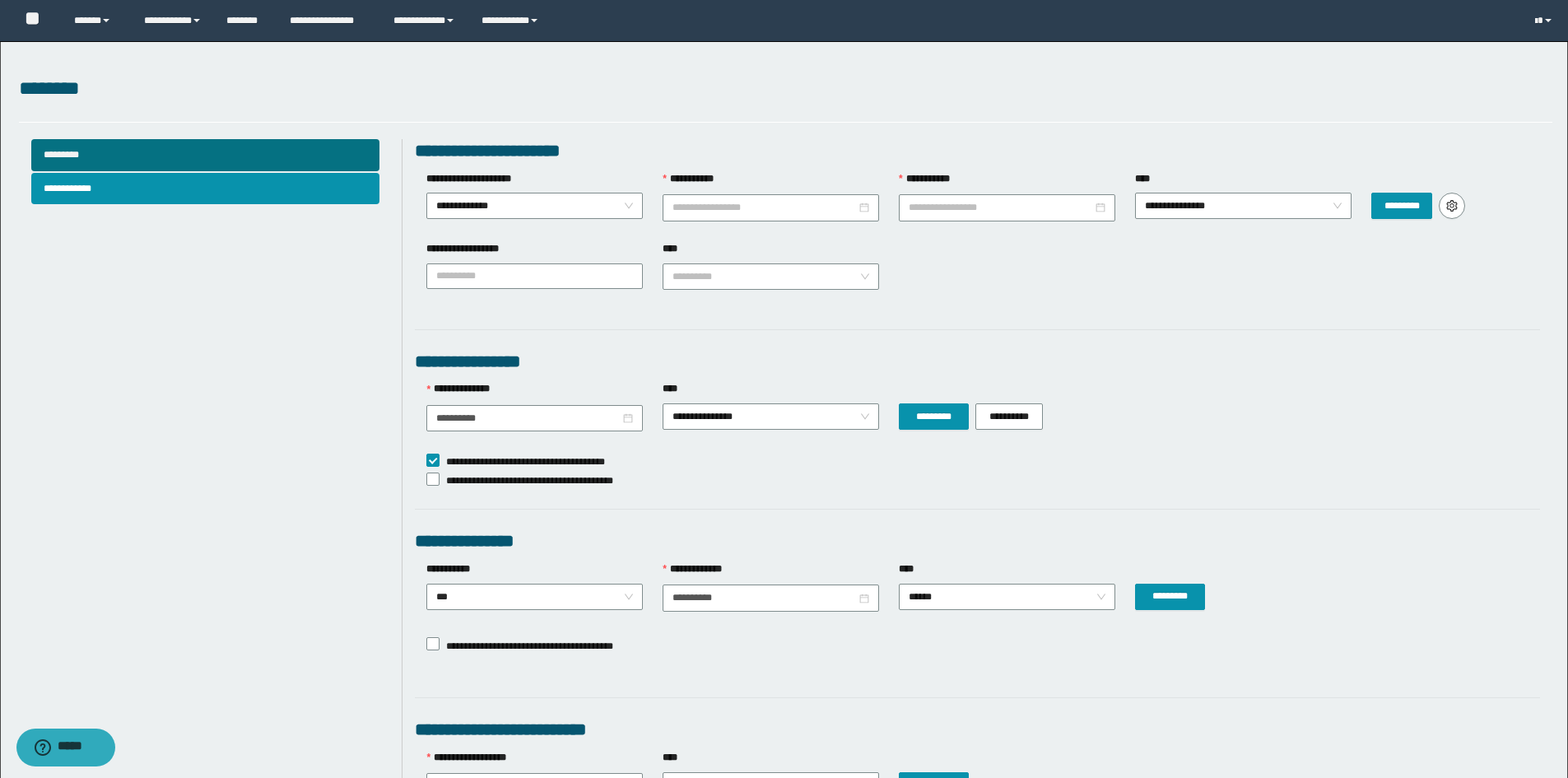 click on "**********" at bounding box center (770, 206) 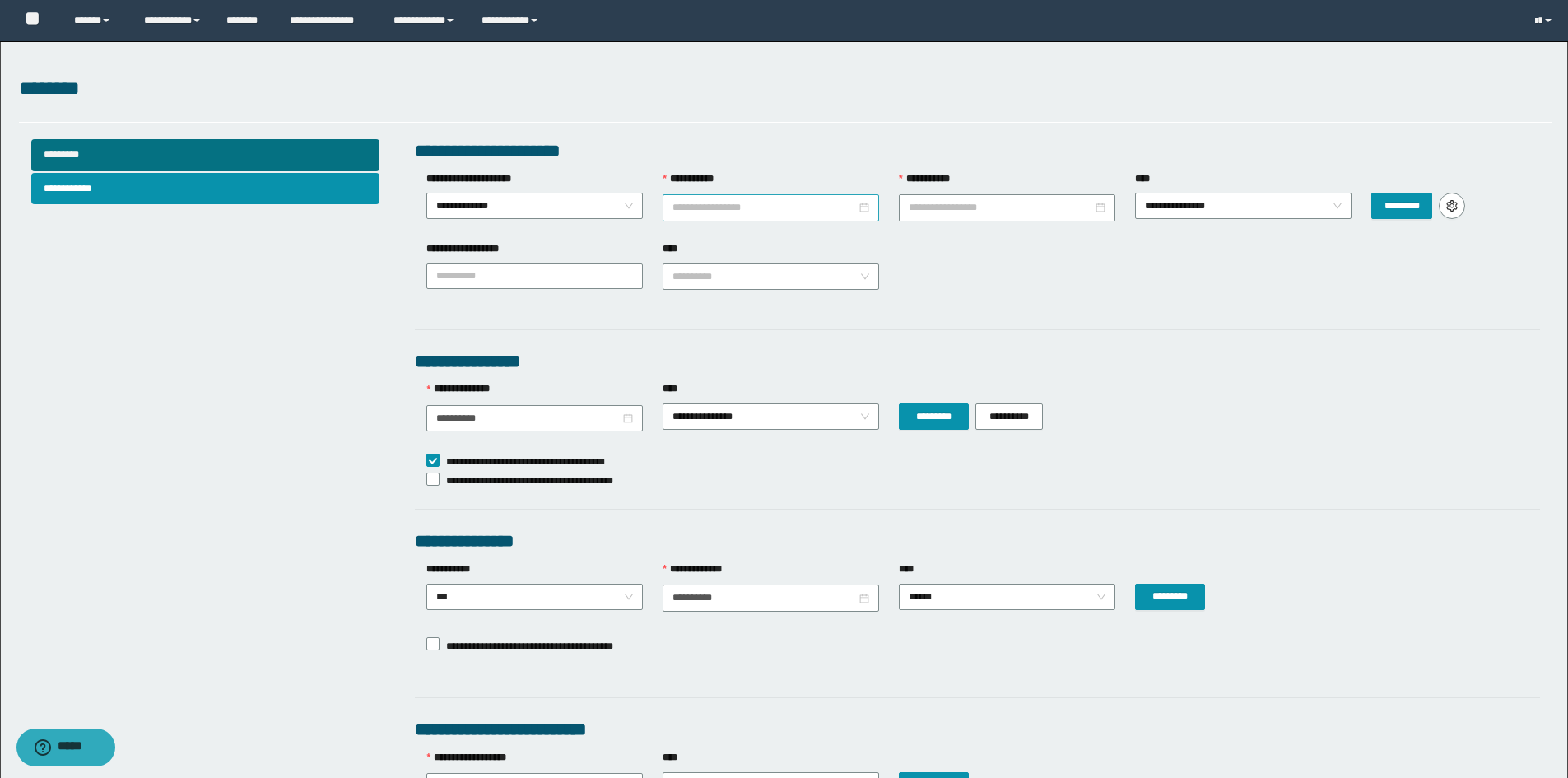 click on "**********" at bounding box center (764, 207) 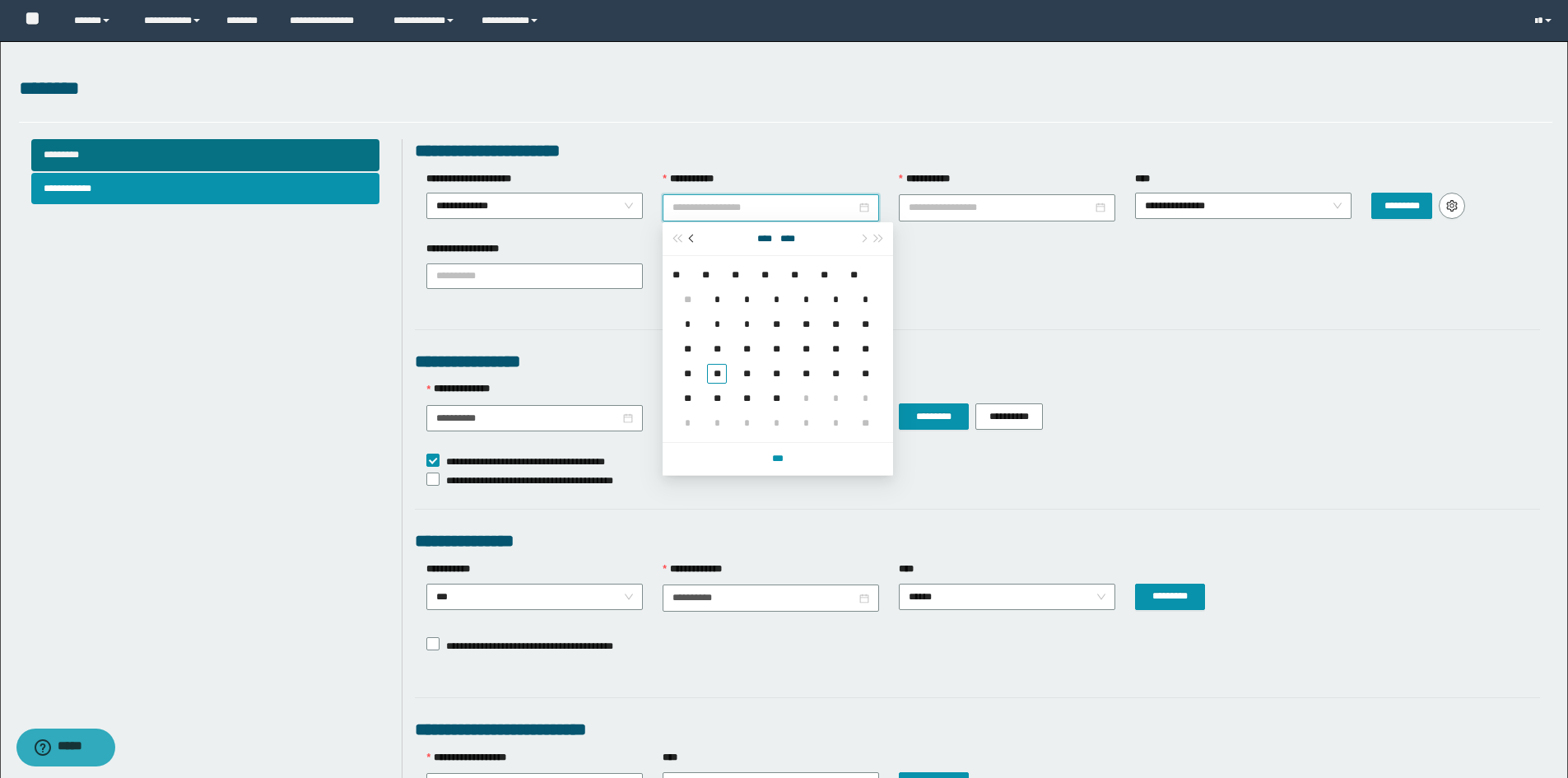 click at bounding box center [692, 239] 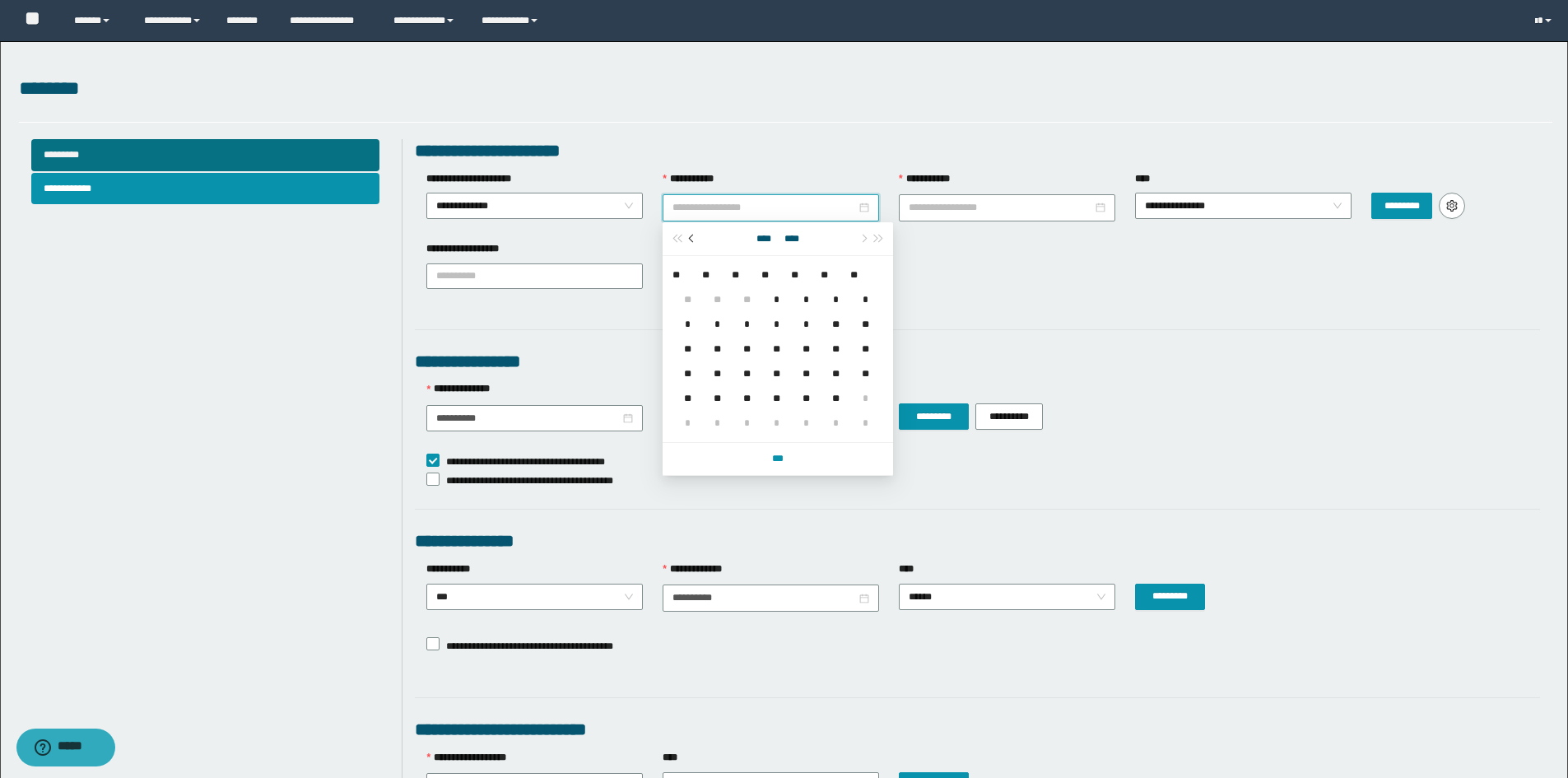 click at bounding box center (692, 239) 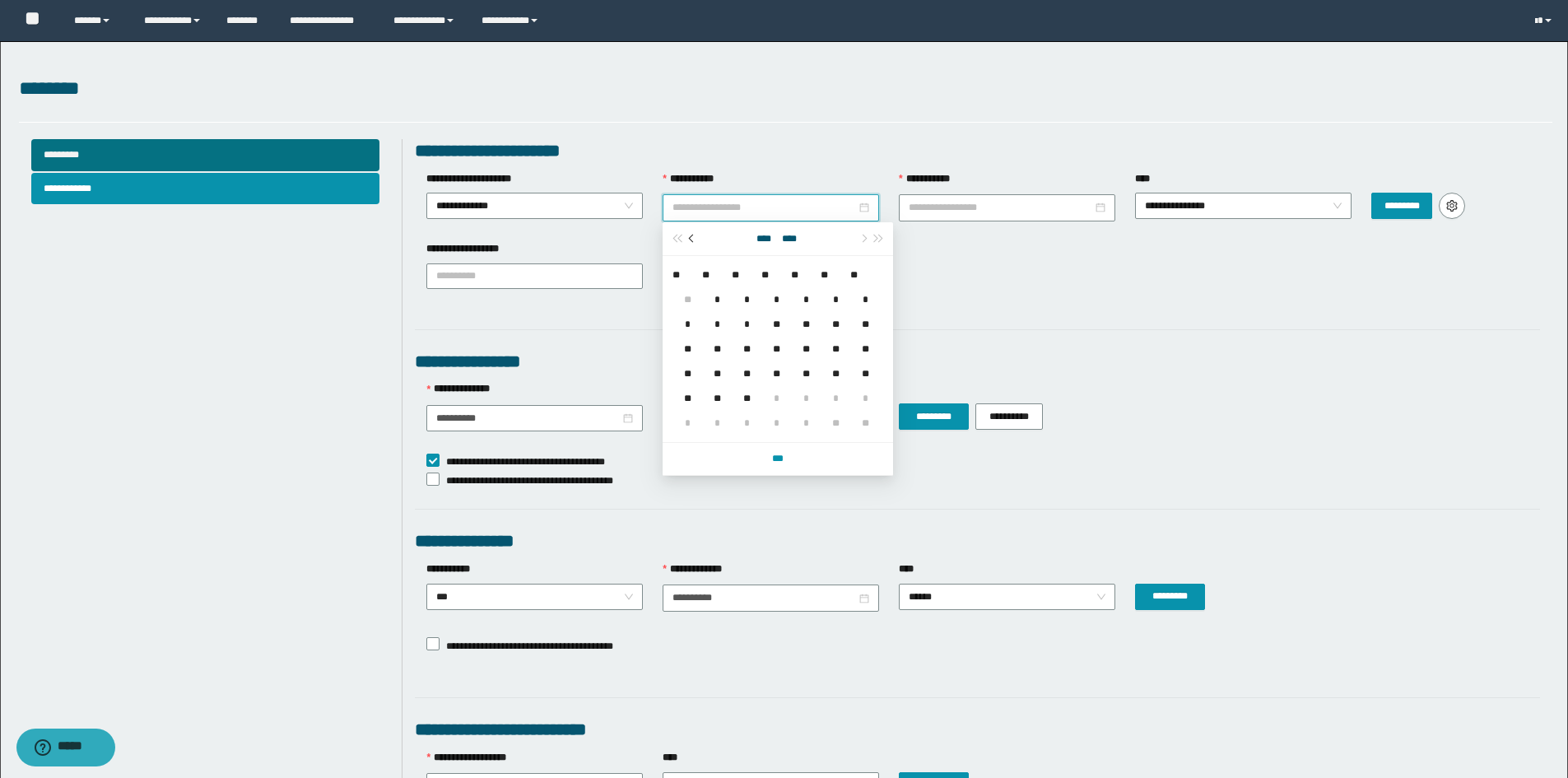 click at bounding box center (692, 239) 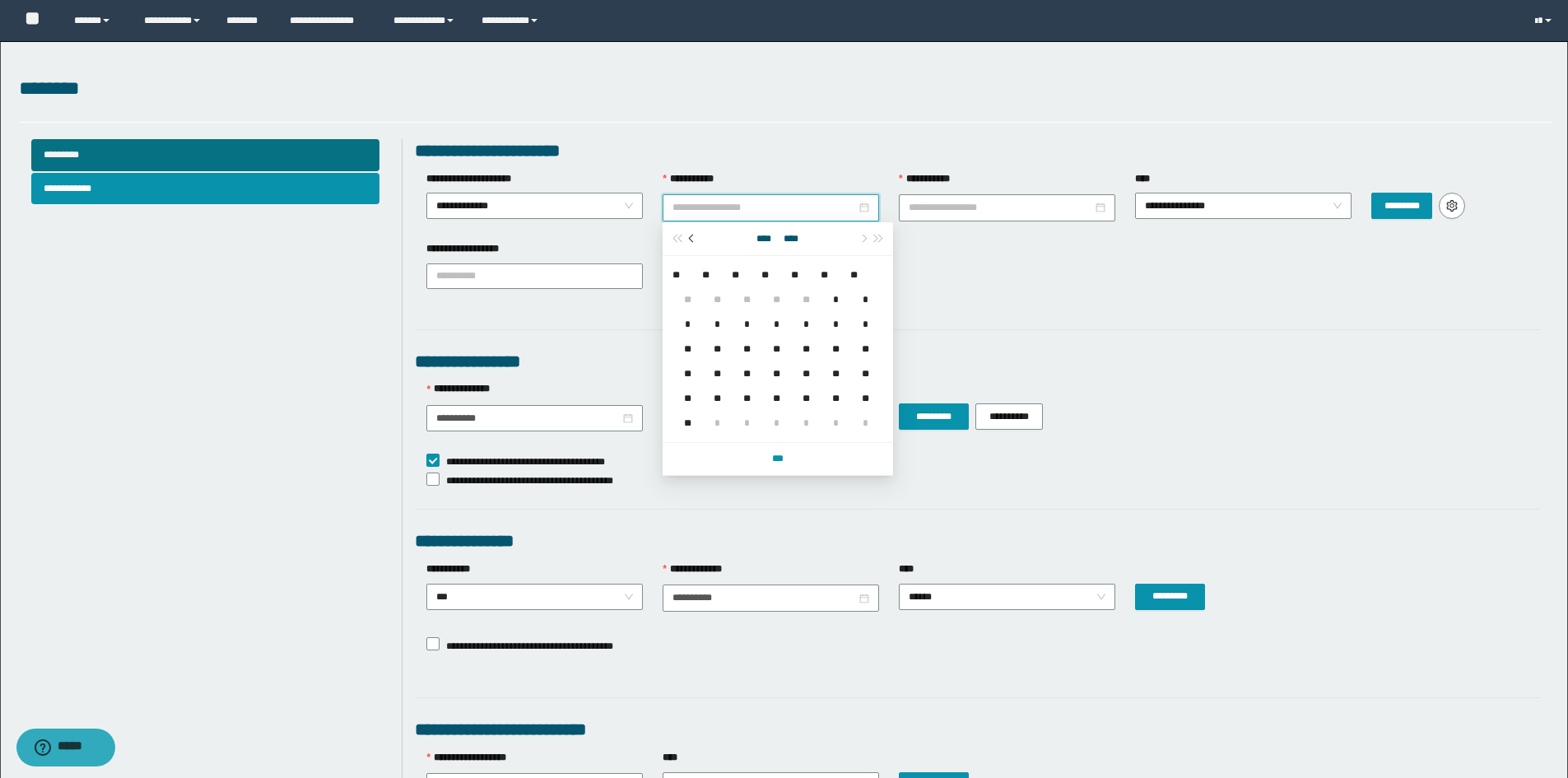 click at bounding box center [692, 239] 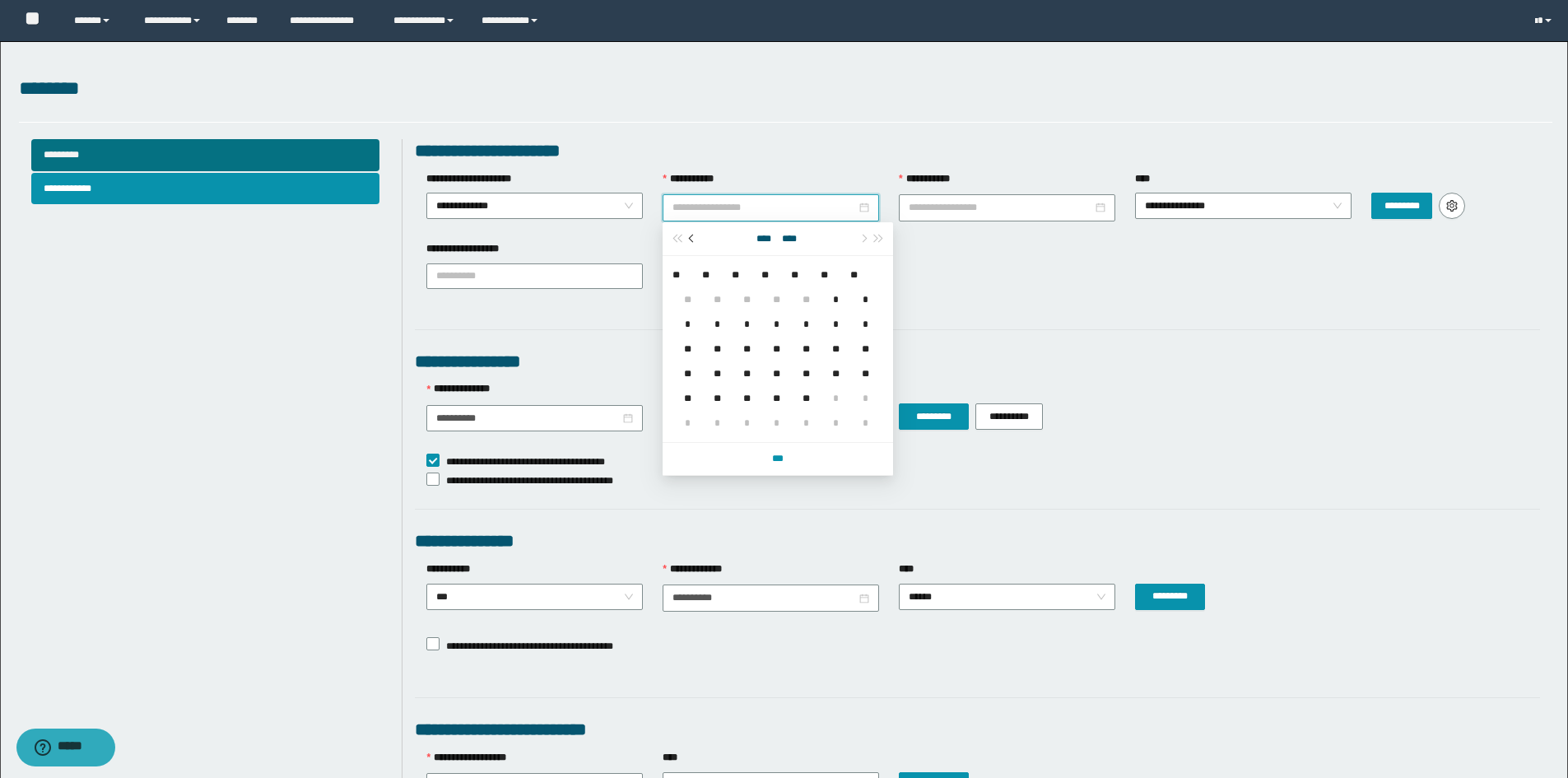 click at bounding box center (692, 239) 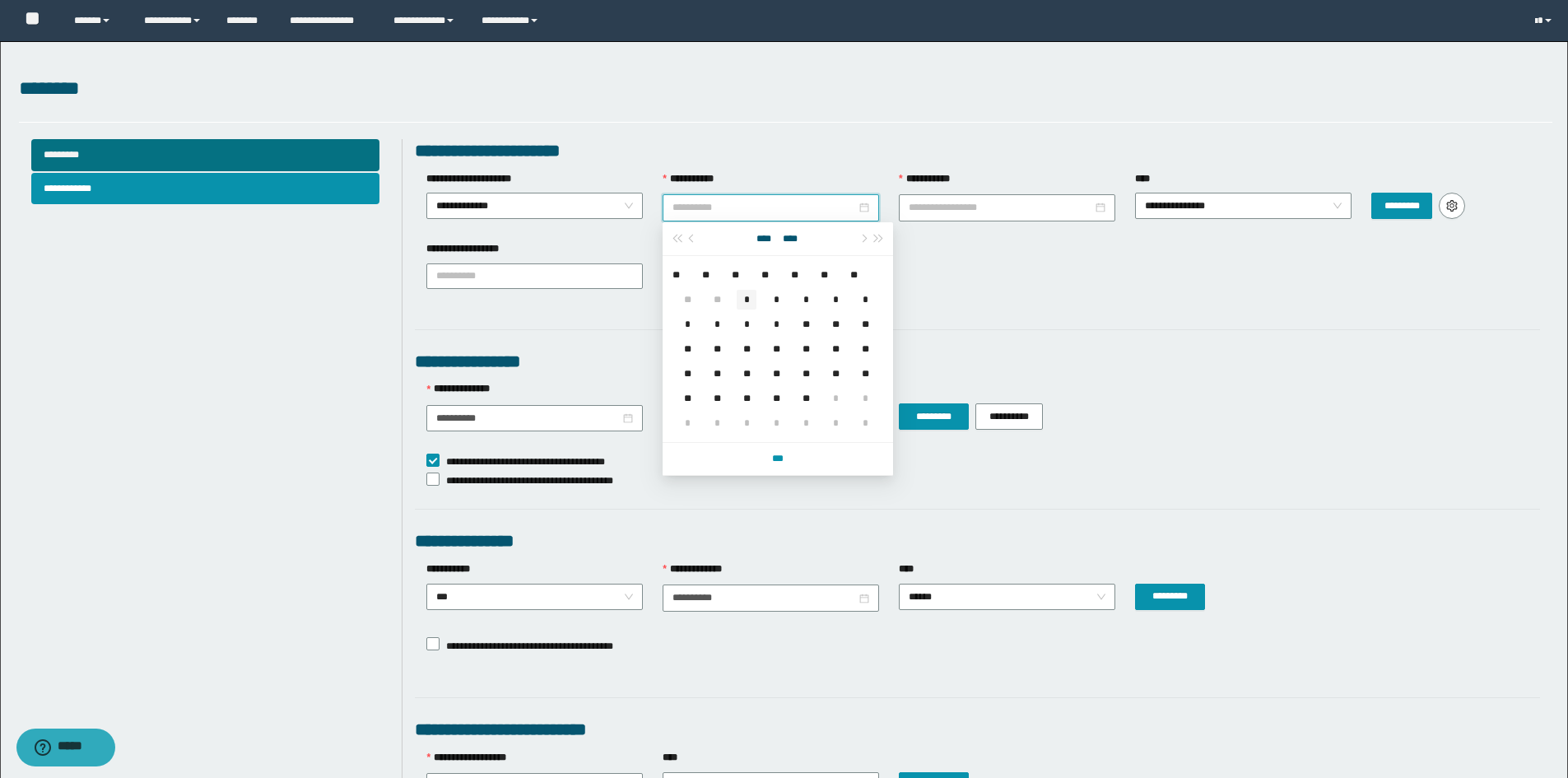 click on "*" at bounding box center [747, 300] 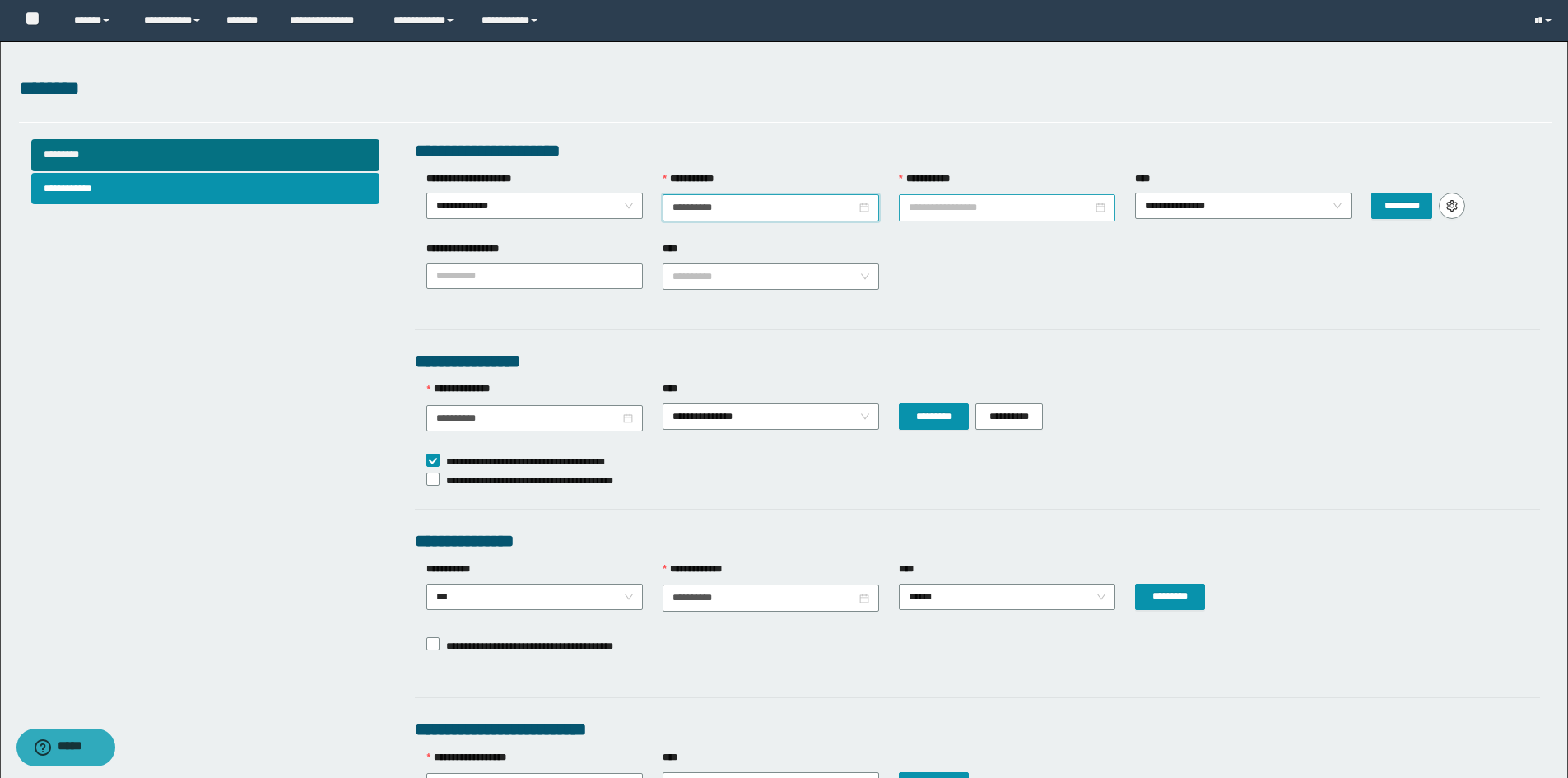 click on "**********" at bounding box center [1000, 207] 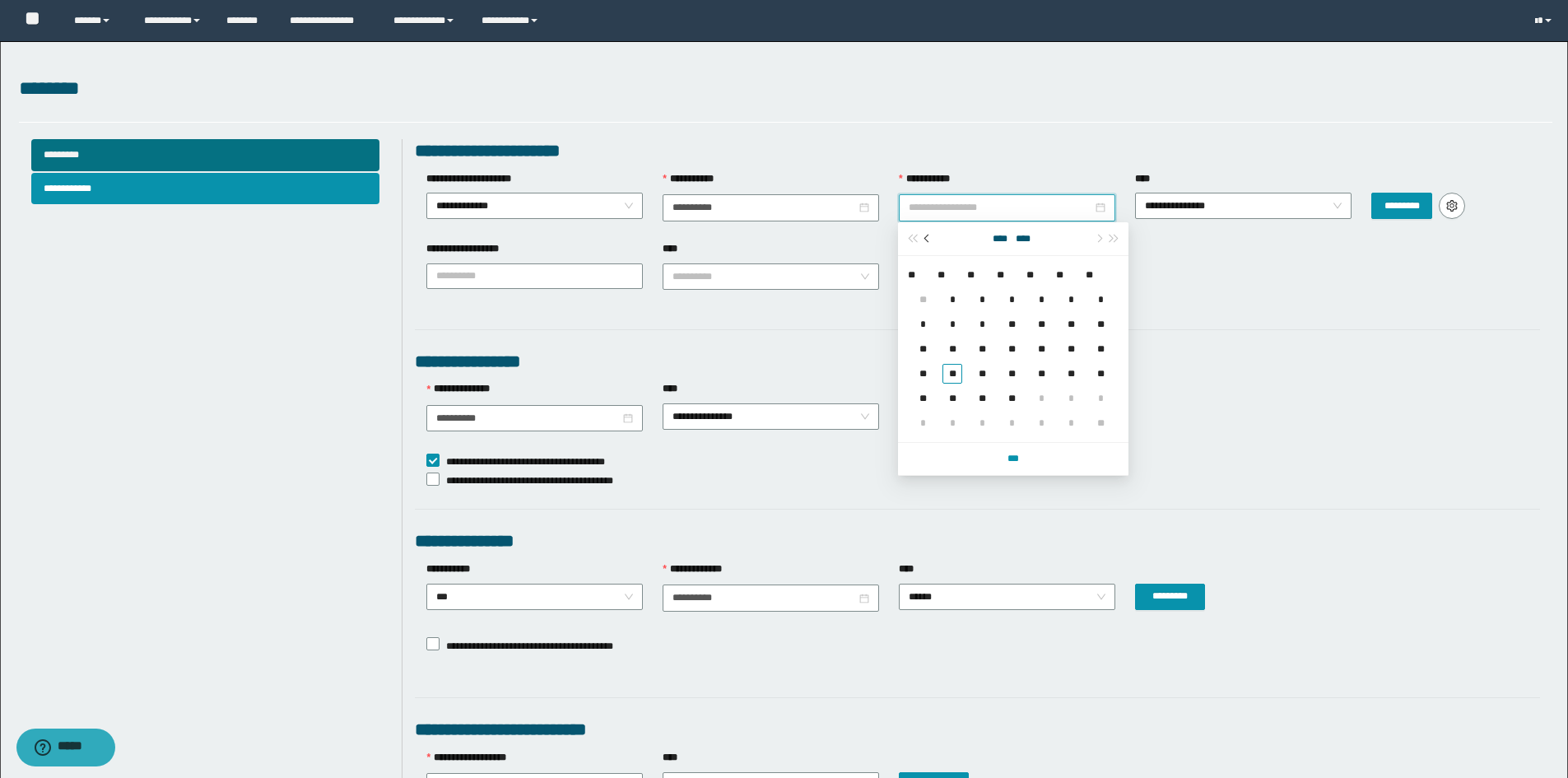 click at bounding box center [928, 239] 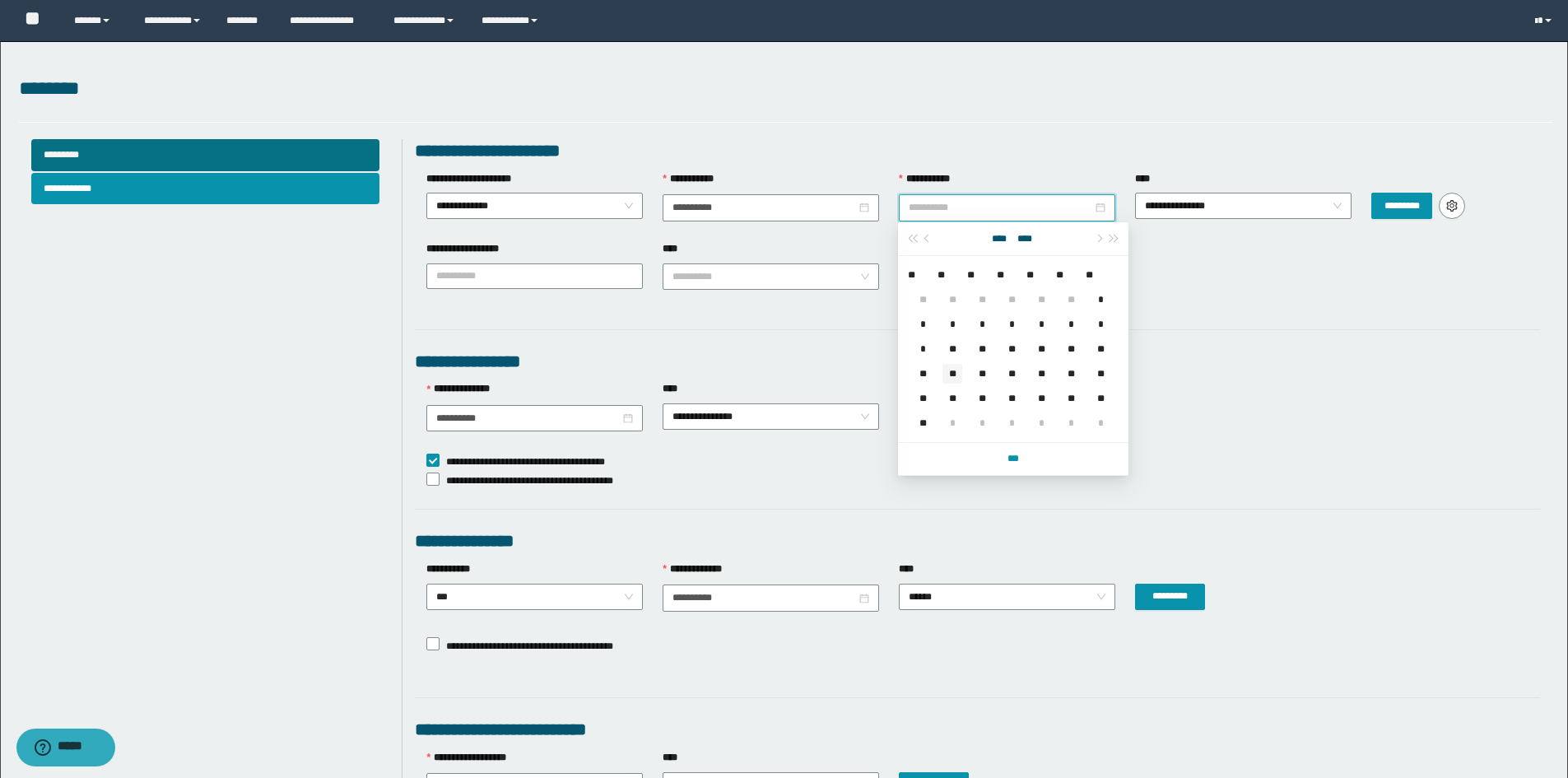 click on "**" at bounding box center (952, 374) 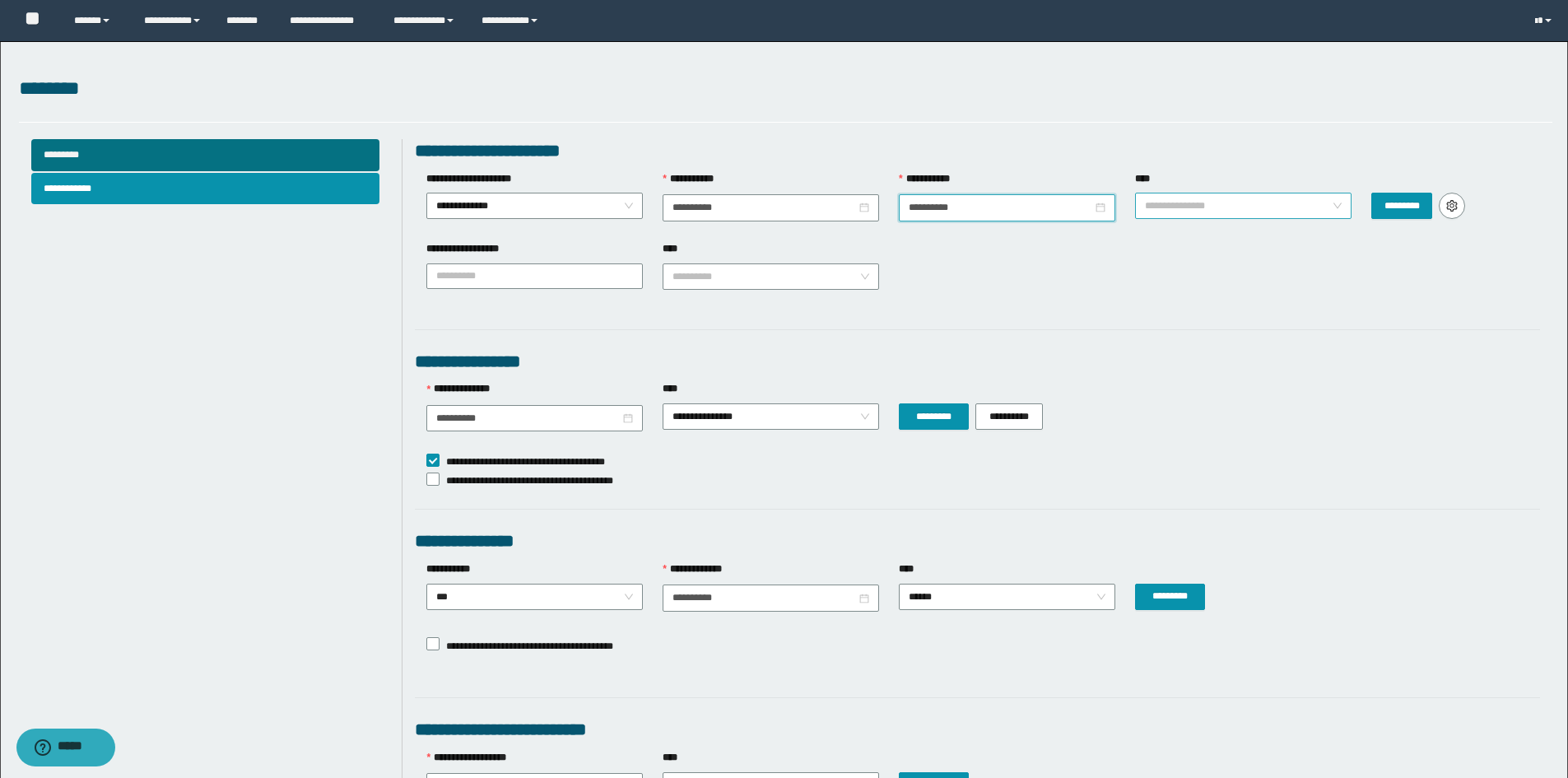 click on "**********" at bounding box center [1243, 206] 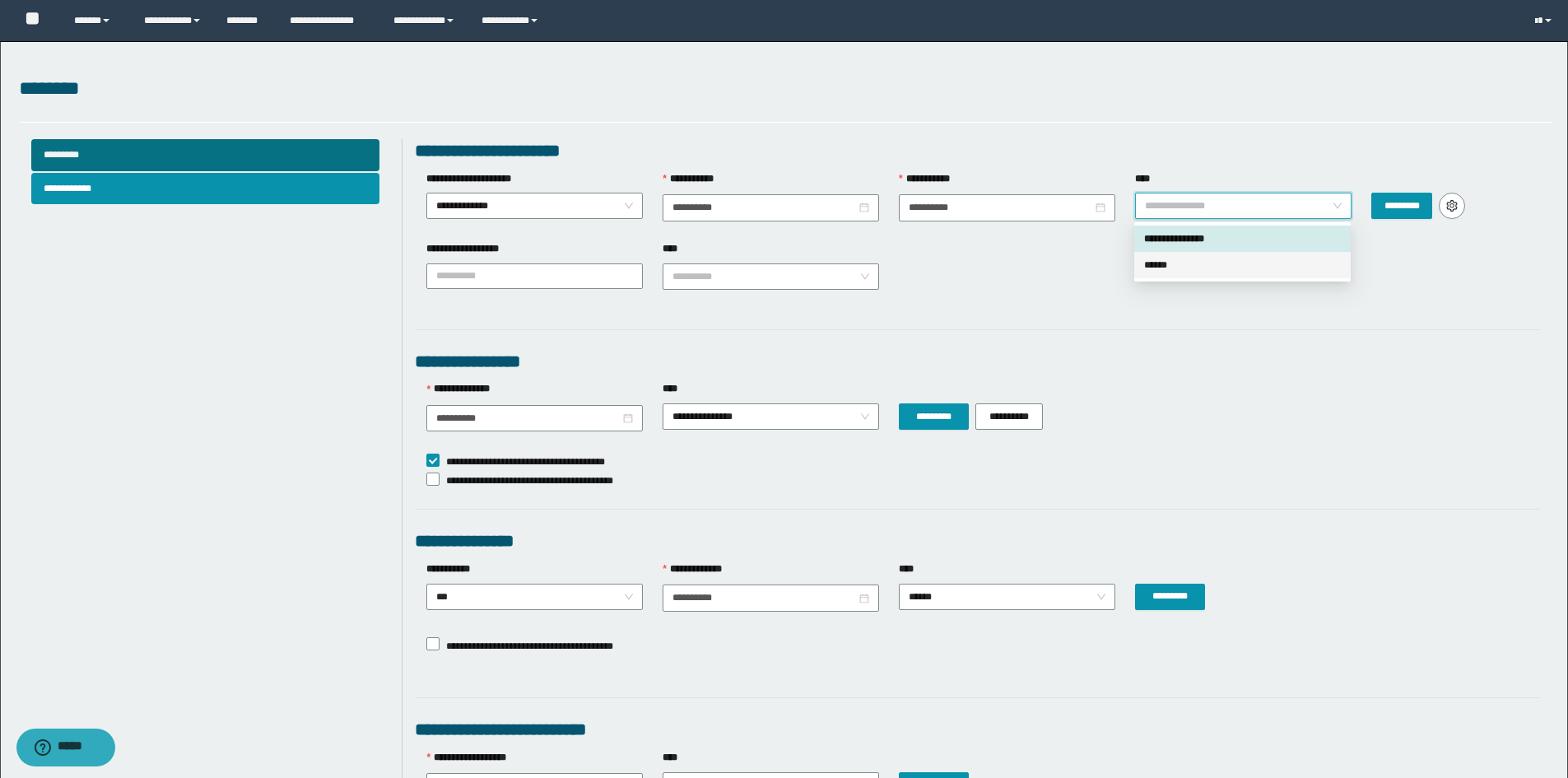 click on "******" at bounding box center [1242, 265] 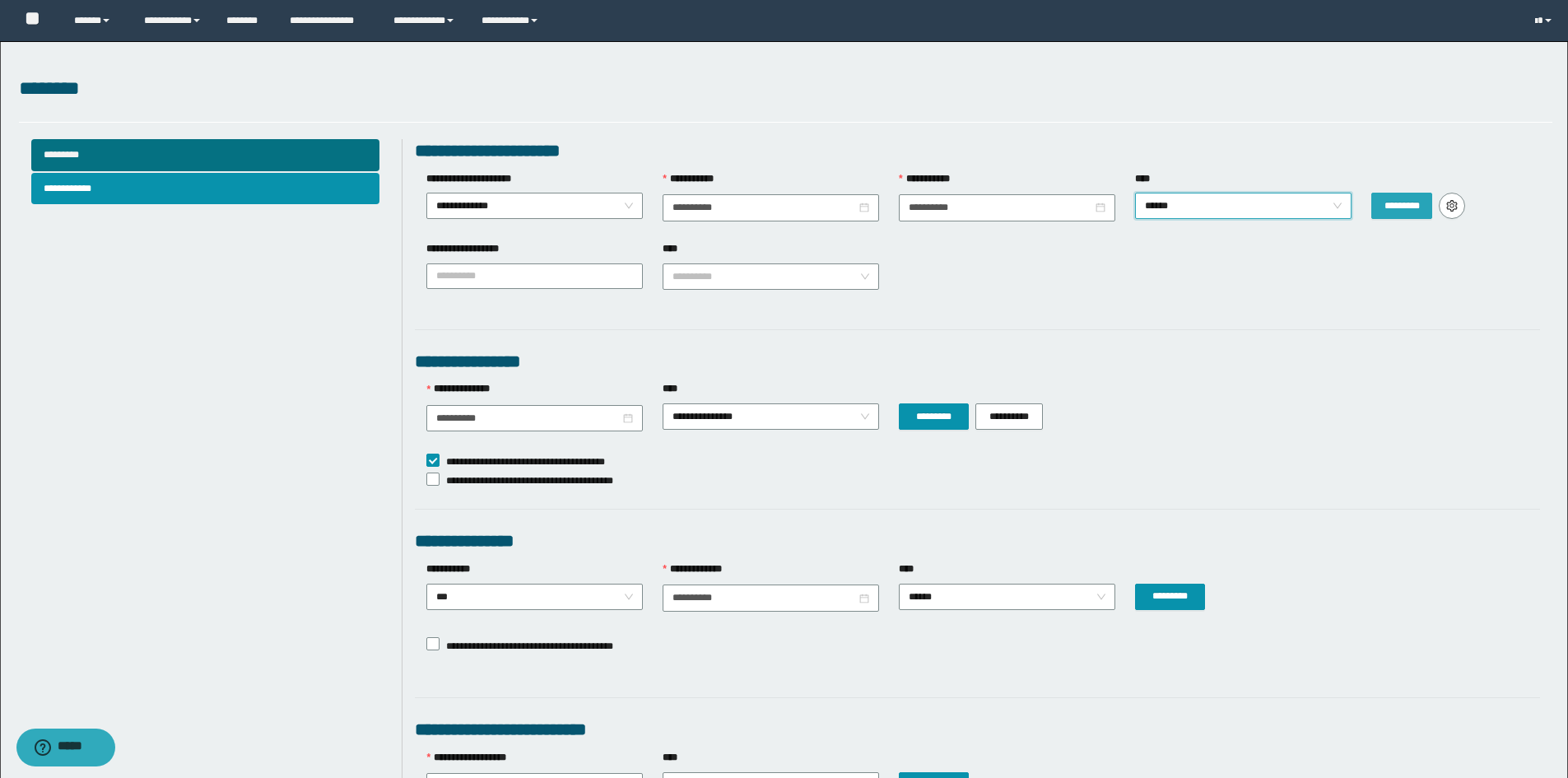 click on "*********" at bounding box center [1402, 206] 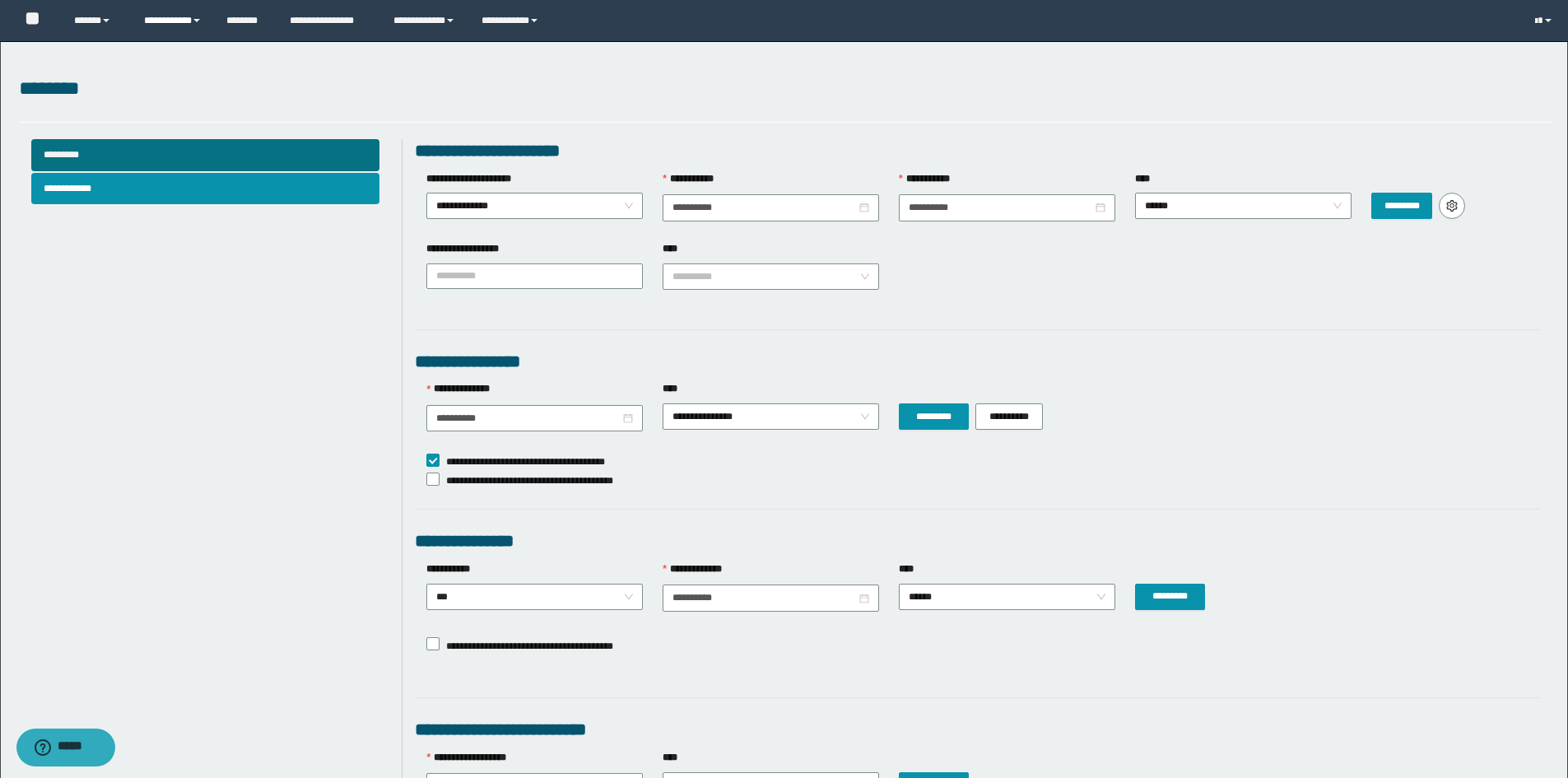click on "**********" at bounding box center [173, 21] 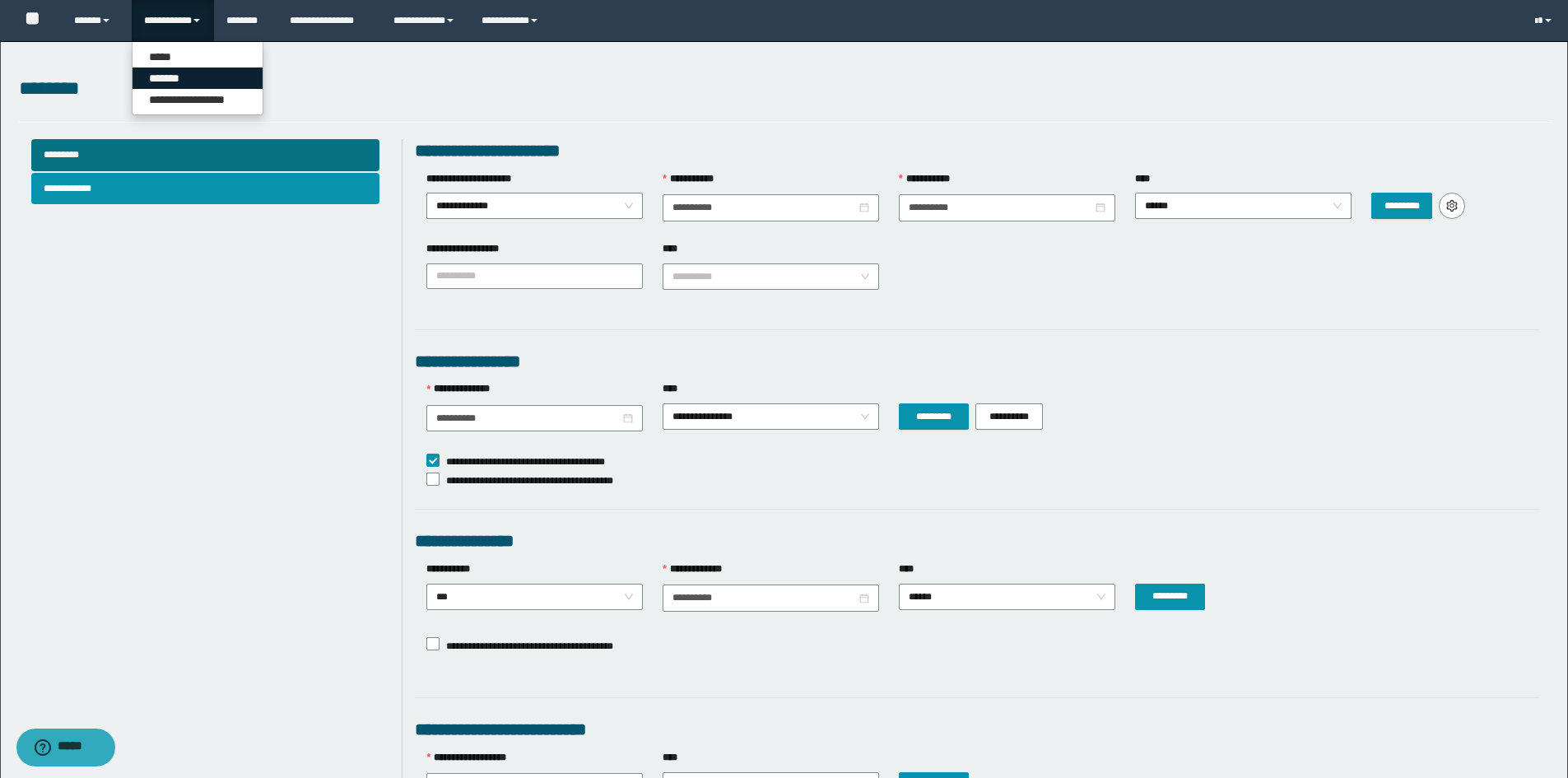 click on "*******" at bounding box center [198, 78] 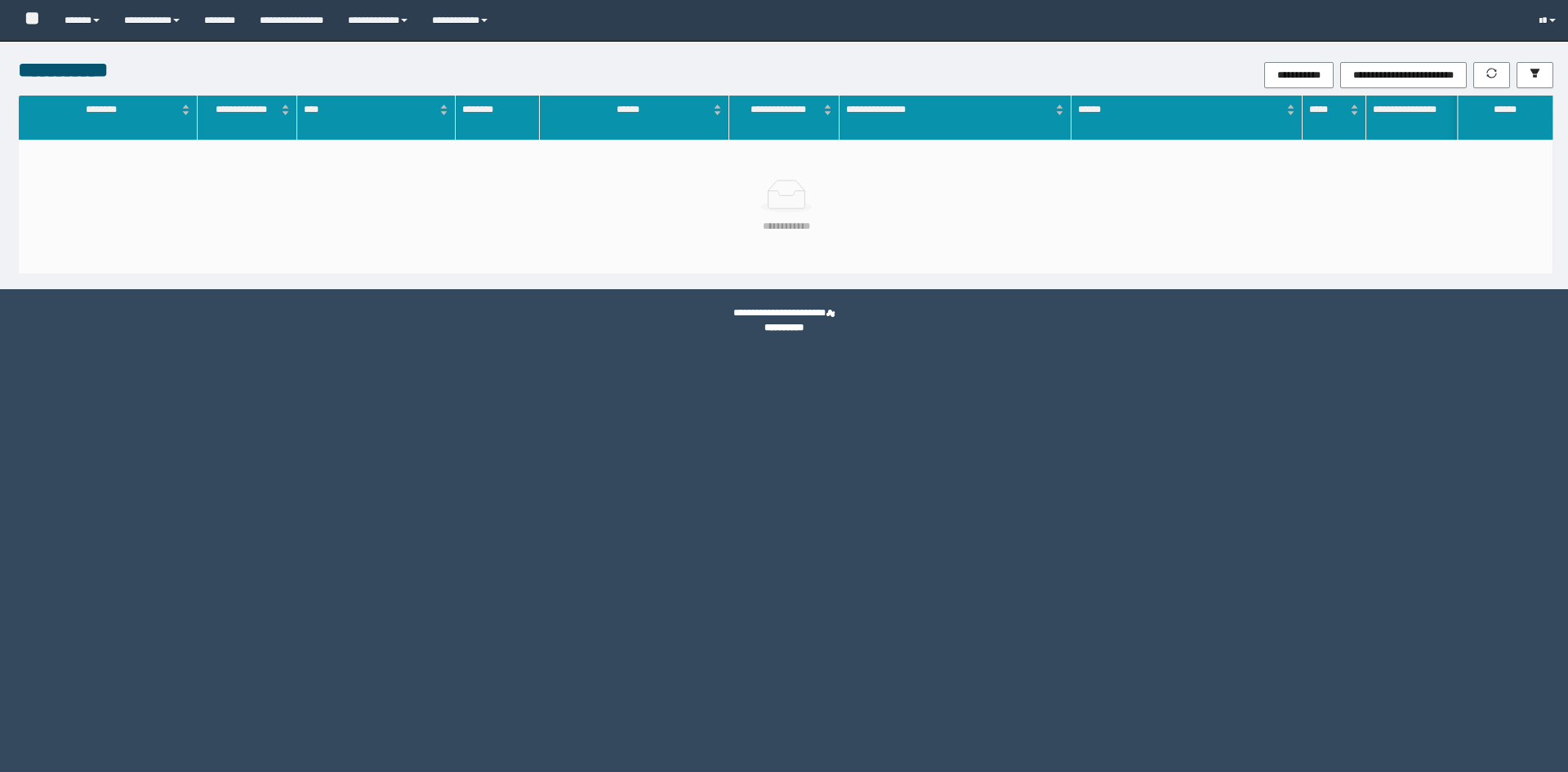 click on "********" at bounding box center [220, 20] 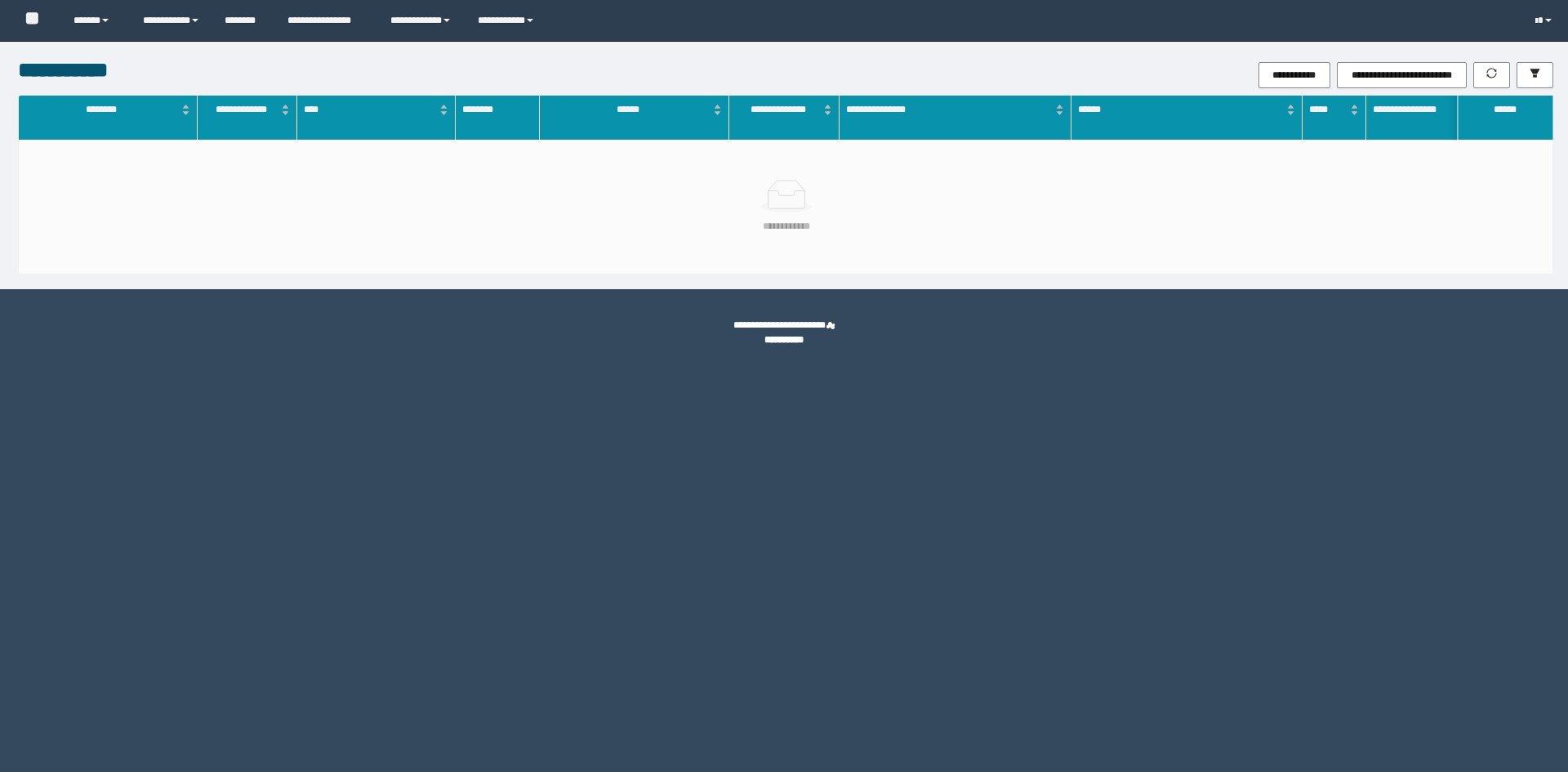 scroll, scrollTop: 0, scrollLeft: 0, axis: both 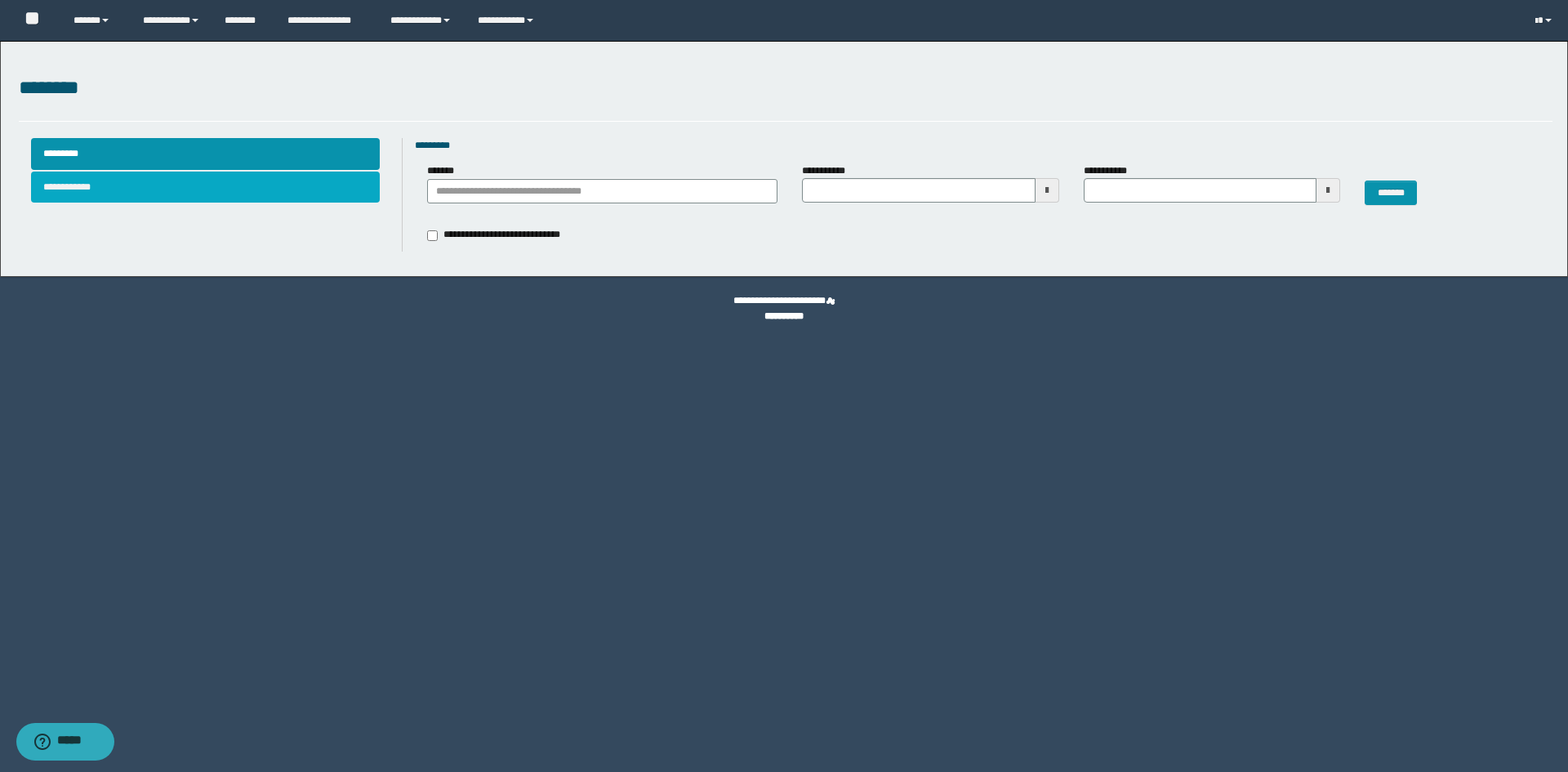click on "**********" at bounding box center (206, 187) 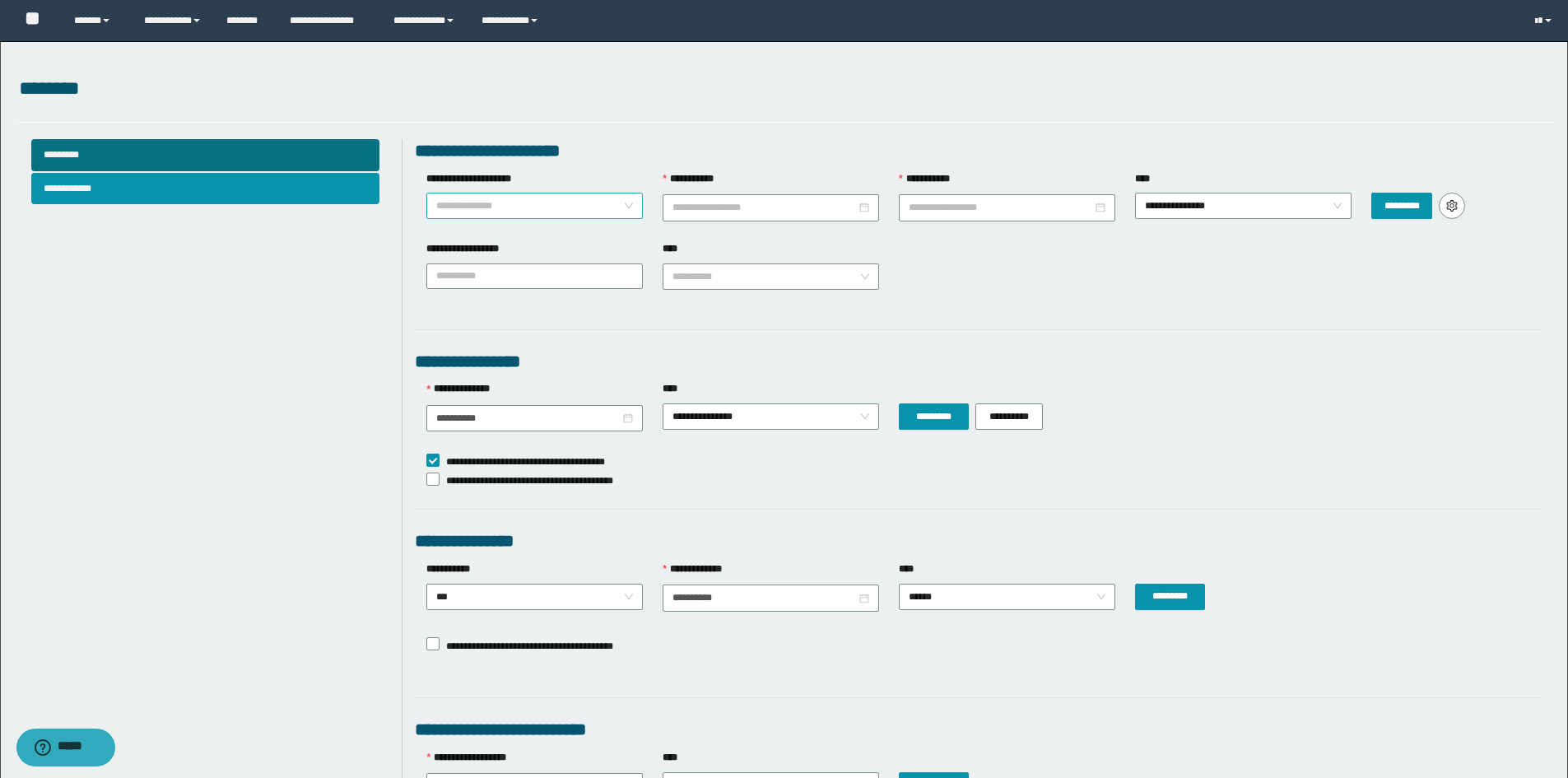 click on "**********" at bounding box center [534, 206] 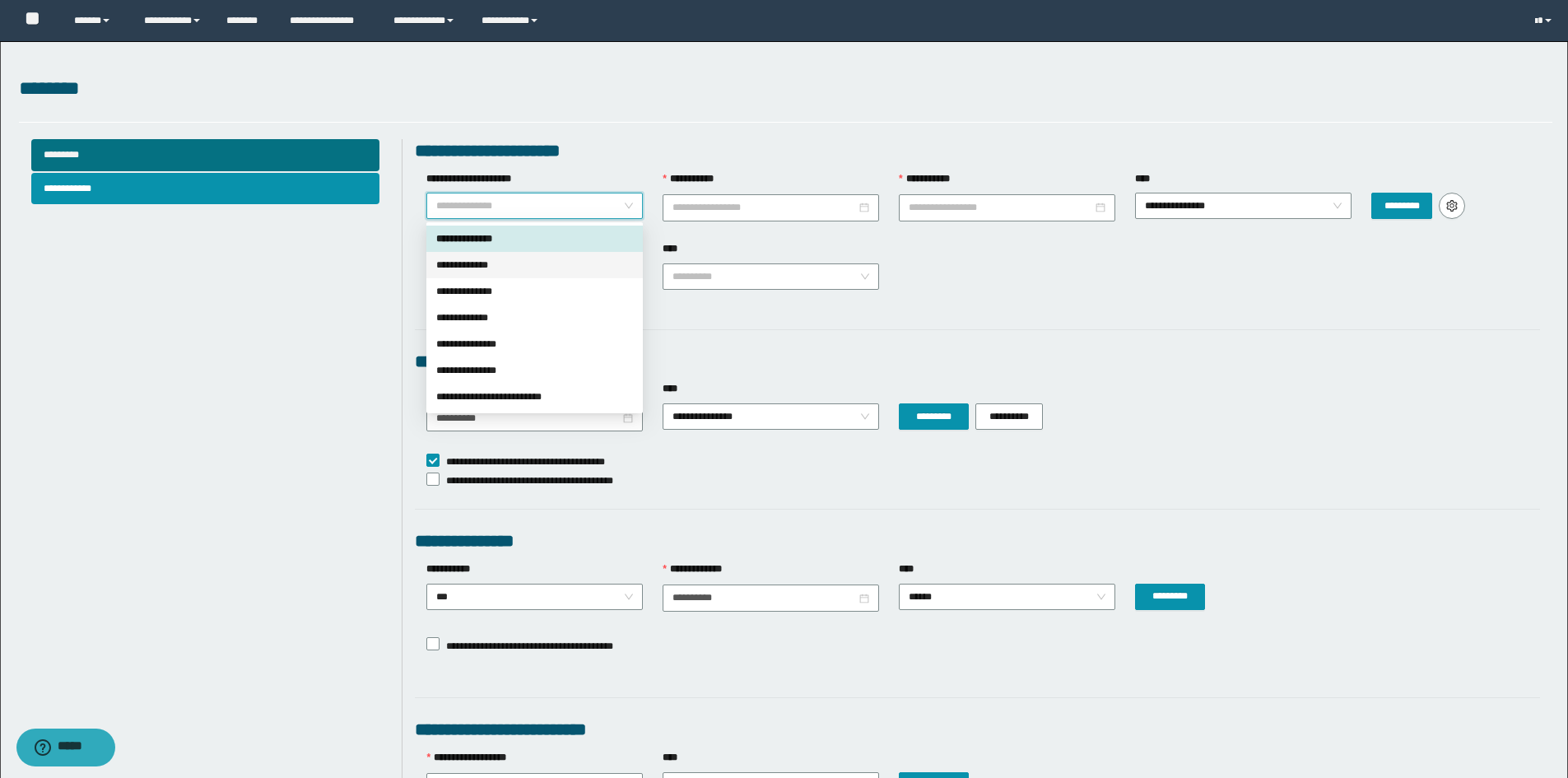 click on "**********" at bounding box center (534, 265) 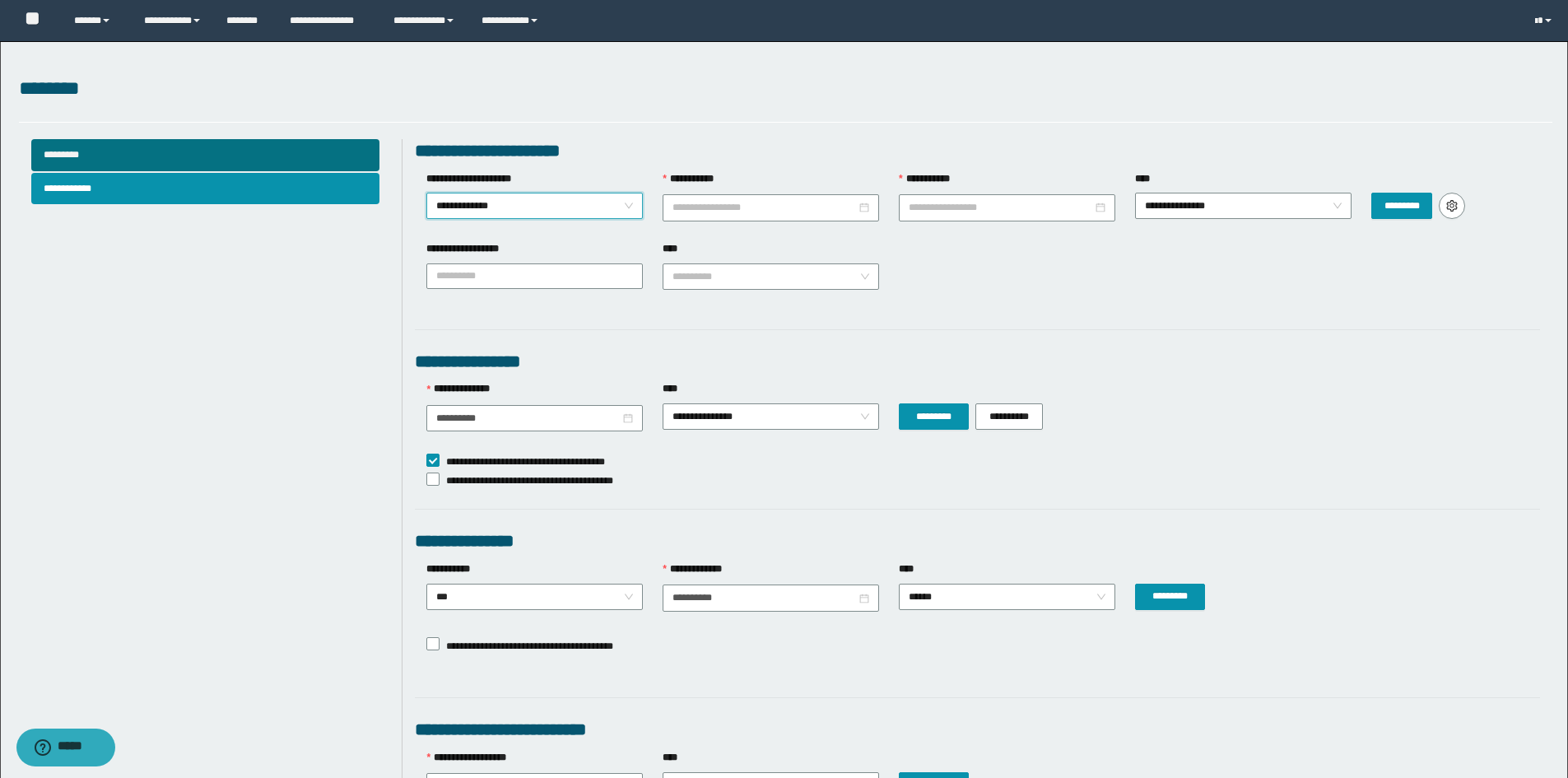 click on "**********" at bounding box center (770, 206) 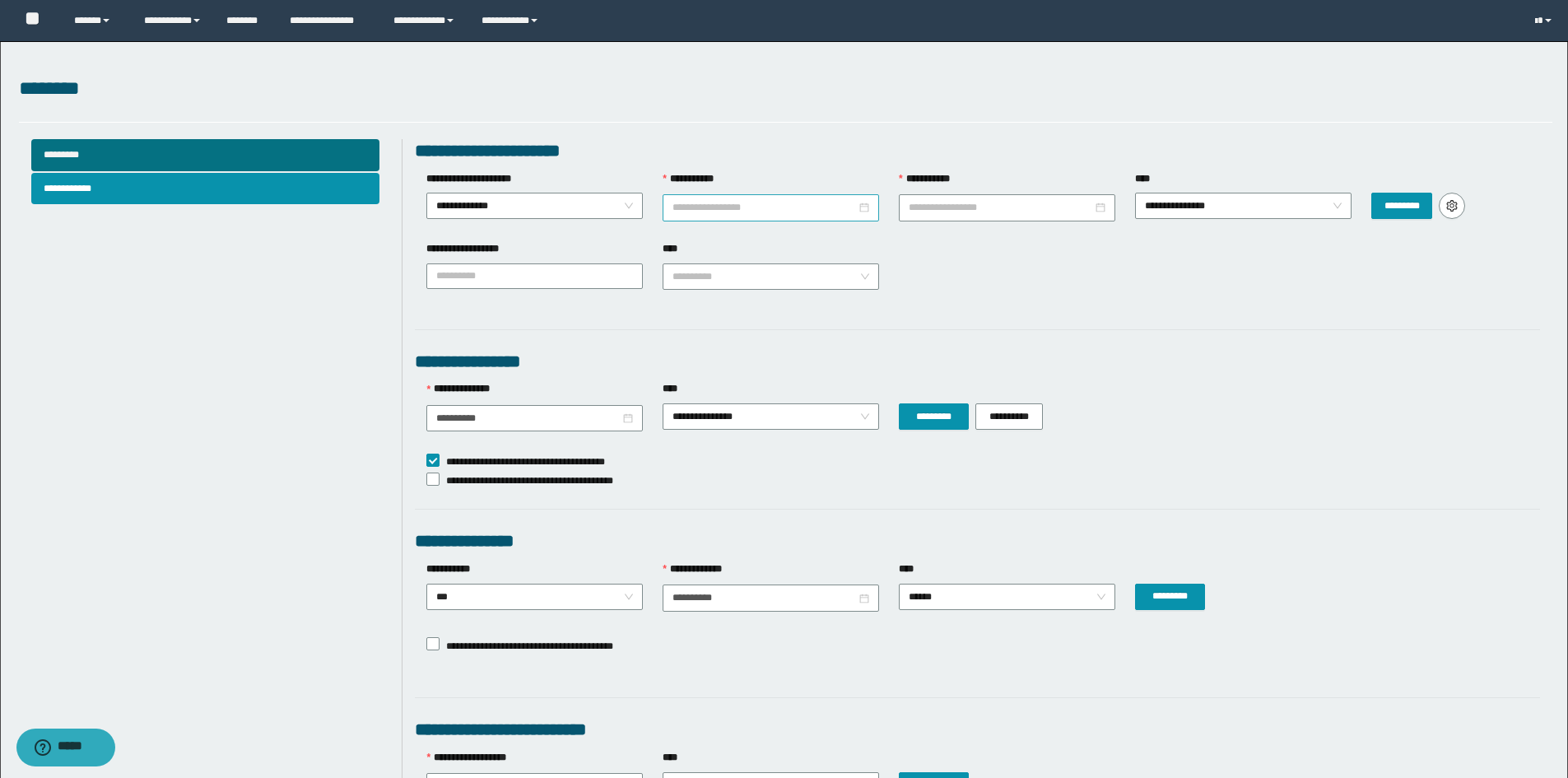click on "**********" at bounding box center (764, 207) 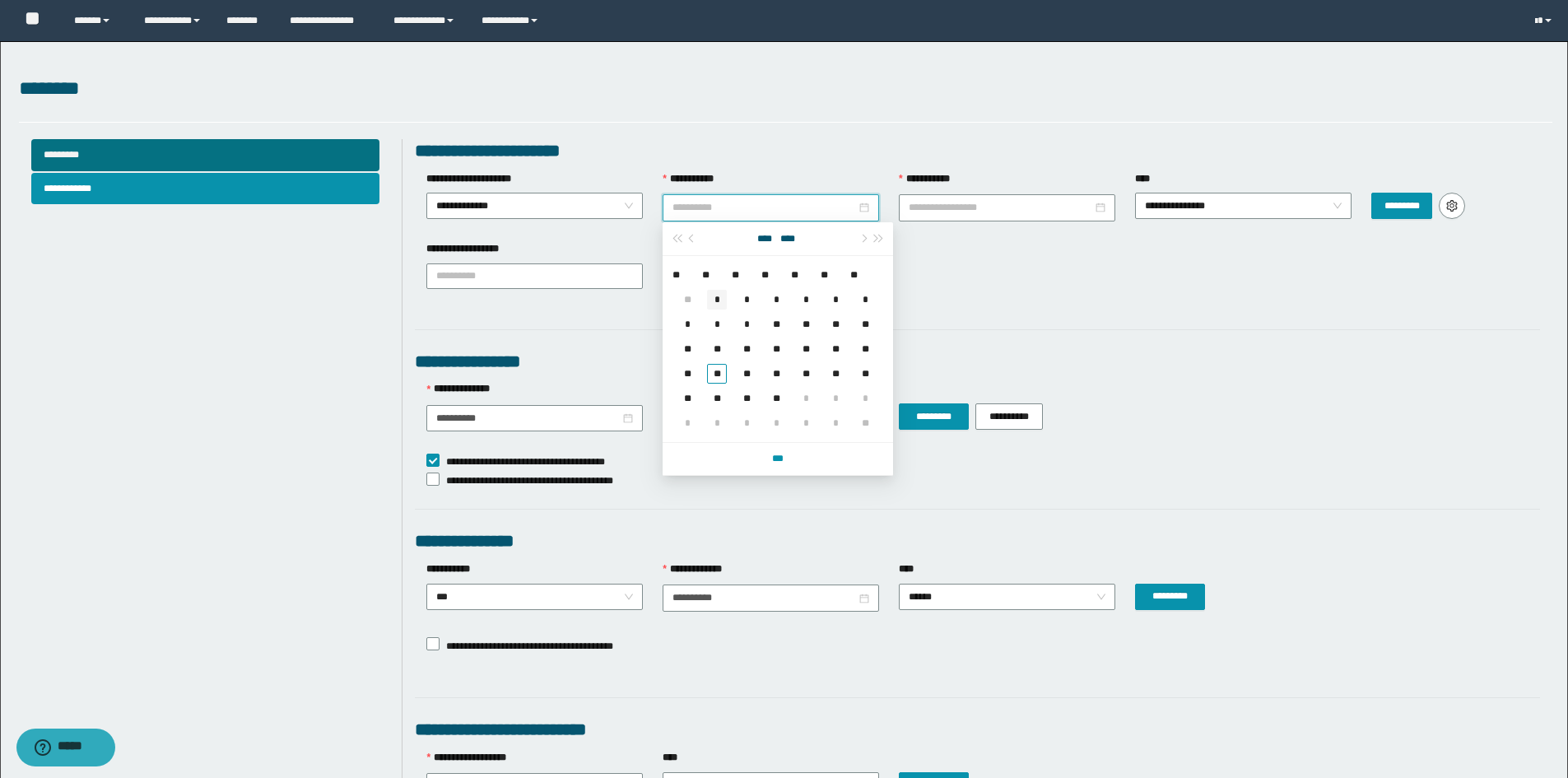 click on "*" at bounding box center [717, 300] 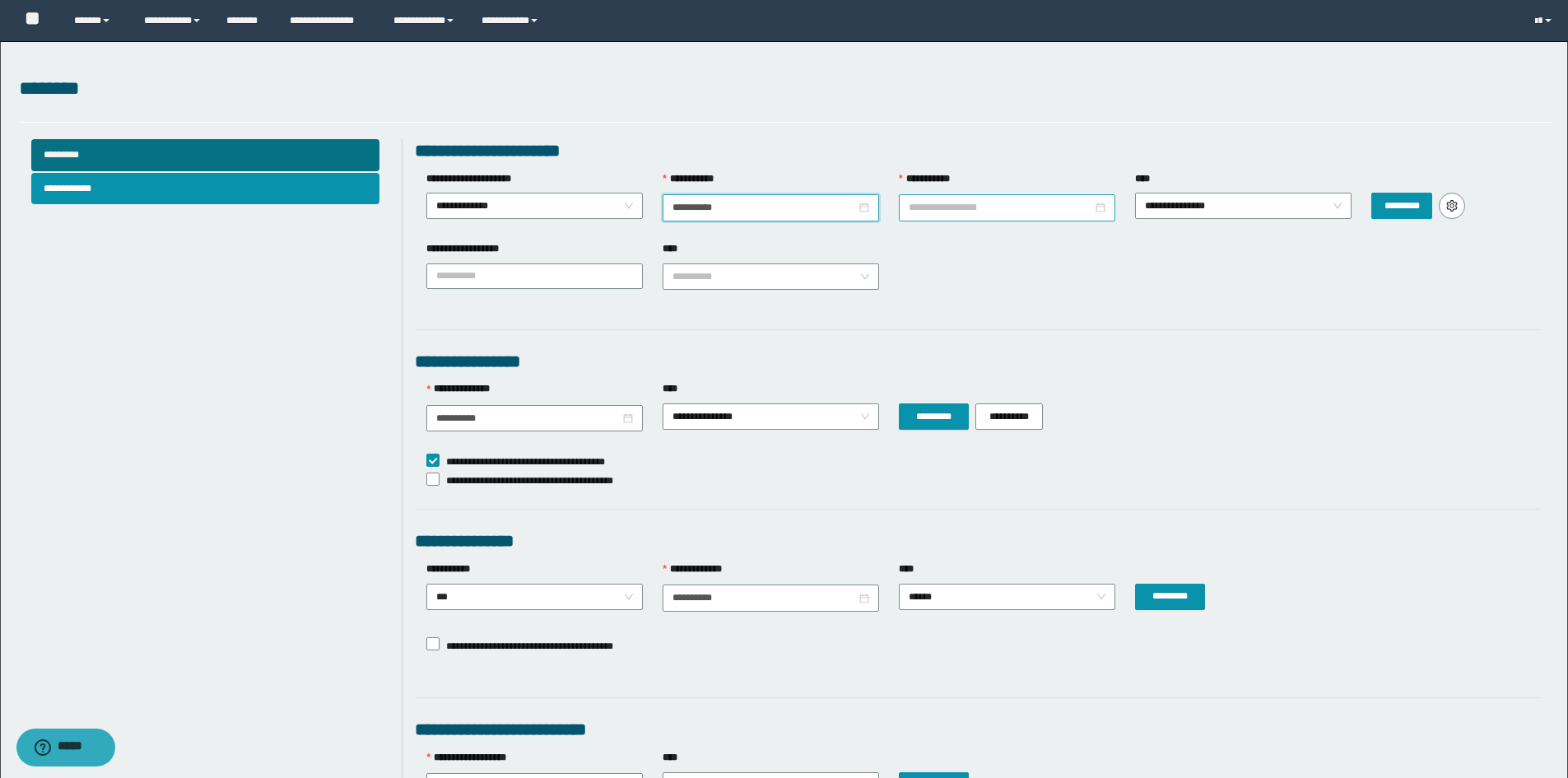 click on "**********" at bounding box center (1000, 207) 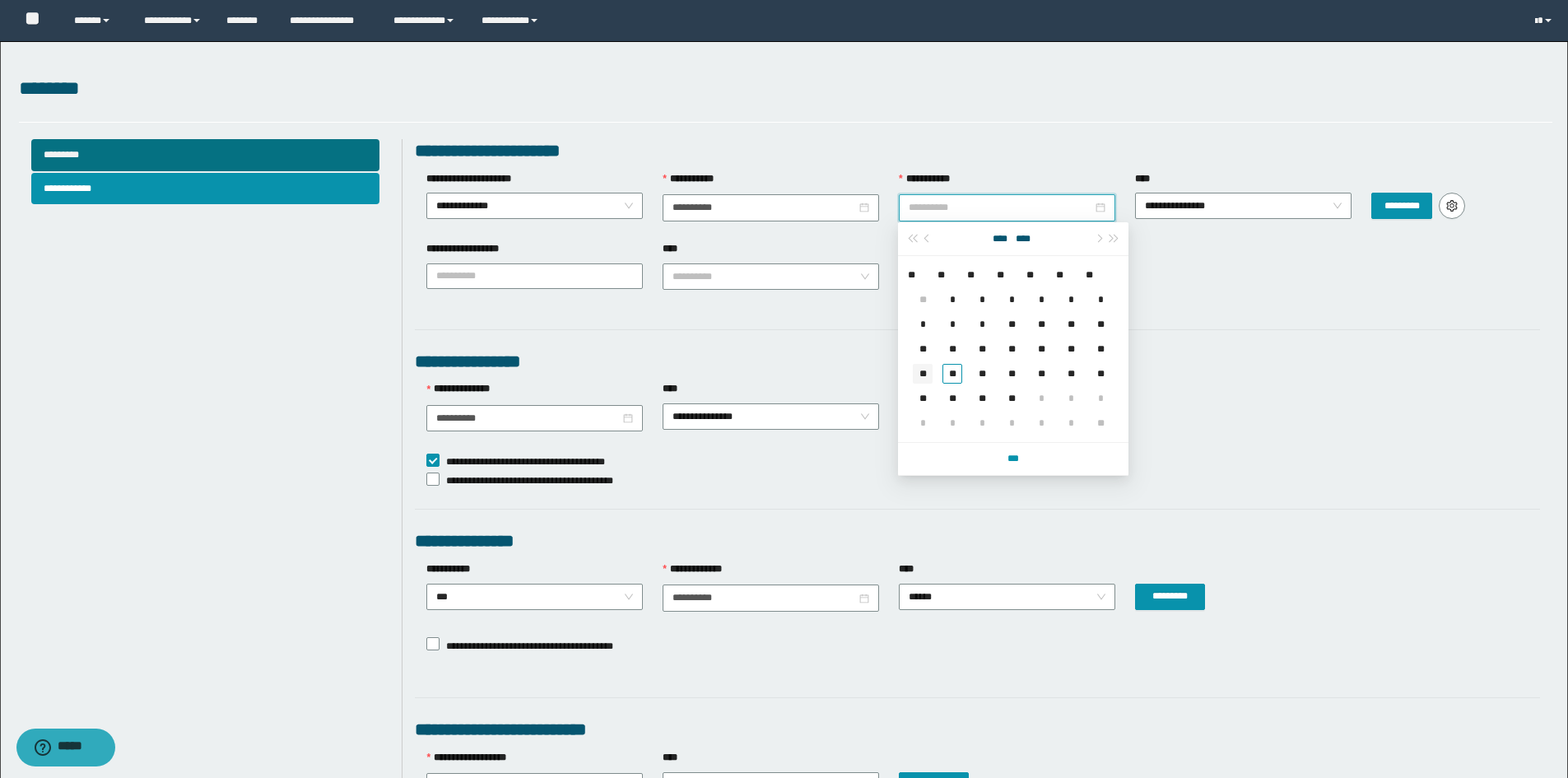 click on "**" at bounding box center [923, 374] 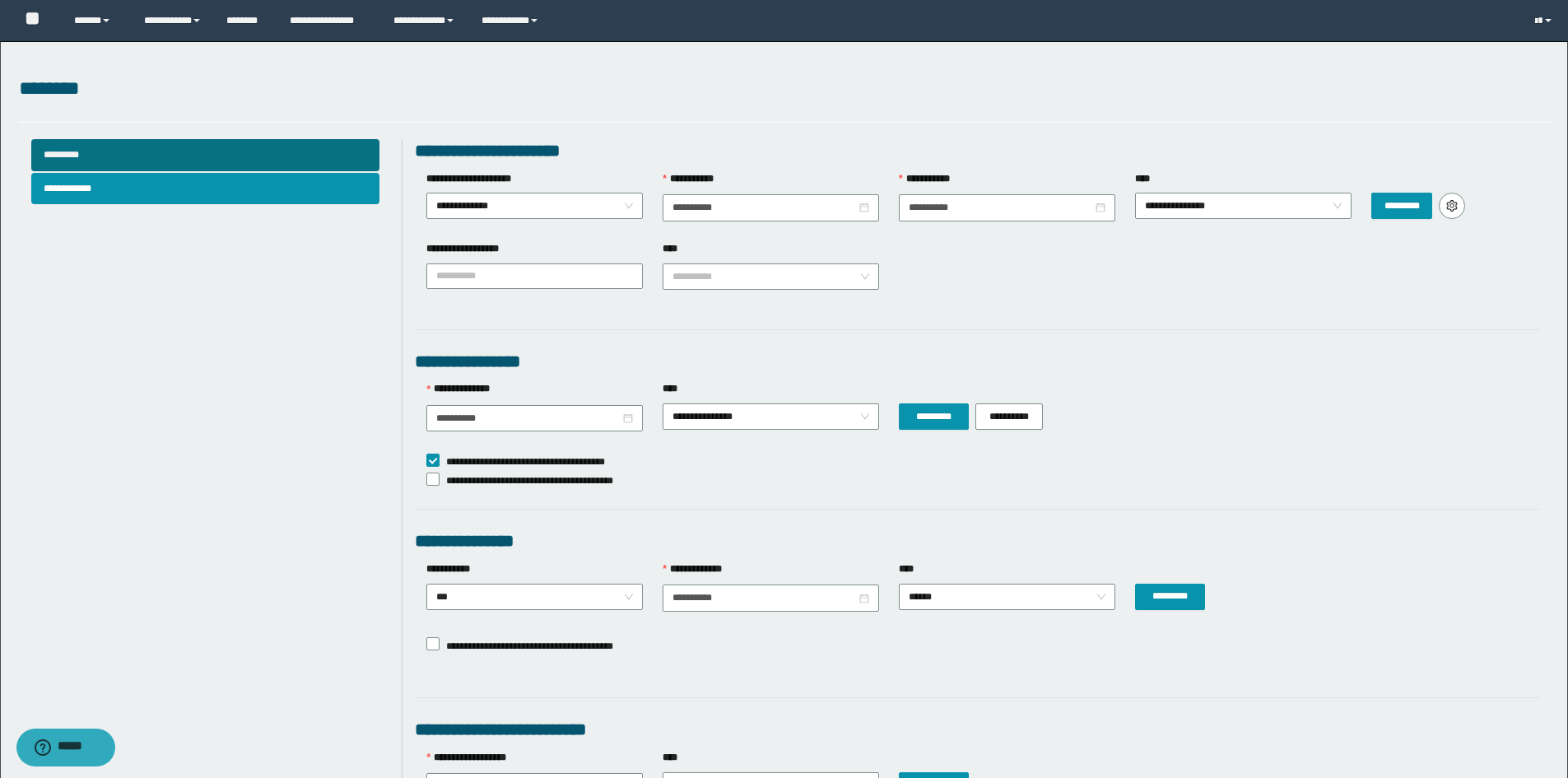 click on "****" at bounding box center [1243, 182] 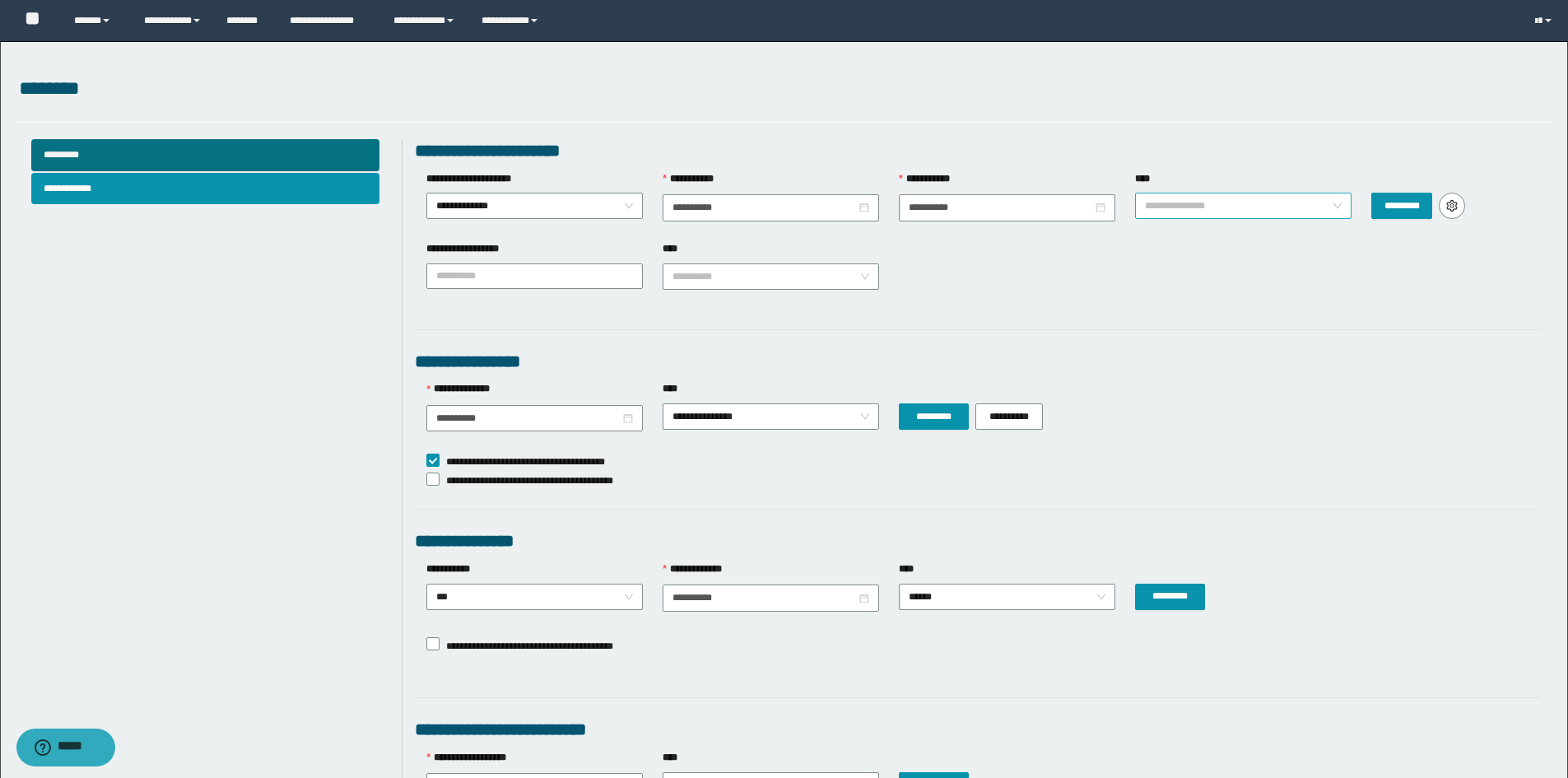 click on "**********" at bounding box center (1243, 206) 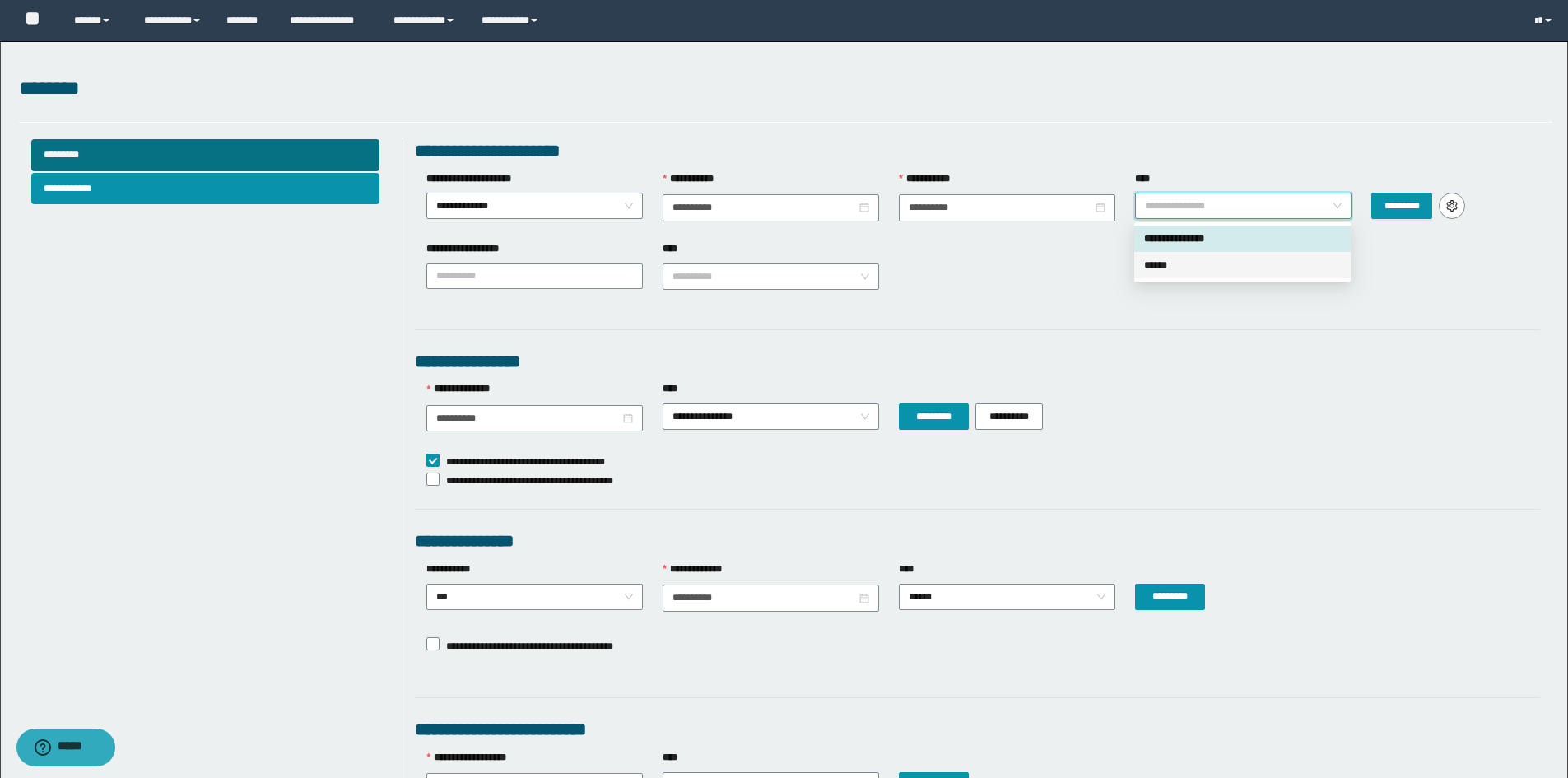 click on "******" at bounding box center [1242, 265] 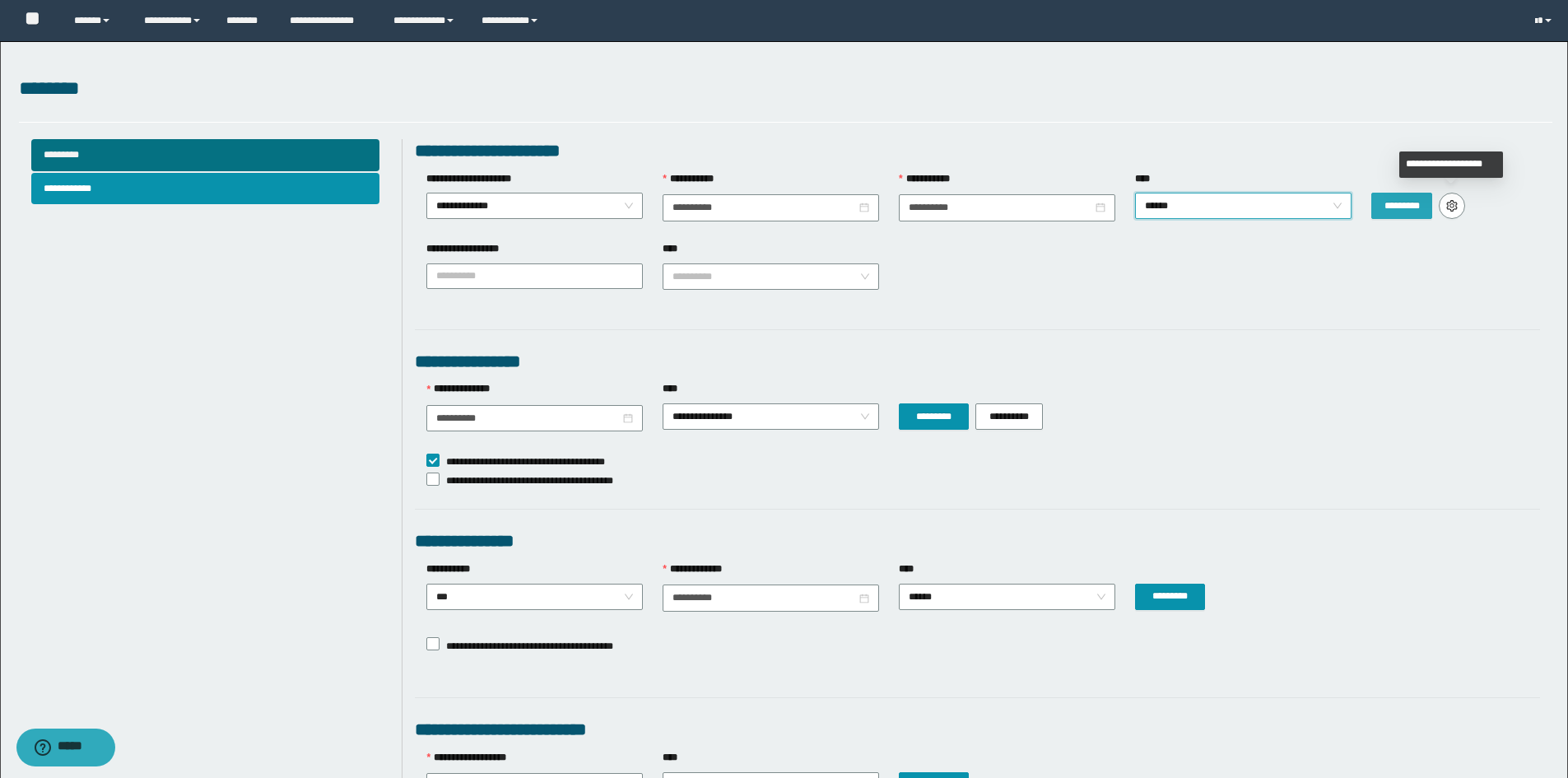 click on "*********" at bounding box center (1402, 206) 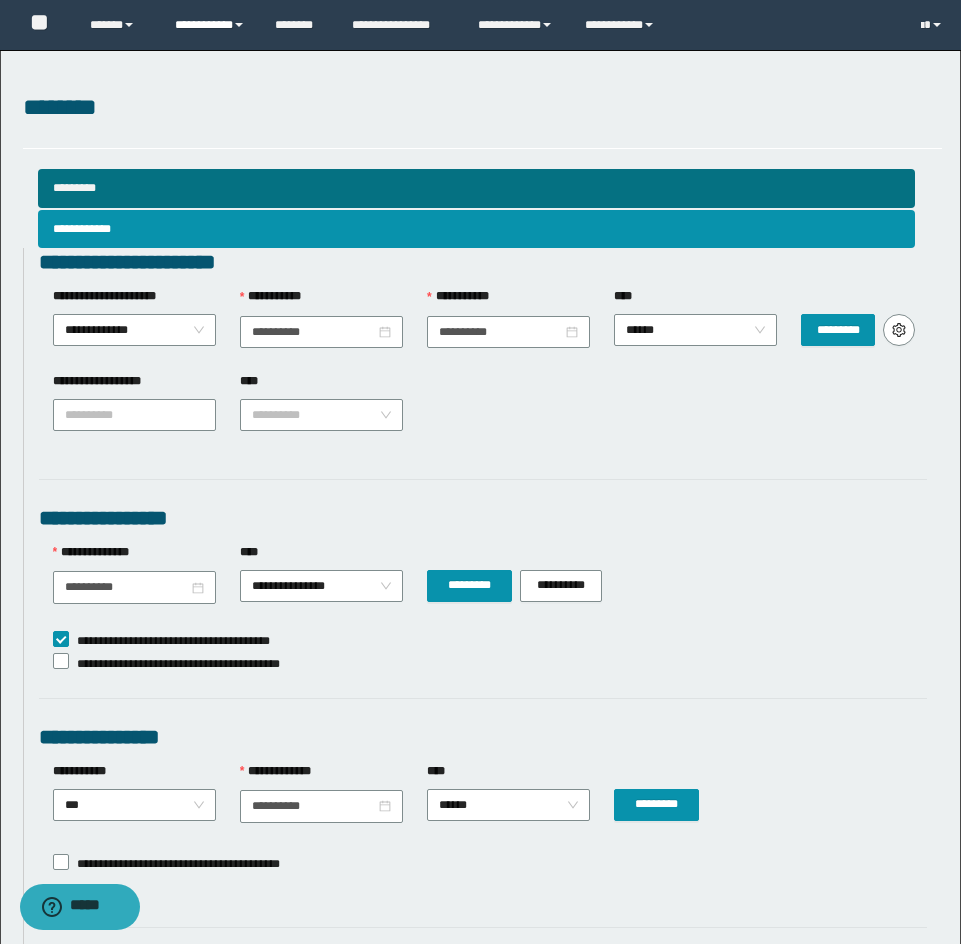 click on "**********" at bounding box center [210, 25] 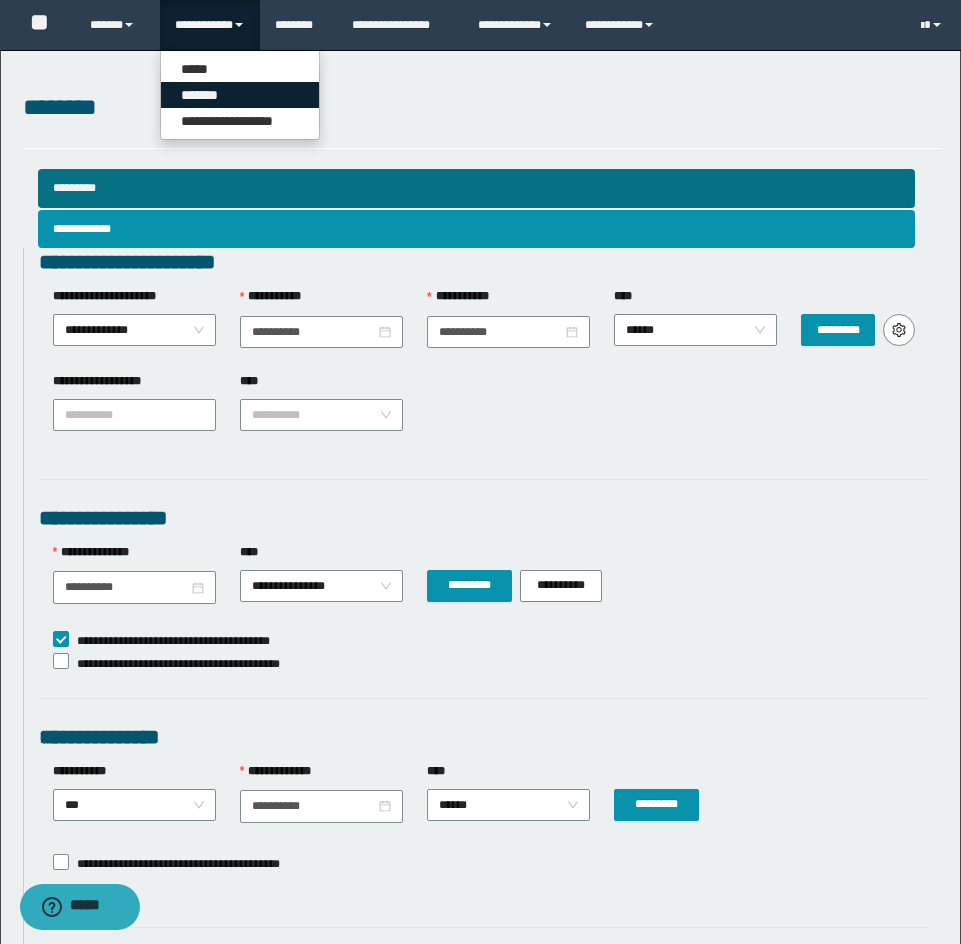 click on "*******" at bounding box center (240, 95) 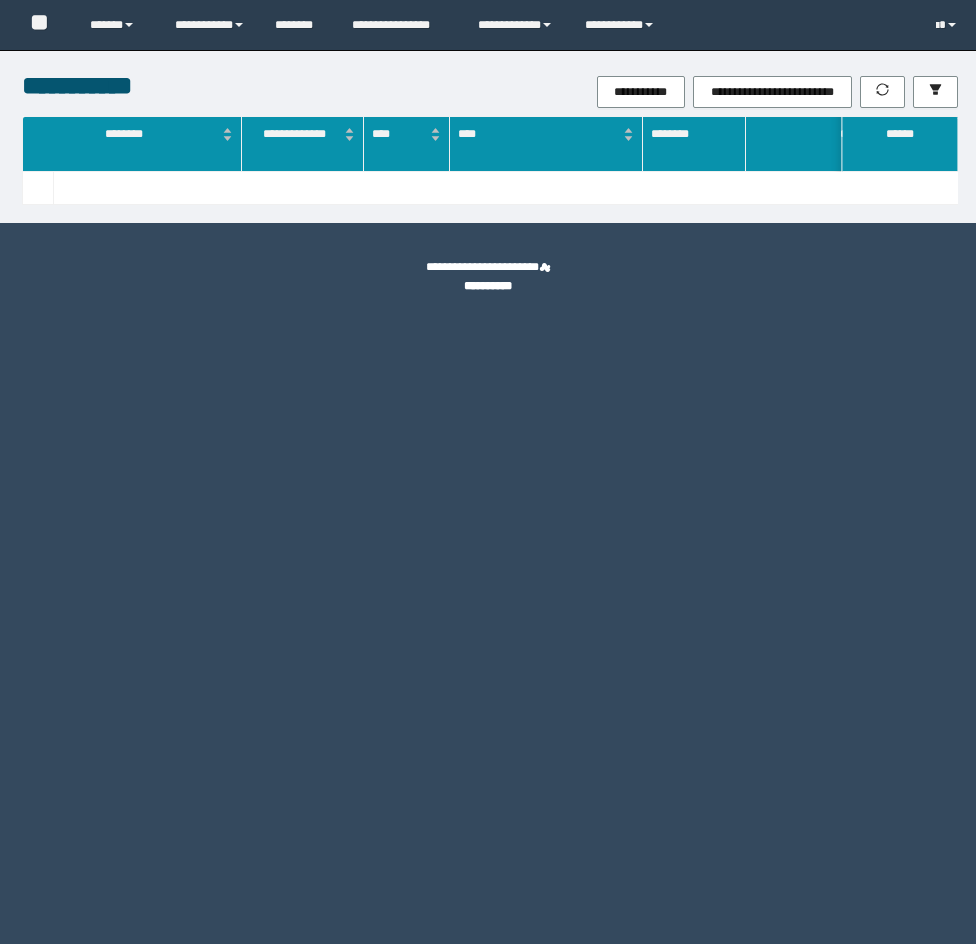 scroll, scrollTop: 0, scrollLeft: 0, axis: both 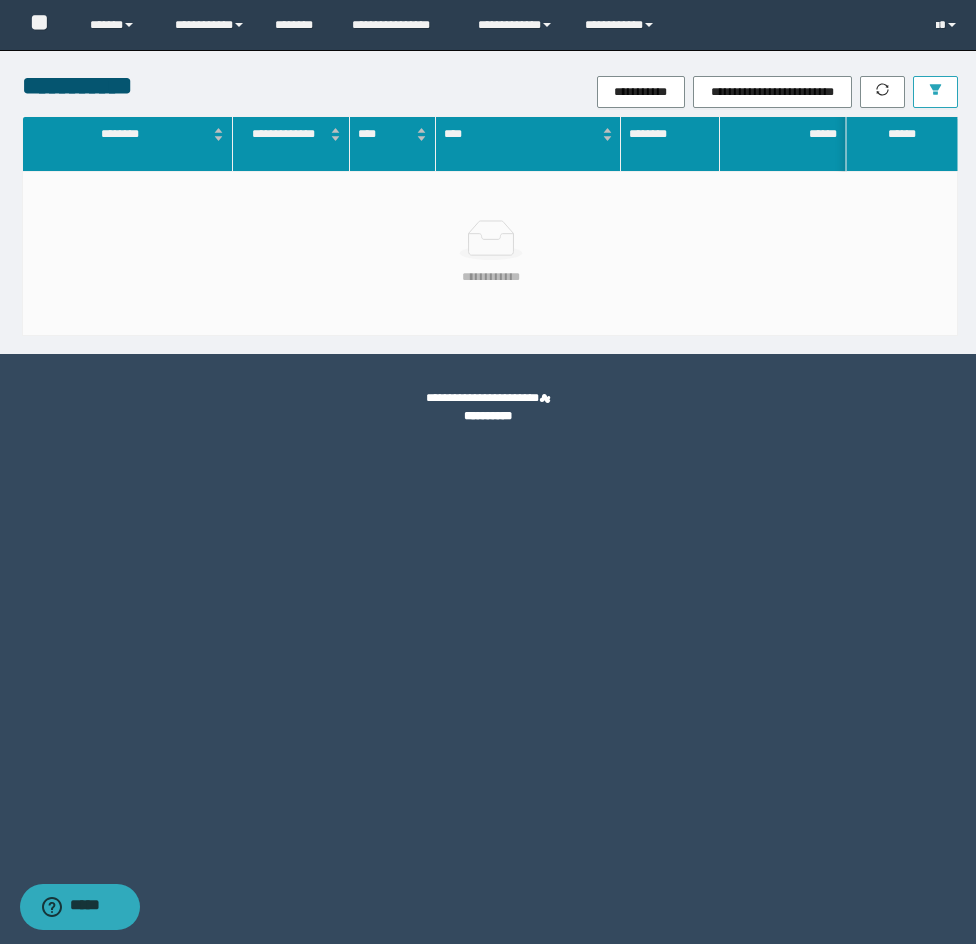 click 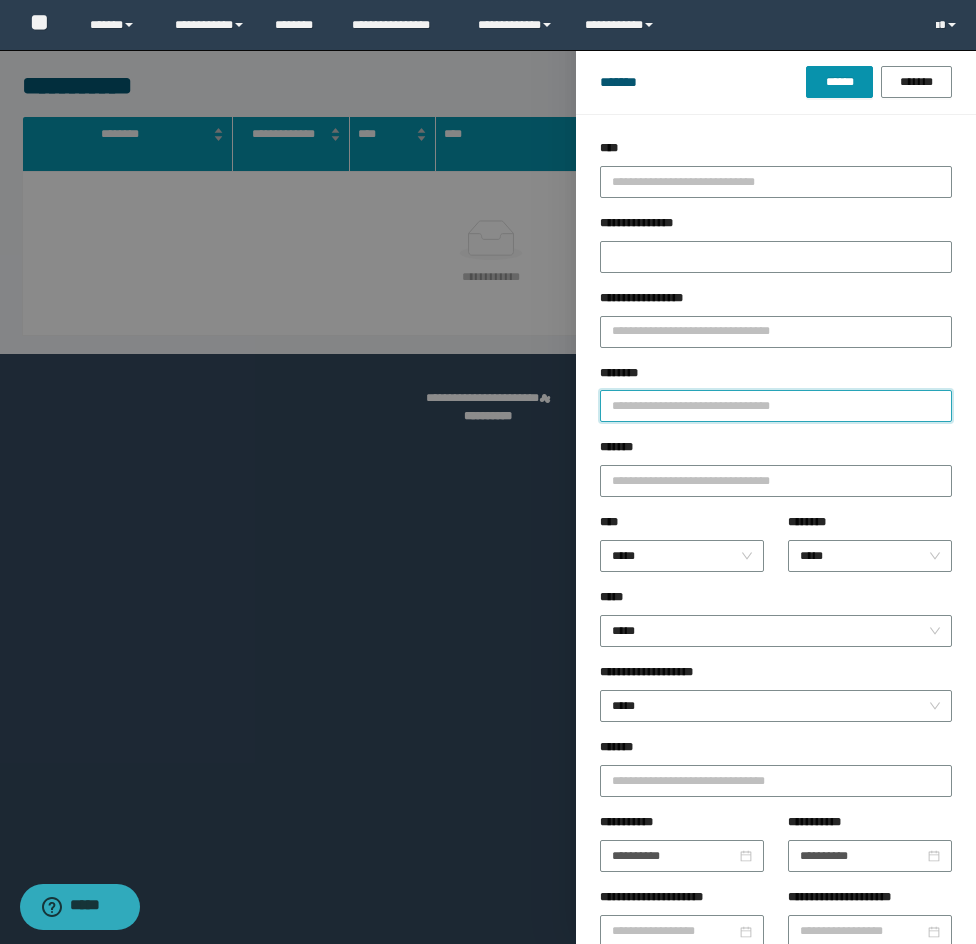 click on "********" at bounding box center [776, 406] 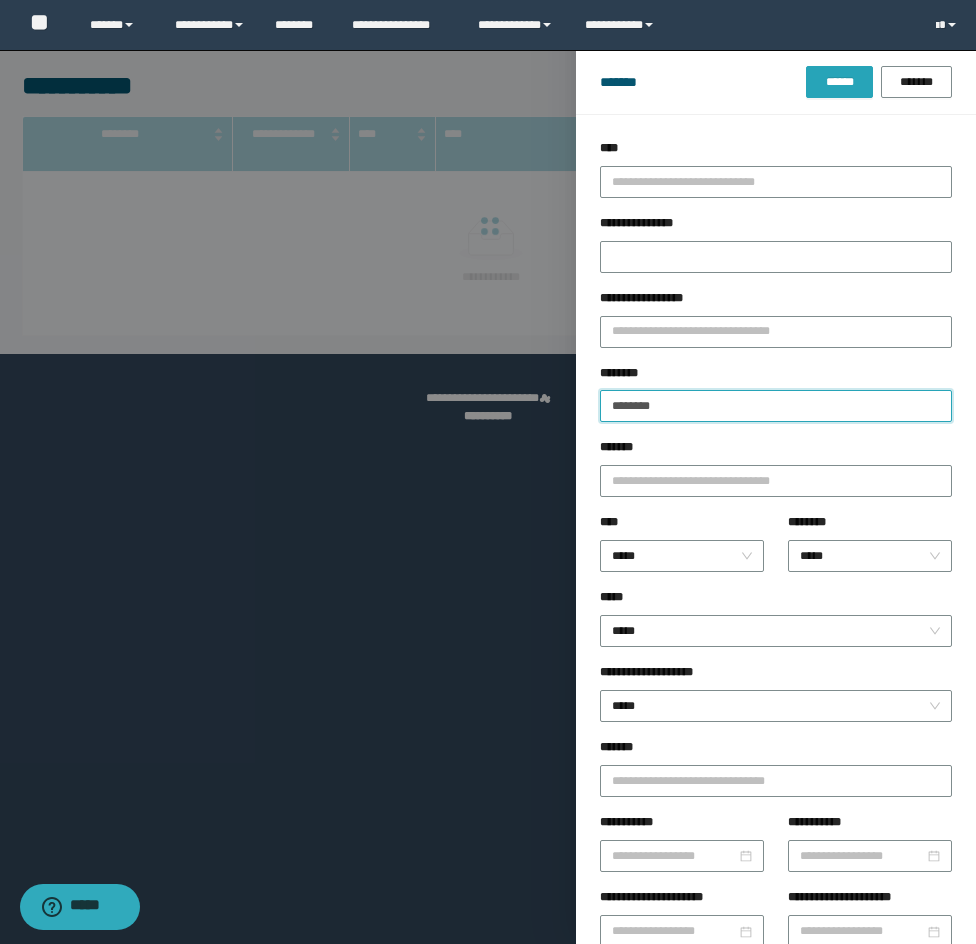type on "********" 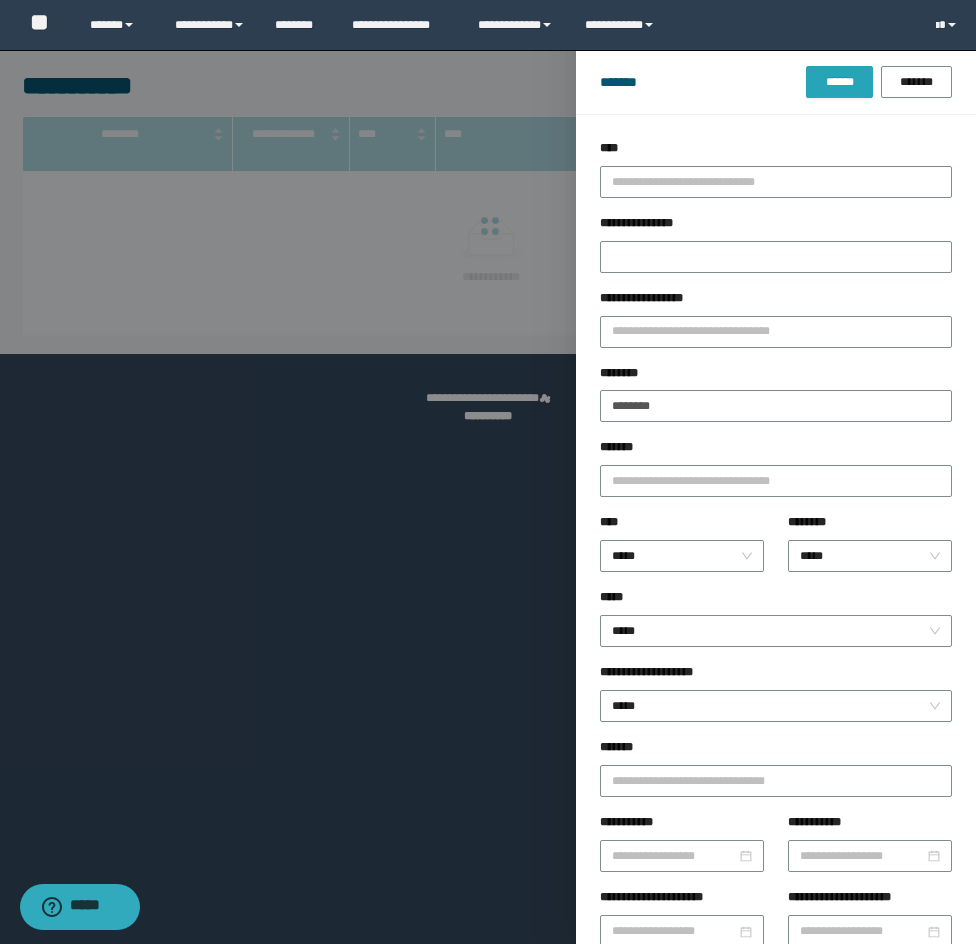 click on "******" at bounding box center [839, 82] 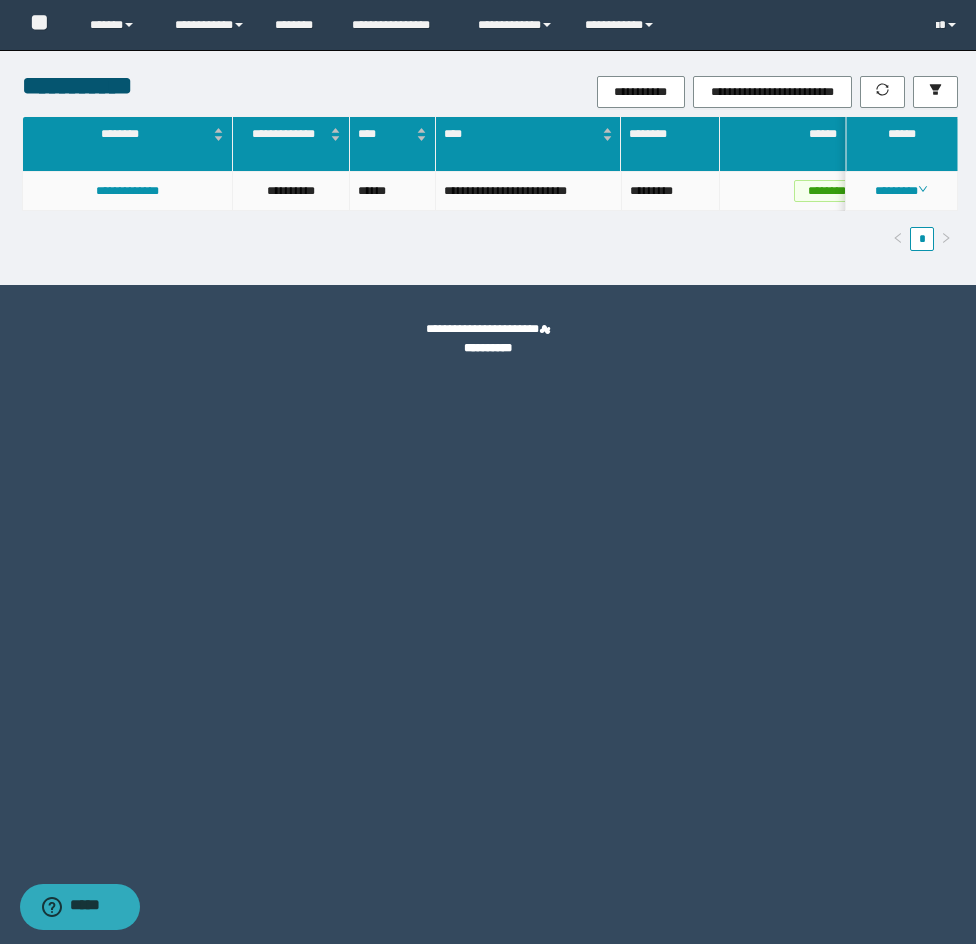 click on "**********" at bounding box center (127, 191) 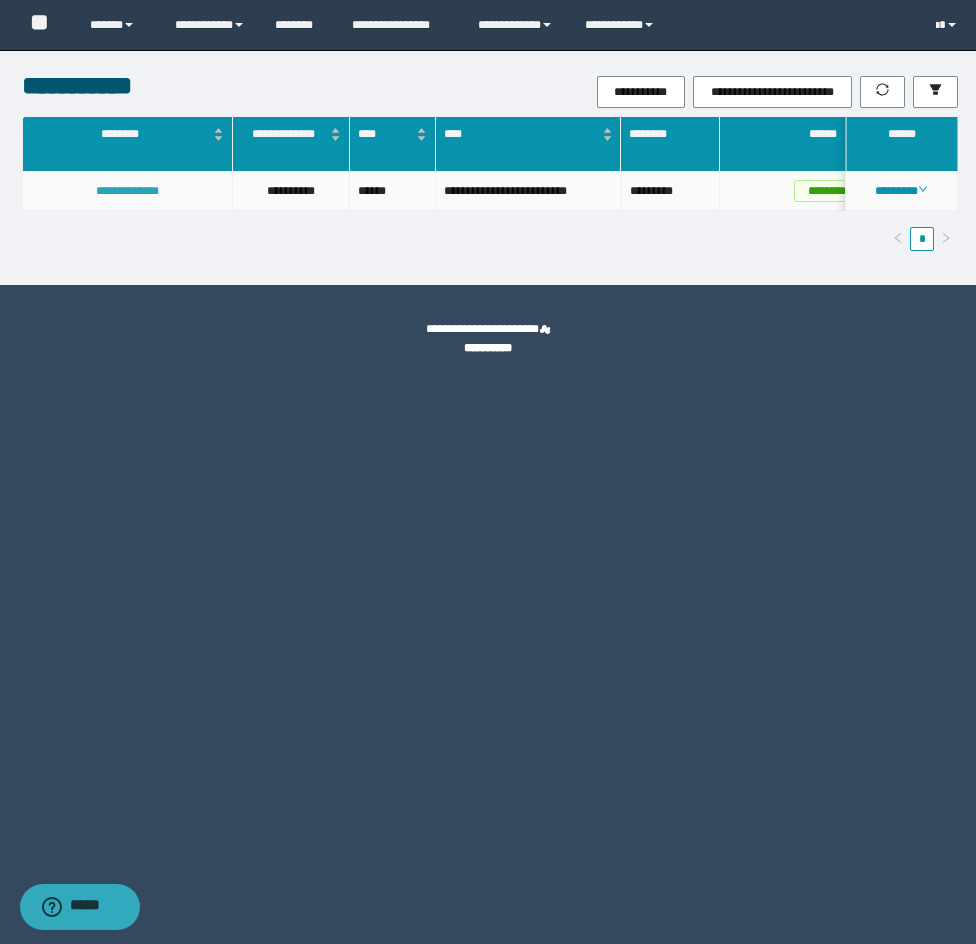 click on "**********" at bounding box center (127, 191) 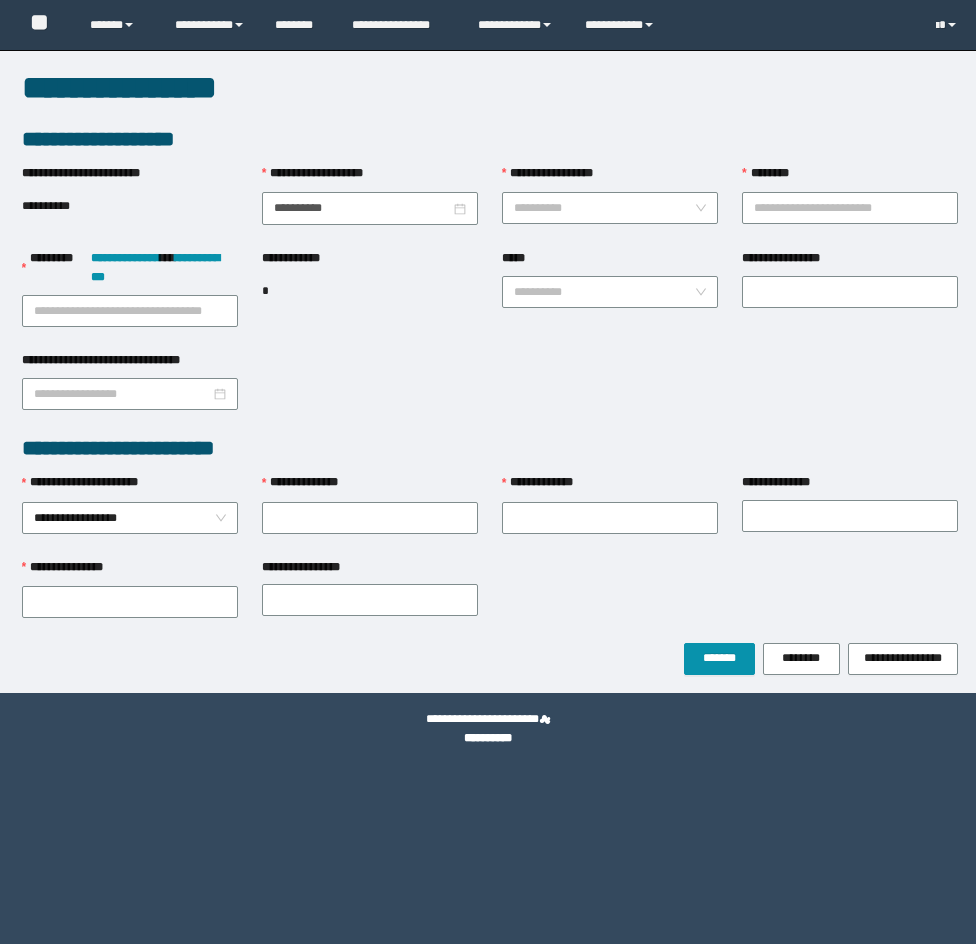 scroll, scrollTop: 0, scrollLeft: 0, axis: both 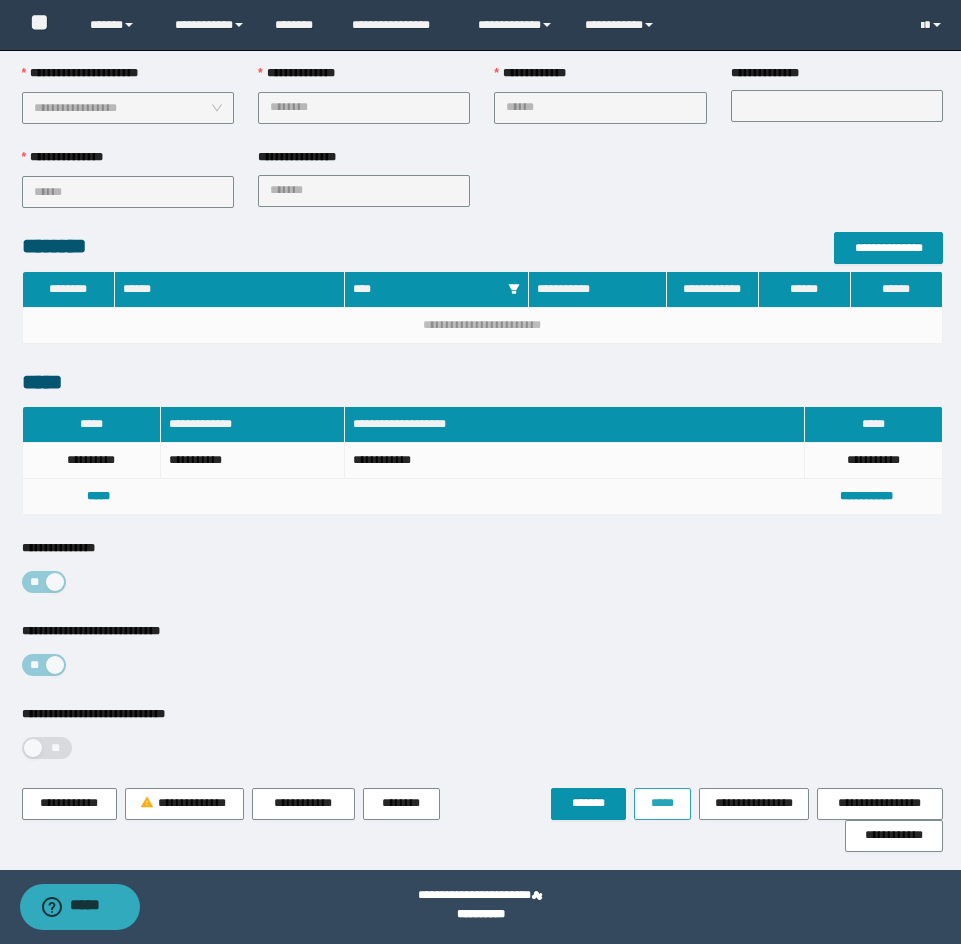 click on "*****" at bounding box center [662, 803] 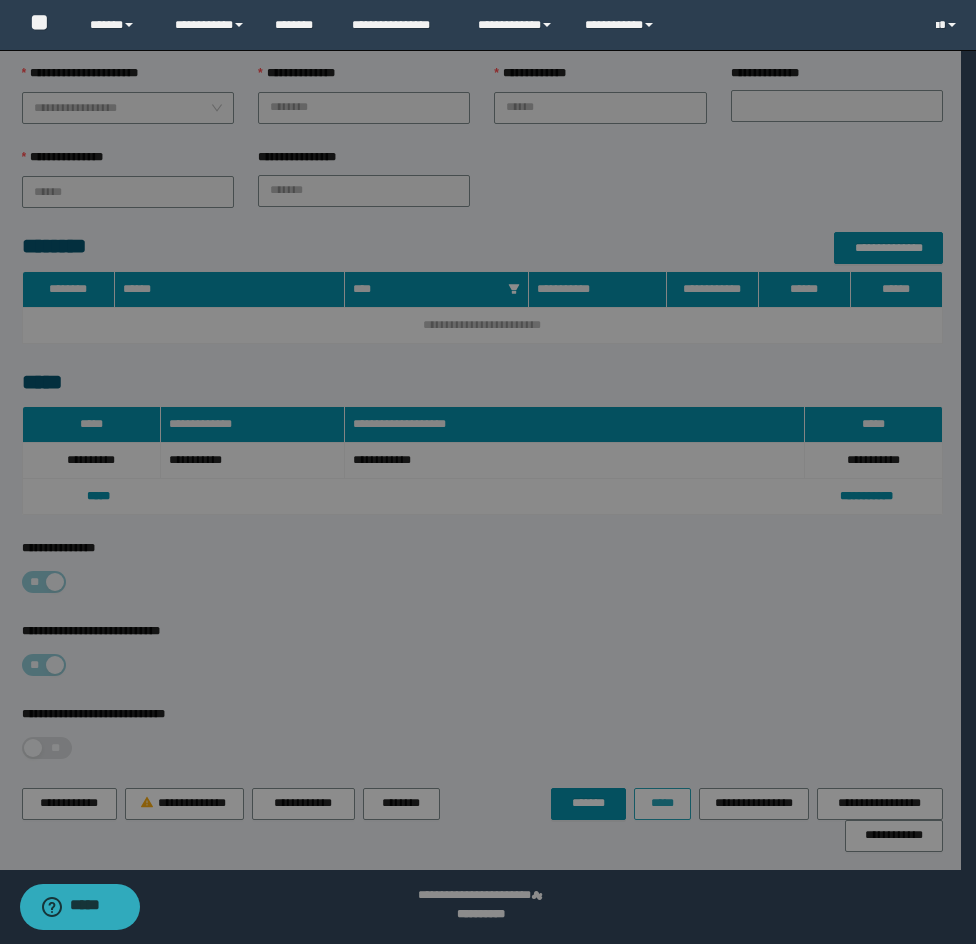 type on "**********" 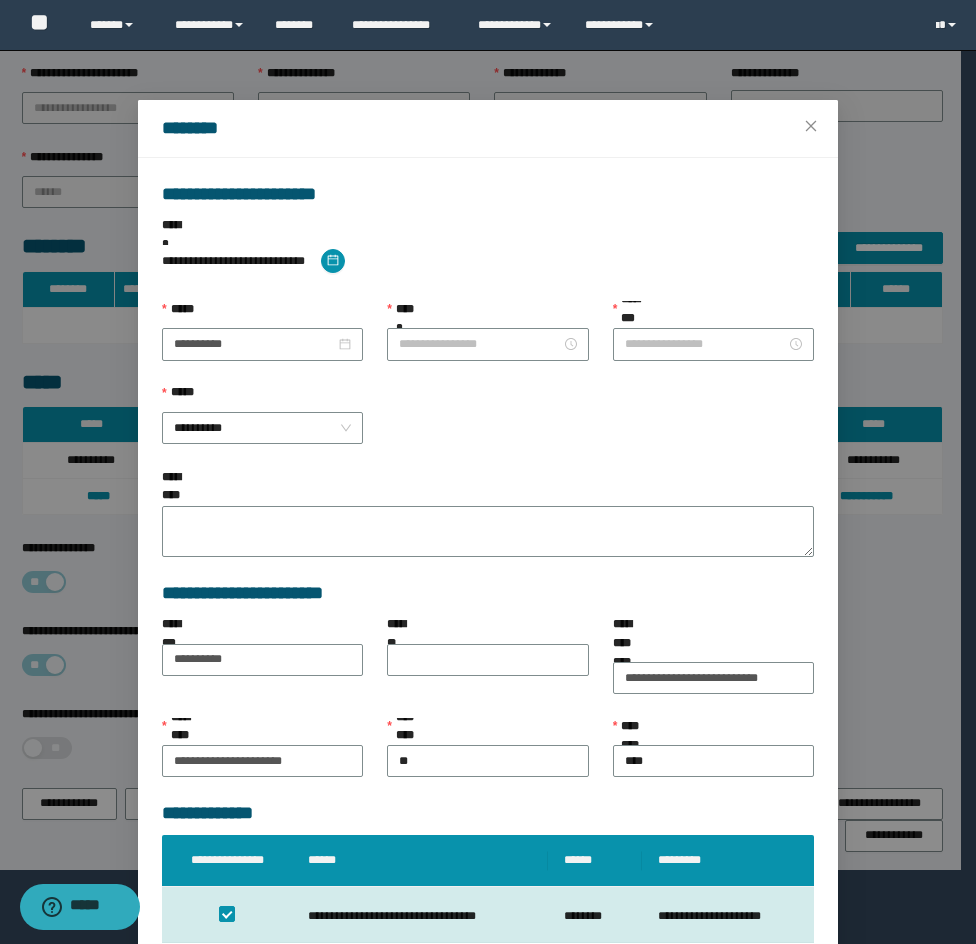 type on "*******" 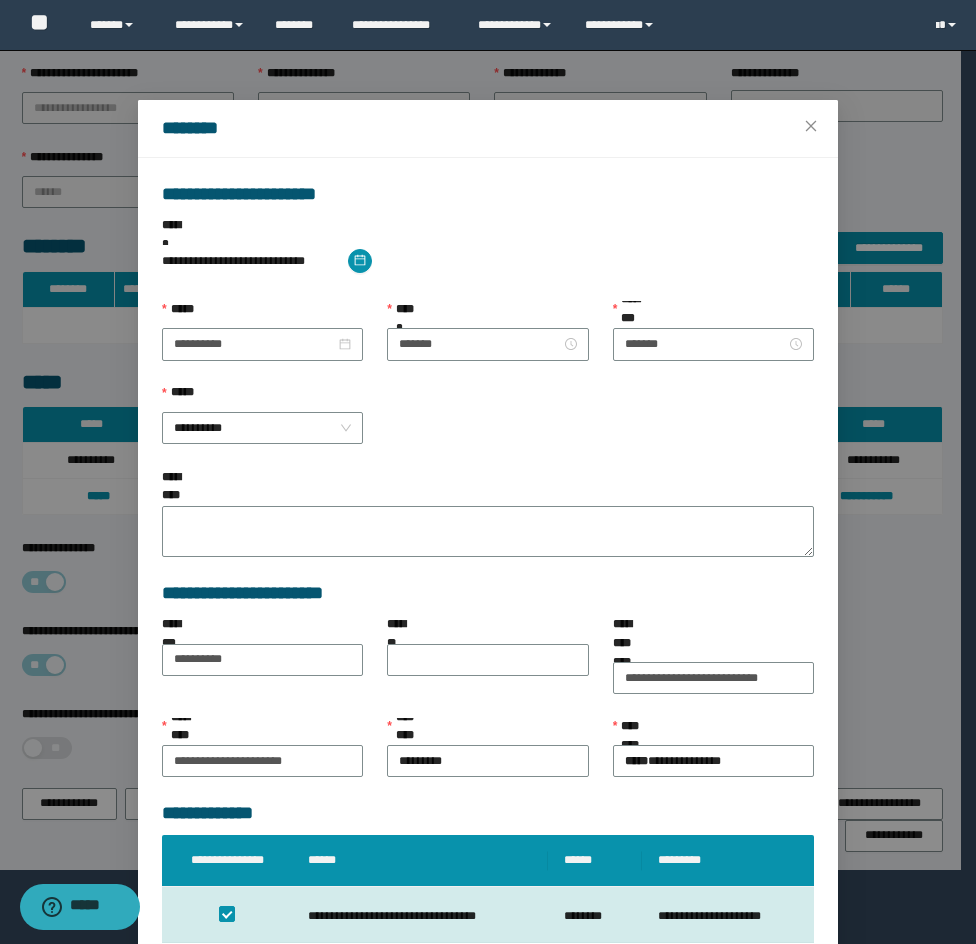 click on "**********" at bounding box center (262, 343) 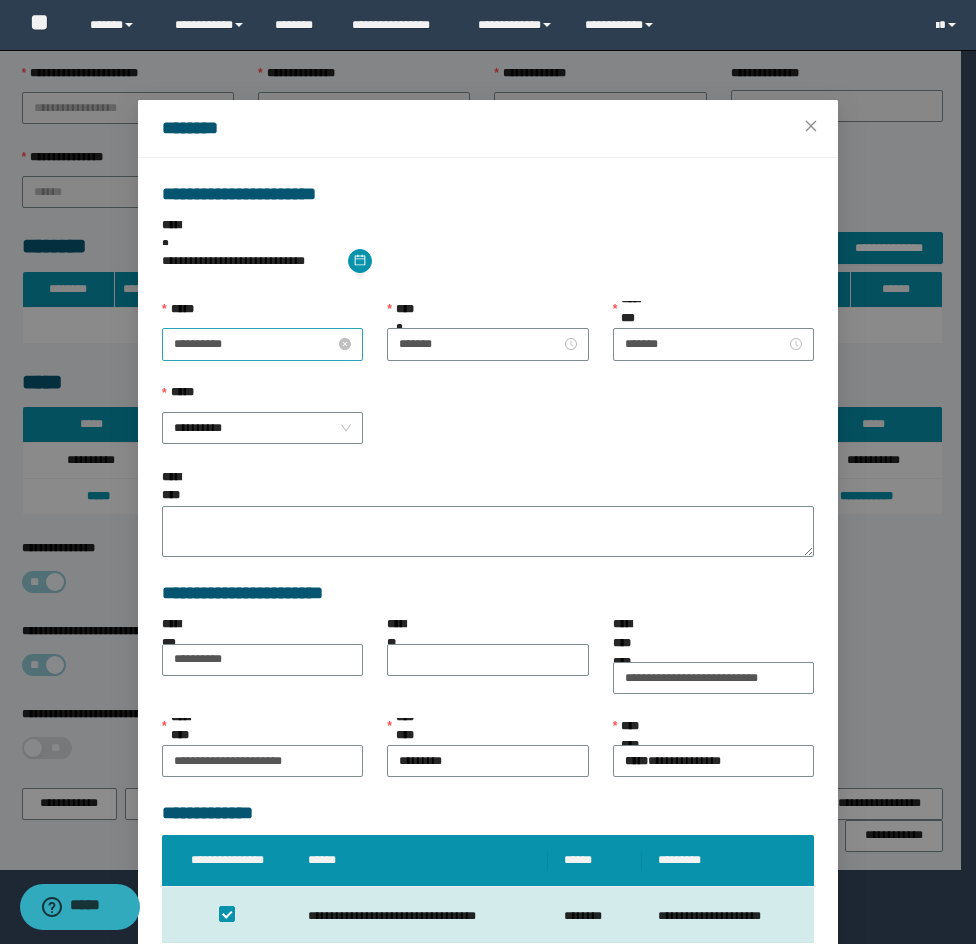 click on "**********" at bounding box center (254, 344) 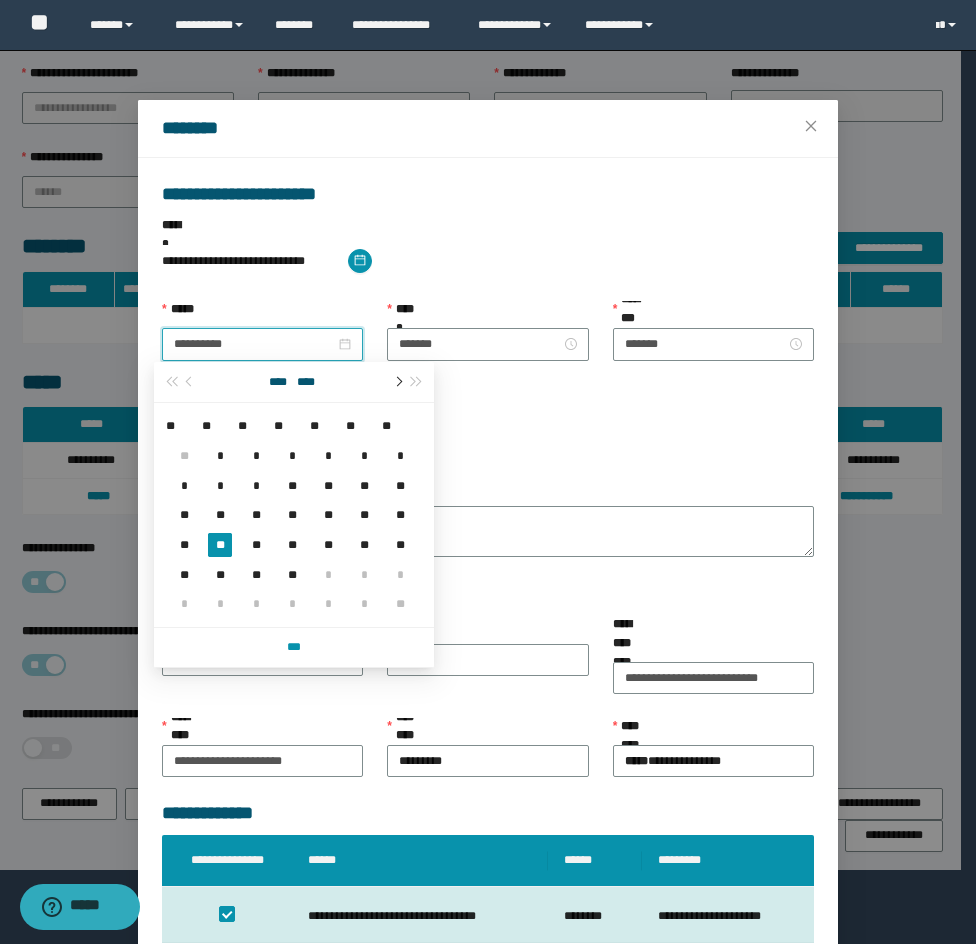 click at bounding box center [397, 382] 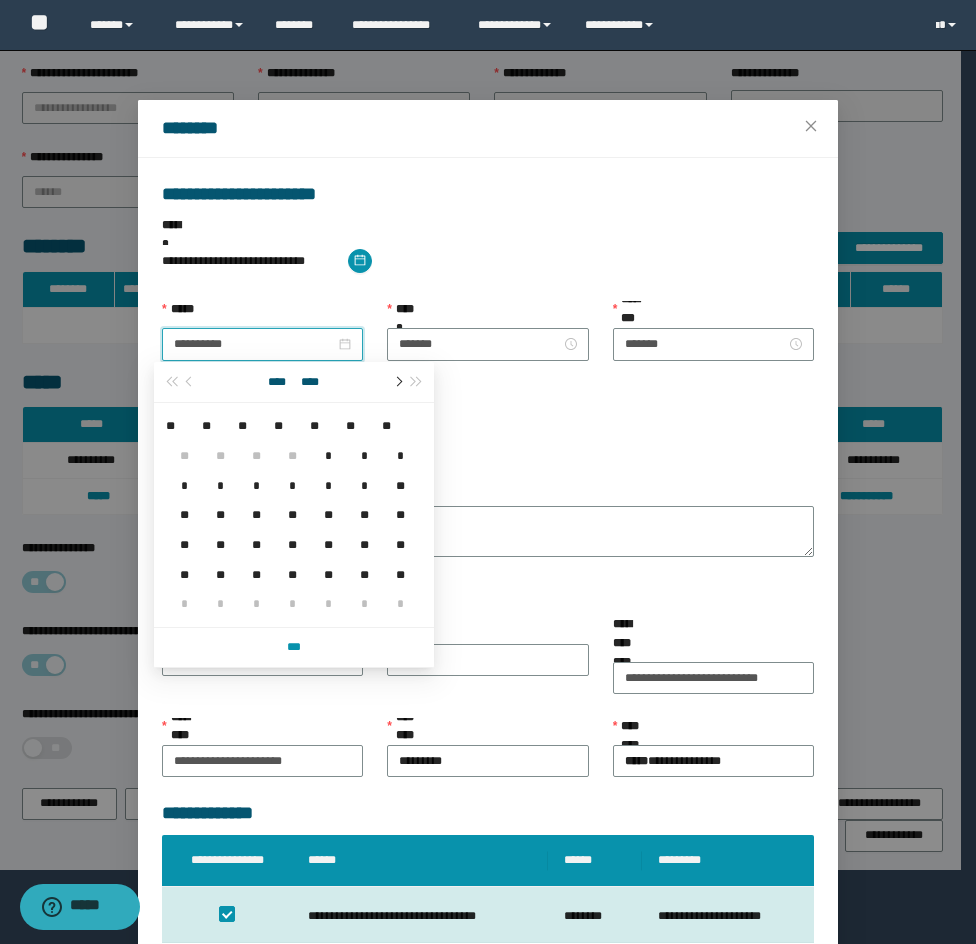 click at bounding box center (397, 382) 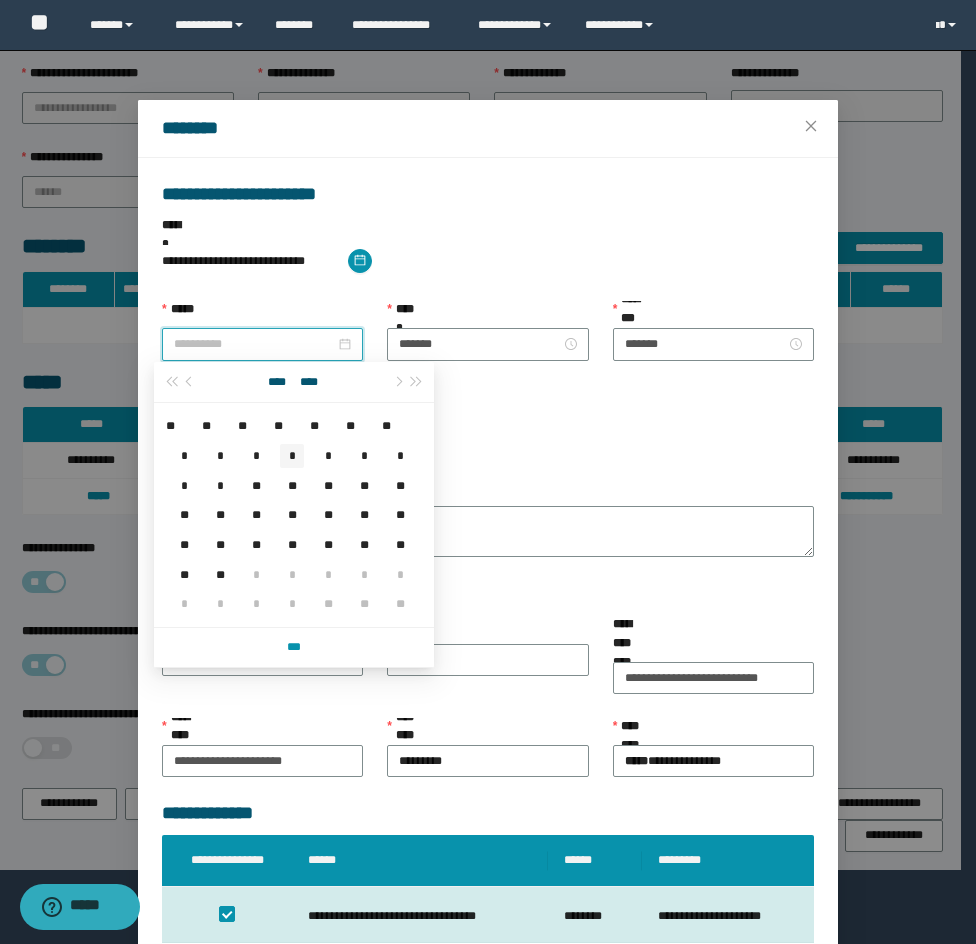 type on "**********" 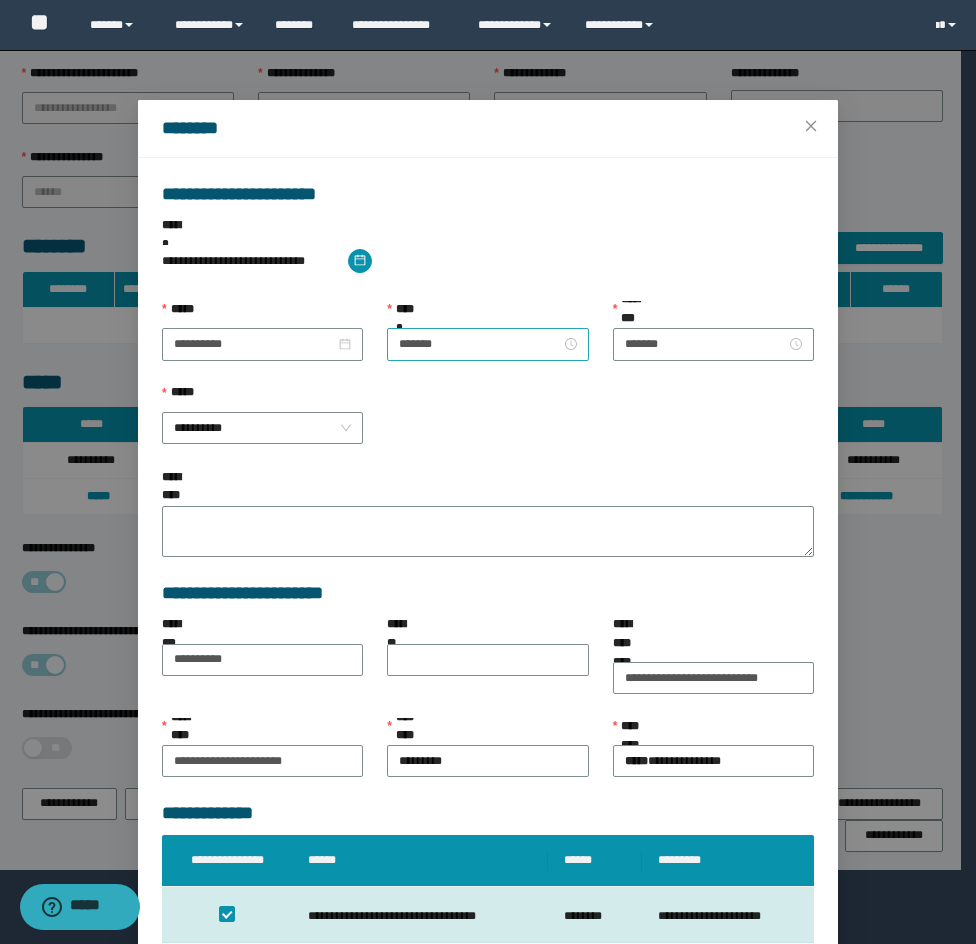 click on "*******" at bounding box center (487, 344) 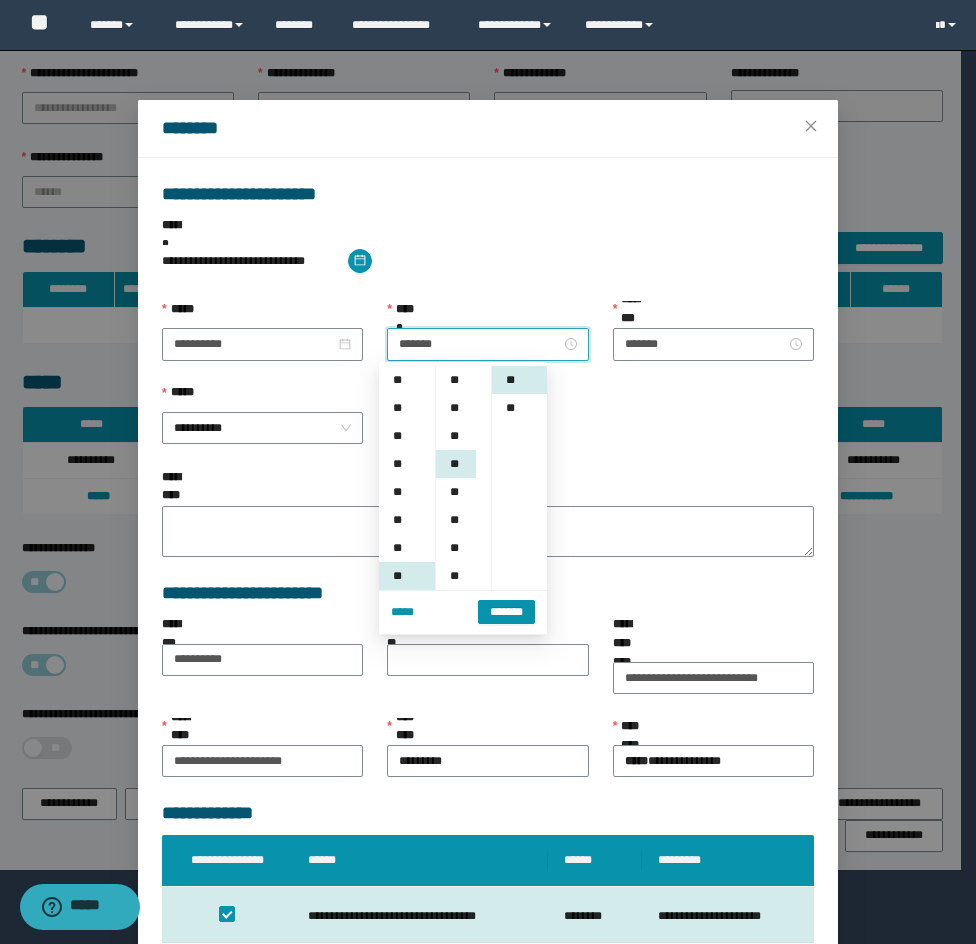 scroll, scrollTop: 196, scrollLeft: 0, axis: vertical 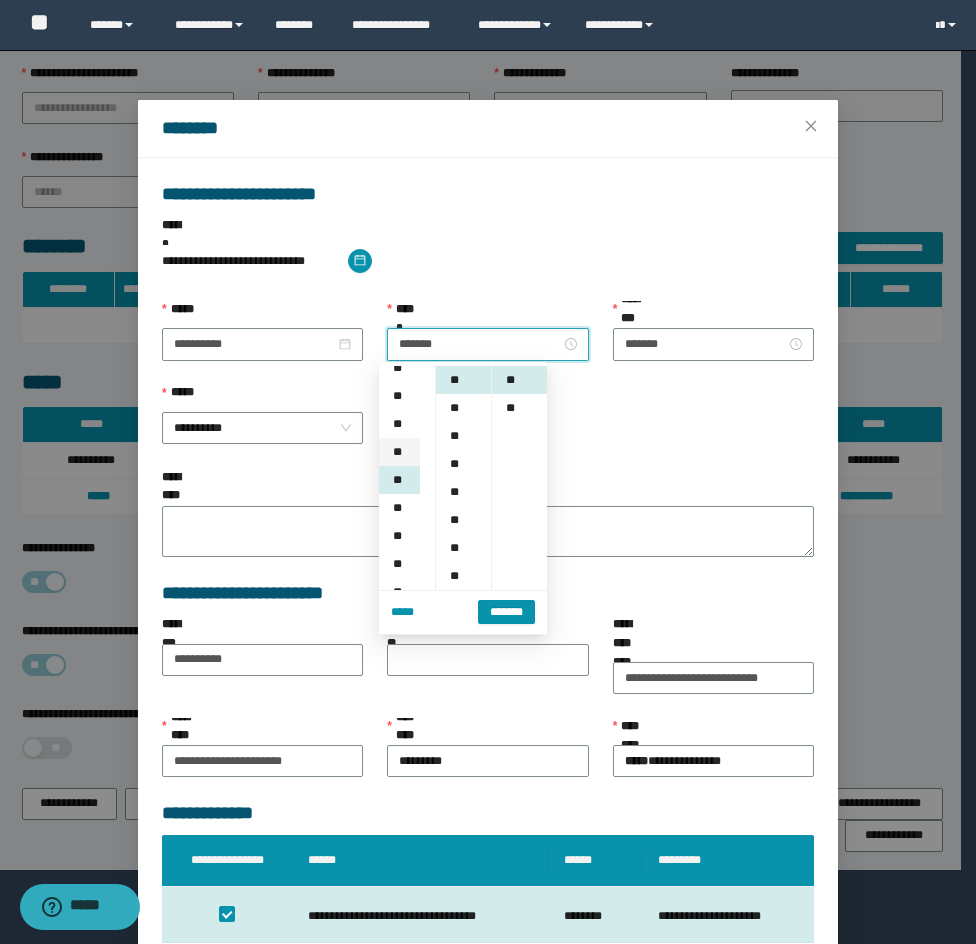 click on "**" at bounding box center (399, 452) 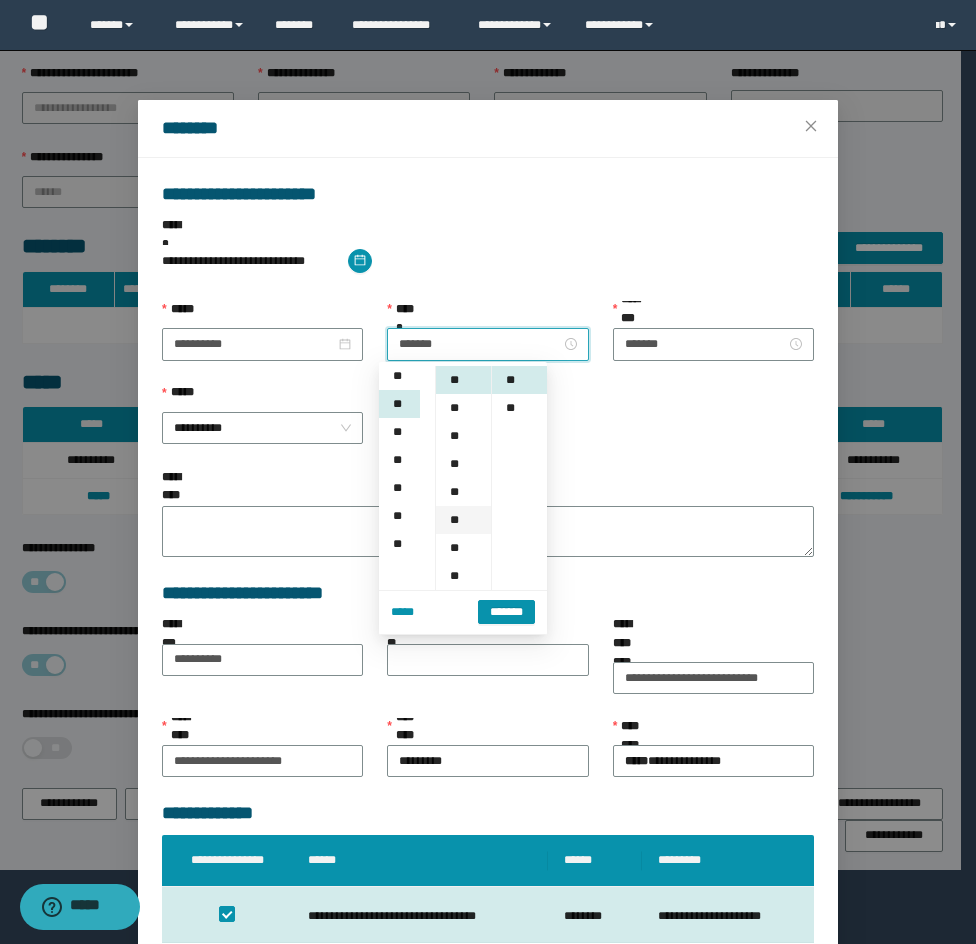 scroll, scrollTop: 168, scrollLeft: 0, axis: vertical 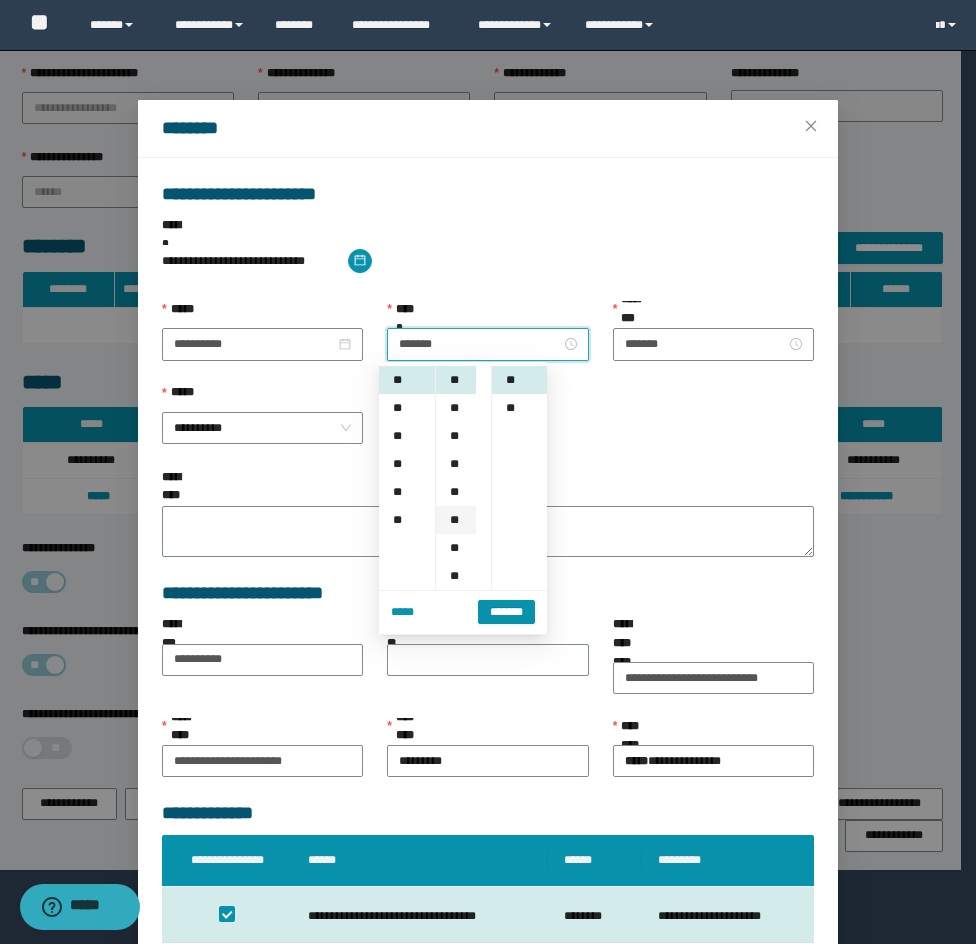 click on "**" at bounding box center [456, 520] 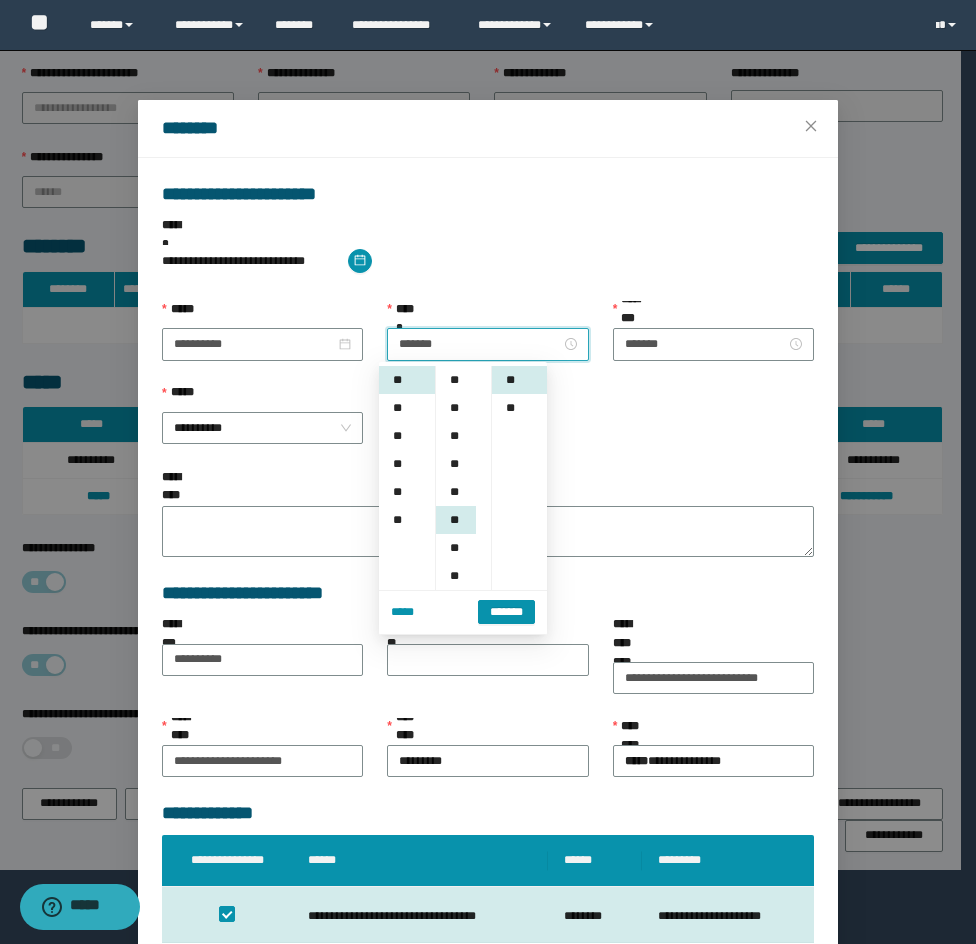 scroll, scrollTop: 224, scrollLeft: 0, axis: vertical 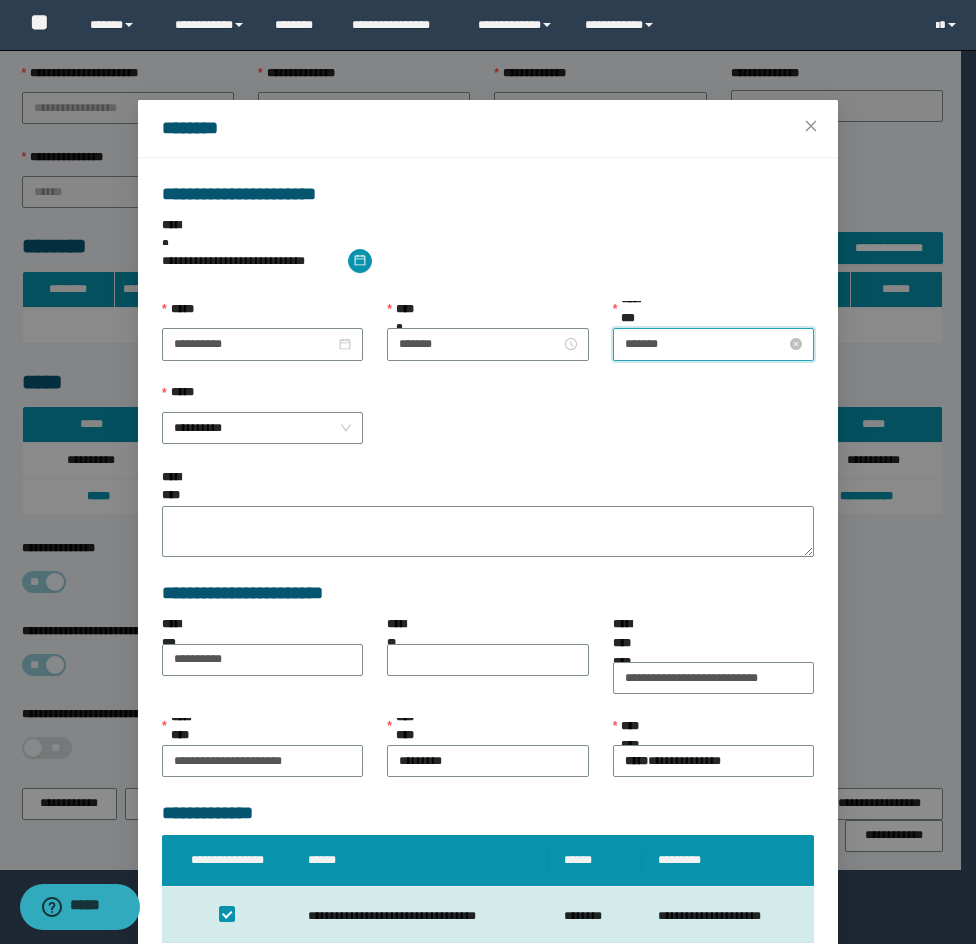 click on "*******" at bounding box center [705, 344] 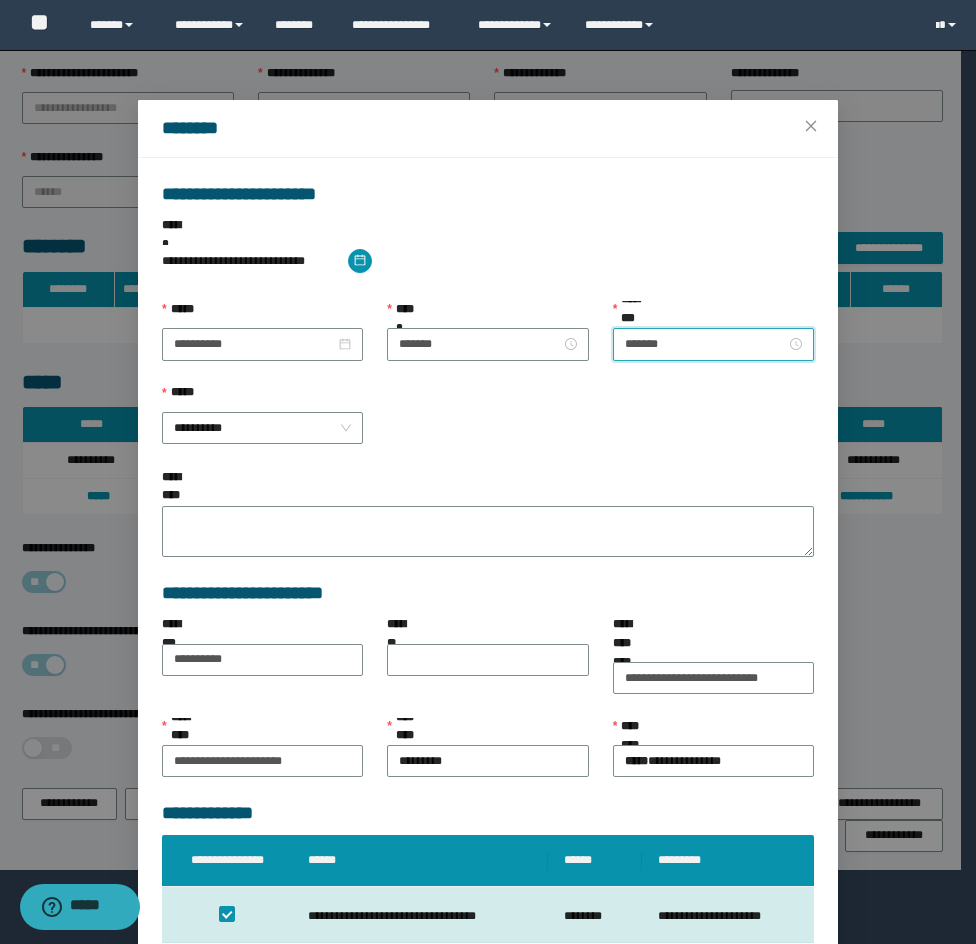 scroll, scrollTop: 168, scrollLeft: 0, axis: vertical 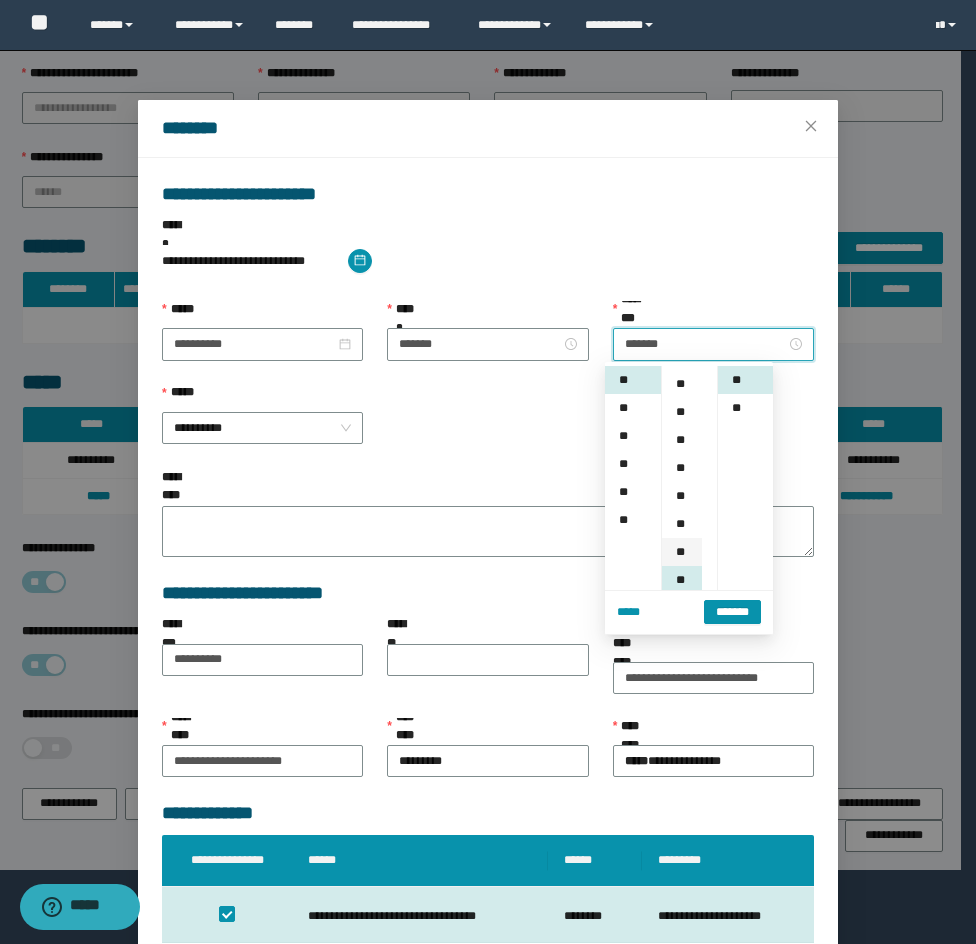 click on "**" at bounding box center (682, 552) 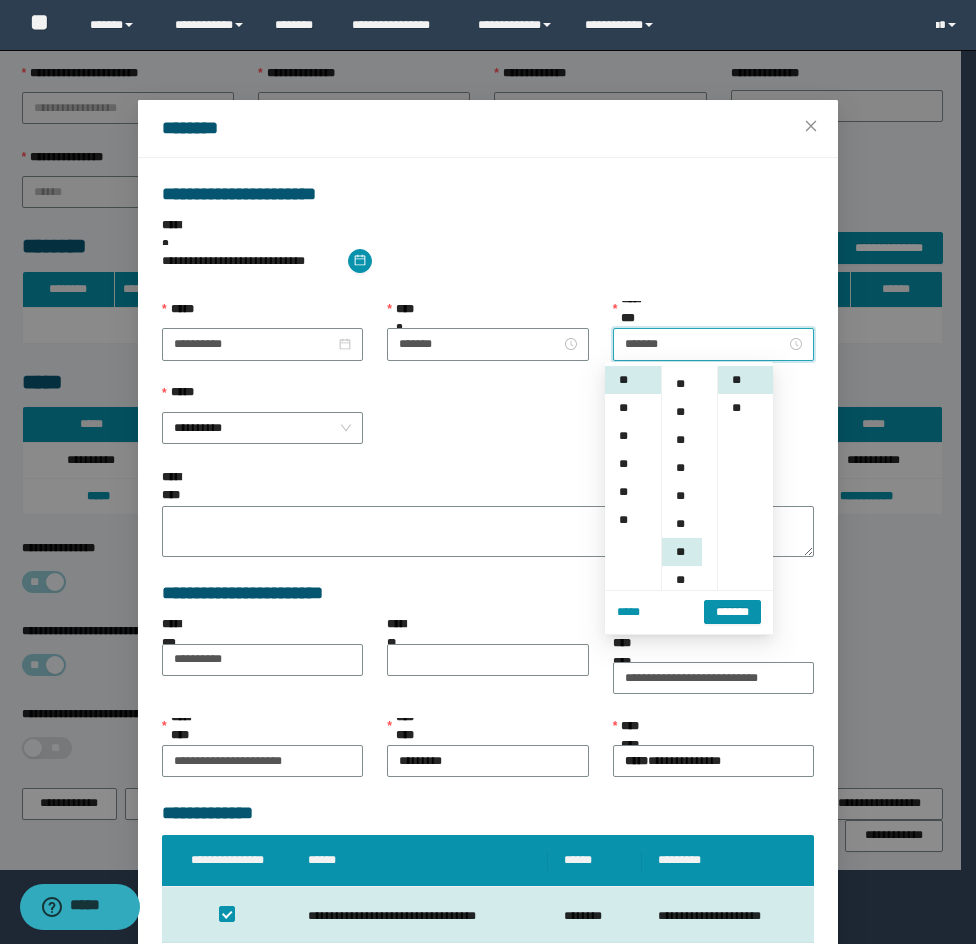 scroll, scrollTop: 280, scrollLeft: 0, axis: vertical 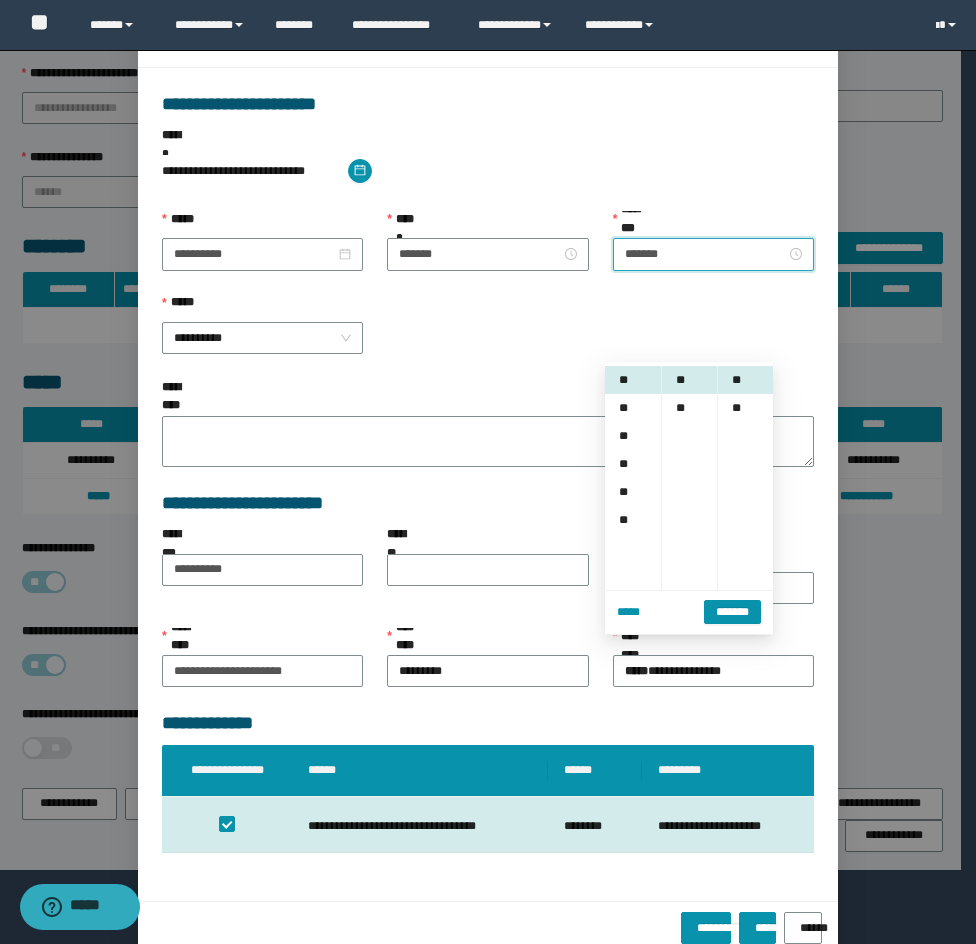click on "**********" at bounding box center (488, 723) 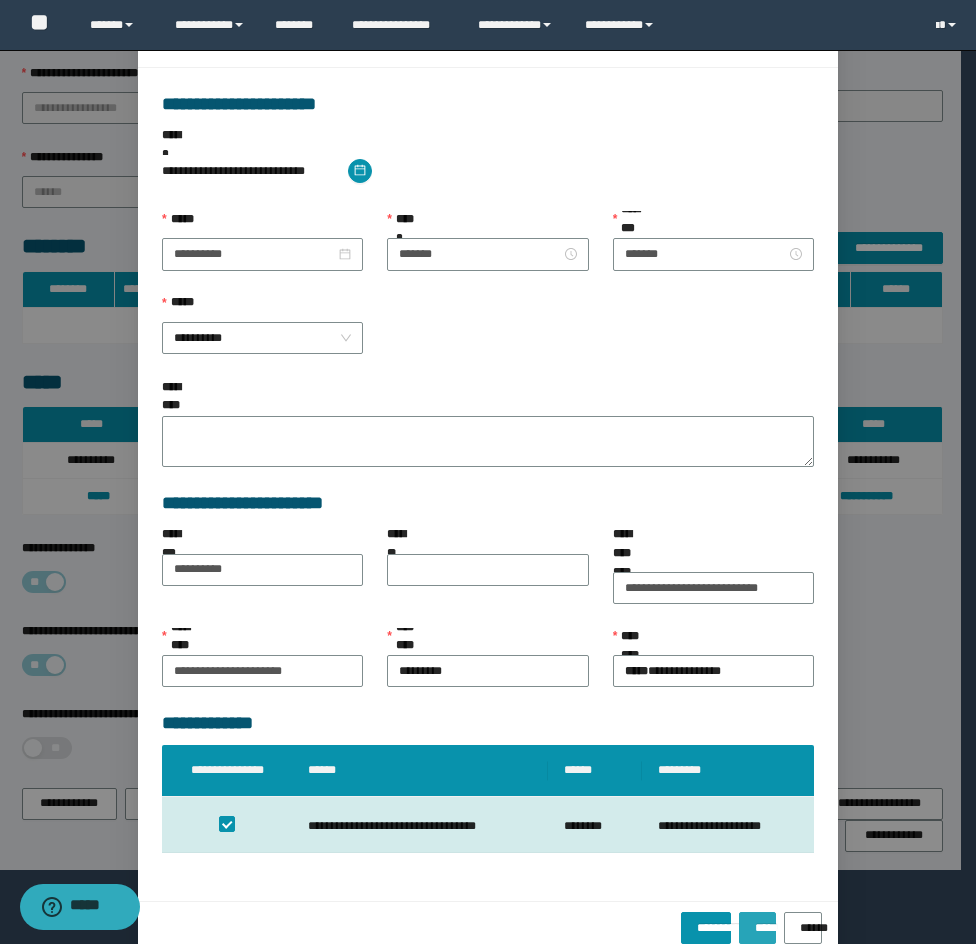 click on "*****" at bounding box center (757, 921) 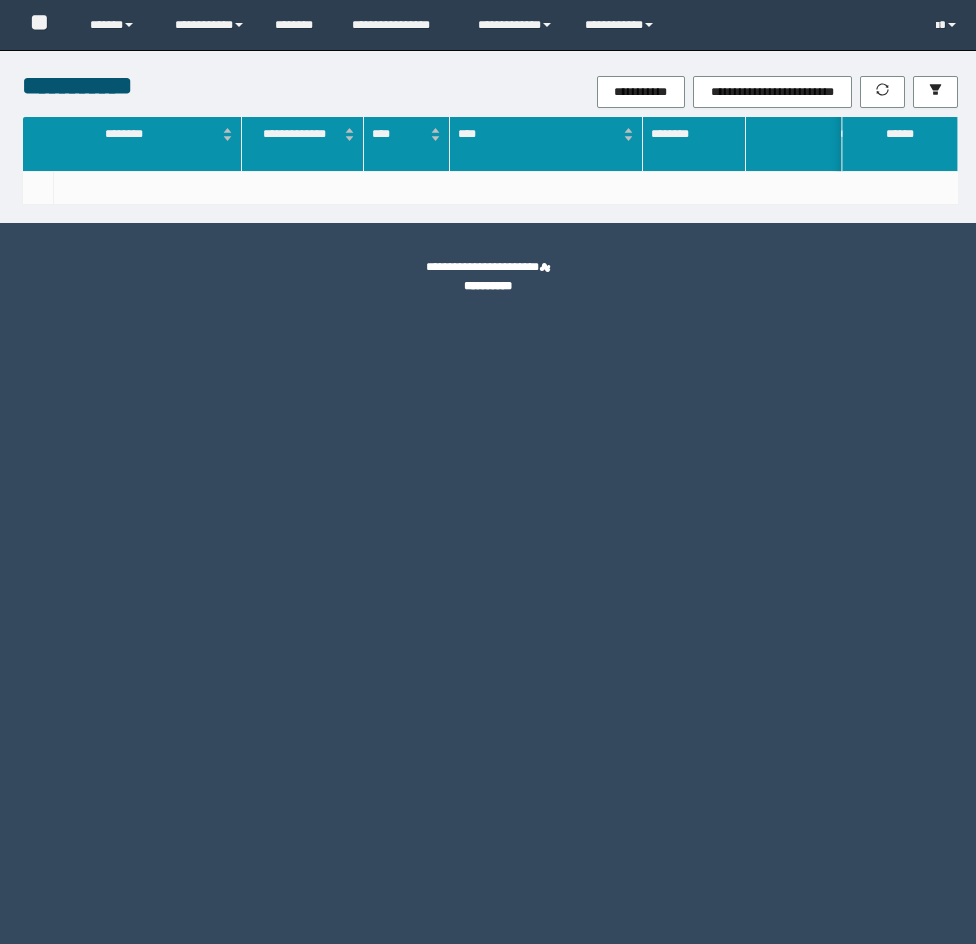 scroll, scrollTop: 0, scrollLeft: 0, axis: both 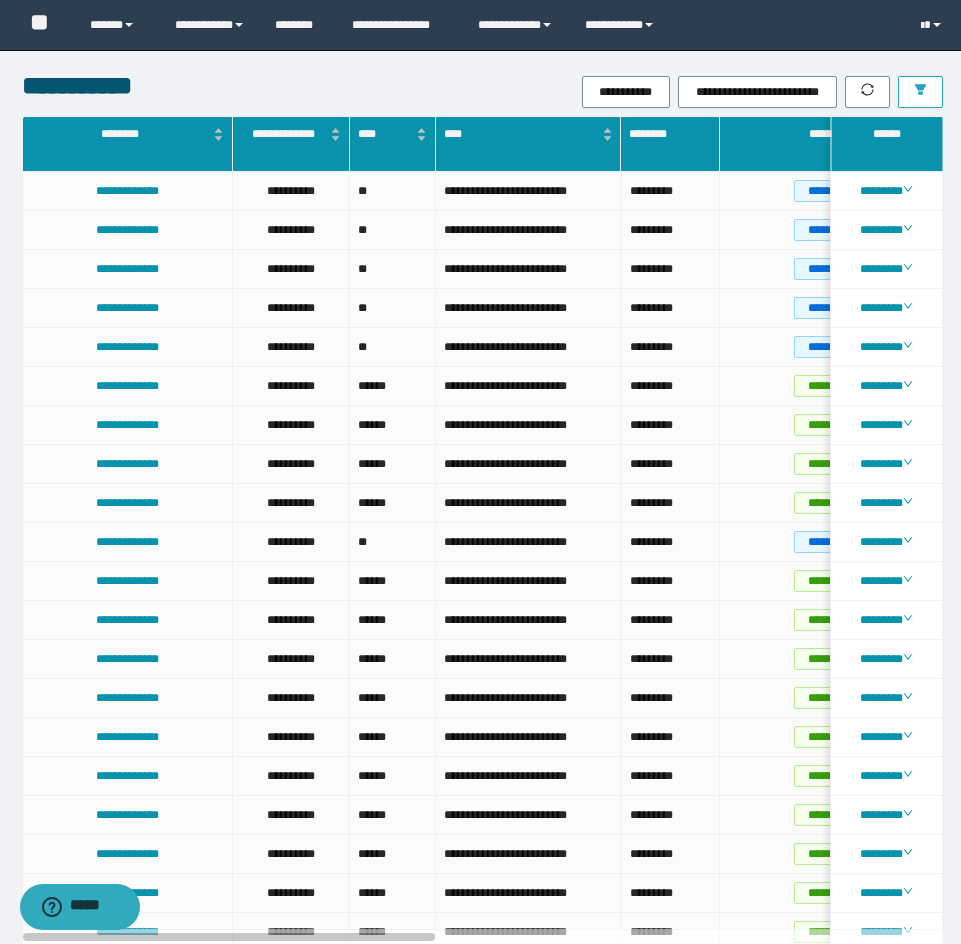 click at bounding box center [920, 92] 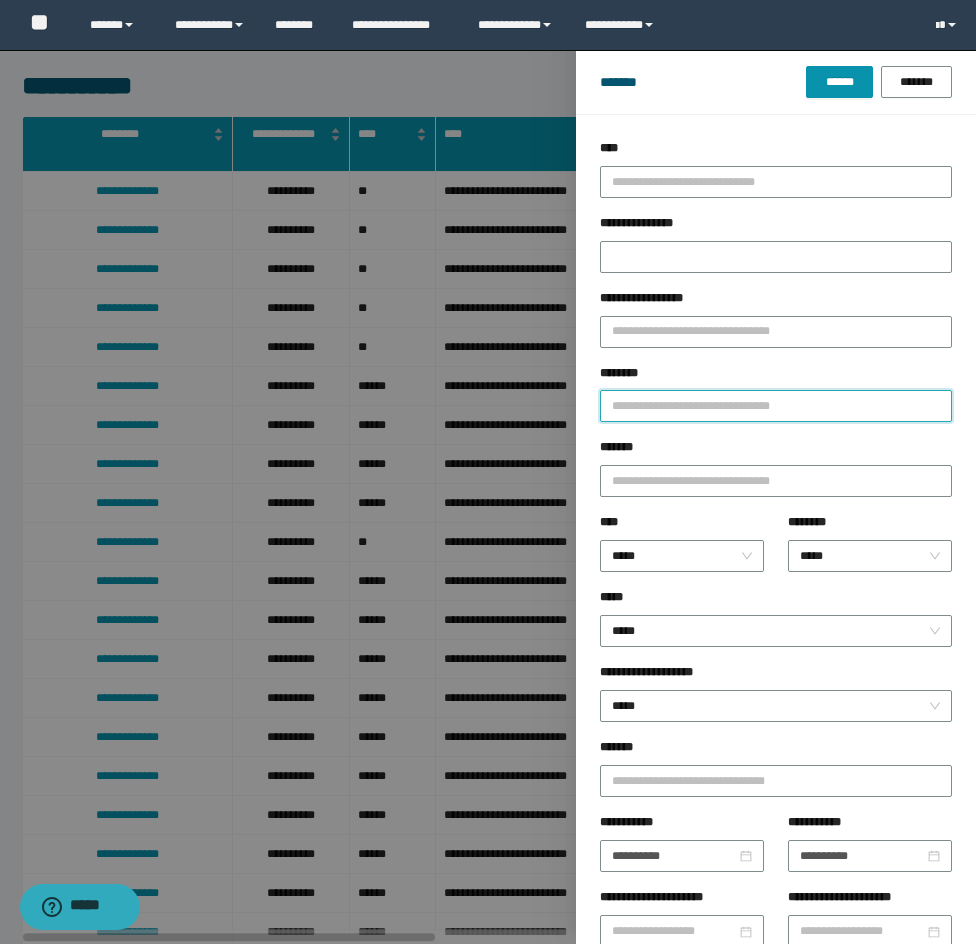 click on "********" at bounding box center [776, 406] 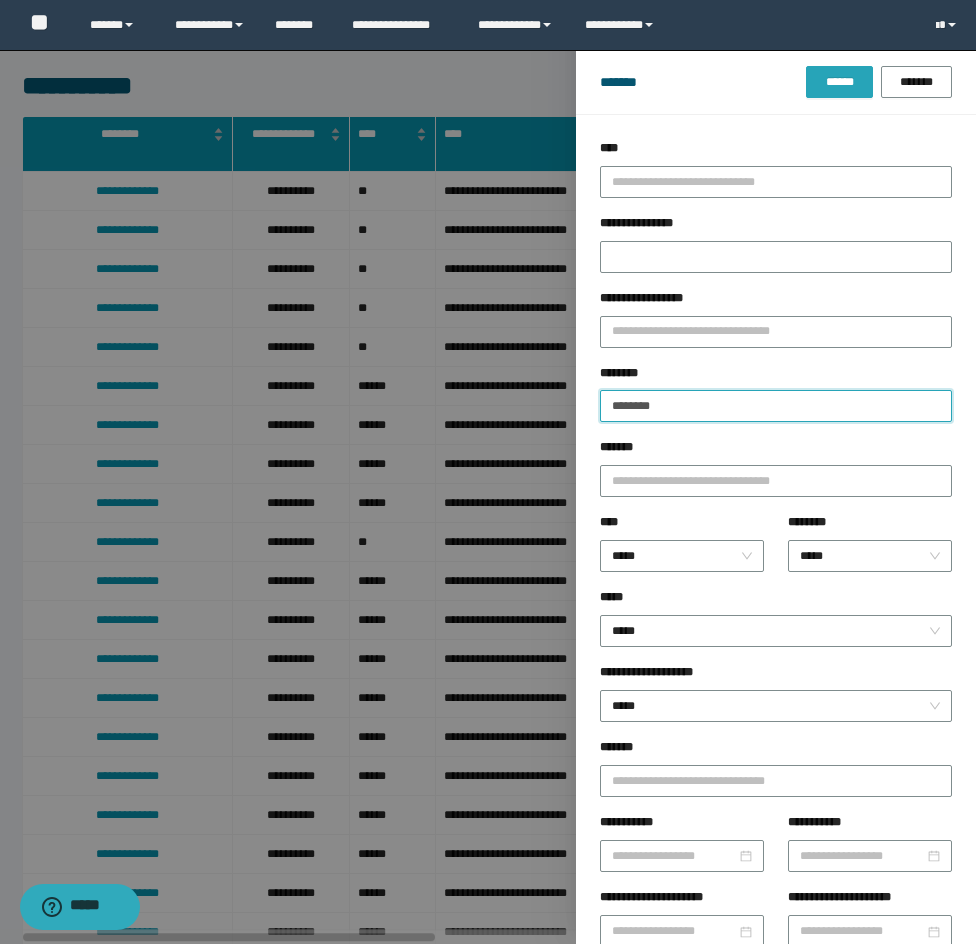 type on "********" 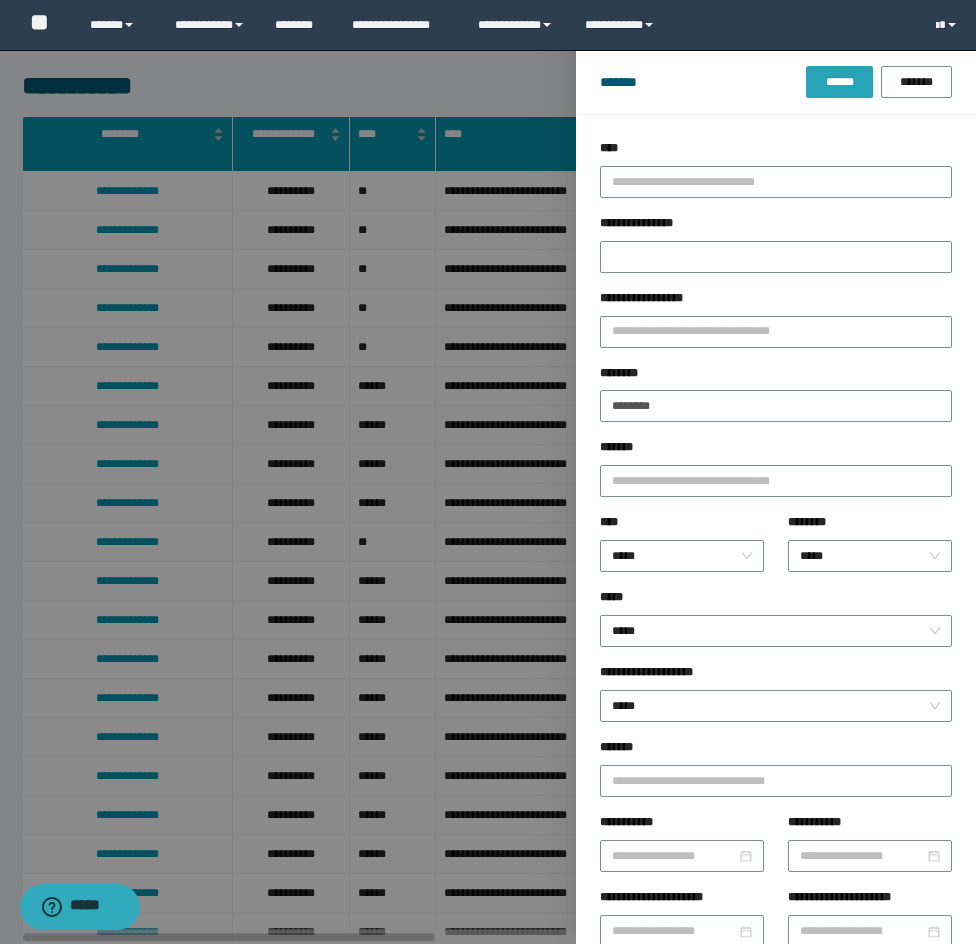 click on "******" at bounding box center (839, 82) 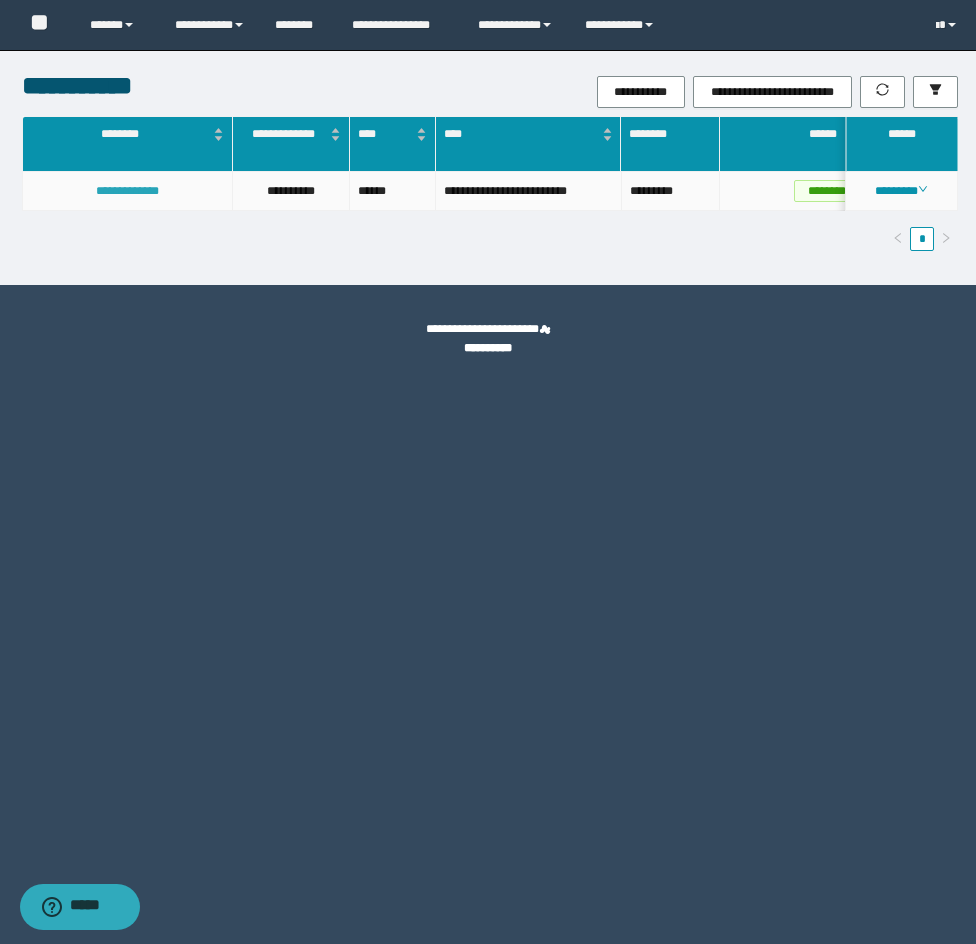 click on "**********" at bounding box center [127, 191] 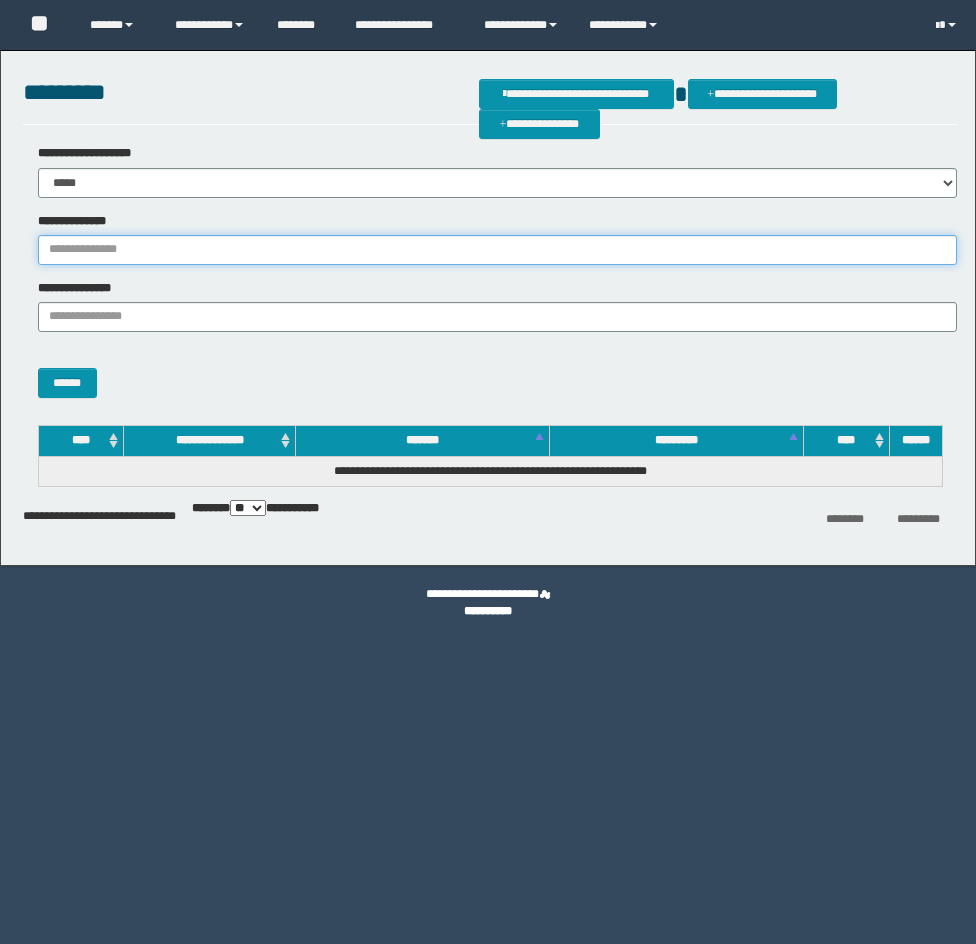 scroll, scrollTop: 0, scrollLeft: 0, axis: both 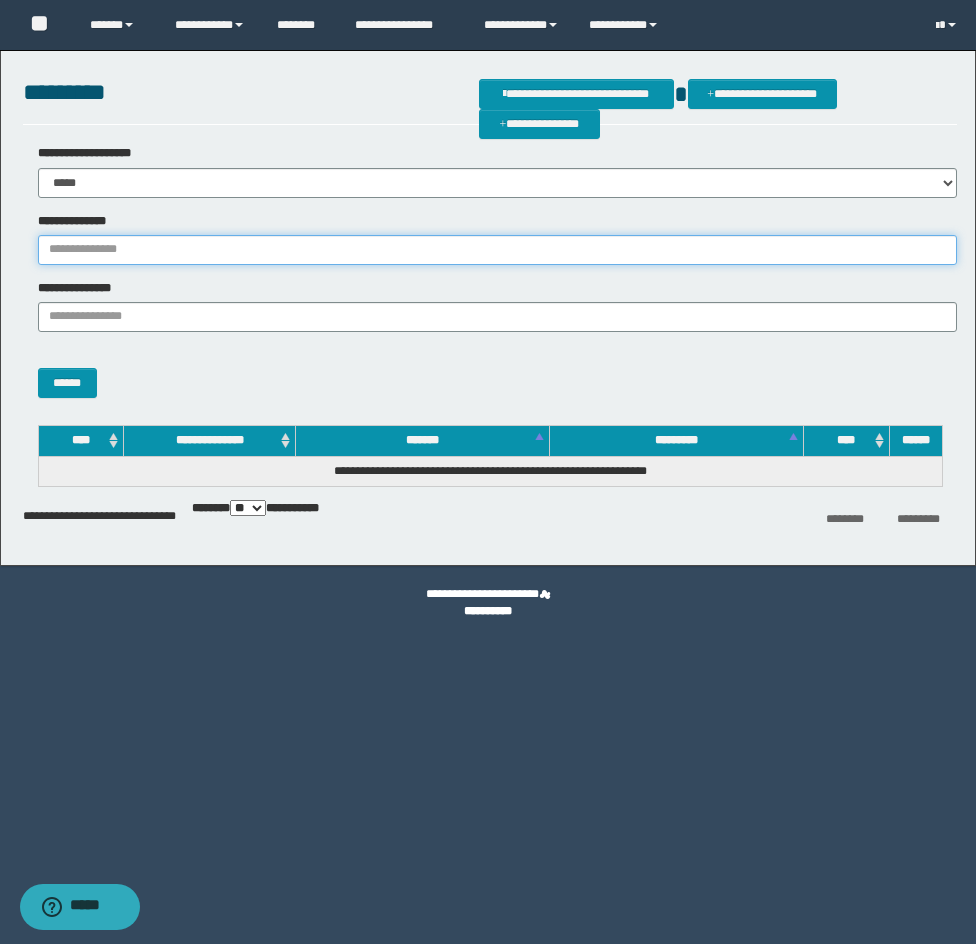 paste on "********" 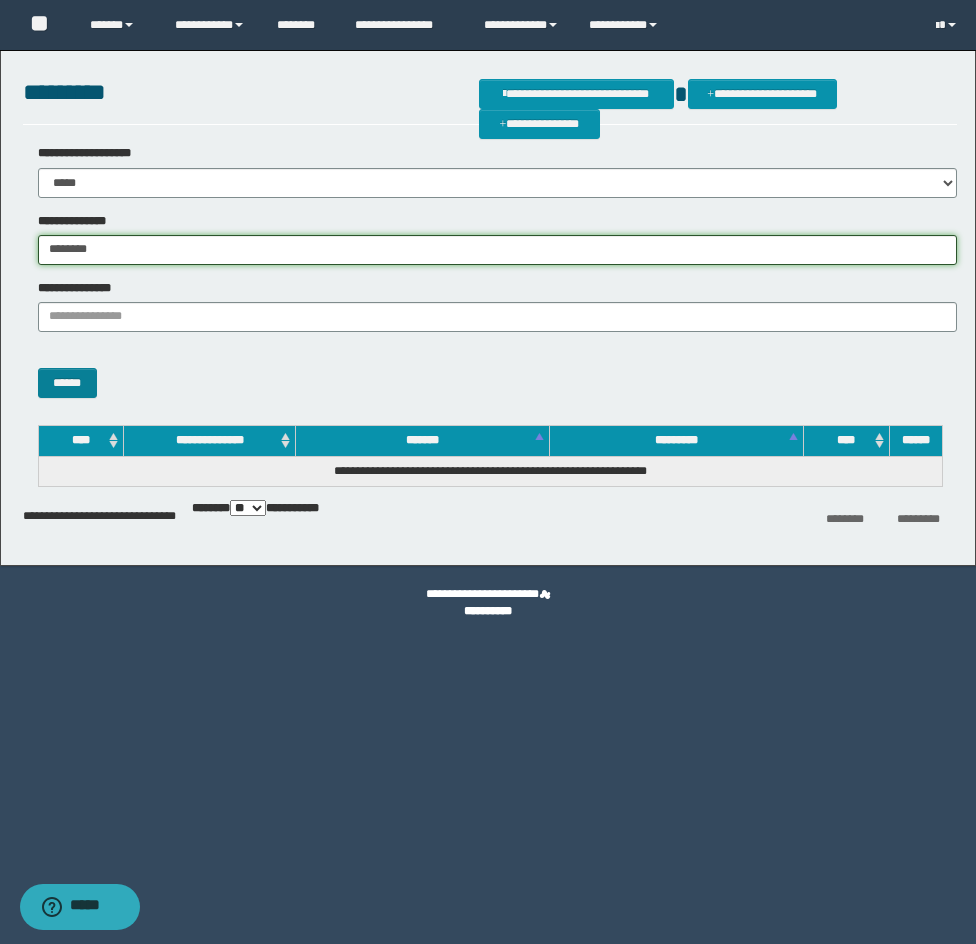 type on "********" 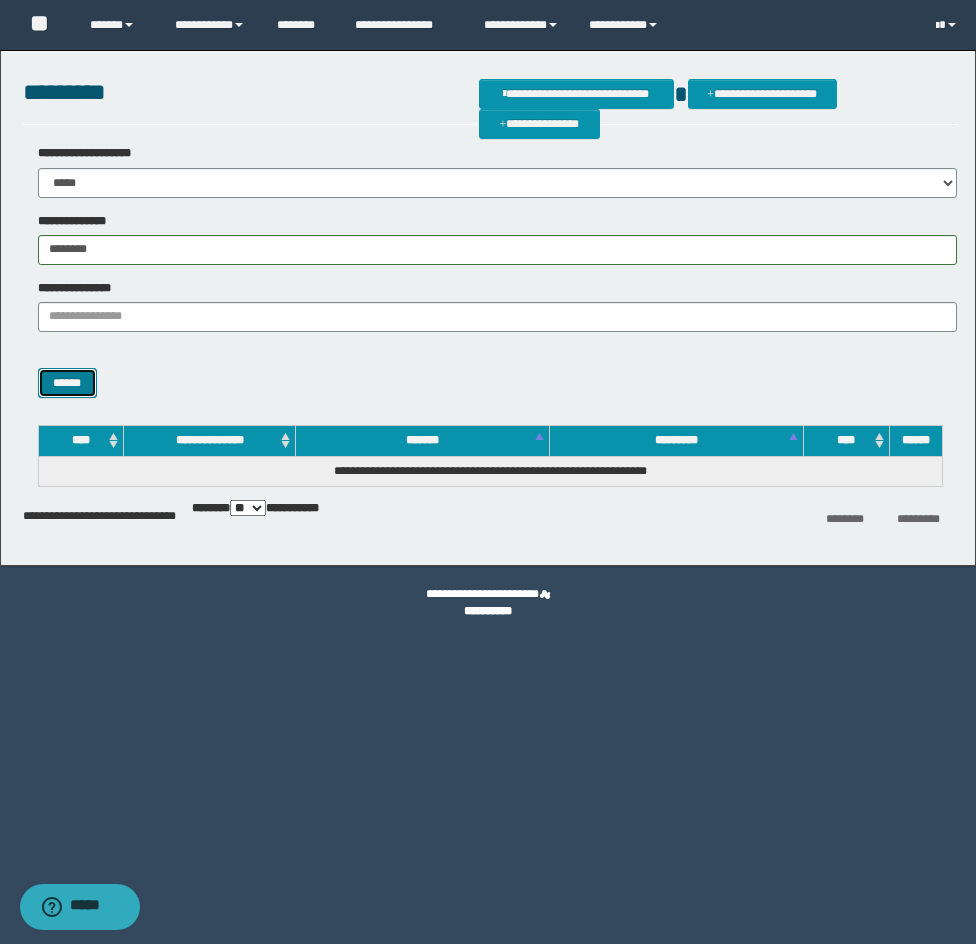 click on "******" at bounding box center [67, 383] 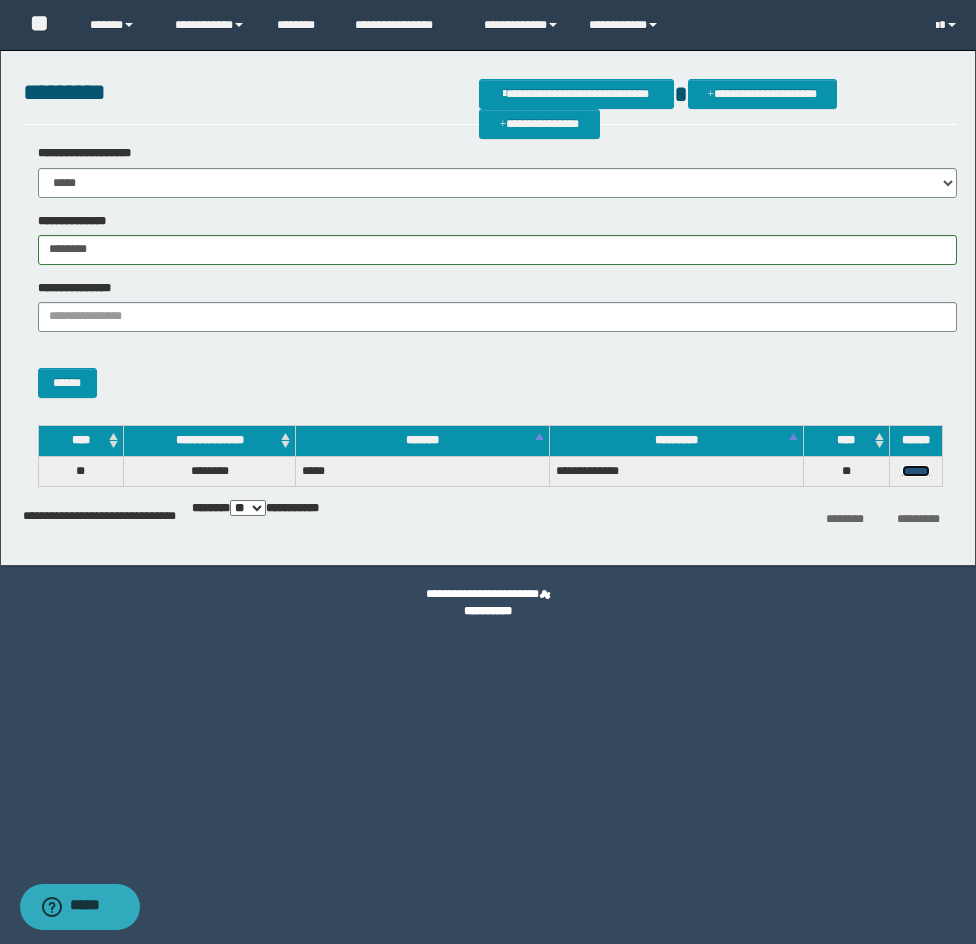 click on "******" at bounding box center (916, 471) 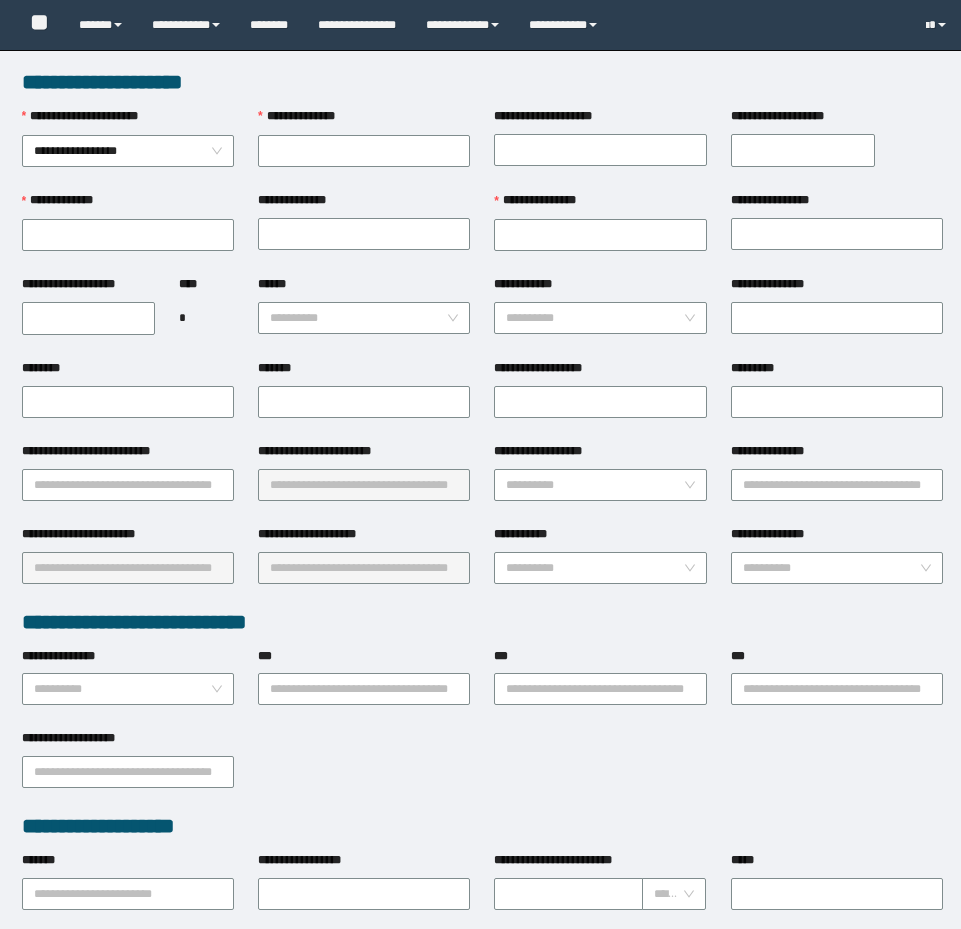 scroll, scrollTop: 0, scrollLeft: 0, axis: both 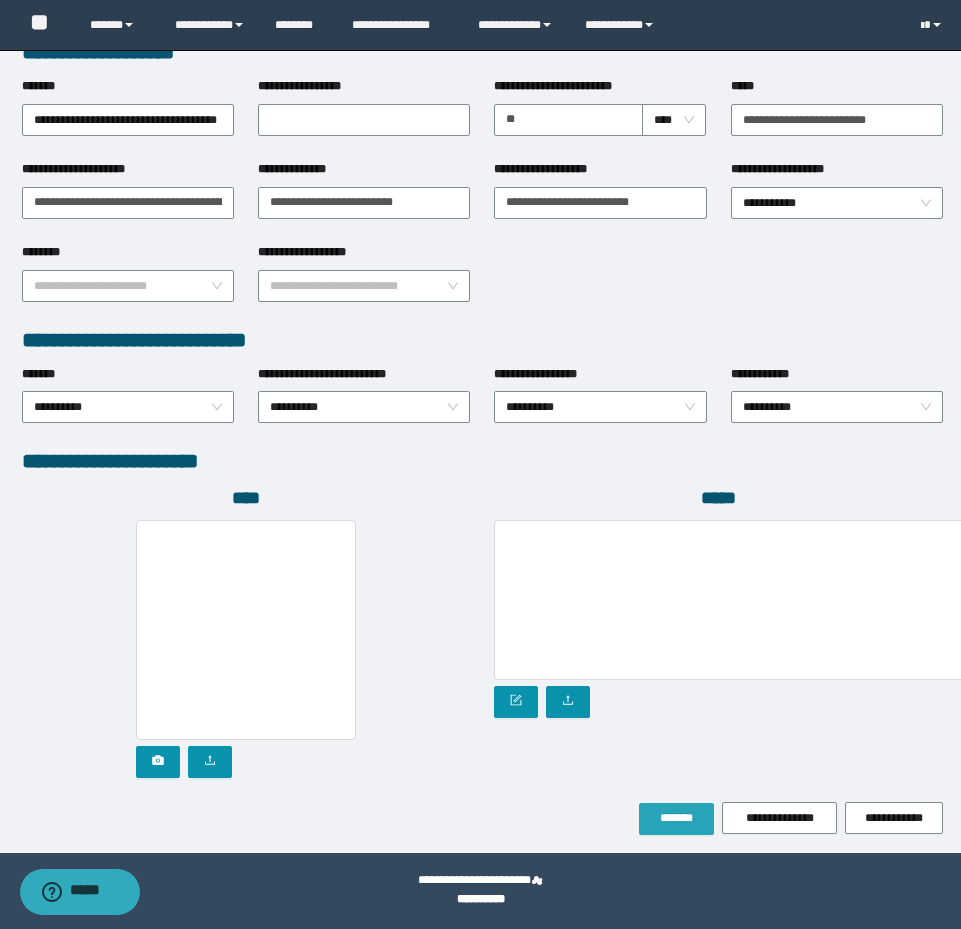 click on "*******" at bounding box center (676, 818) 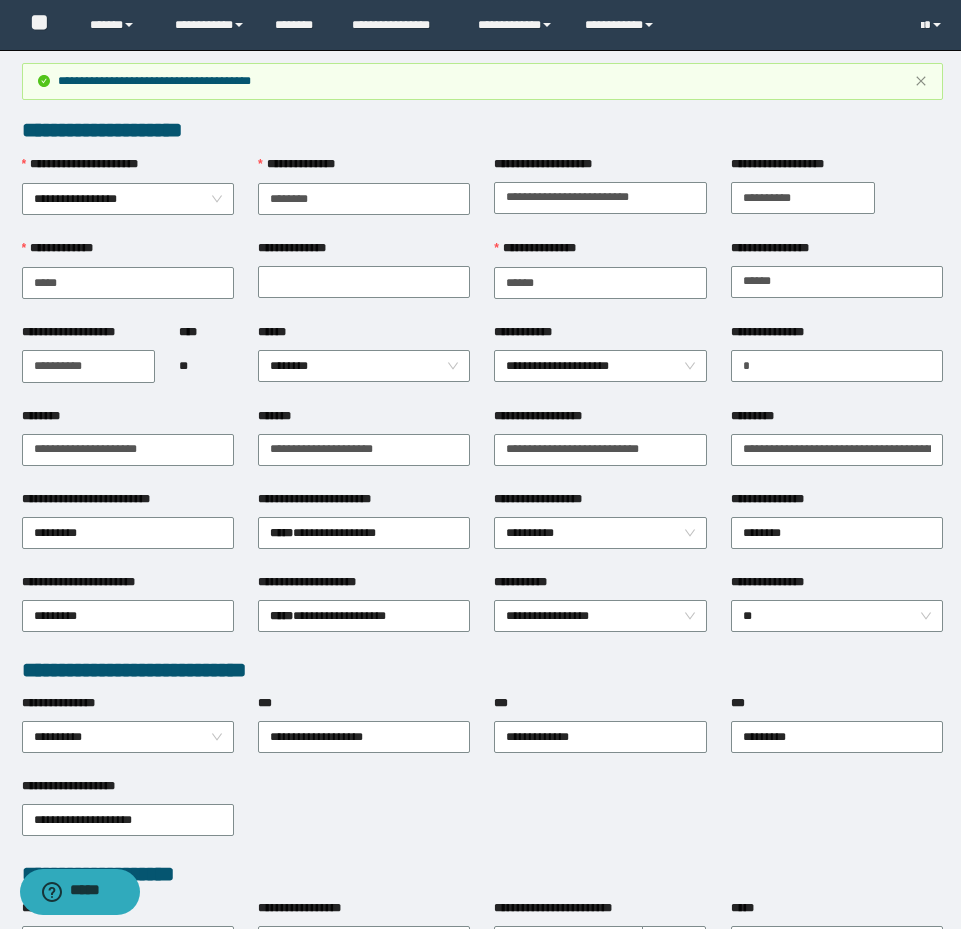 scroll, scrollTop: 0, scrollLeft: 0, axis: both 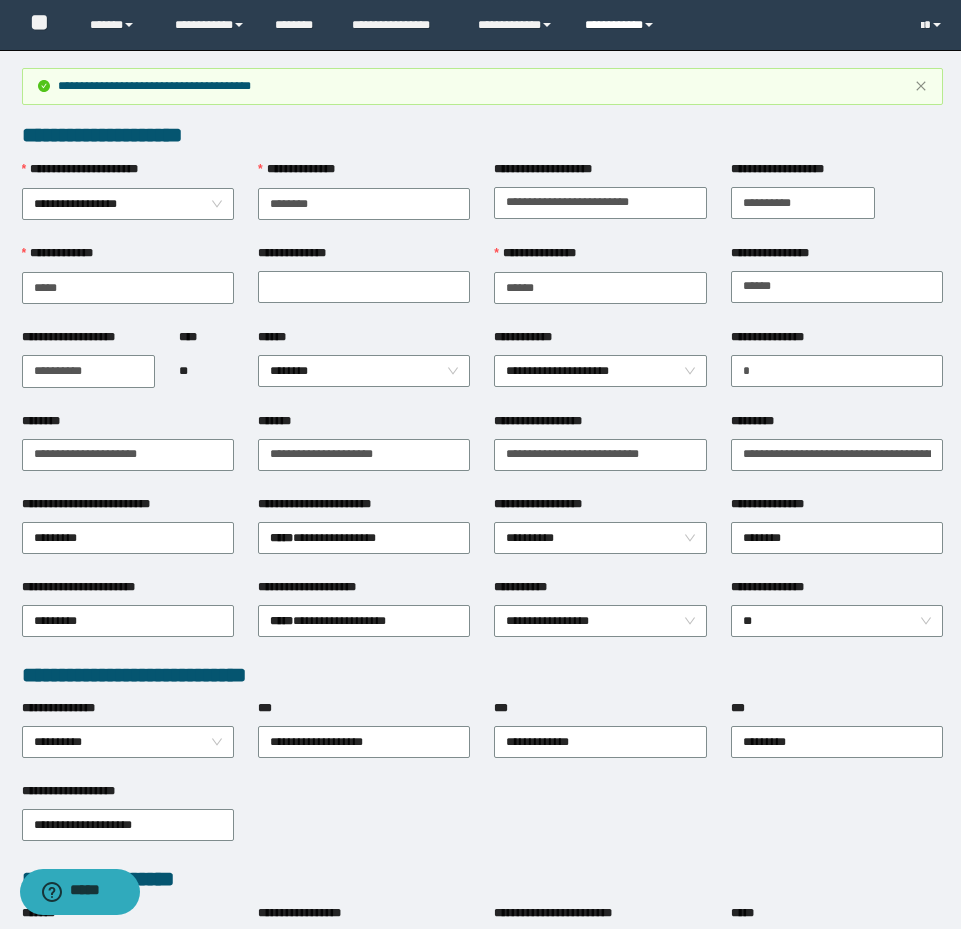 click on "**********" at bounding box center [622, 25] 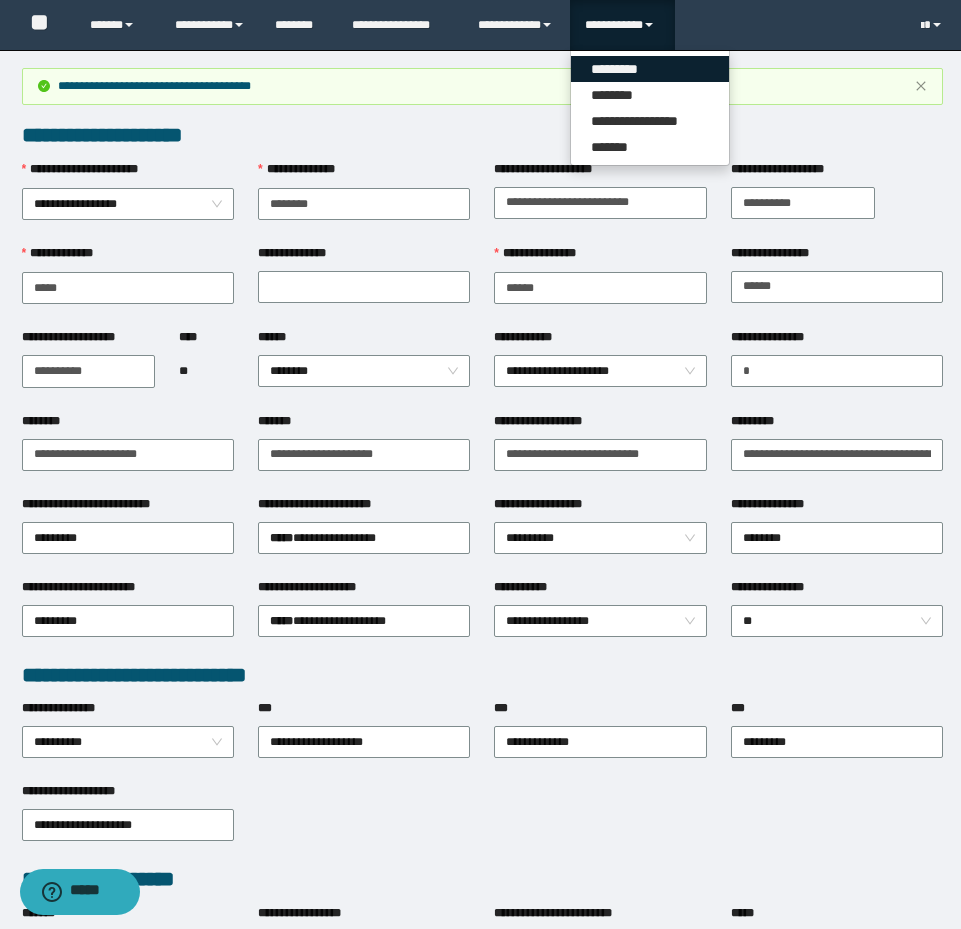 click on "*********" at bounding box center [650, 69] 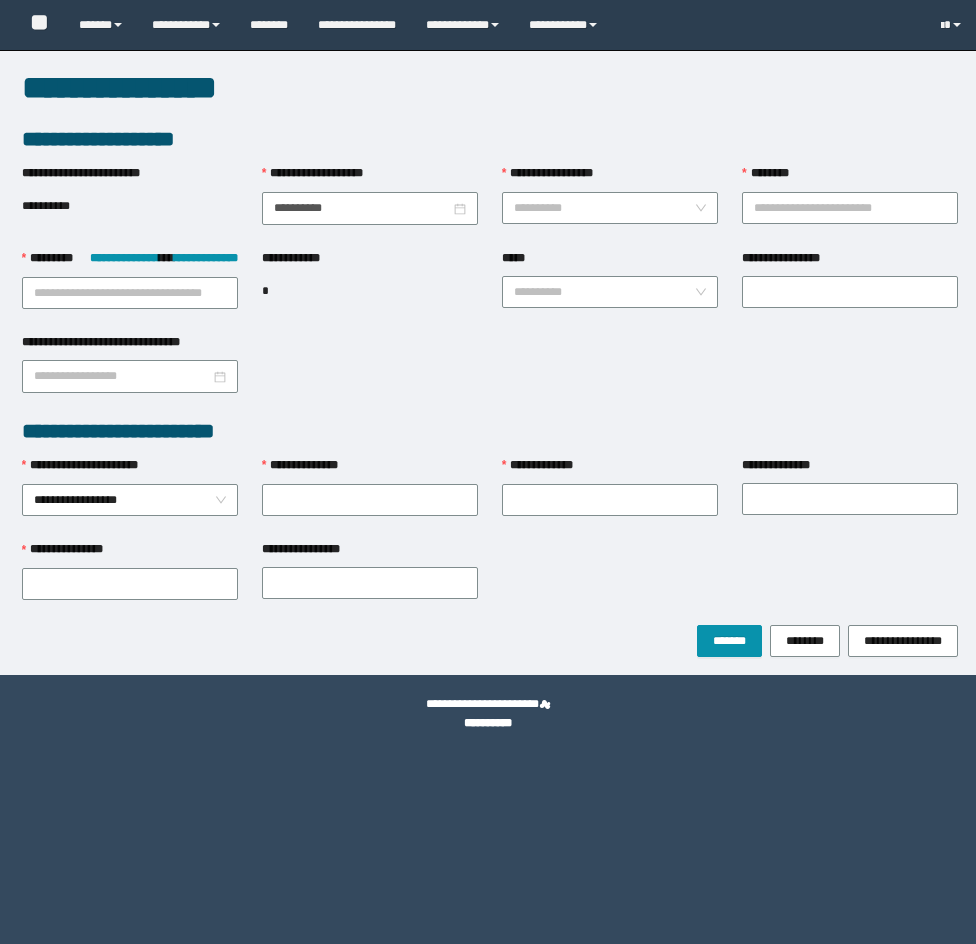 scroll, scrollTop: 0, scrollLeft: 0, axis: both 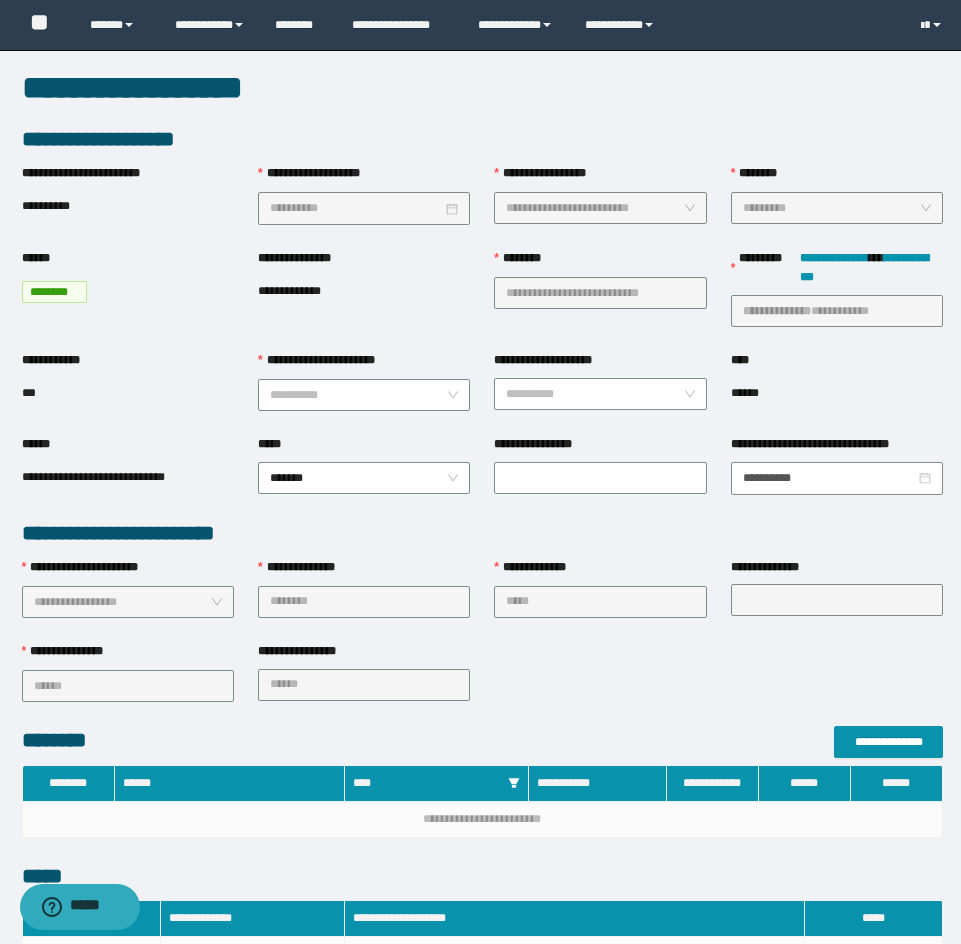 click on "**********" at bounding box center (364, 365) 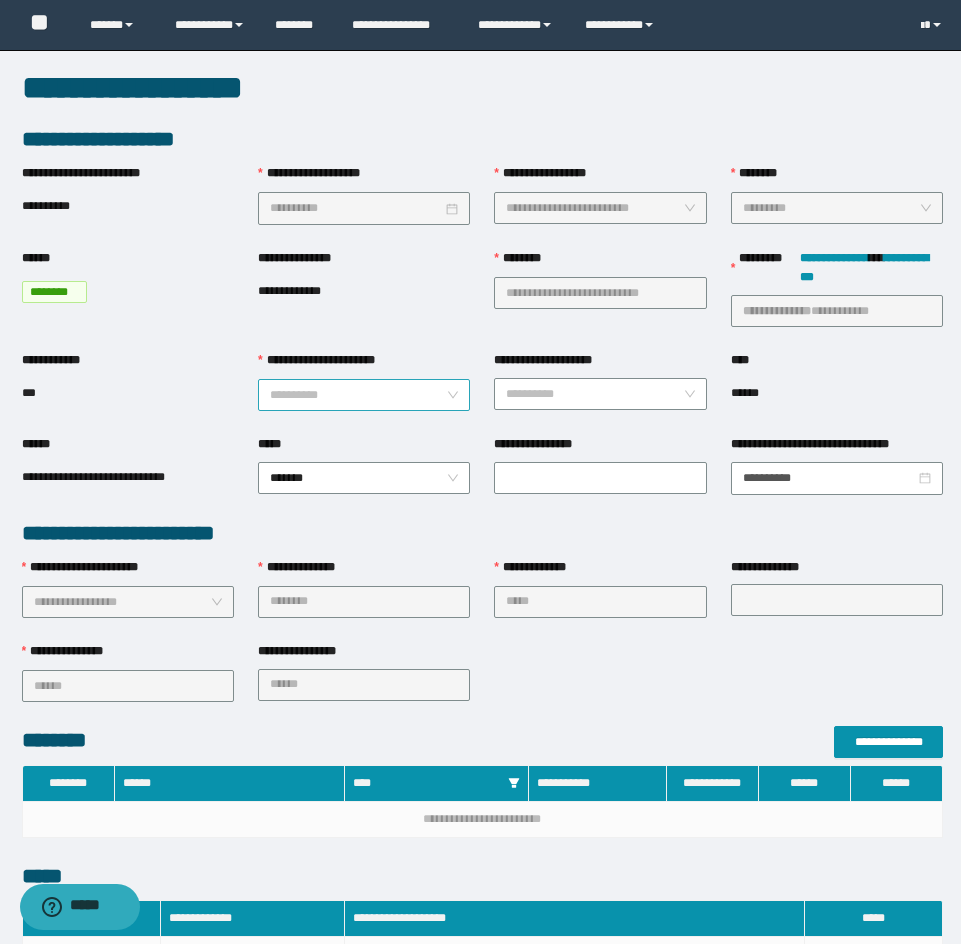 click on "**********" at bounding box center [358, 395] 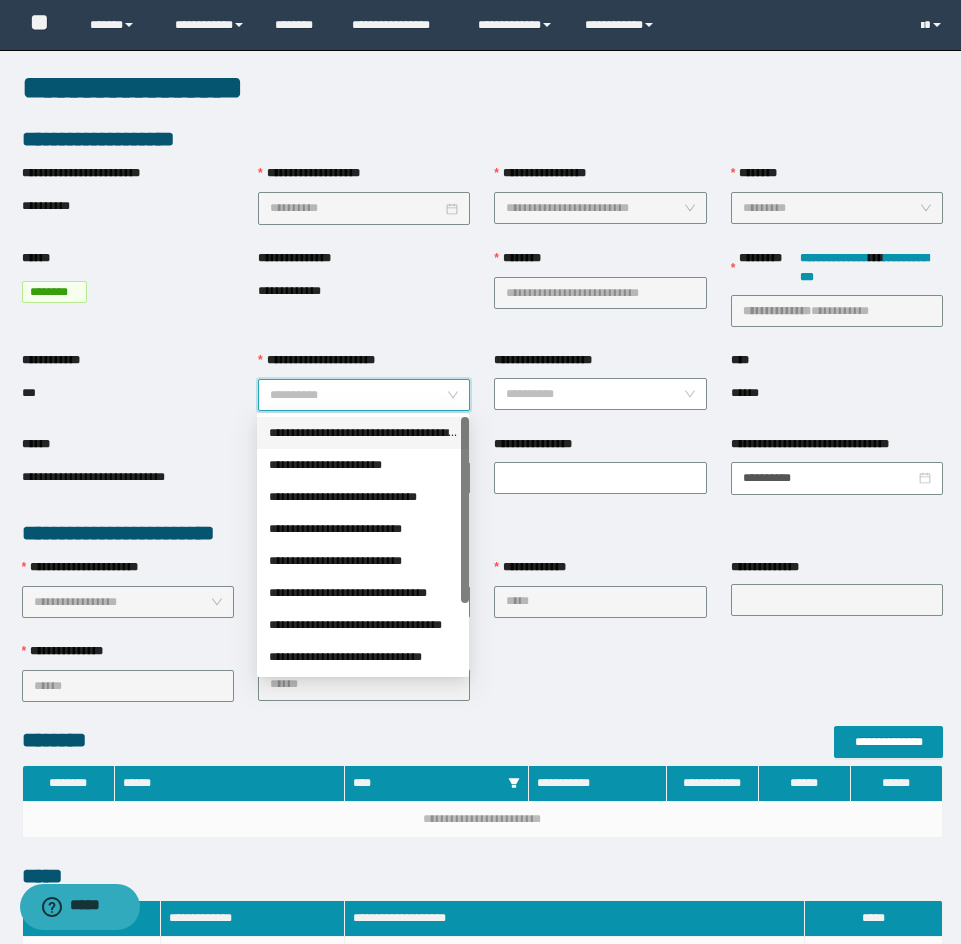 click on "**********" at bounding box center [363, 433] 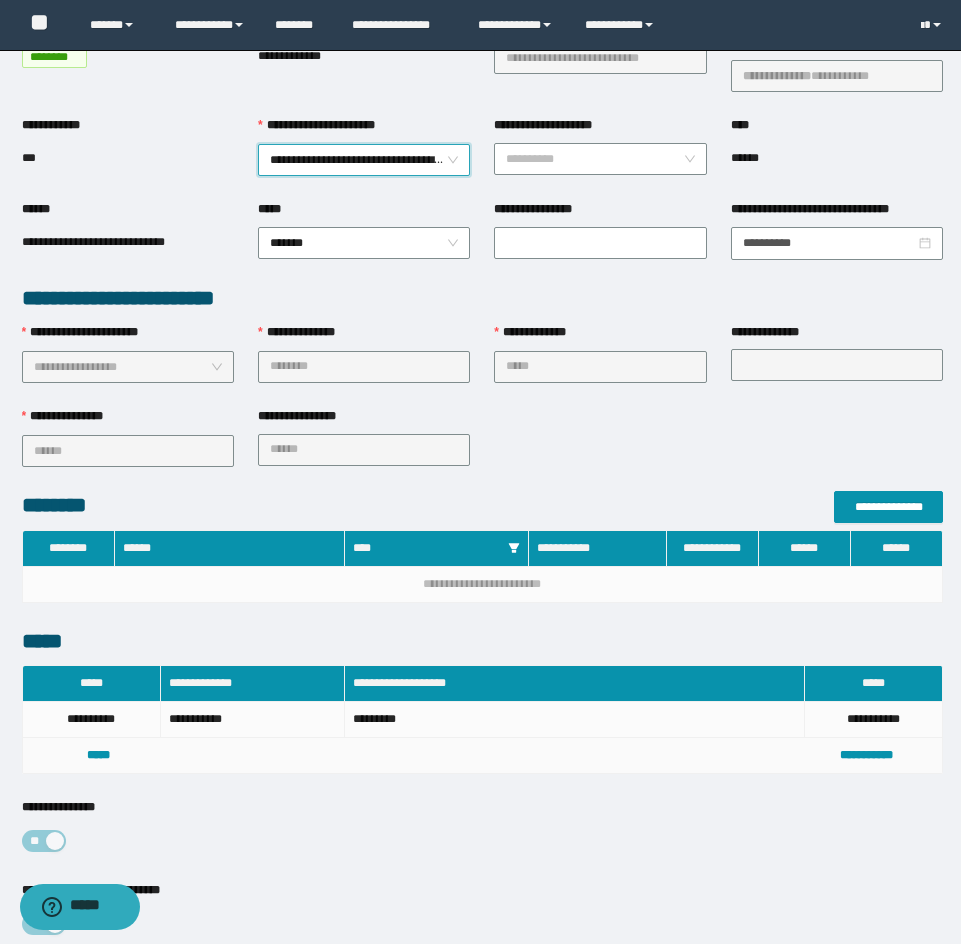scroll, scrollTop: 494, scrollLeft: 0, axis: vertical 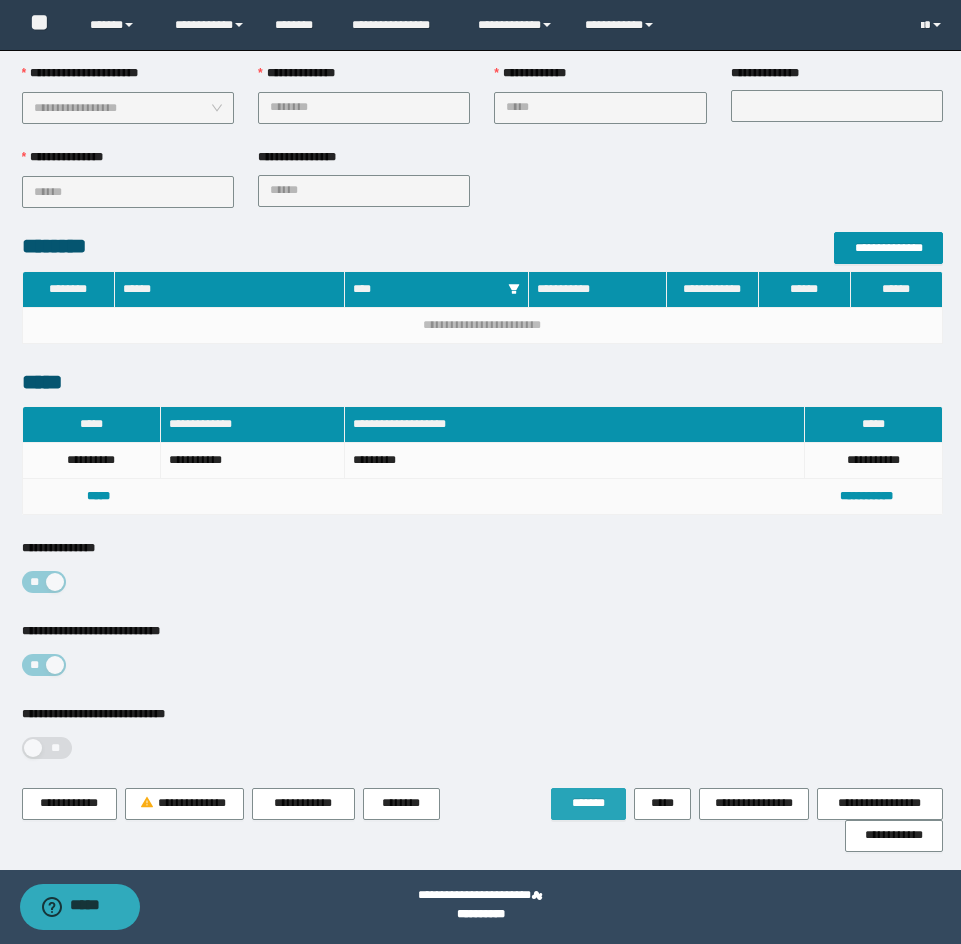 click on "*******" at bounding box center [588, 803] 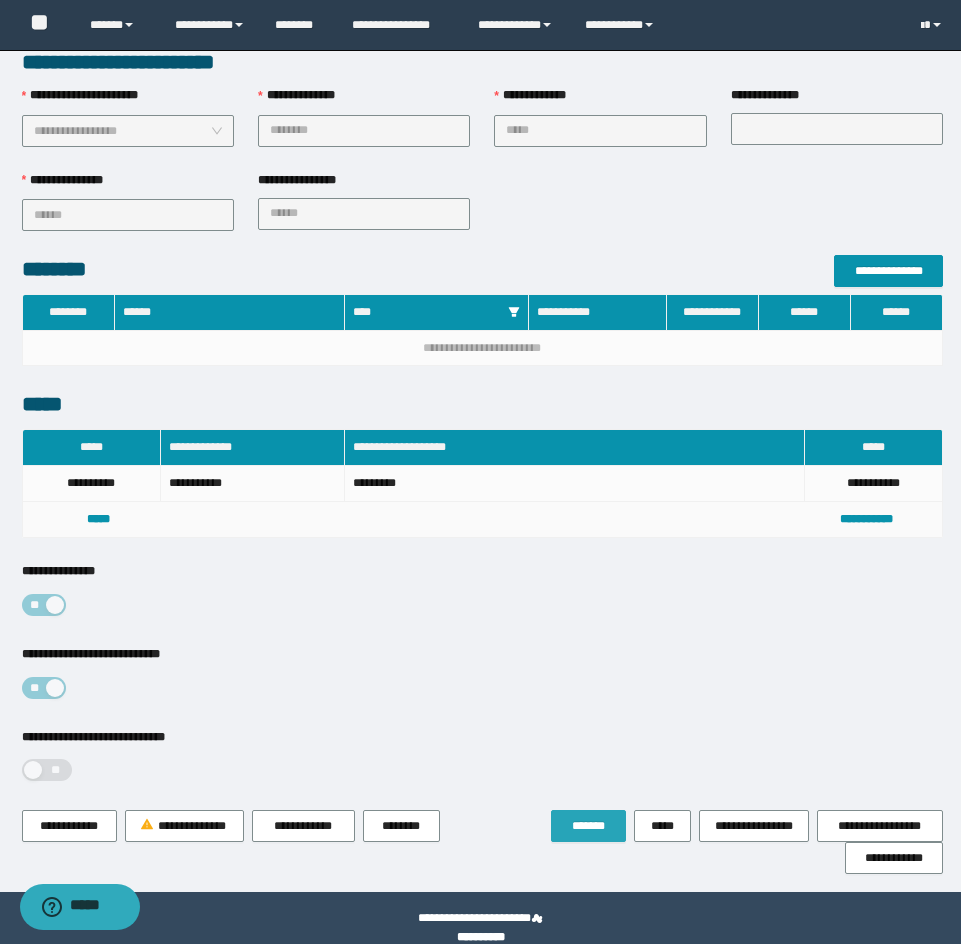 scroll, scrollTop: 547, scrollLeft: 0, axis: vertical 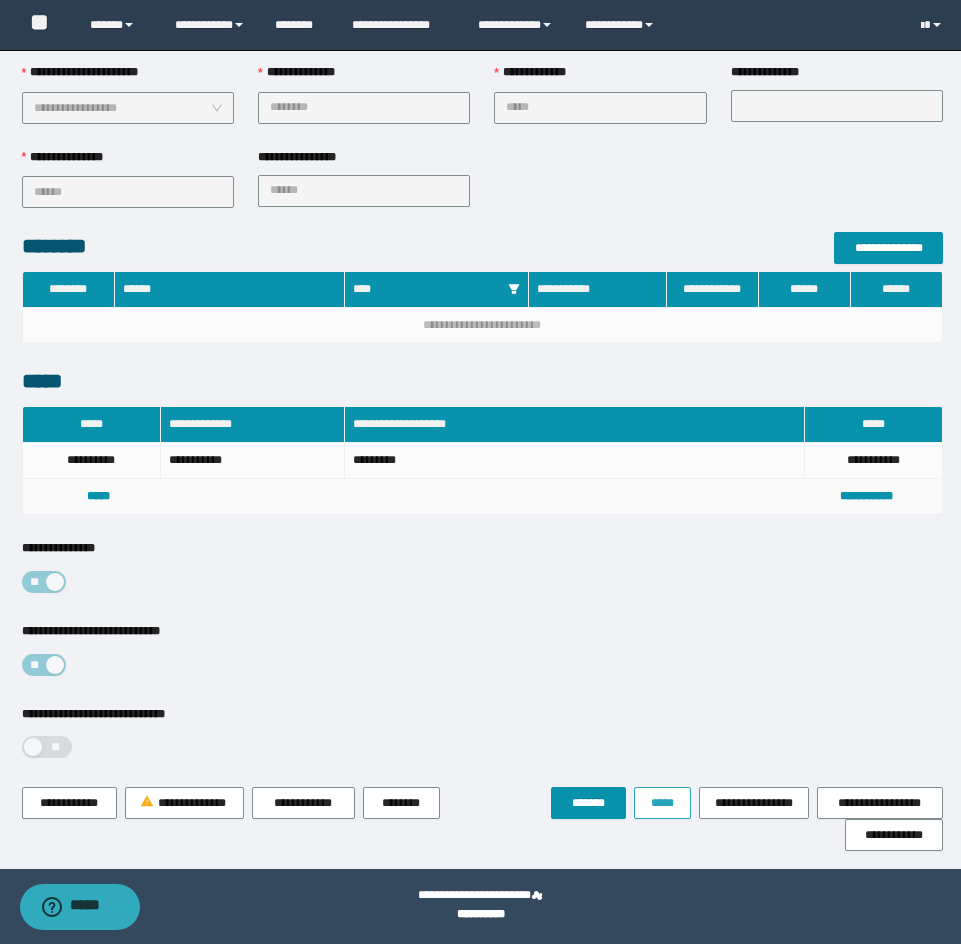 click on "*****" at bounding box center [662, 803] 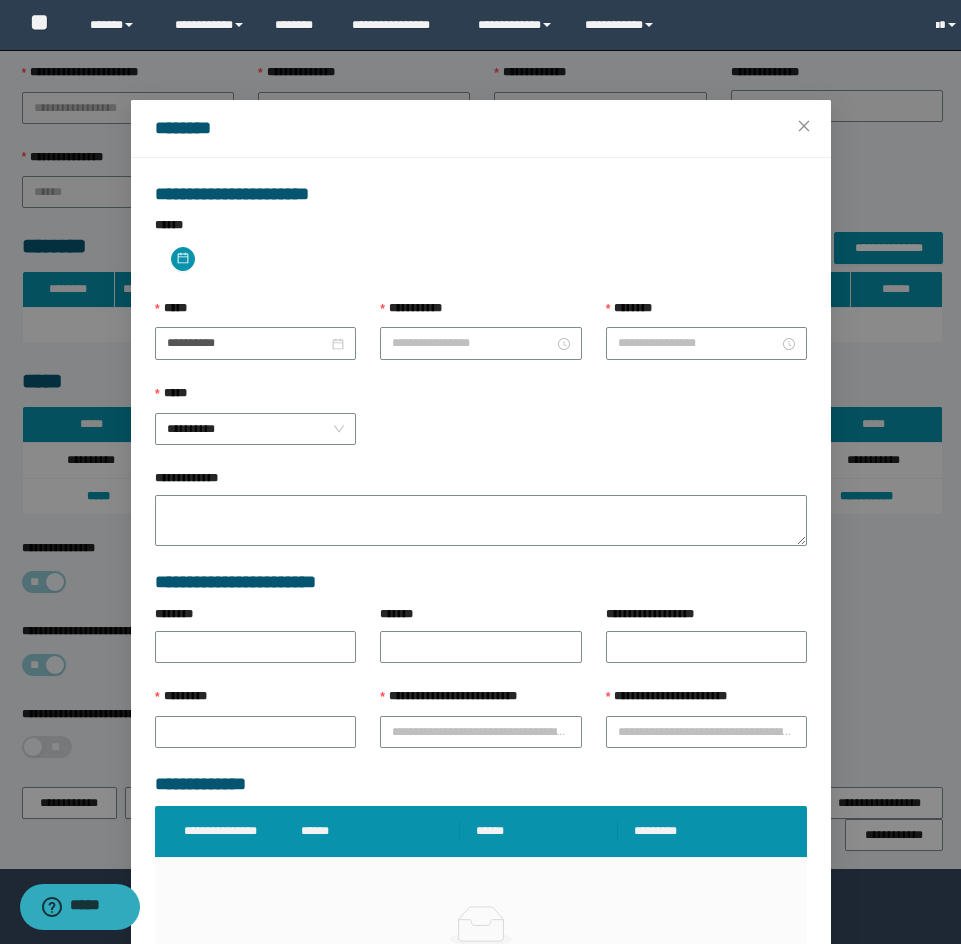 type on "**********" 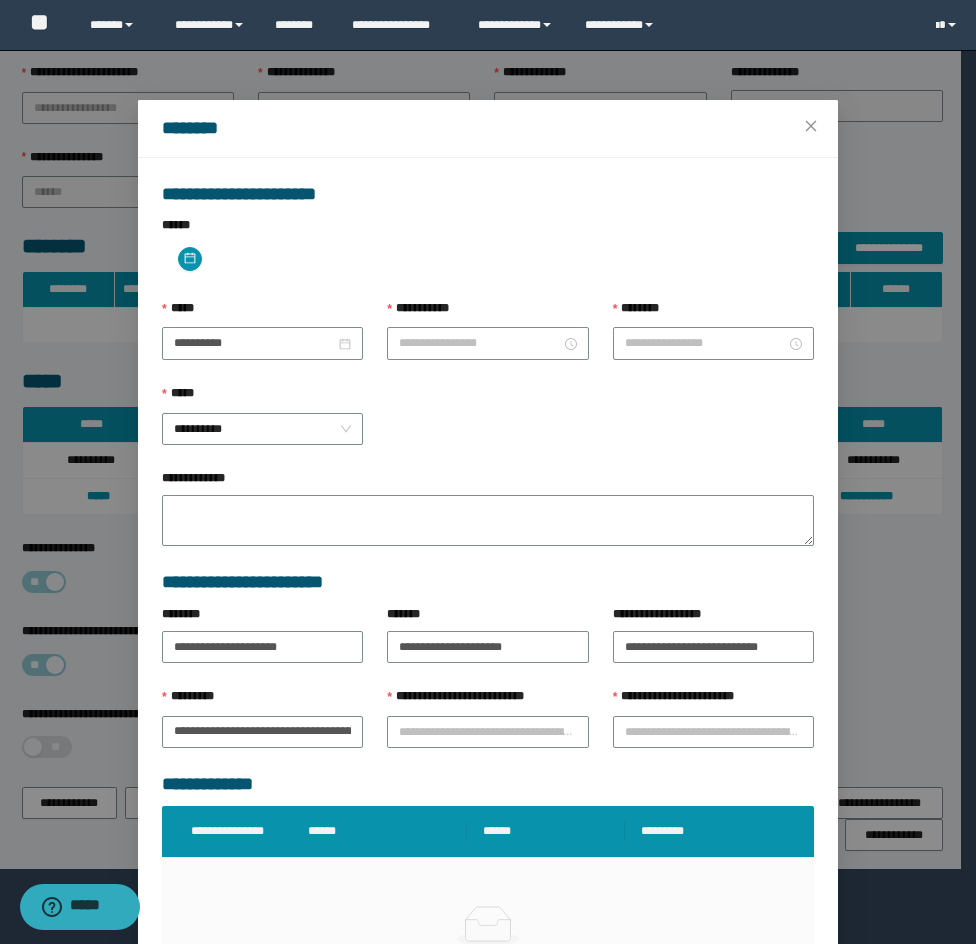 type on "*******" 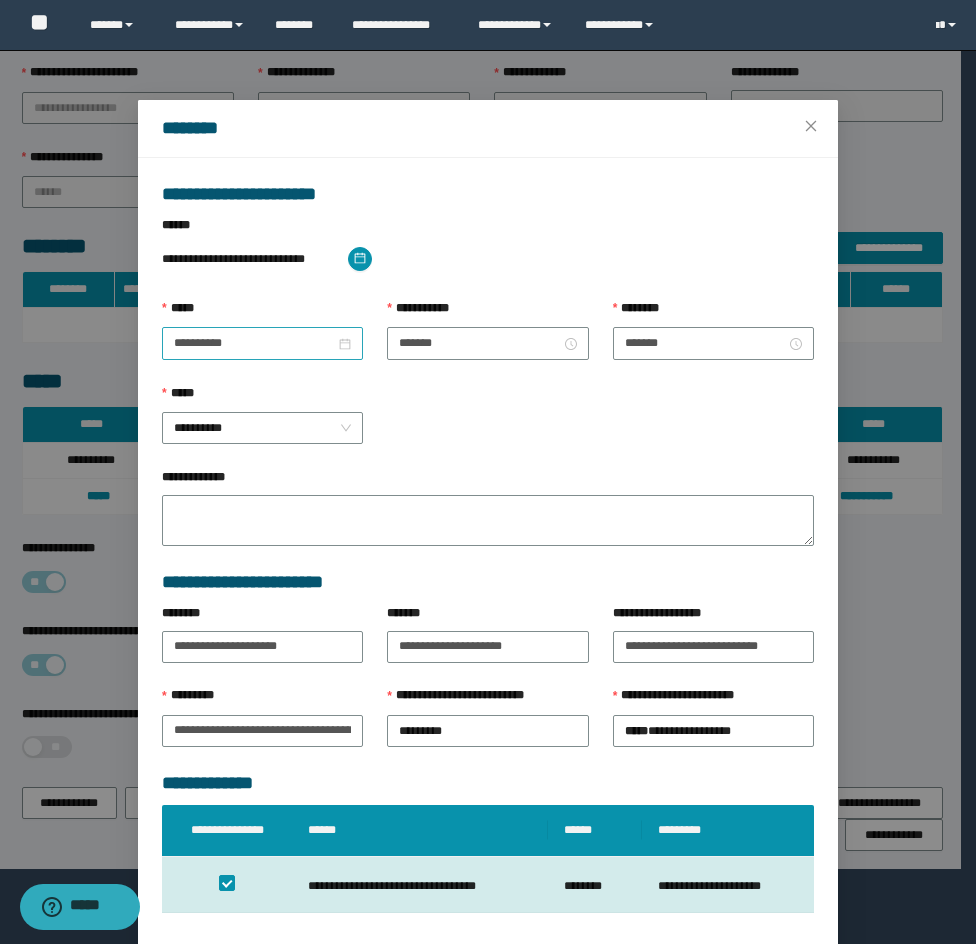 click on "**********" at bounding box center [262, 343] 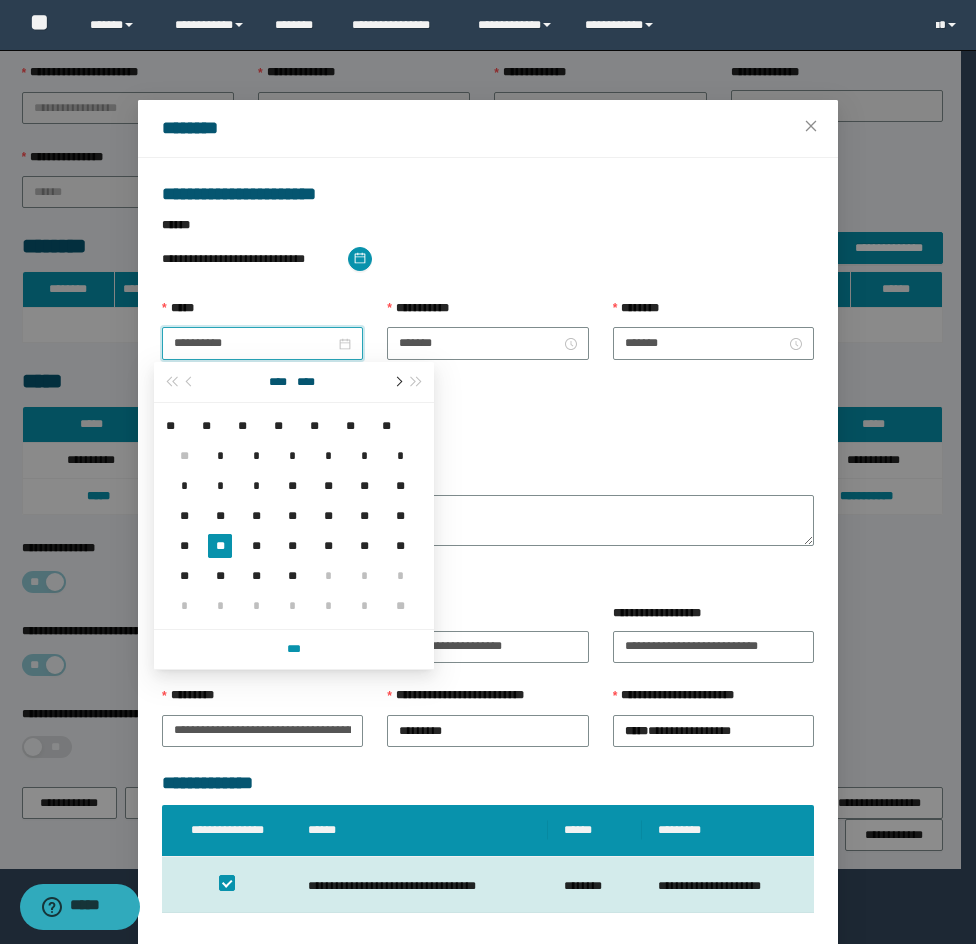 click at bounding box center [397, 382] 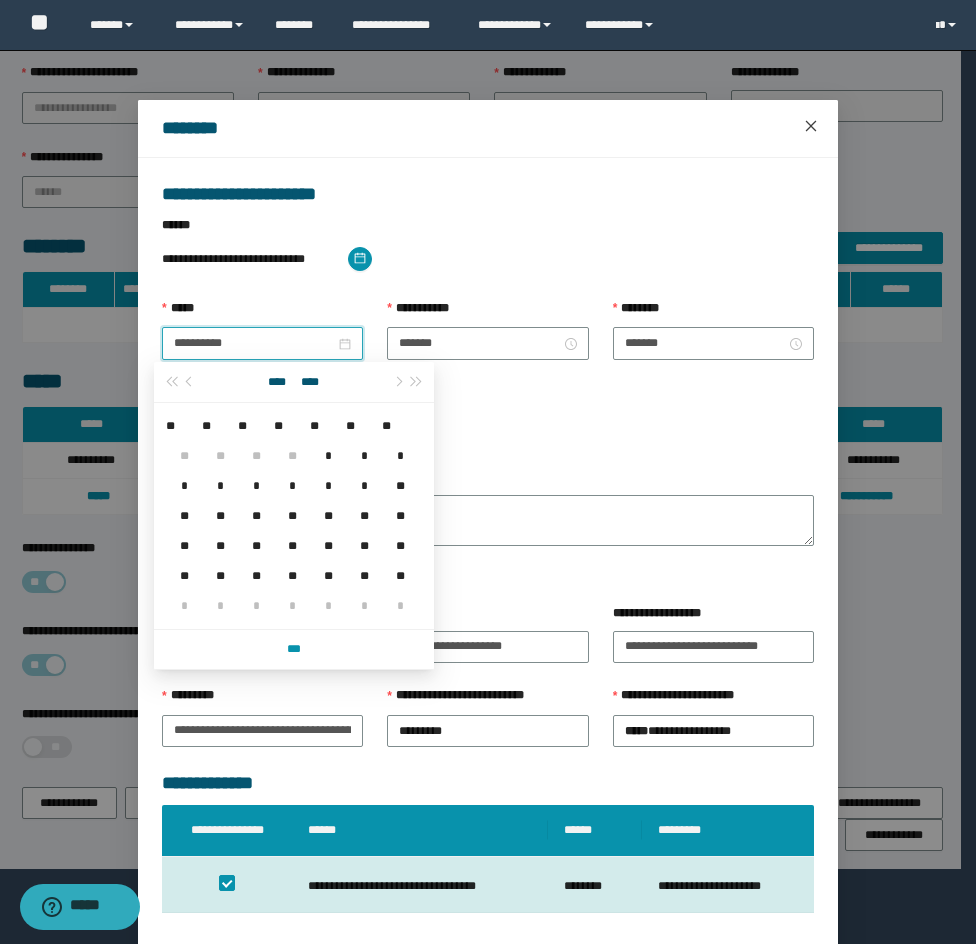 click at bounding box center (811, 127) 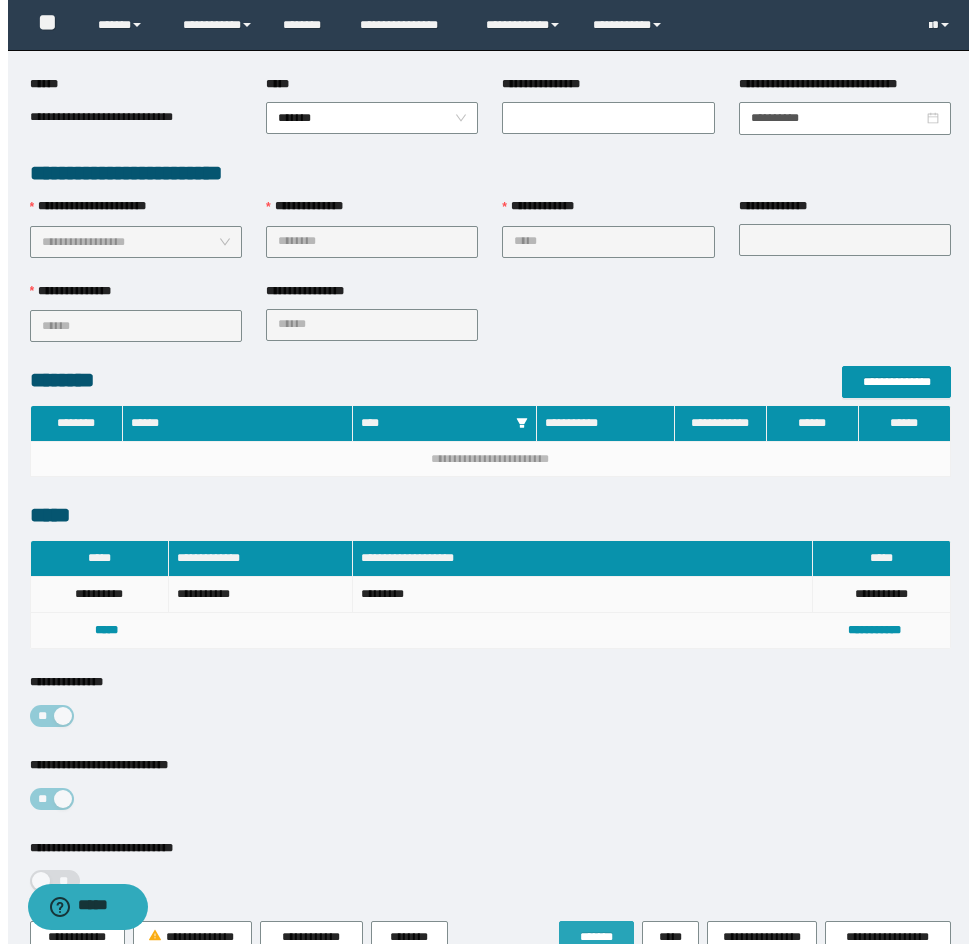 scroll, scrollTop: 500, scrollLeft: 0, axis: vertical 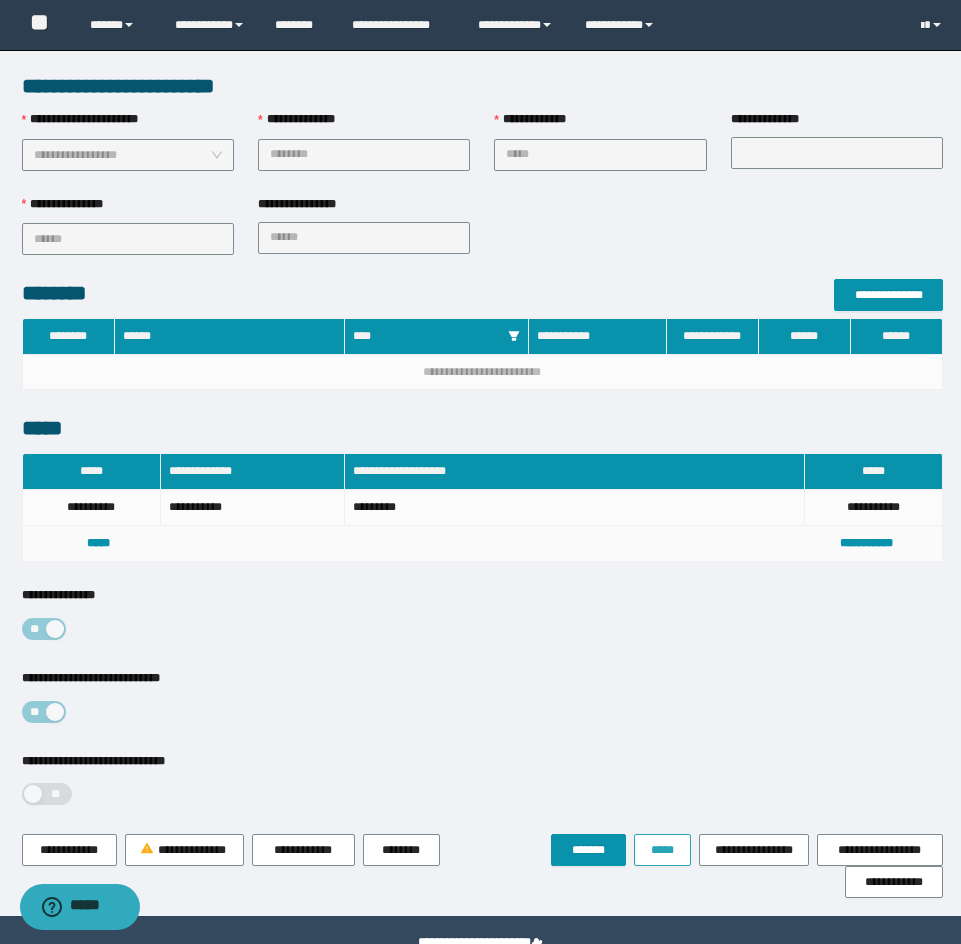 click on "*****" at bounding box center (662, 850) 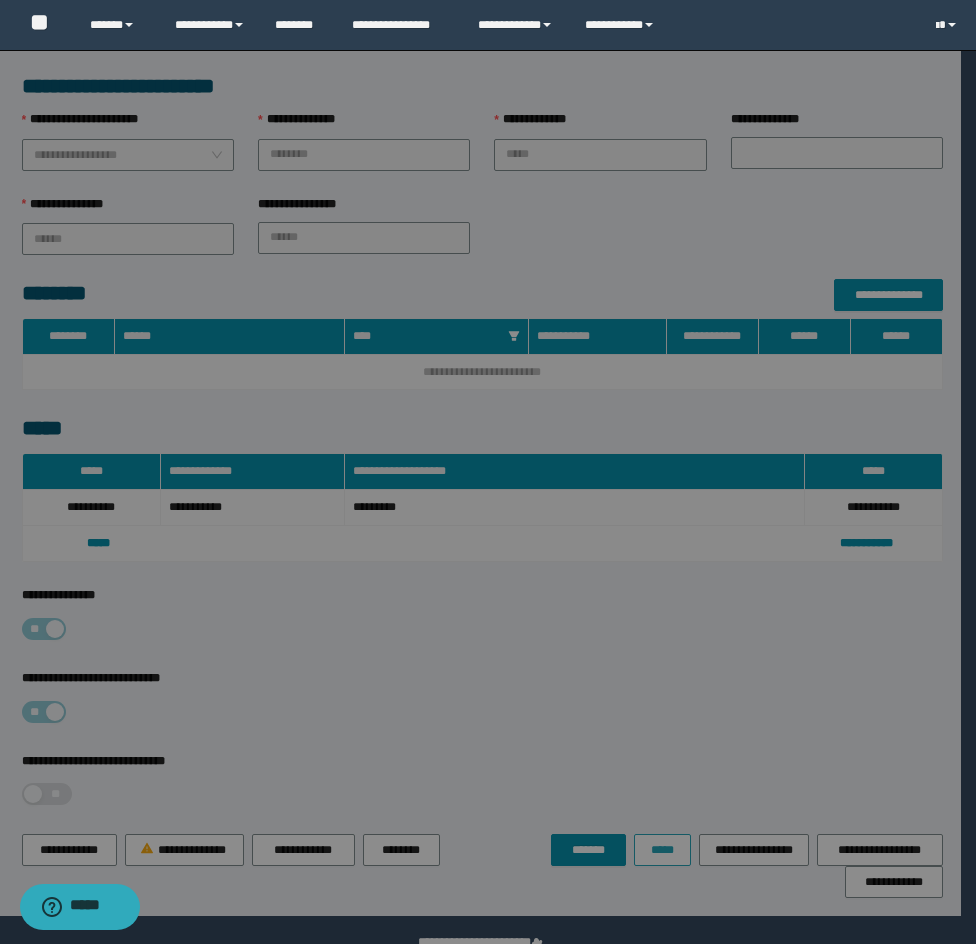 type on "**********" 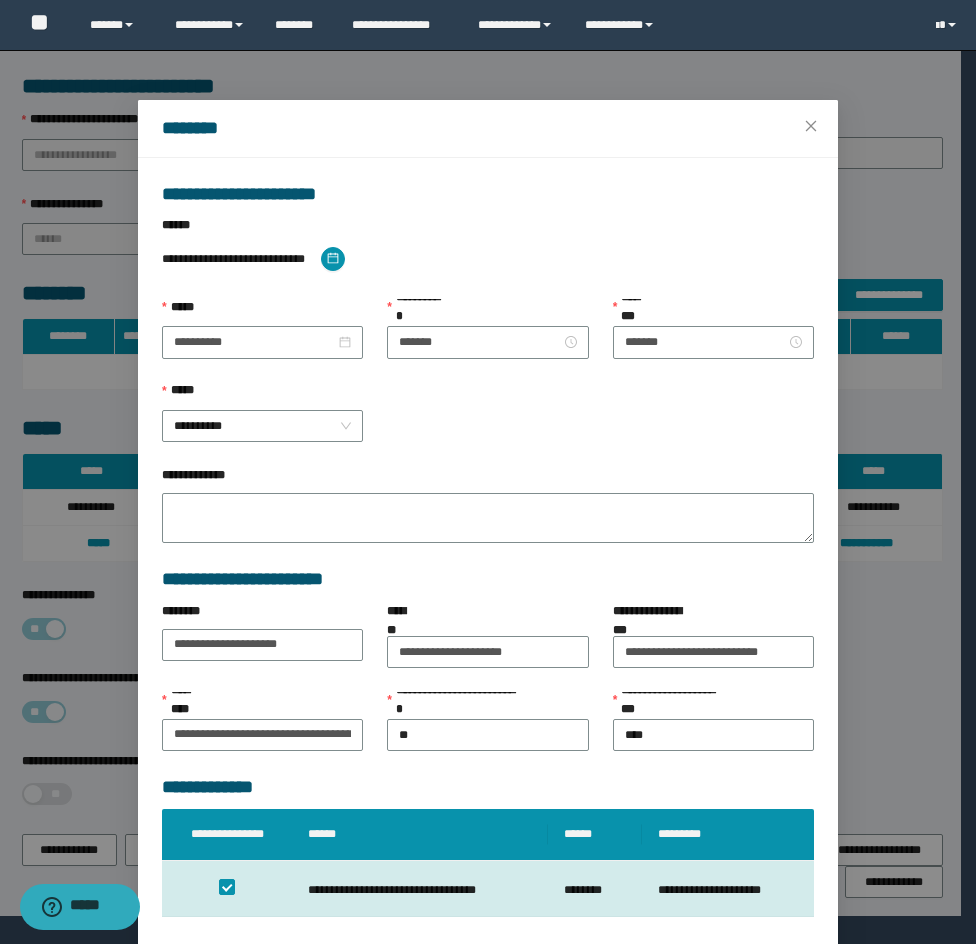 type on "*******" 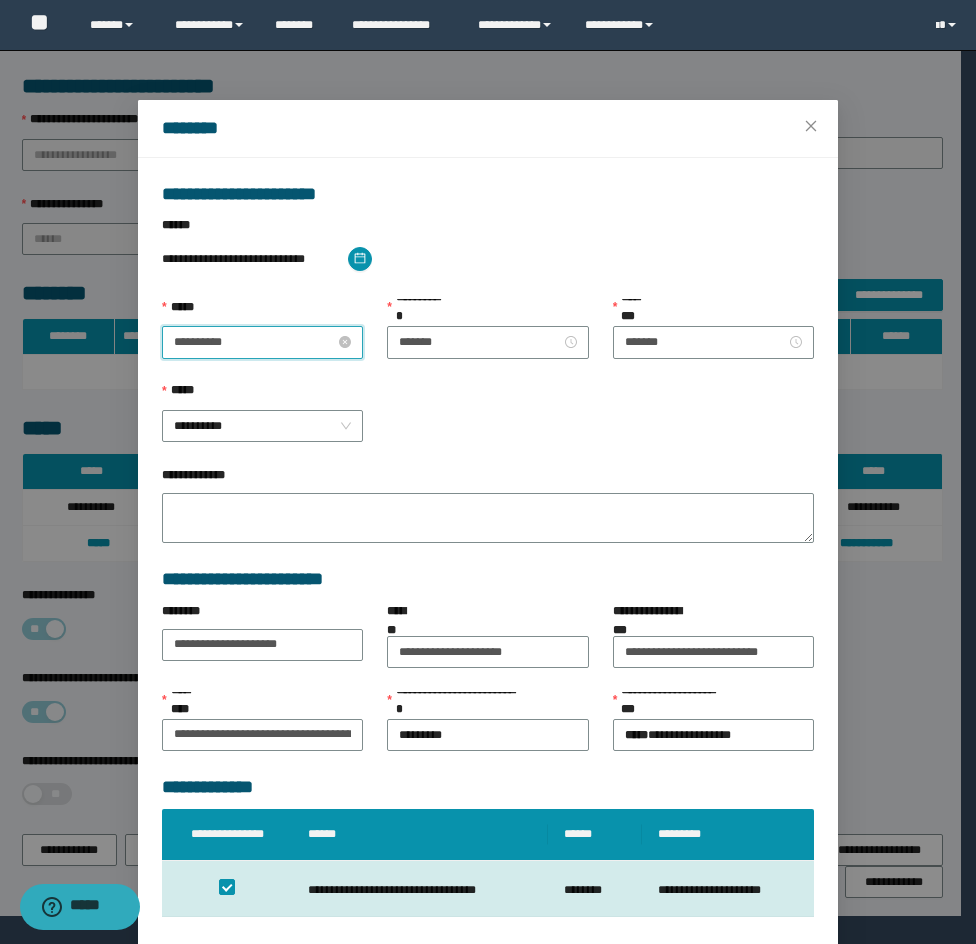 click on "**********" at bounding box center [254, 342] 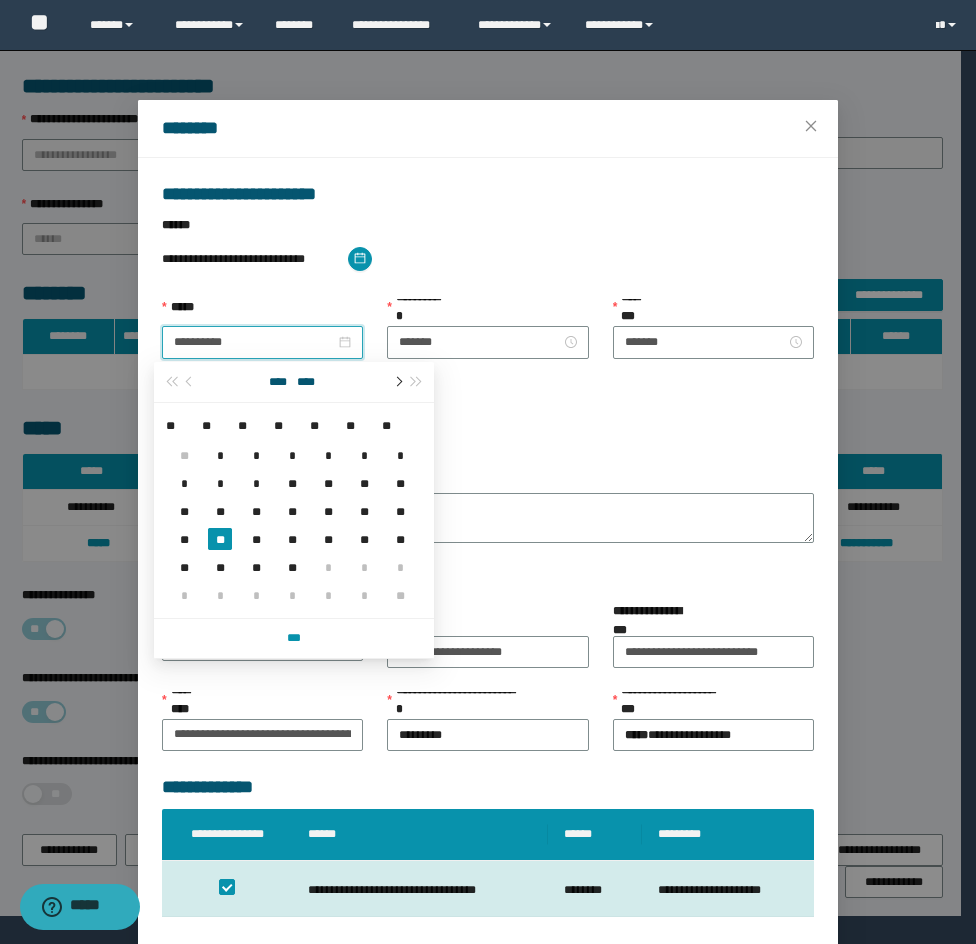 click at bounding box center (397, 382) 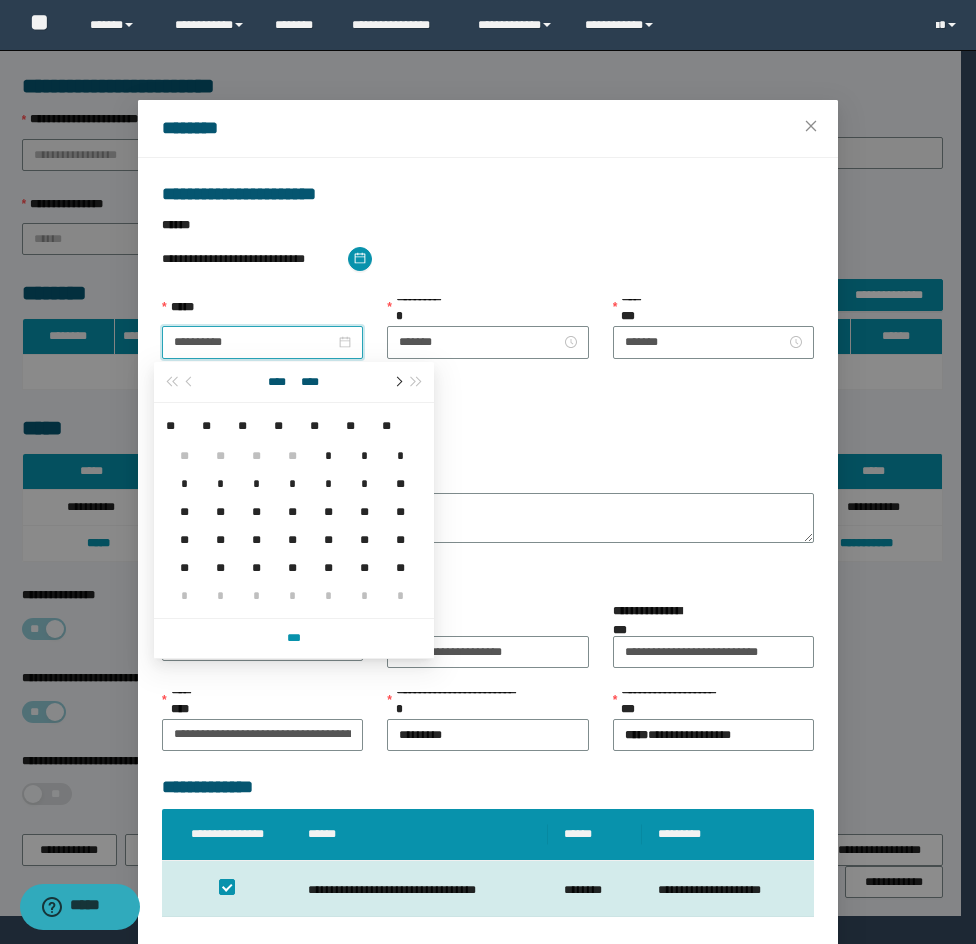 click at bounding box center [397, 382] 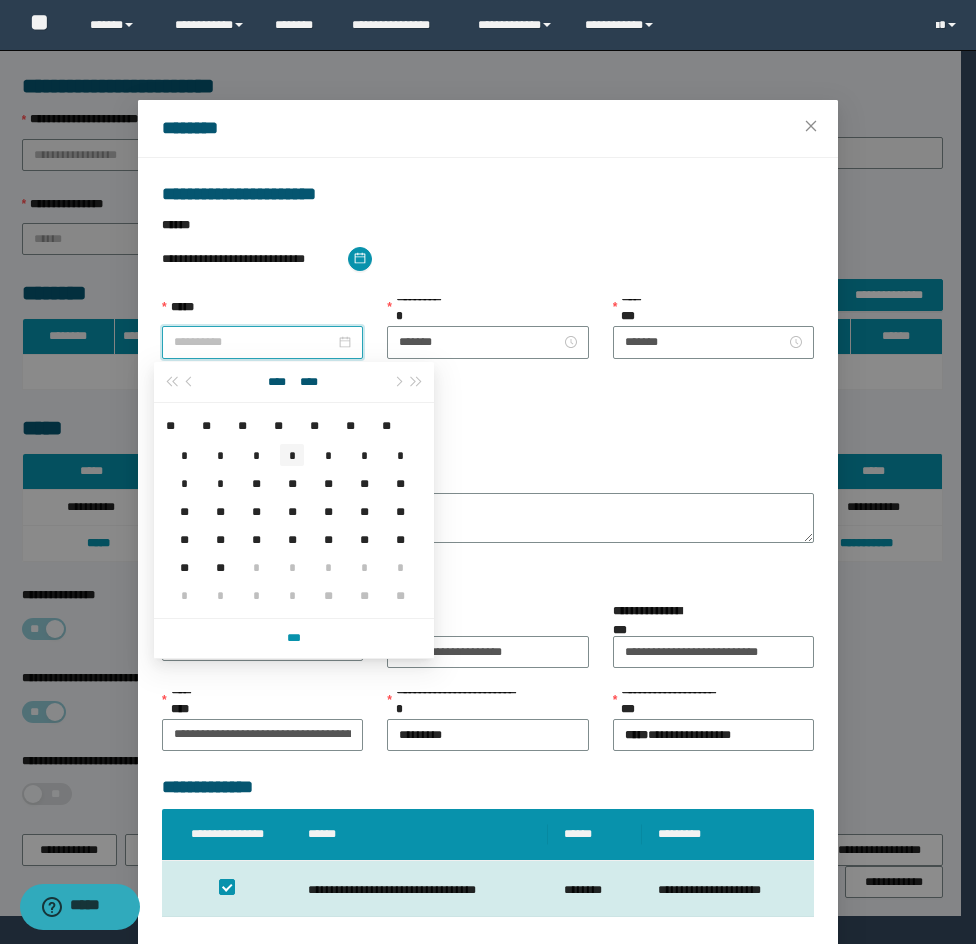 type on "**********" 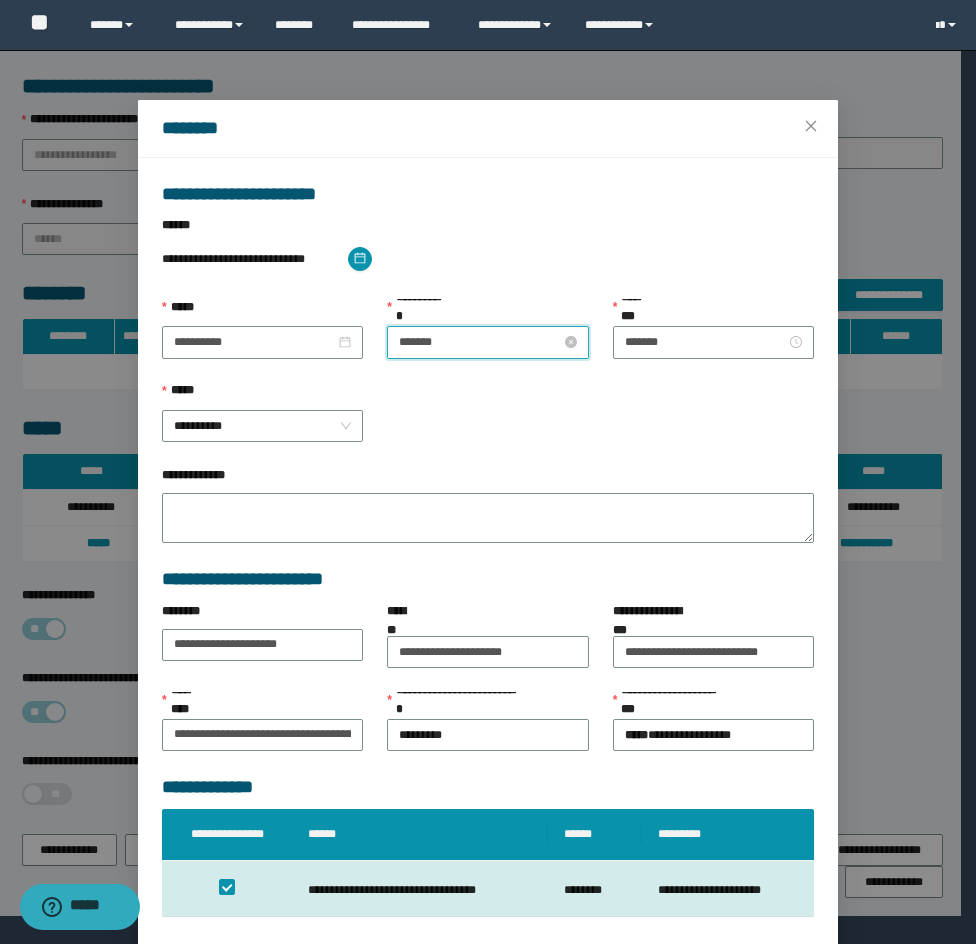 click on "*******" at bounding box center [479, 342] 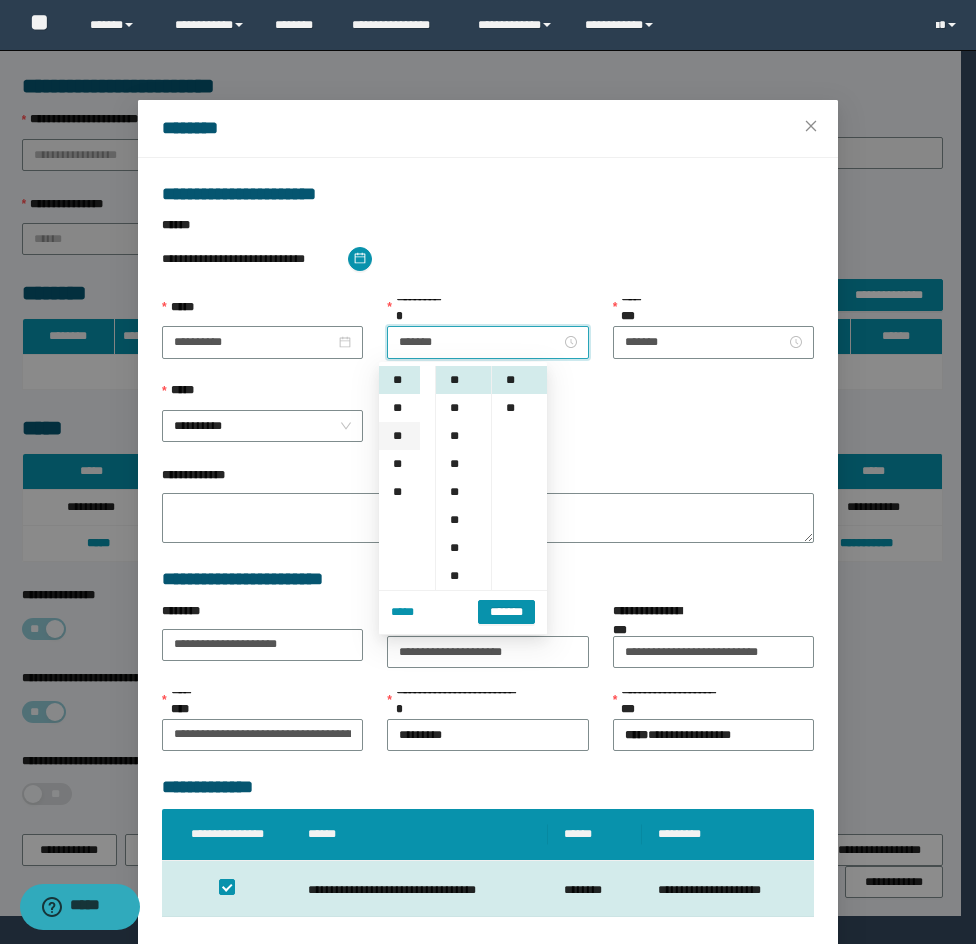 click on "**" at bounding box center (399, 436) 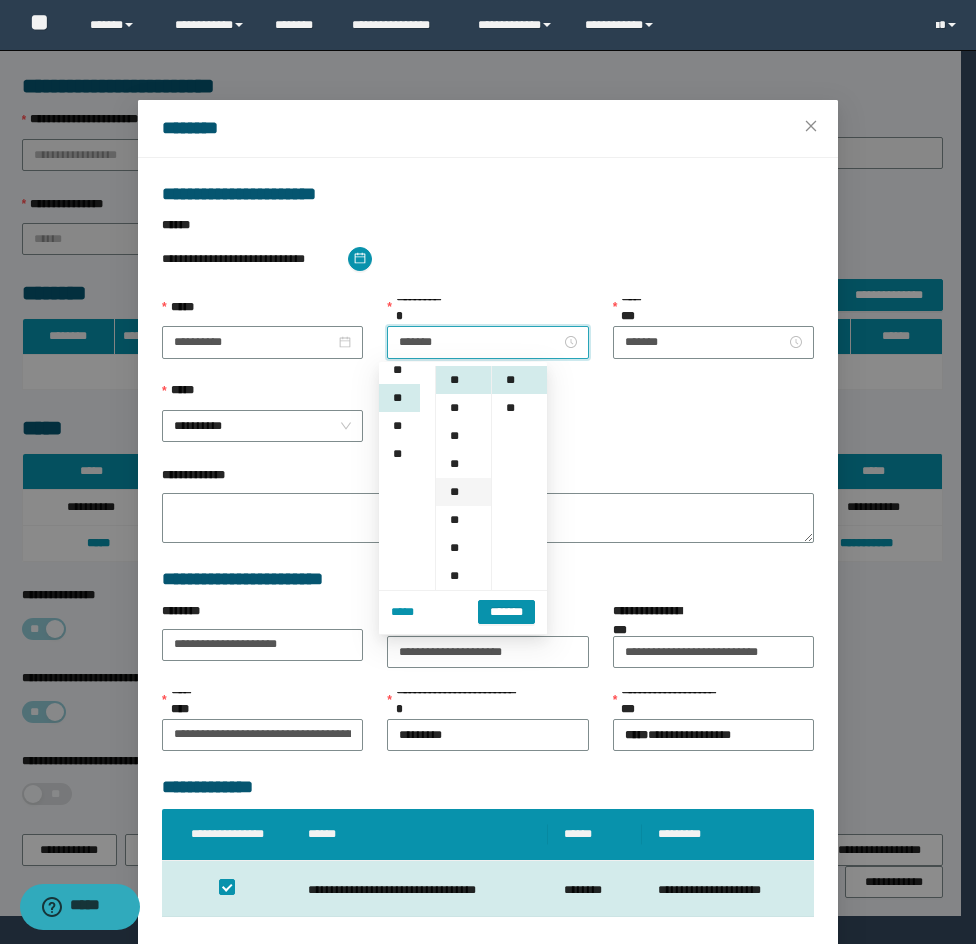 scroll, scrollTop: 252, scrollLeft: 0, axis: vertical 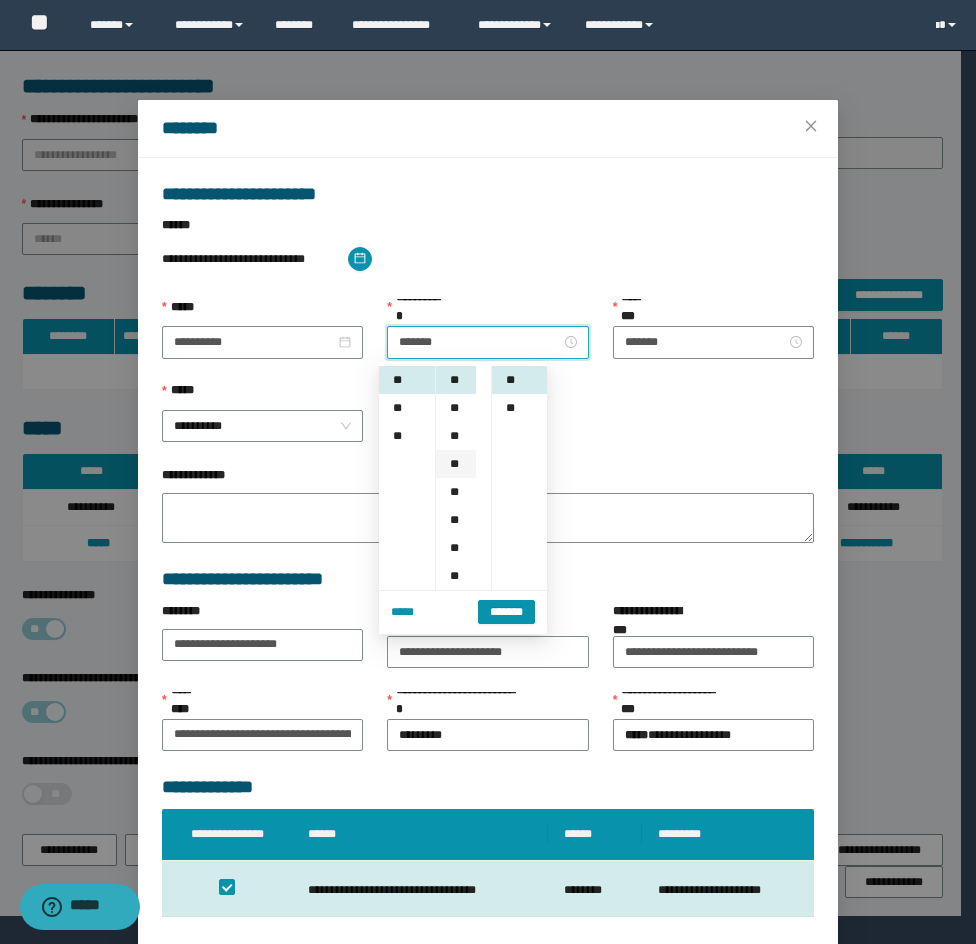 click on "**" at bounding box center [456, 464] 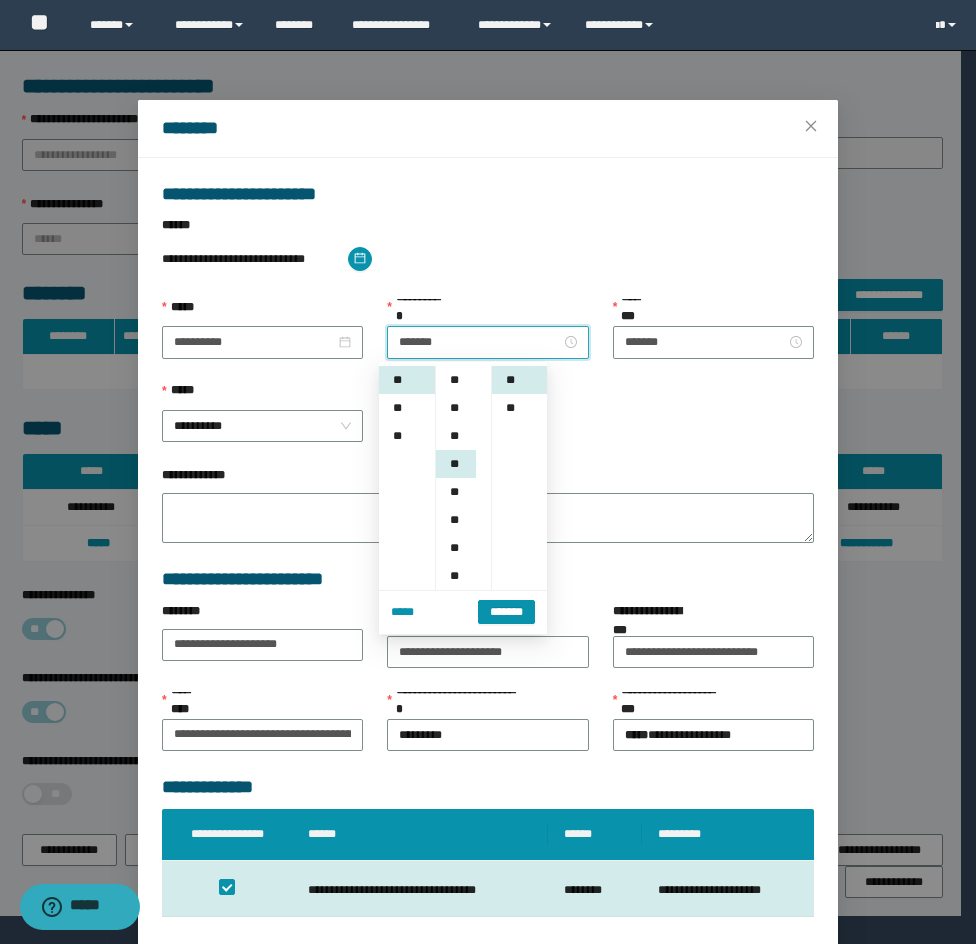 scroll, scrollTop: 168, scrollLeft: 0, axis: vertical 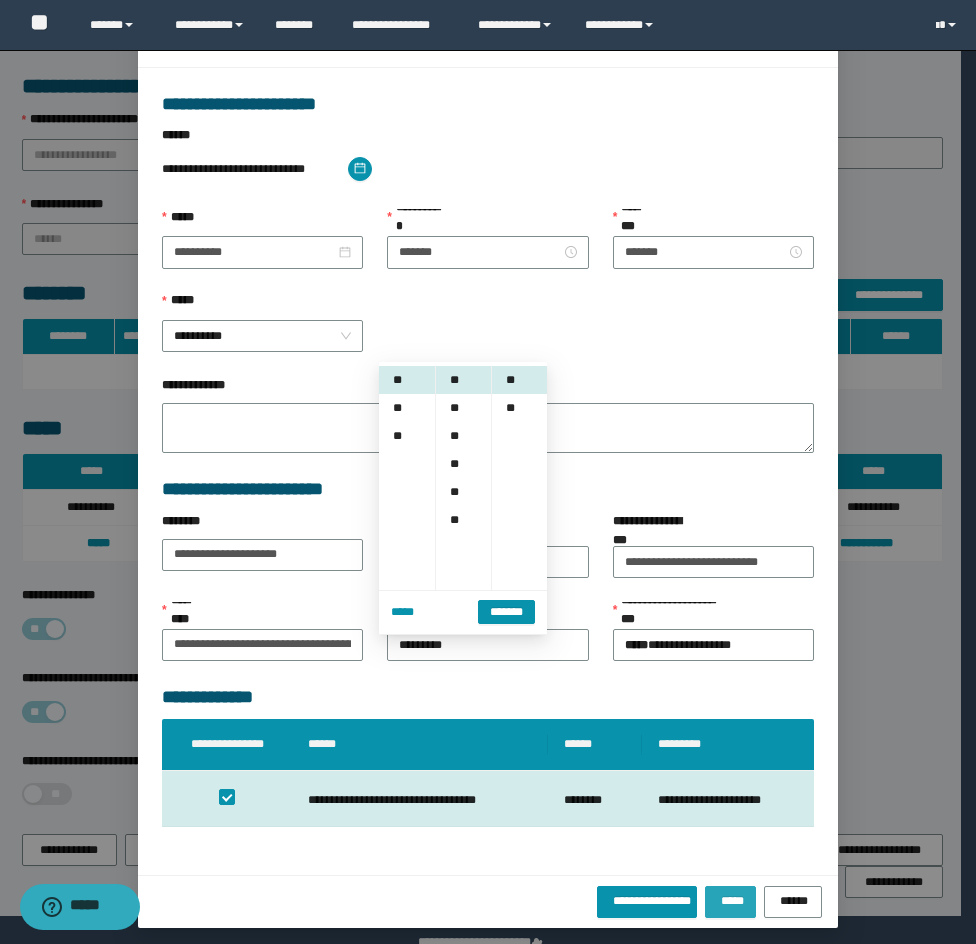 click on "*****" at bounding box center (731, 902) 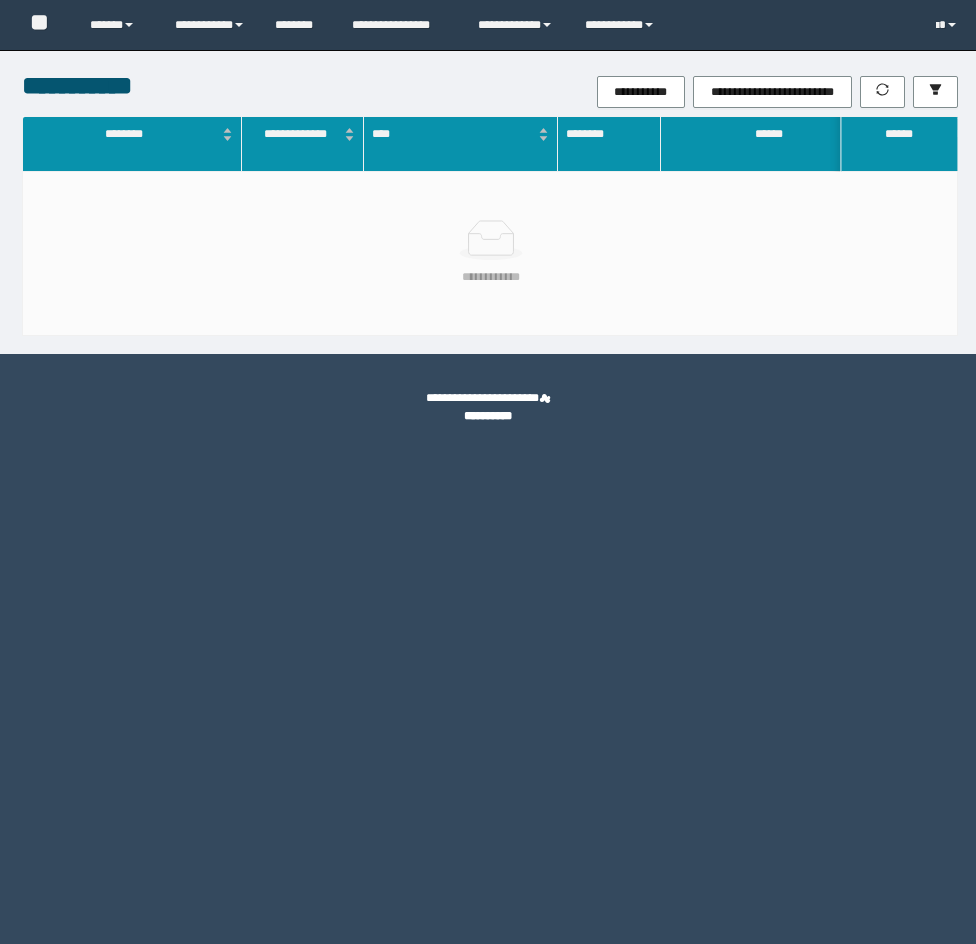 scroll, scrollTop: 0, scrollLeft: 0, axis: both 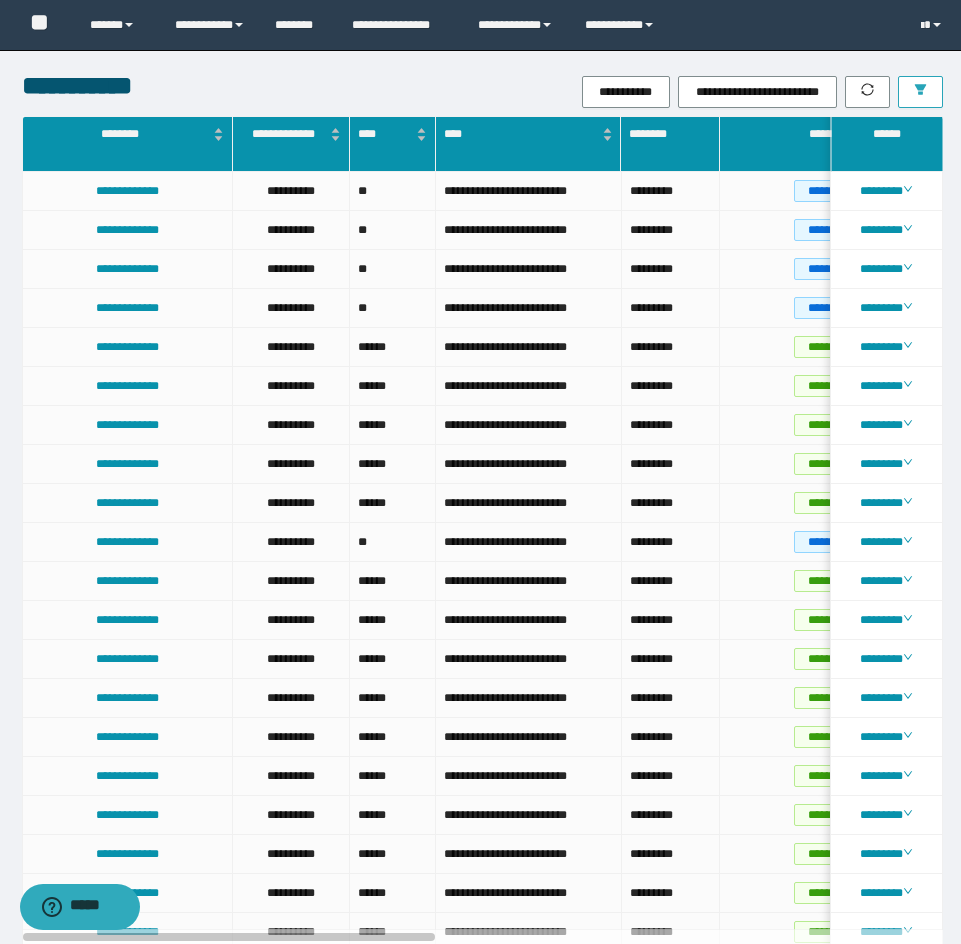 click at bounding box center (920, 92) 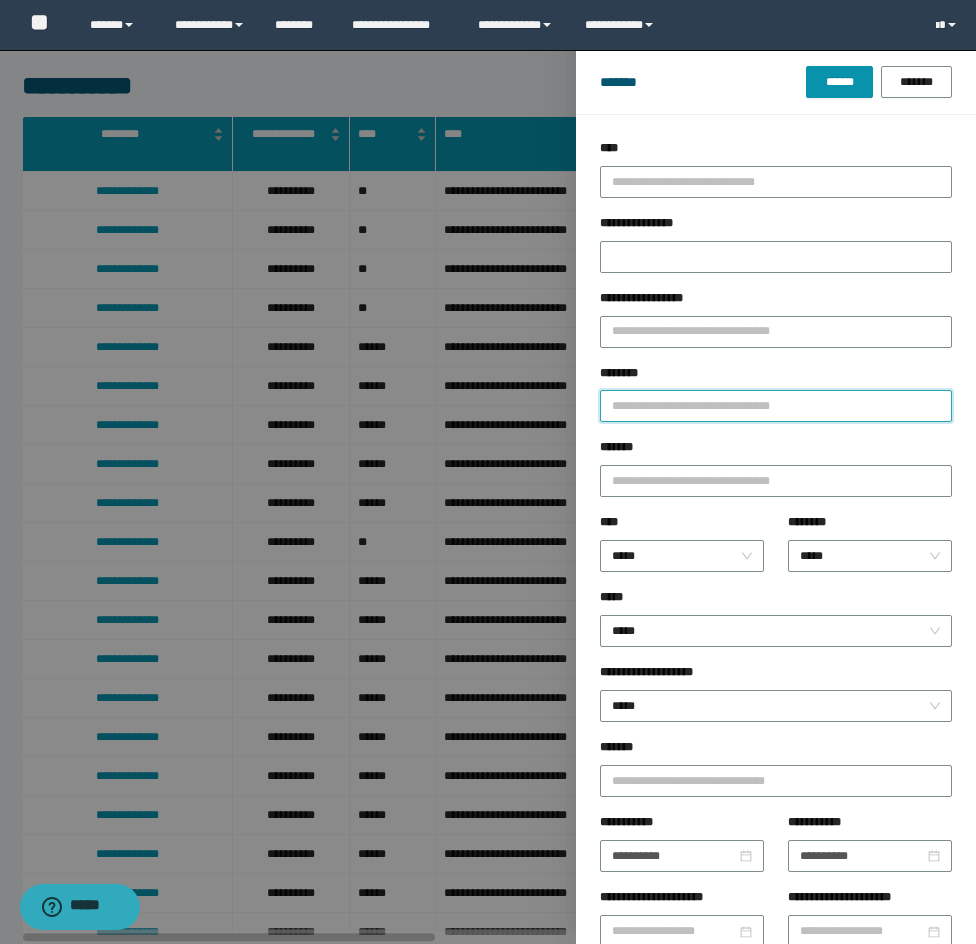 click on "********" at bounding box center (776, 406) 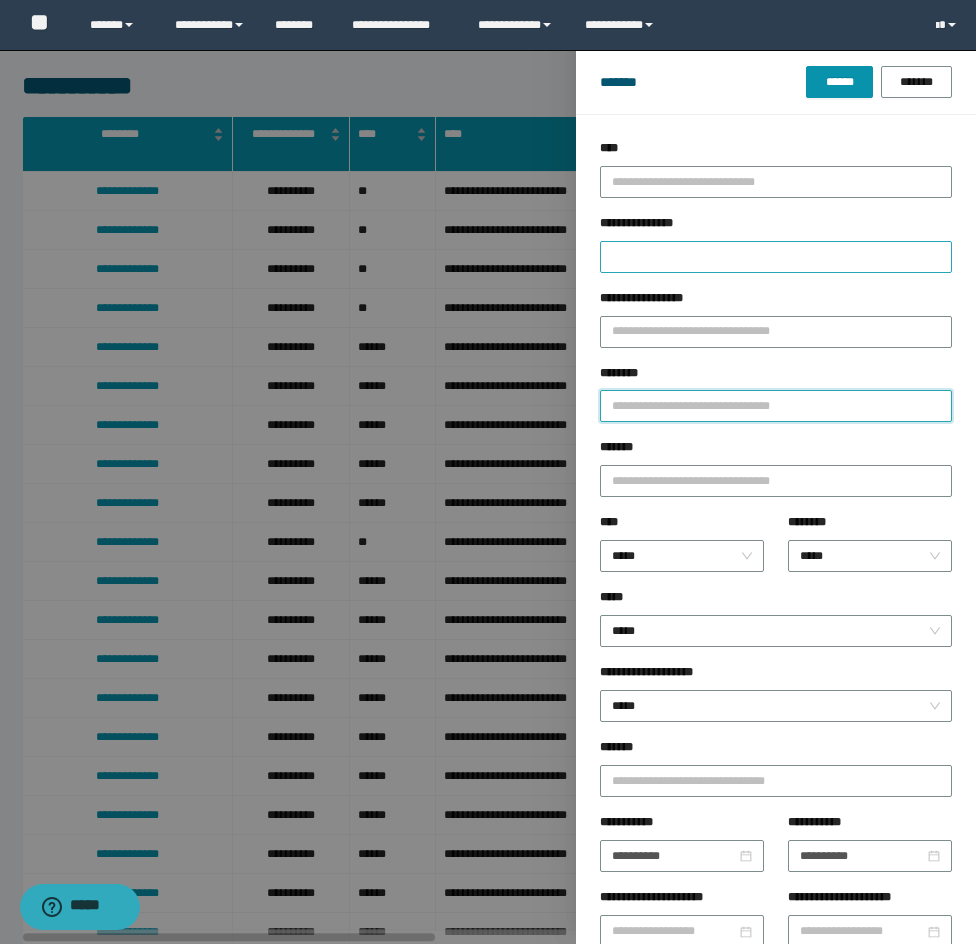 paste on "********" 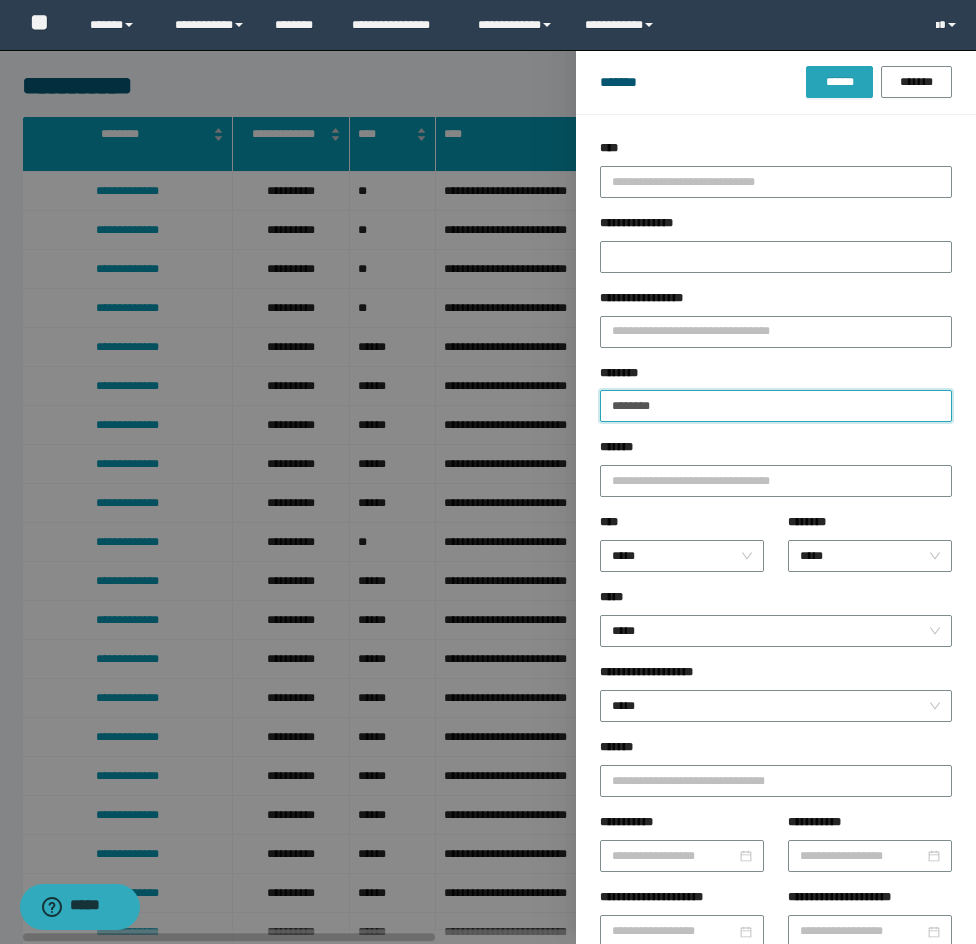 type on "********" 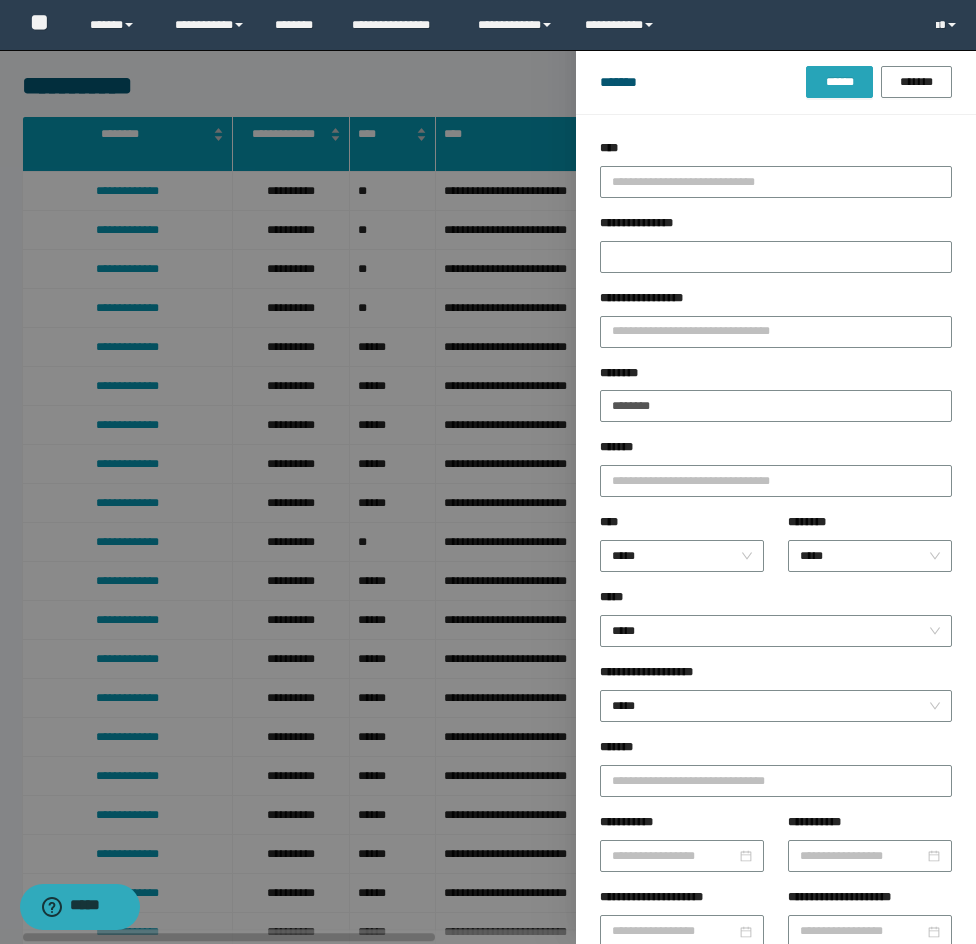 click on "******" at bounding box center [839, 82] 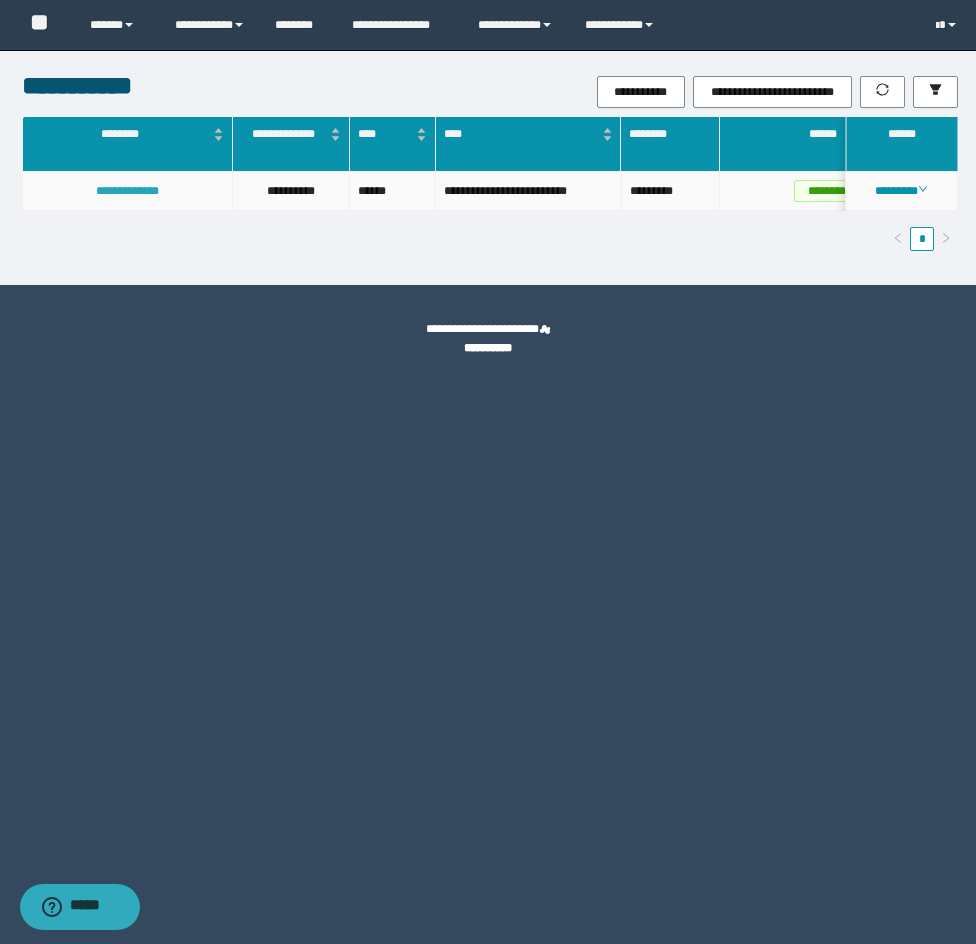 click on "**********" at bounding box center [127, 191] 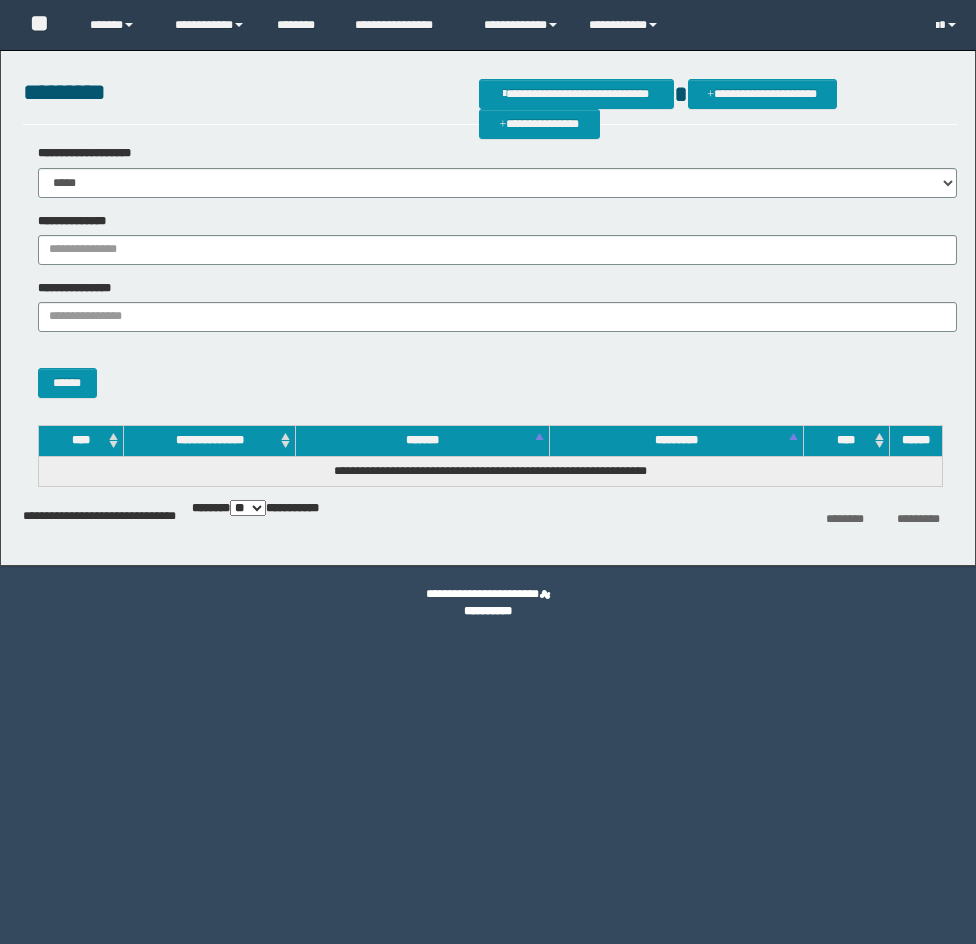 scroll, scrollTop: 0, scrollLeft: 0, axis: both 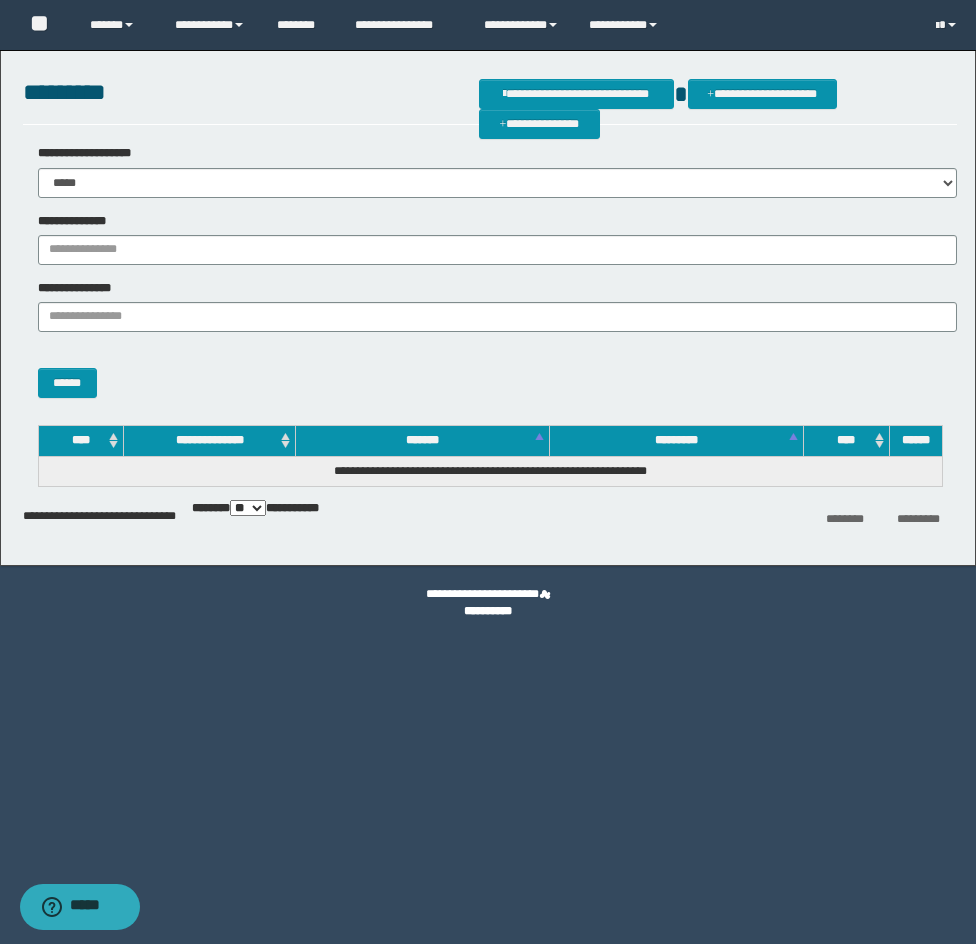 click on "**********" at bounding box center (490, 239) 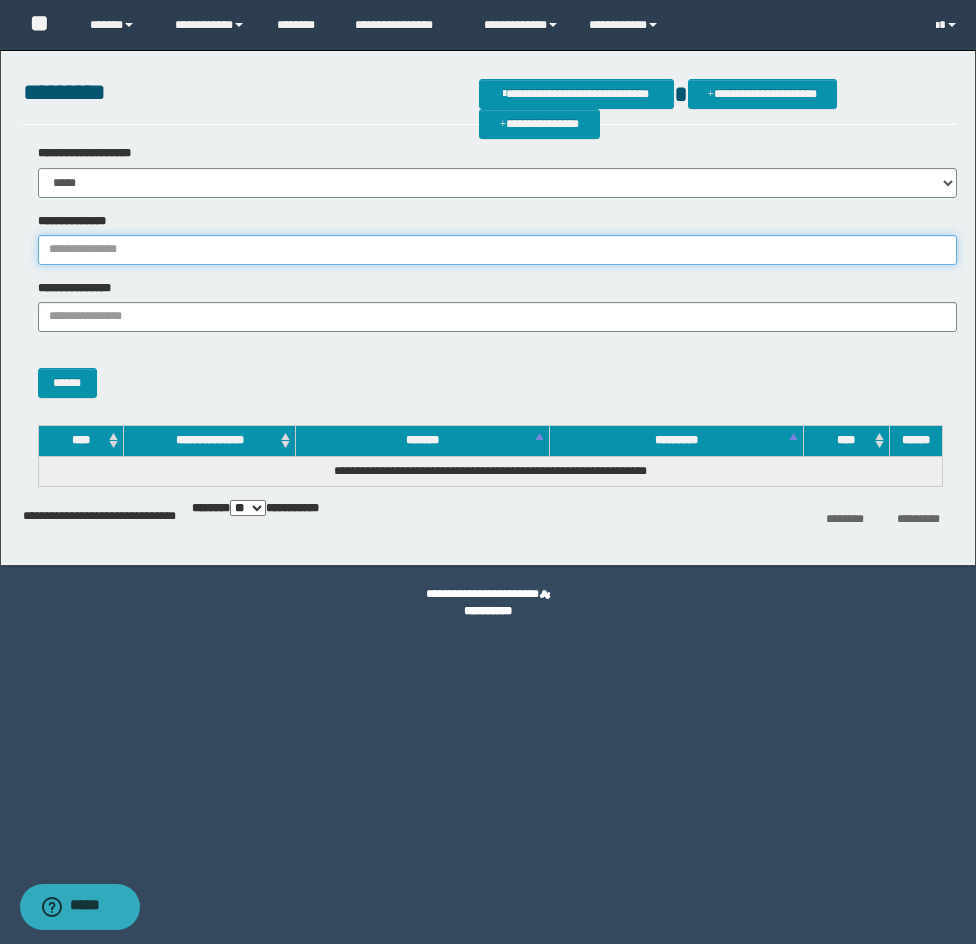 drag, startPoint x: 214, startPoint y: 241, endPoint x: 187, endPoint y: 252, distance: 29.15476 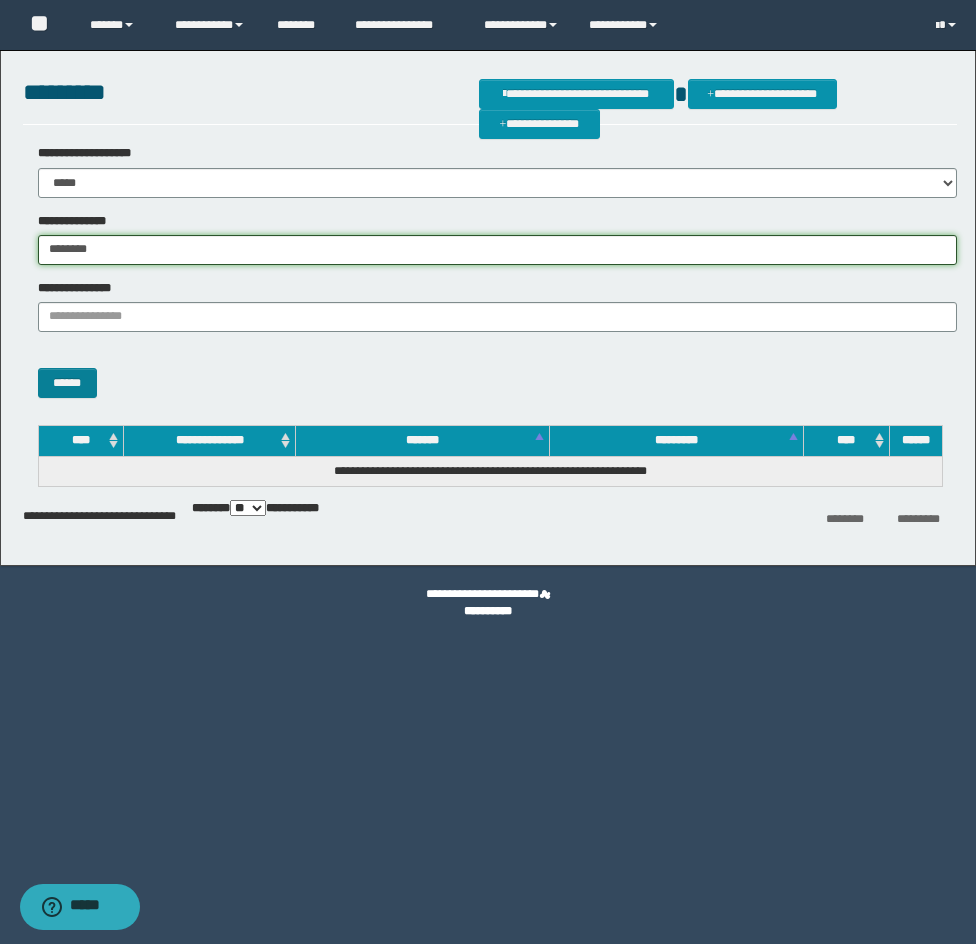 type on "********" 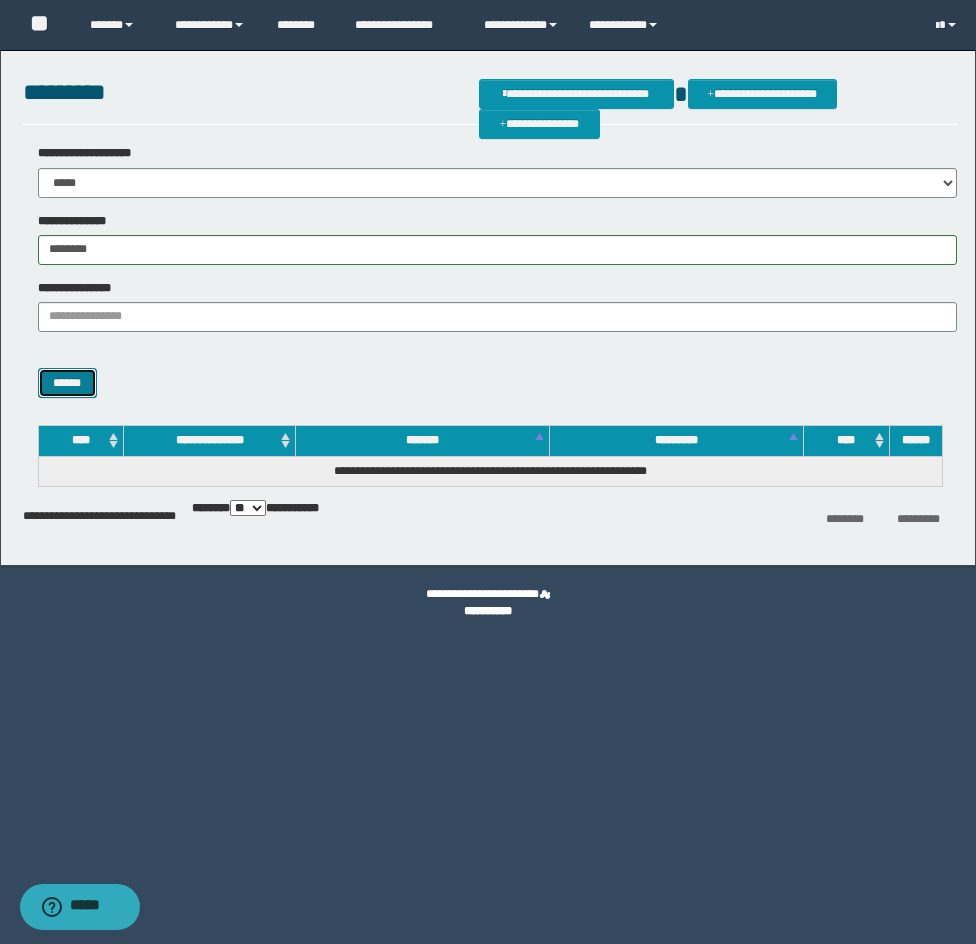 click on "******" at bounding box center (67, 383) 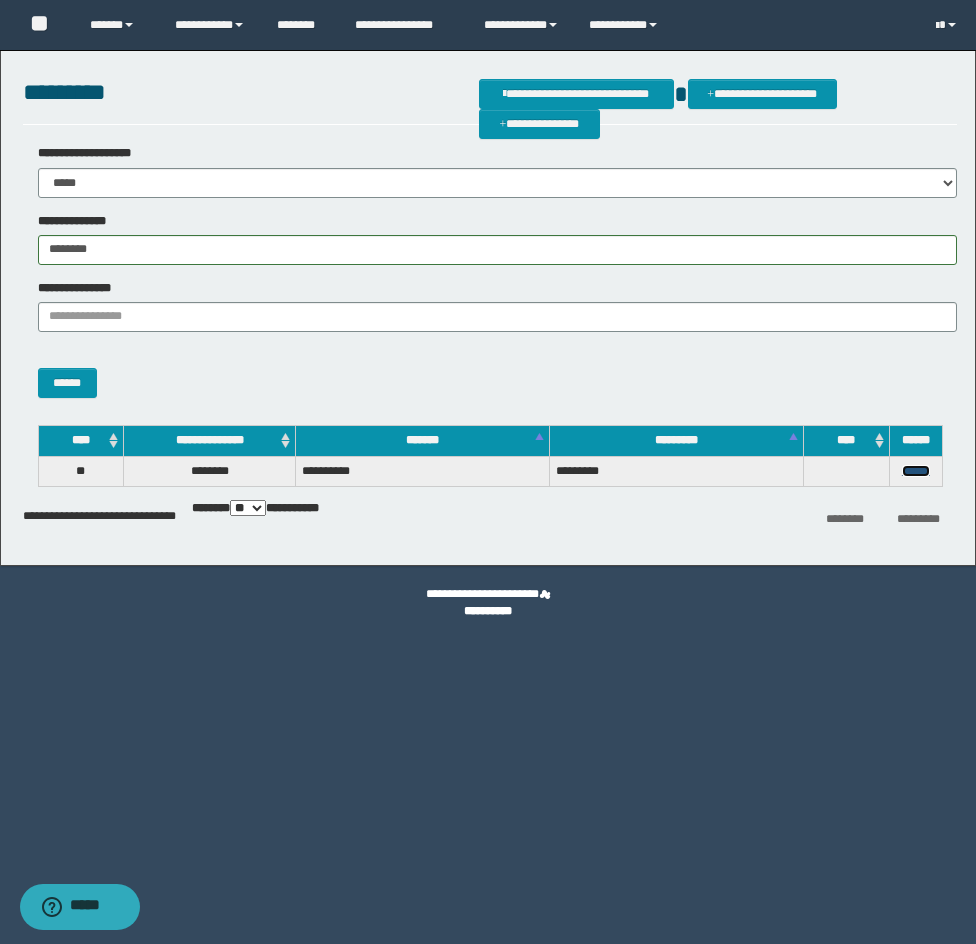 click on "******" at bounding box center [916, 471] 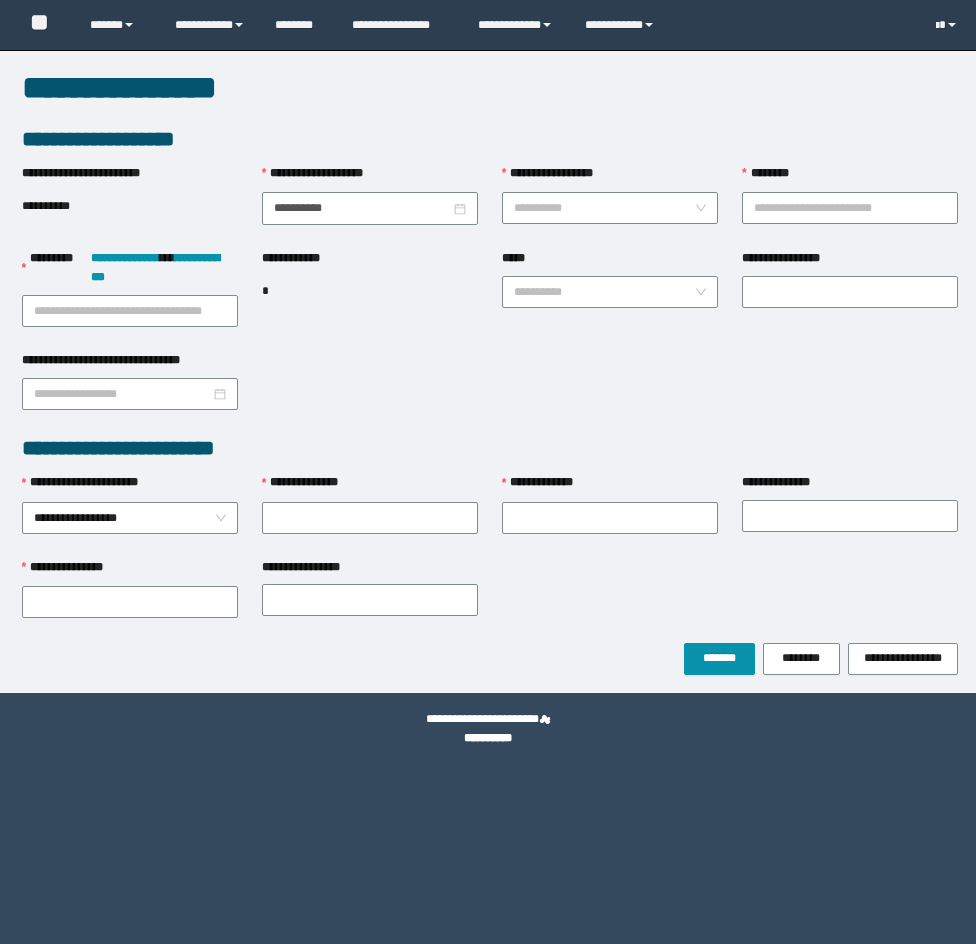 scroll, scrollTop: 0, scrollLeft: 0, axis: both 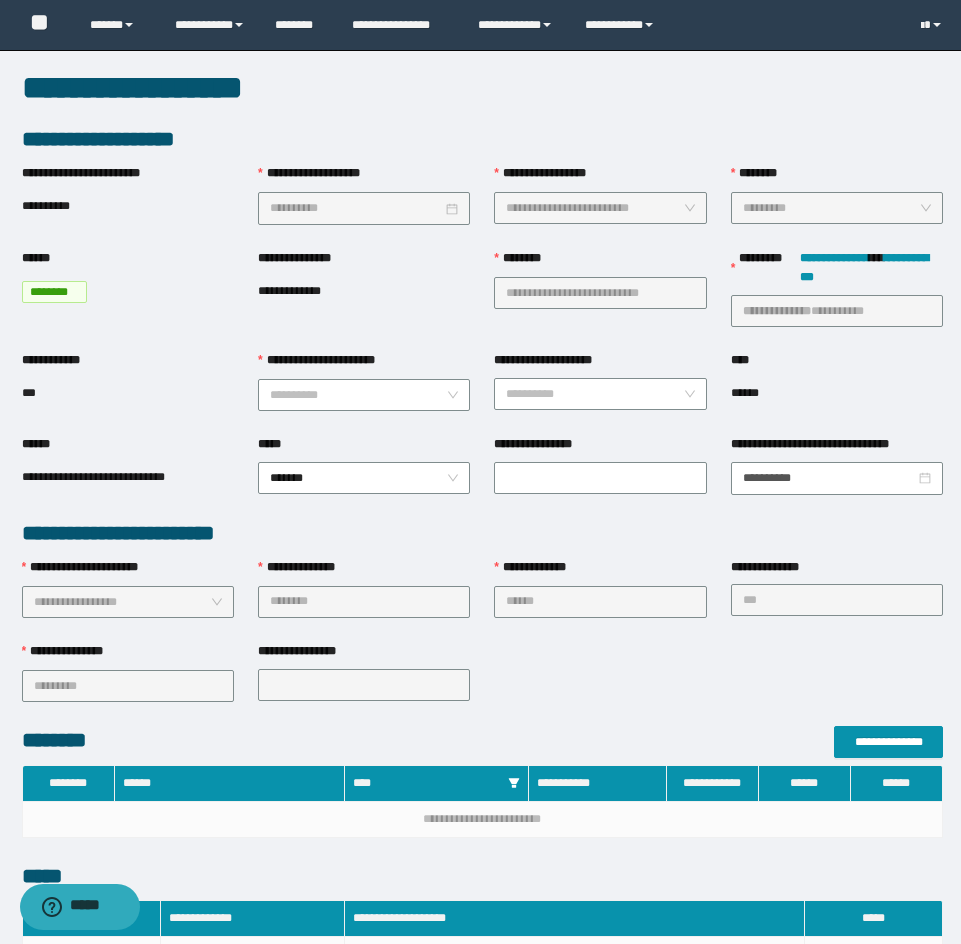 click on "**********" at bounding box center (364, 393) 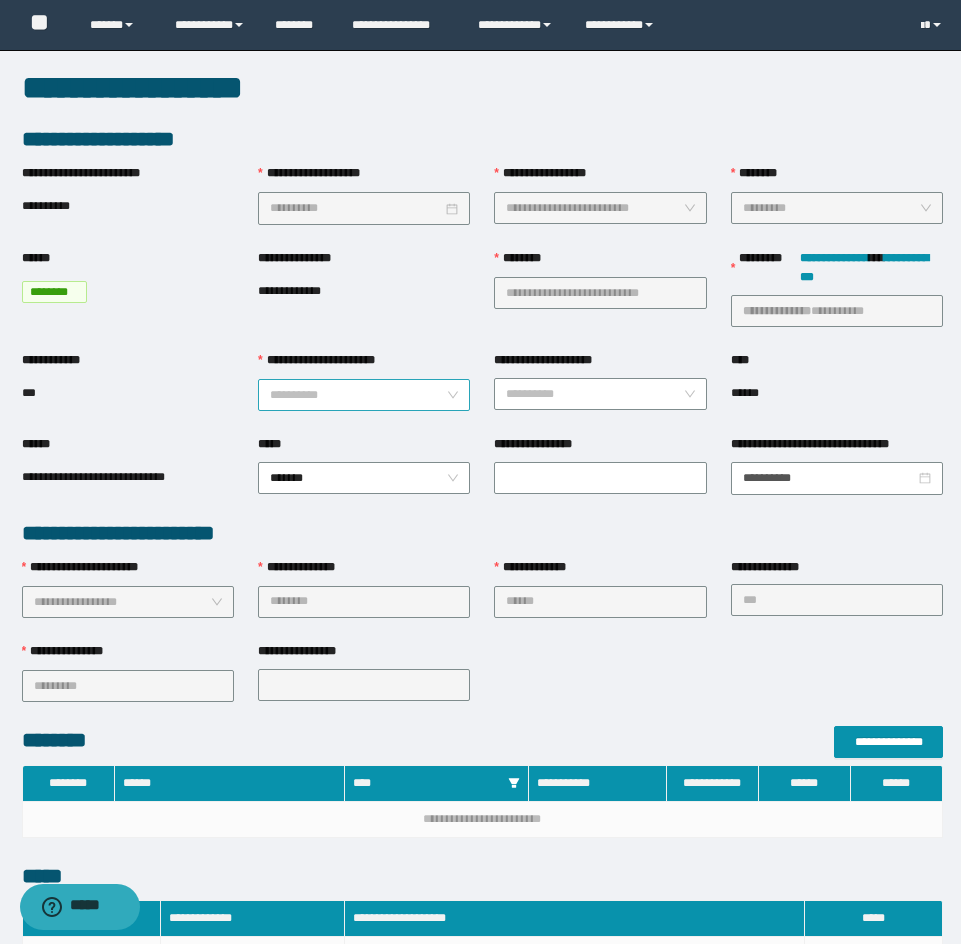 click on "**********" at bounding box center [358, 395] 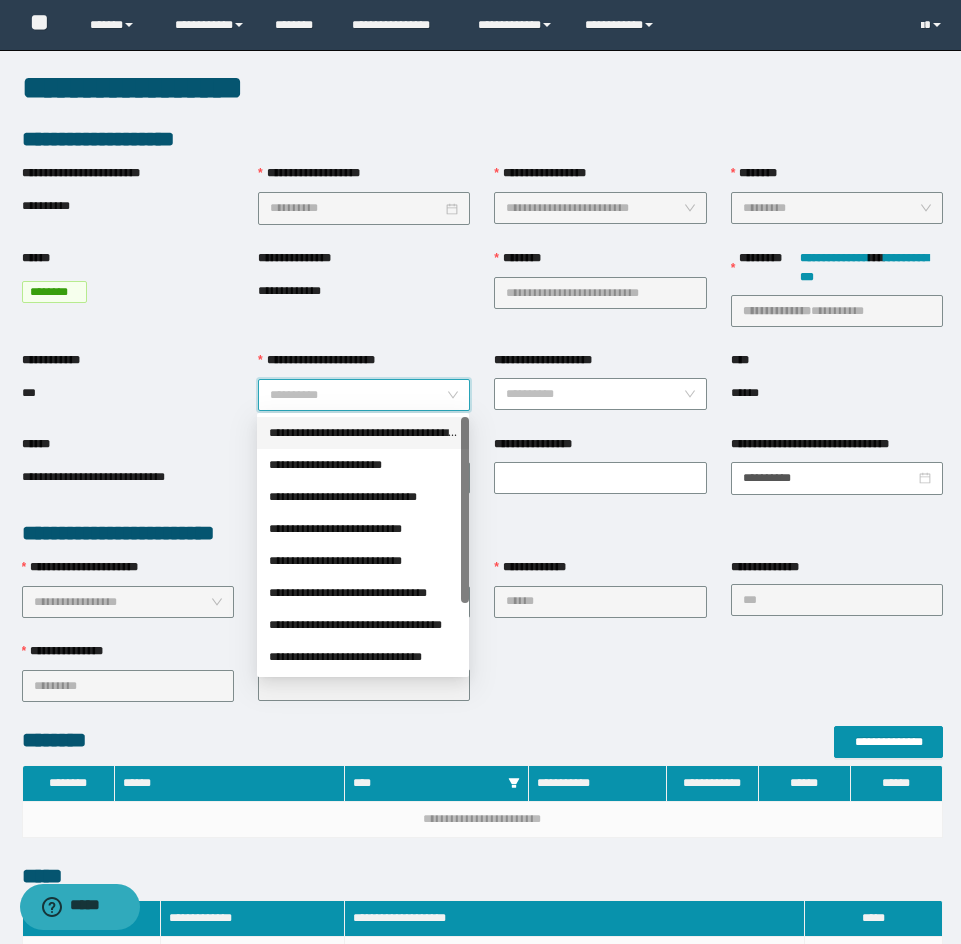 click on "**********" at bounding box center (363, 433) 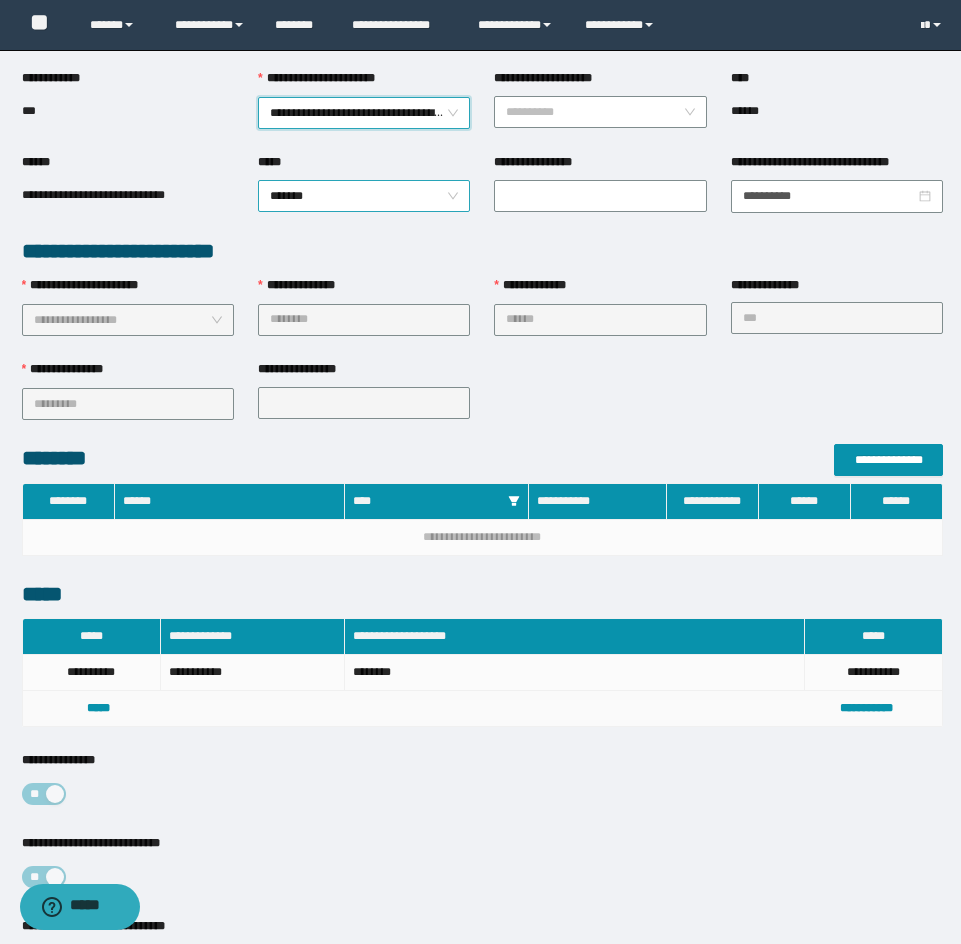 scroll, scrollTop: 494, scrollLeft: 0, axis: vertical 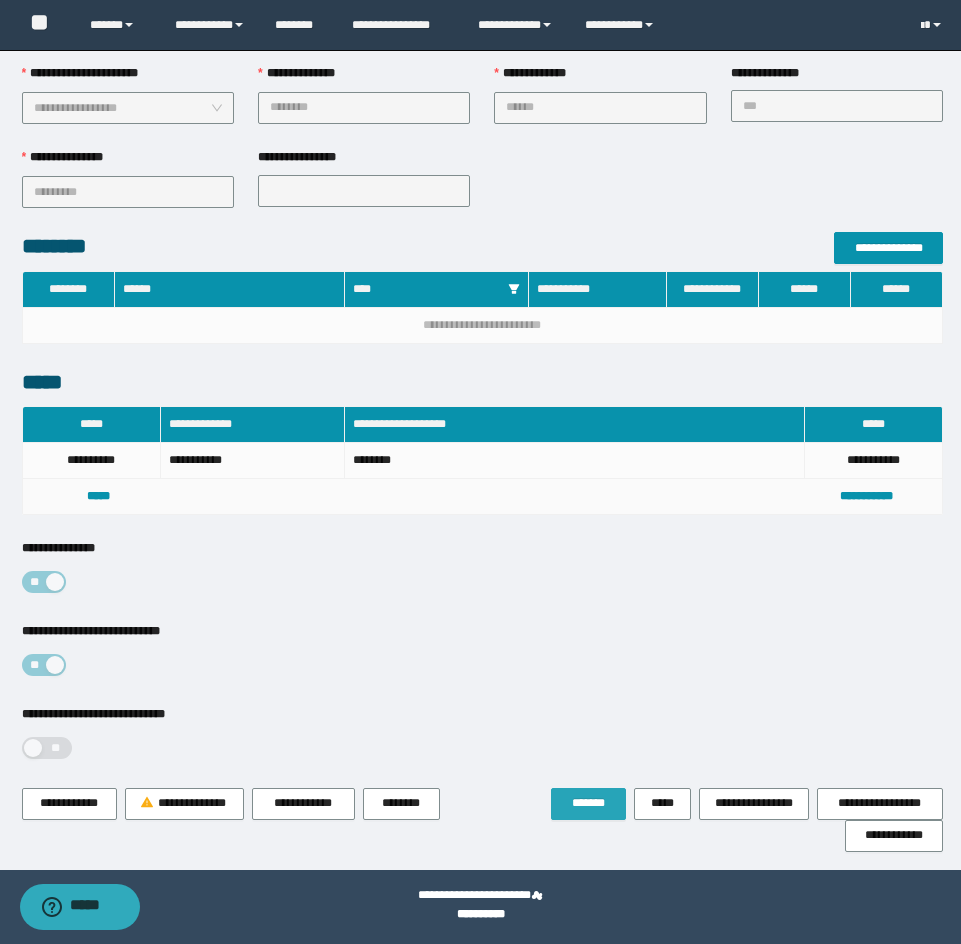 click on "*******" at bounding box center (588, 803) 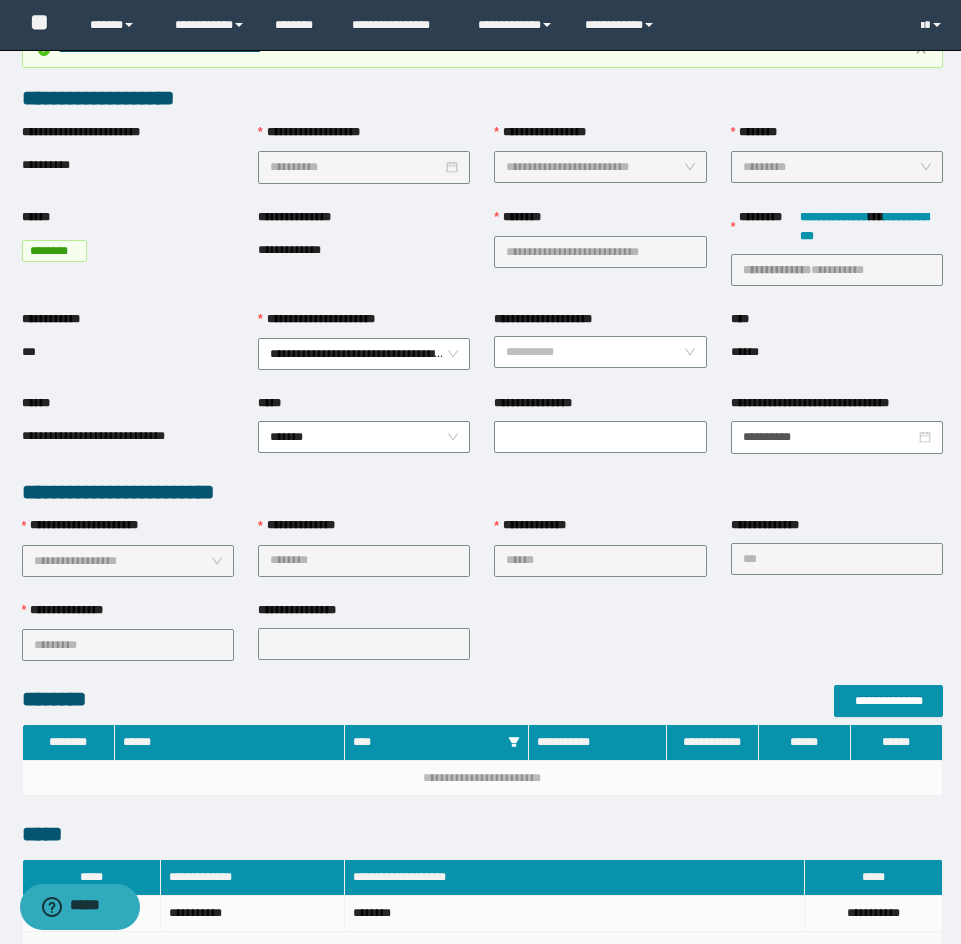 scroll, scrollTop: 0, scrollLeft: 0, axis: both 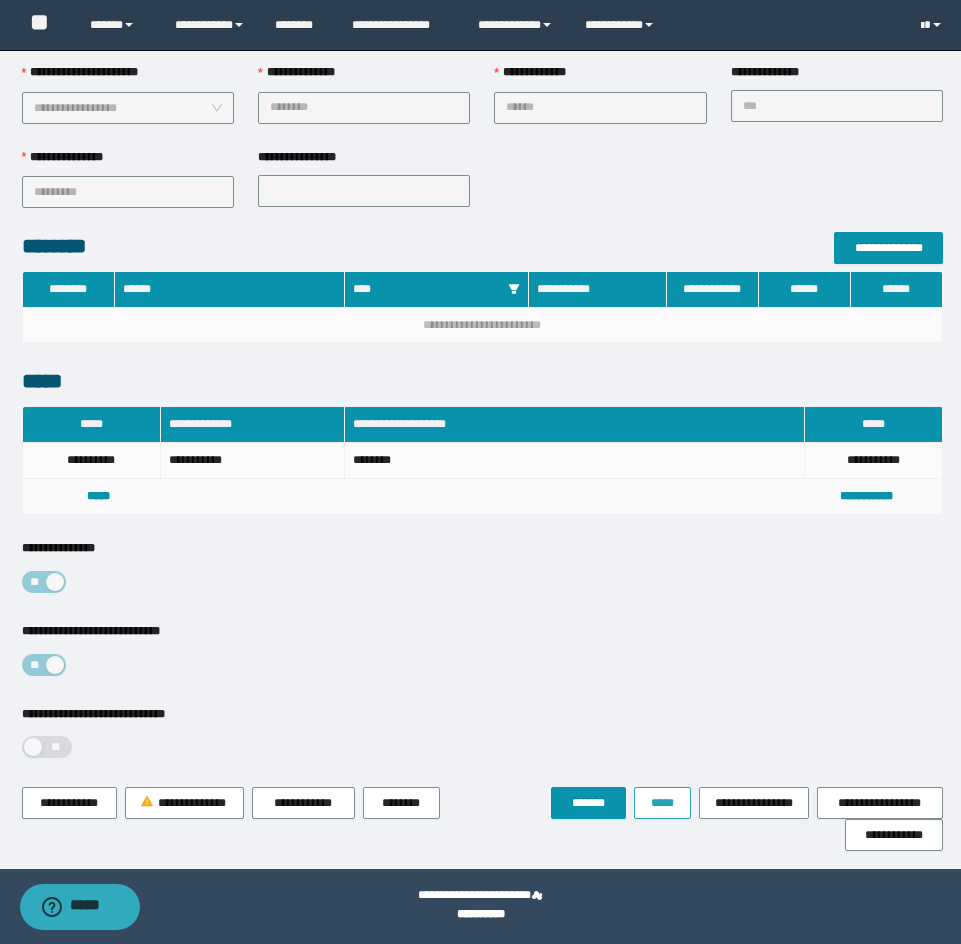 click on "*****" at bounding box center (662, 803) 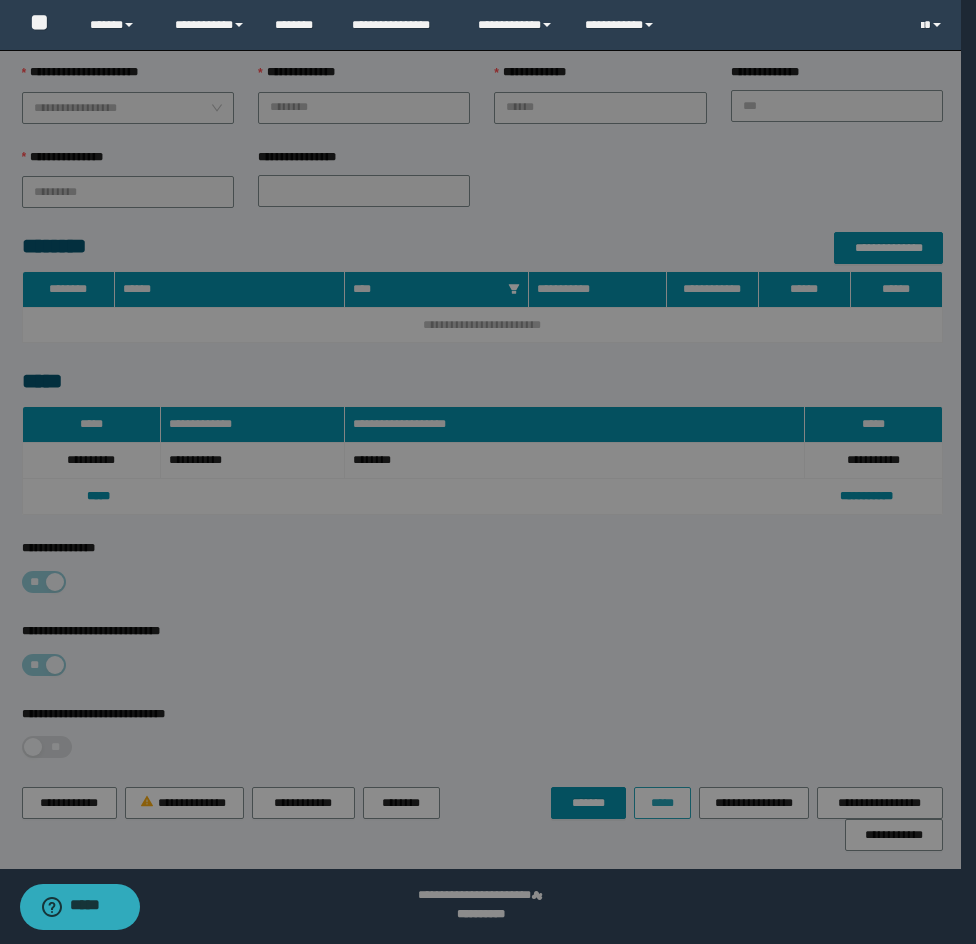 type on "**********" 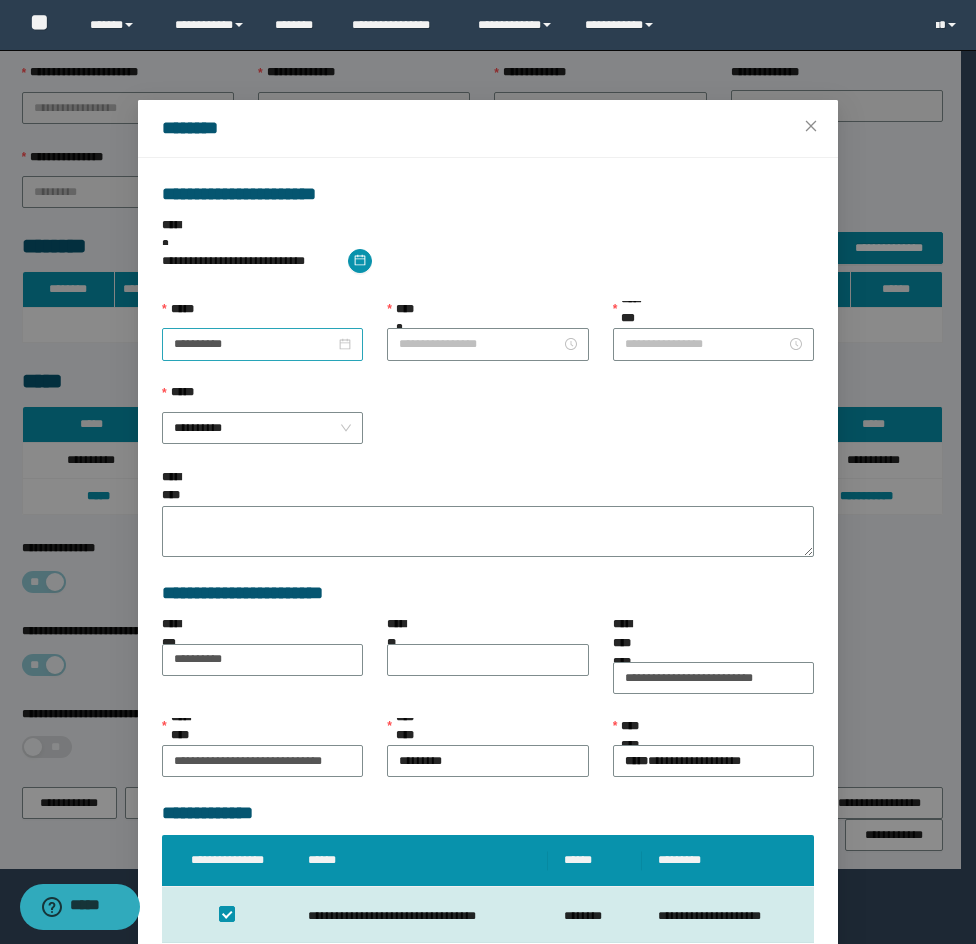 type on "*******" 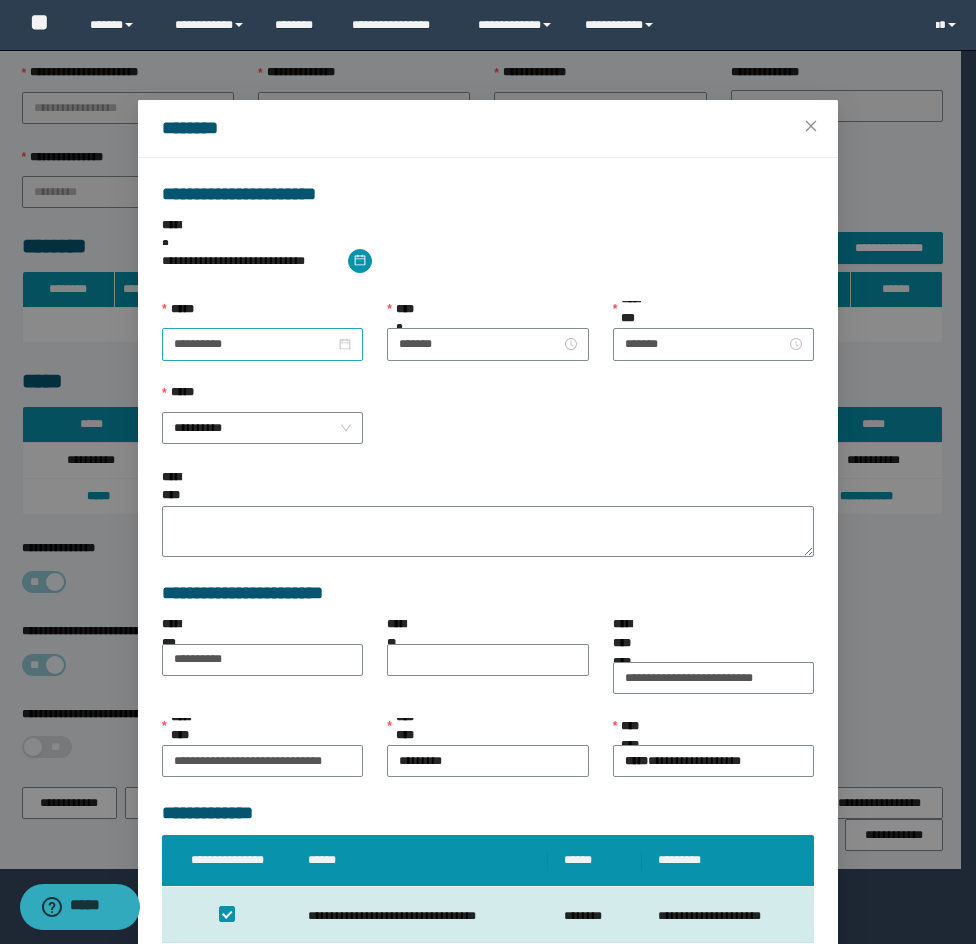 click on "**********" at bounding box center [262, 344] 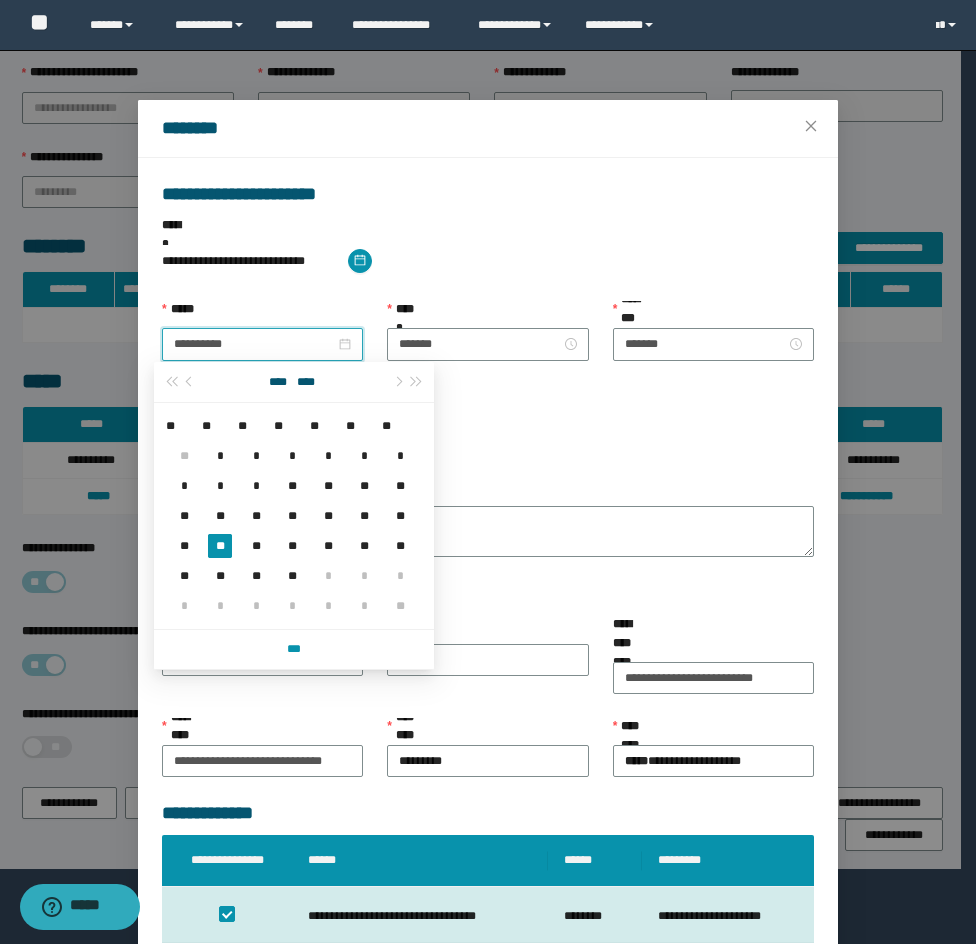 click on "**** ****" at bounding box center [293, 382] 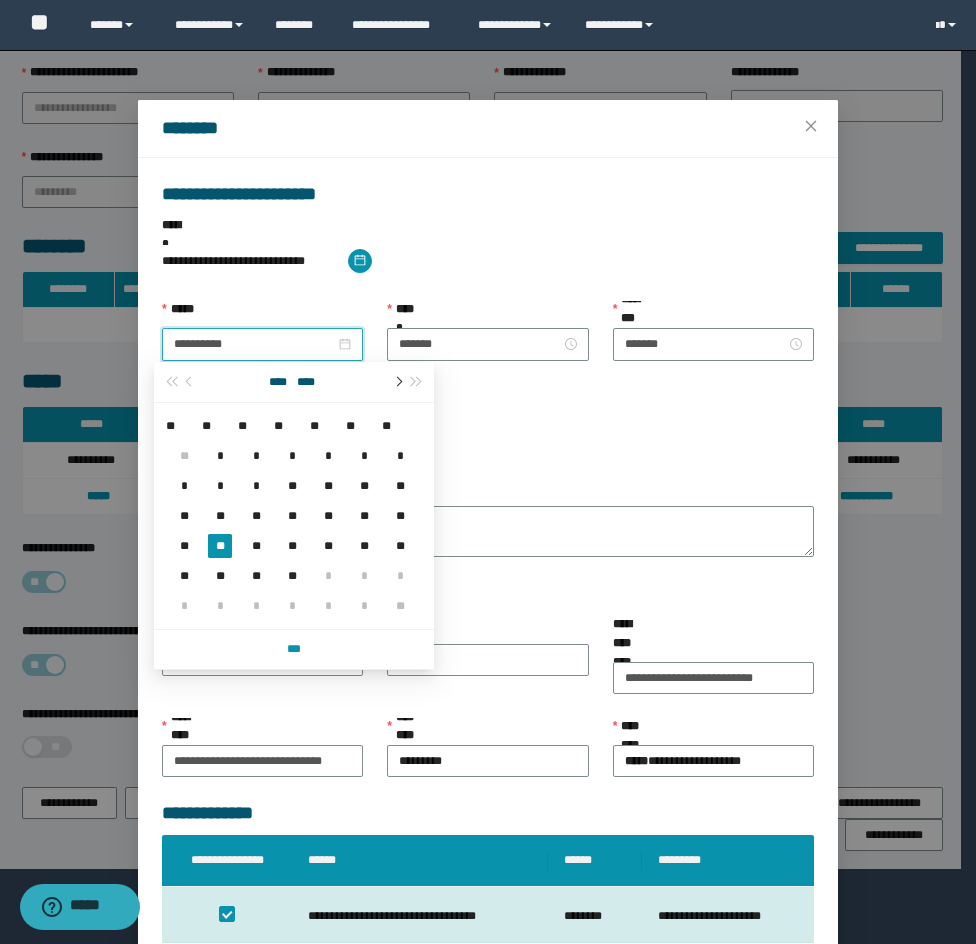 click on "**** ****" at bounding box center (294, 382) 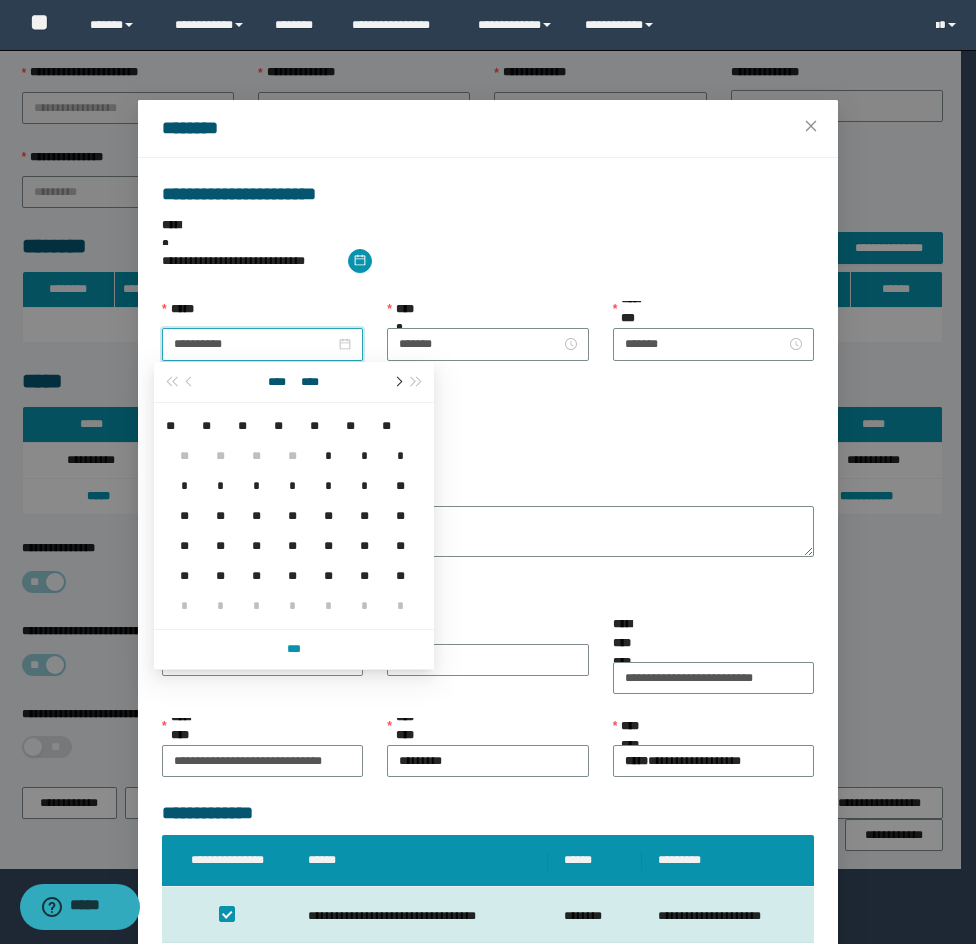 click at bounding box center (397, 382) 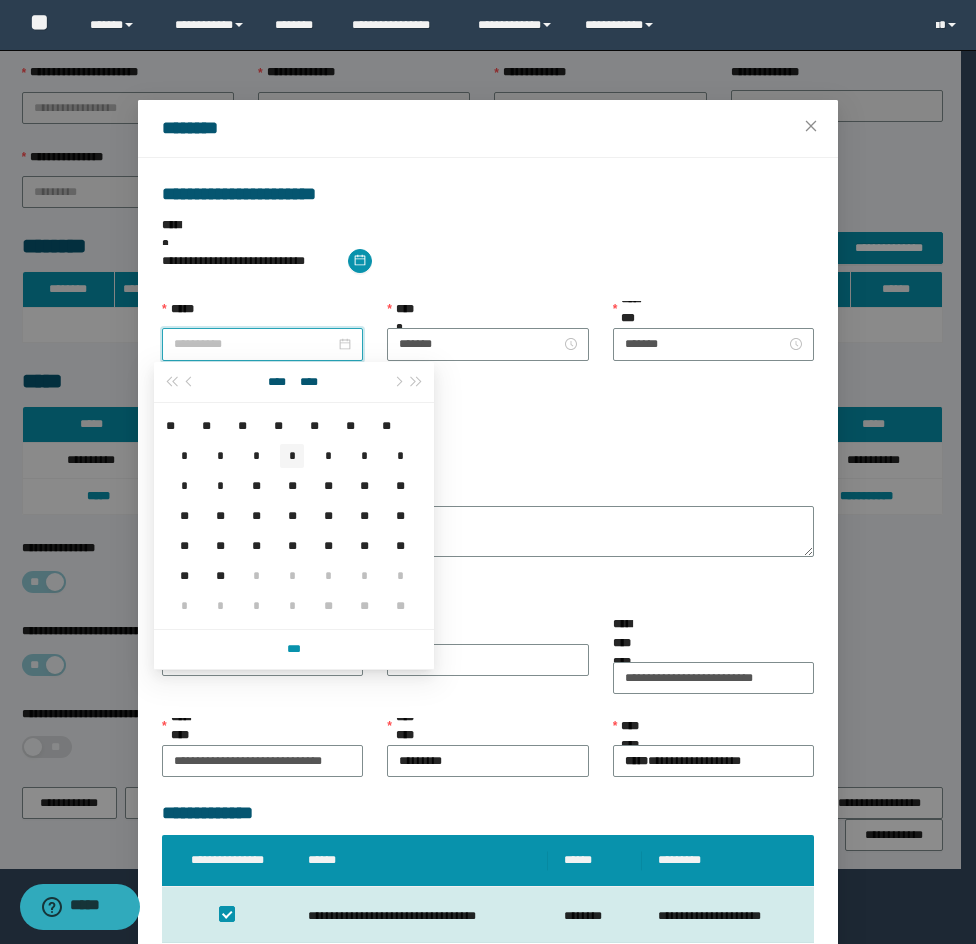 type on "**********" 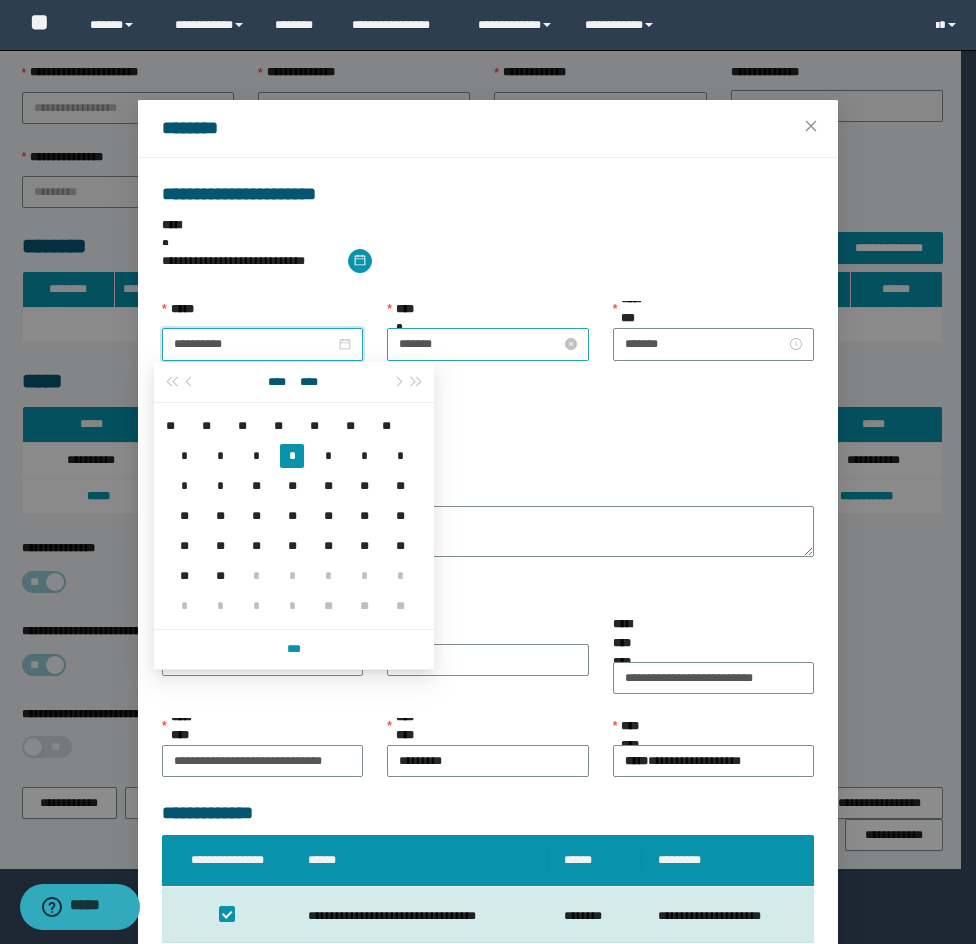 click on "*******" at bounding box center (479, 344) 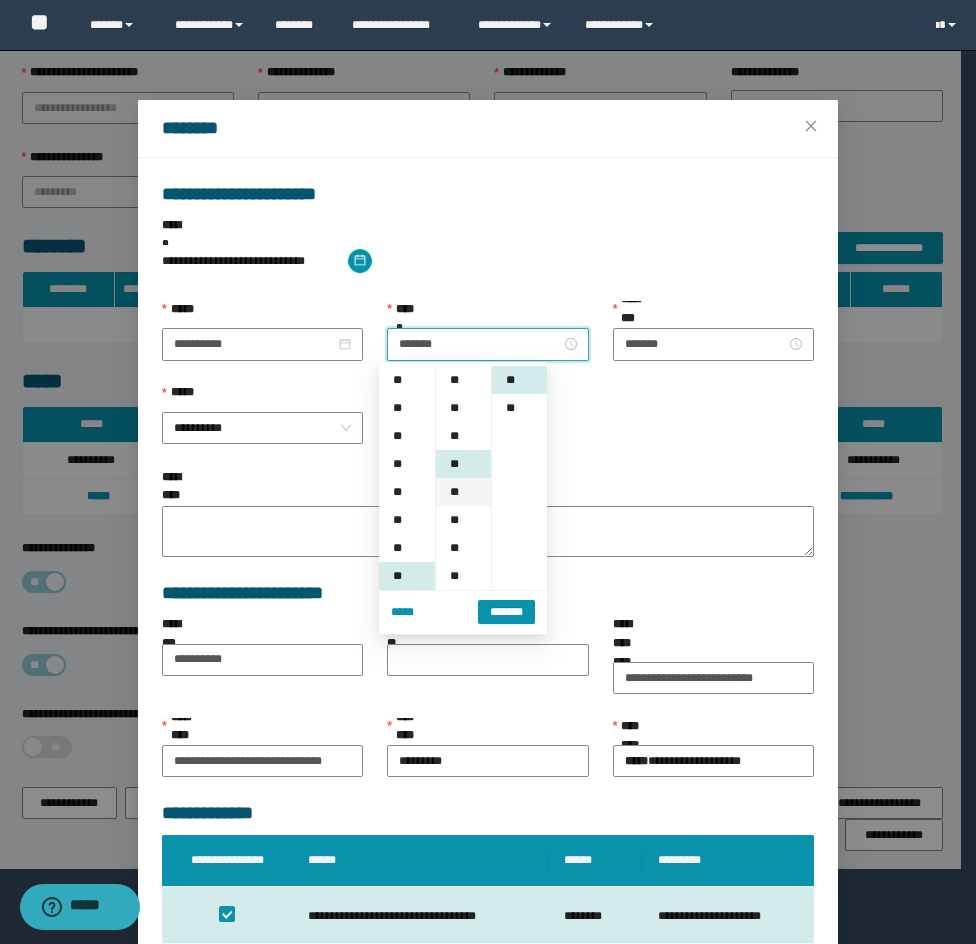 scroll, scrollTop: 196, scrollLeft: 0, axis: vertical 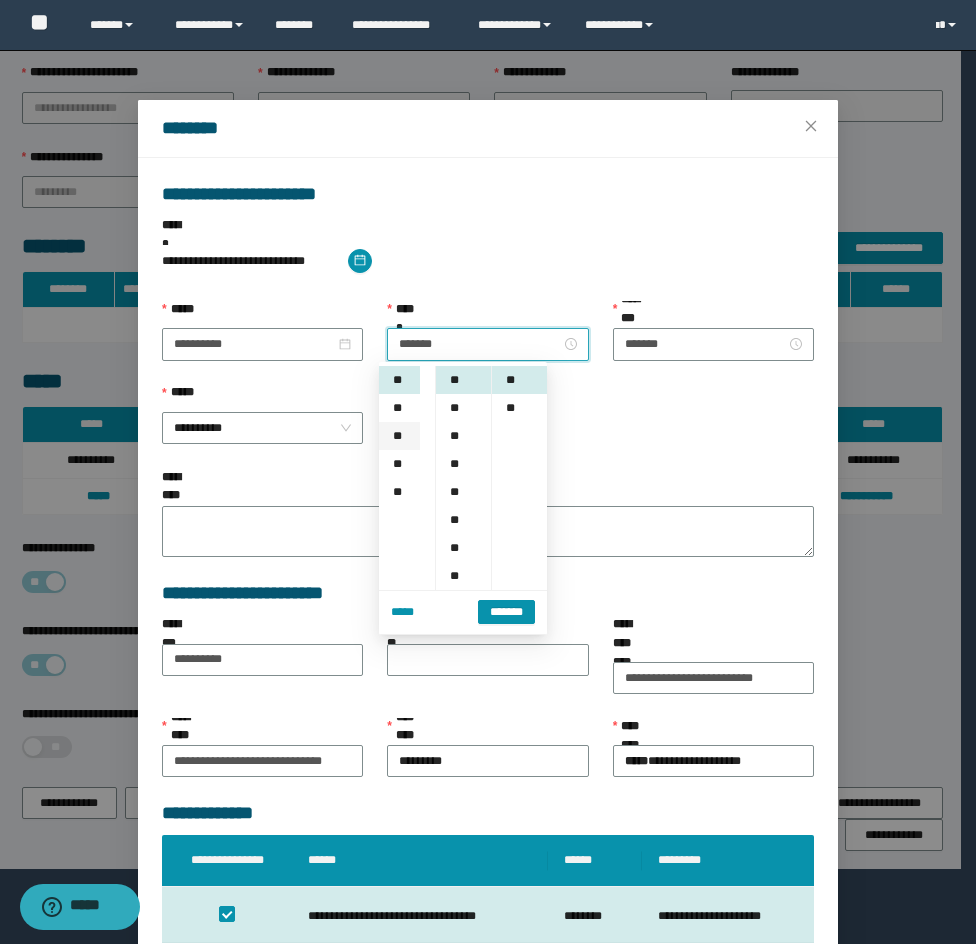 click on "**" at bounding box center [399, 436] 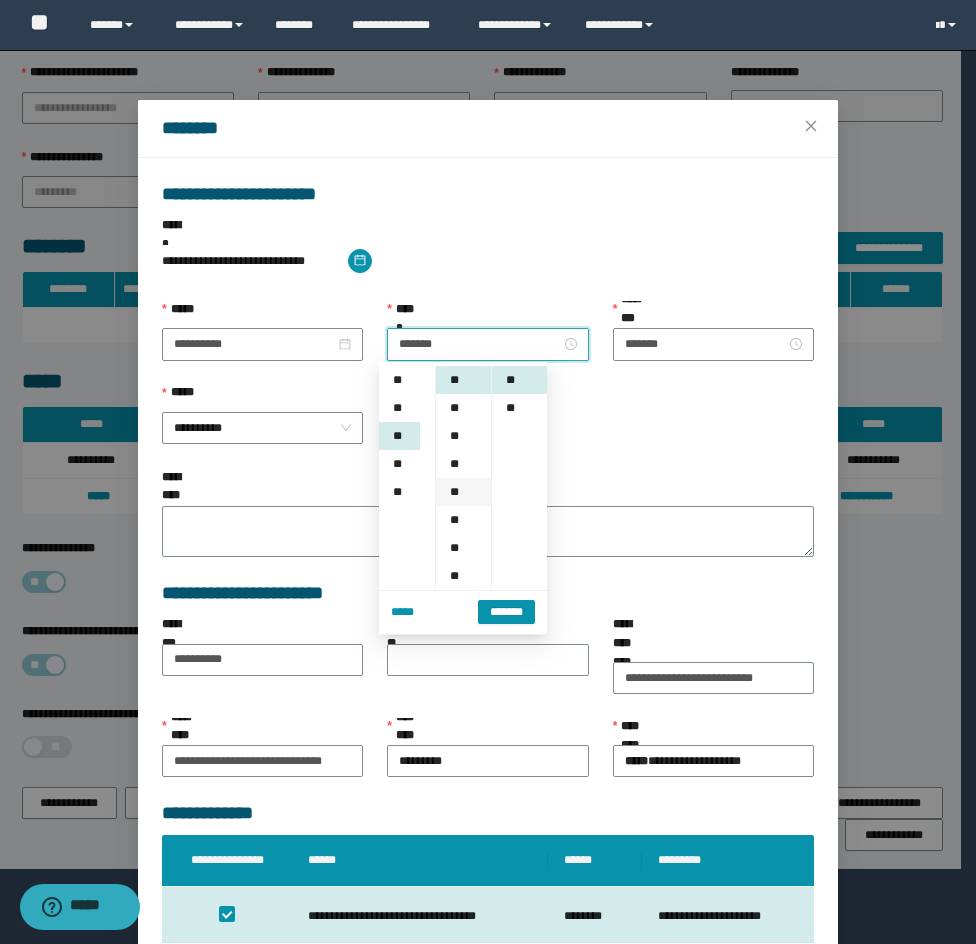 scroll, scrollTop: 252, scrollLeft: 0, axis: vertical 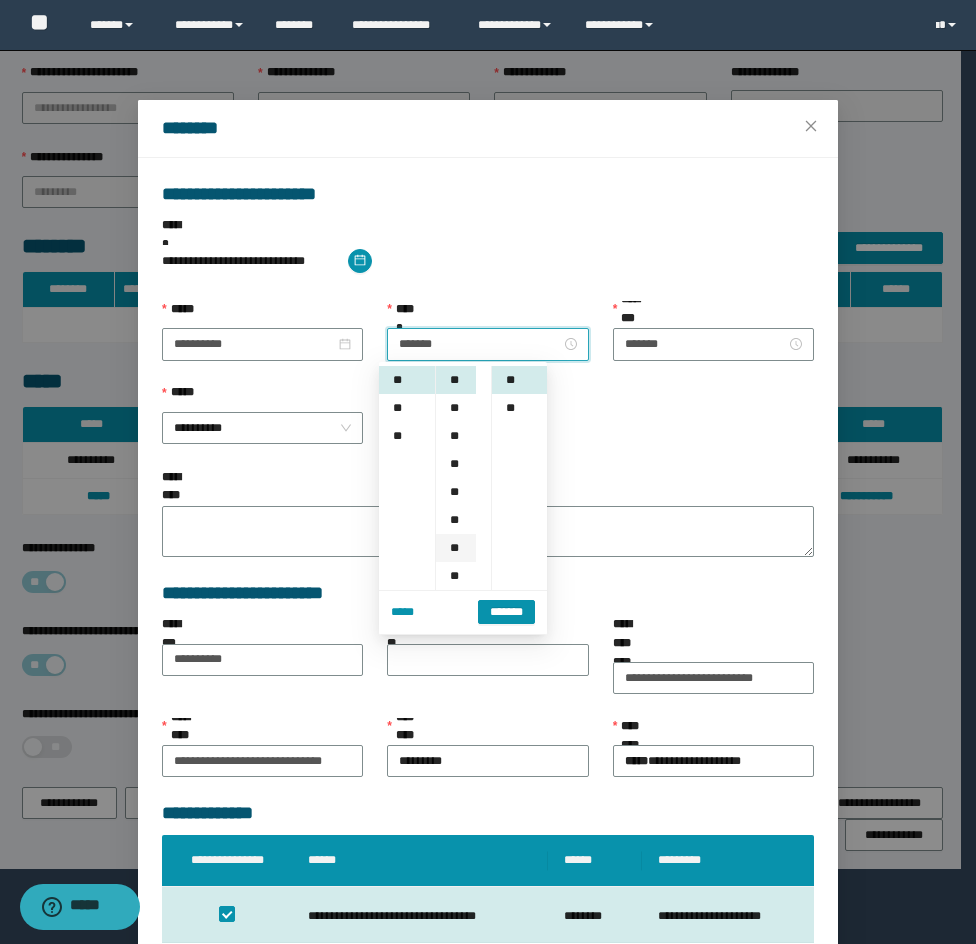 click on "**" at bounding box center (456, 548) 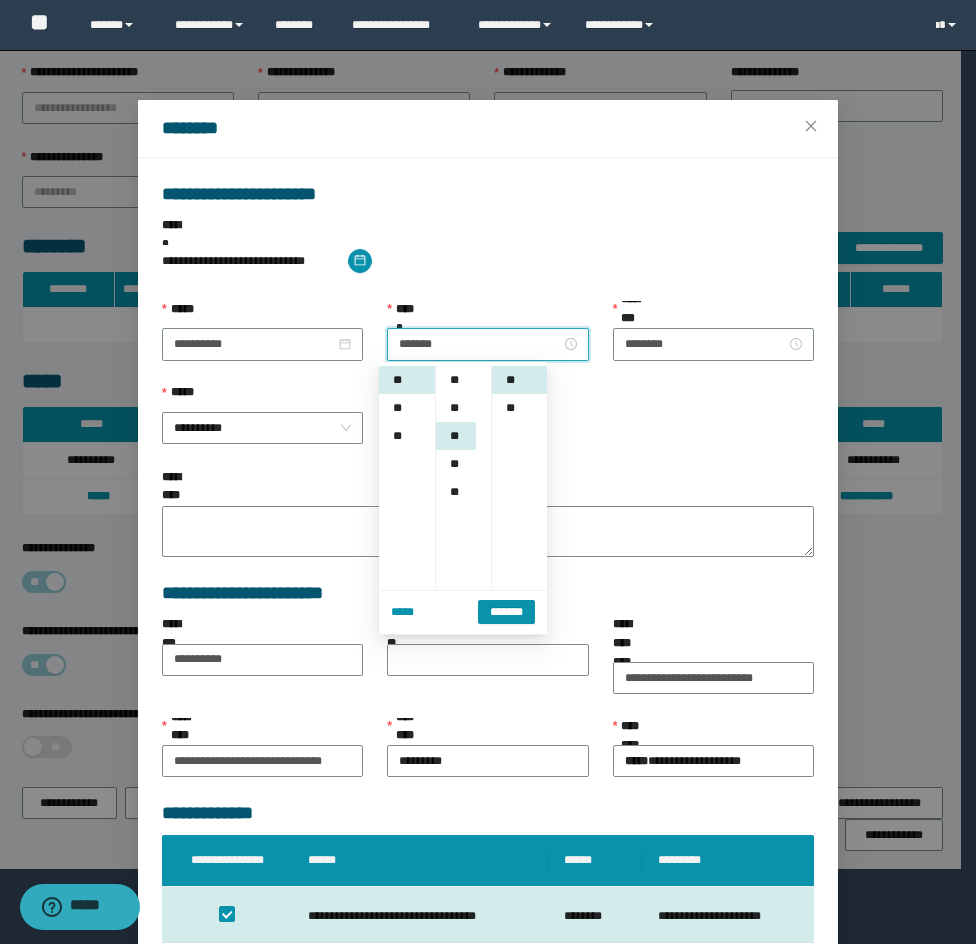 scroll, scrollTop: 252, scrollLeft: 0, axis: vertical 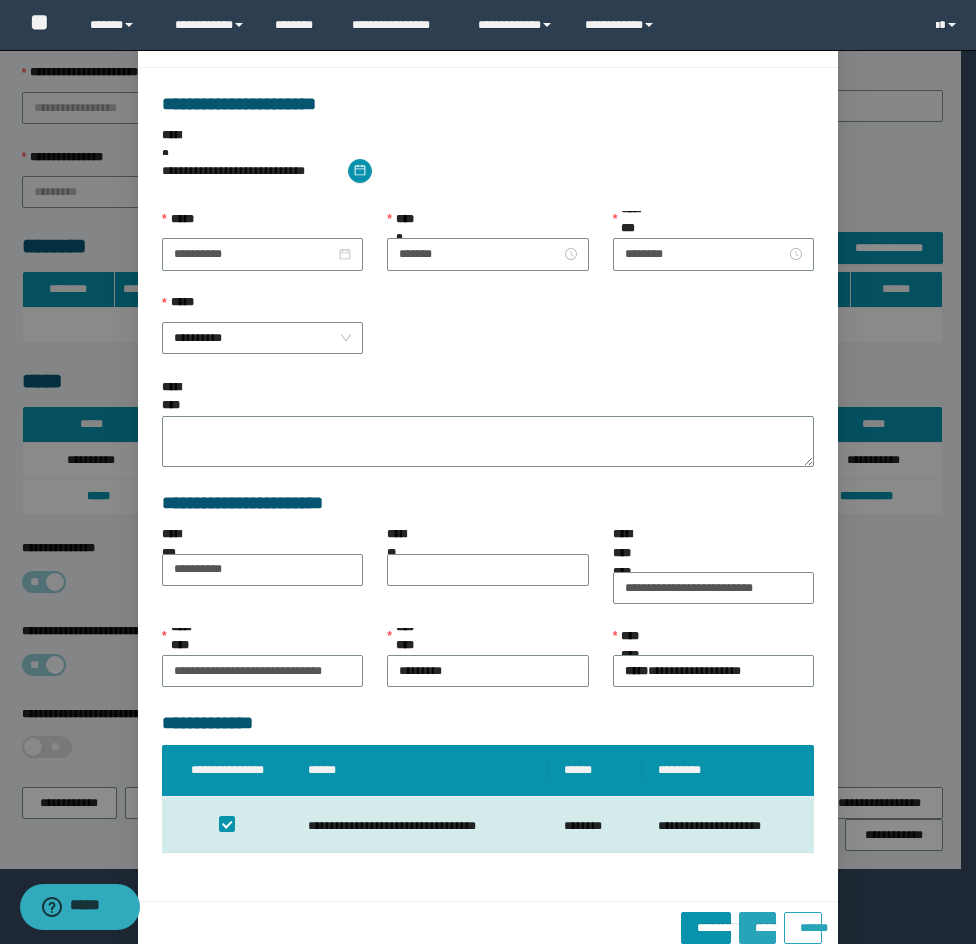drag, startPoint x: 713, startPoint y: 891, endPoint x: 765, endPoint y: 883, distance: 52.611786 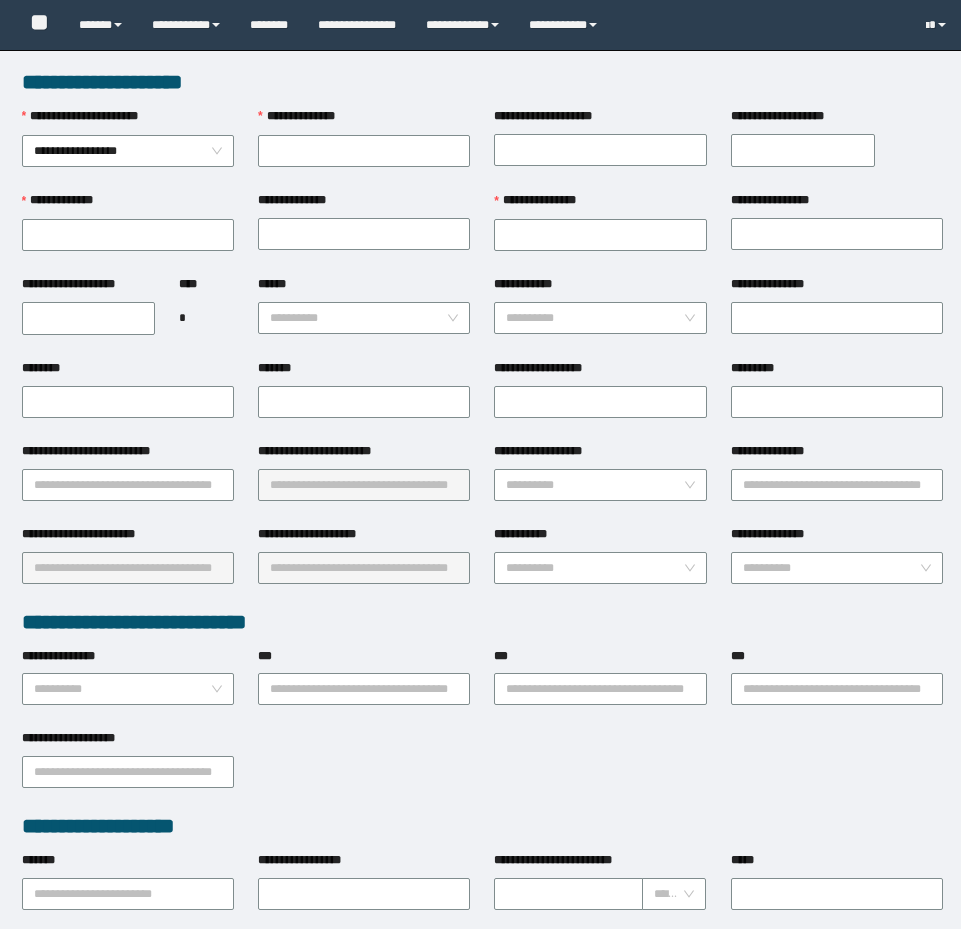 scroll, scrollTop: 0, scrollLeft: 0, axis: both 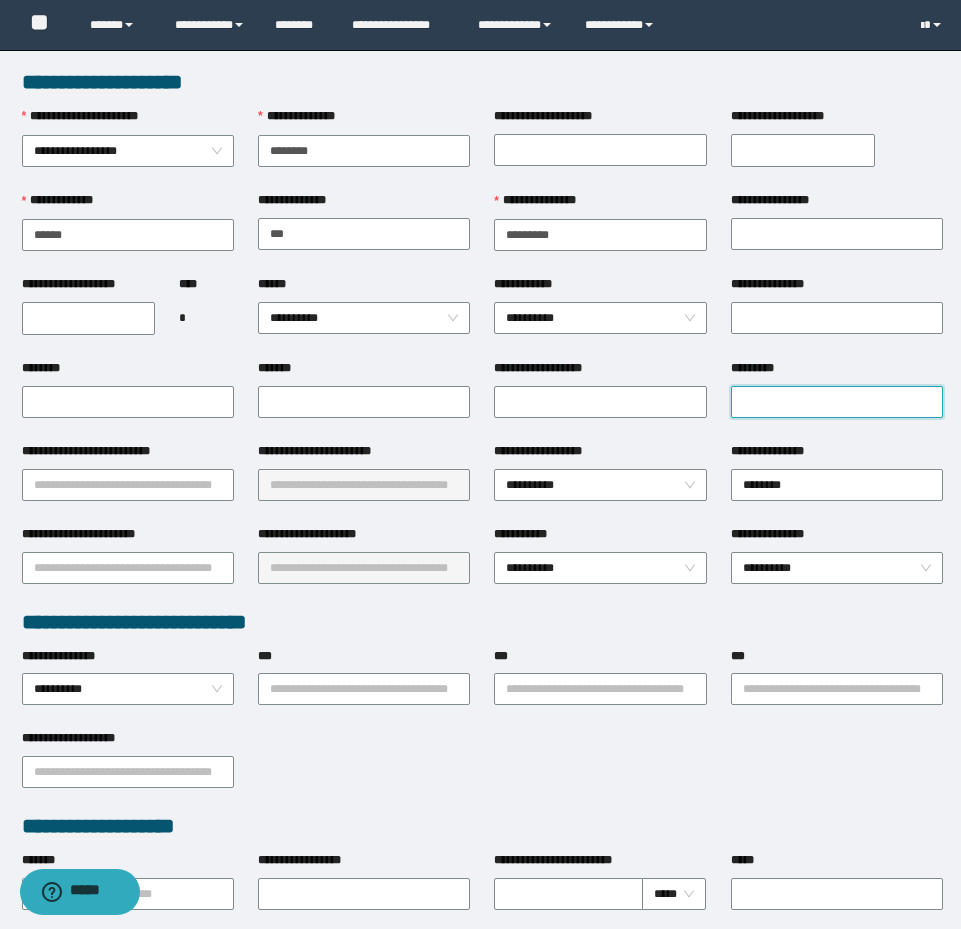 click on "*********" at bounding box center (837, 402) 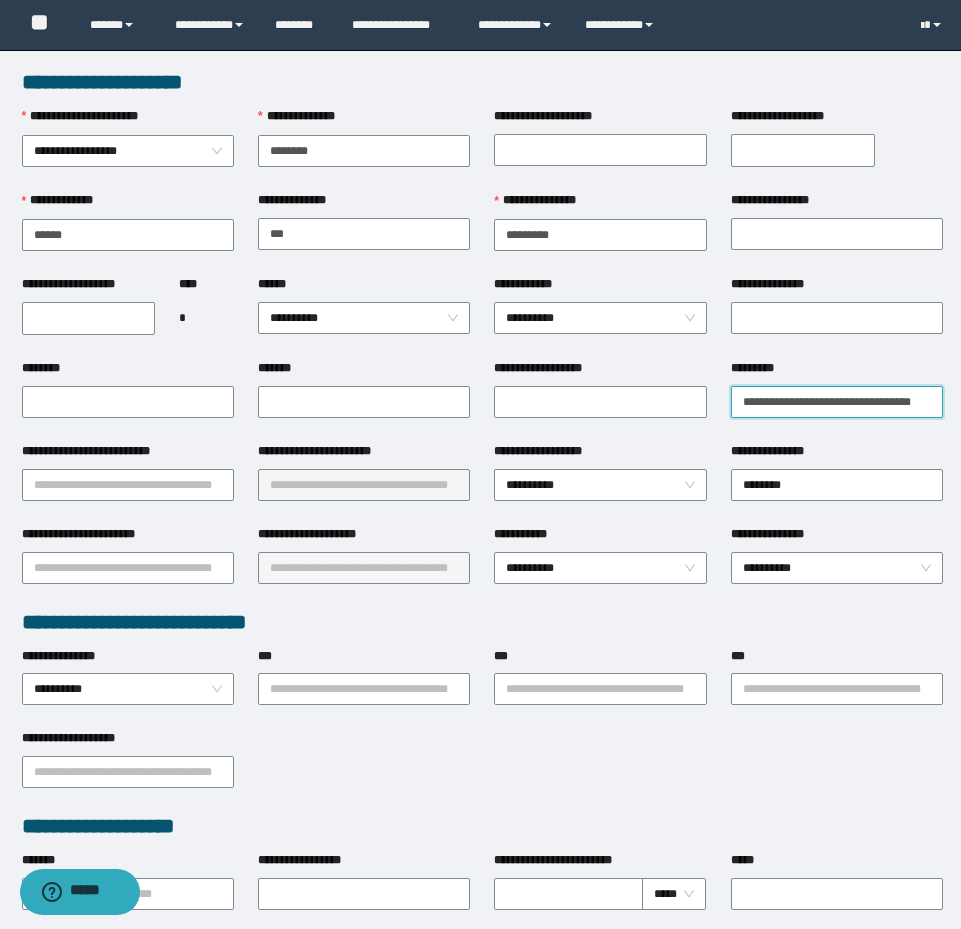 scroll, scrollTop: 0, scrollLeft: 11, axis: horizontal 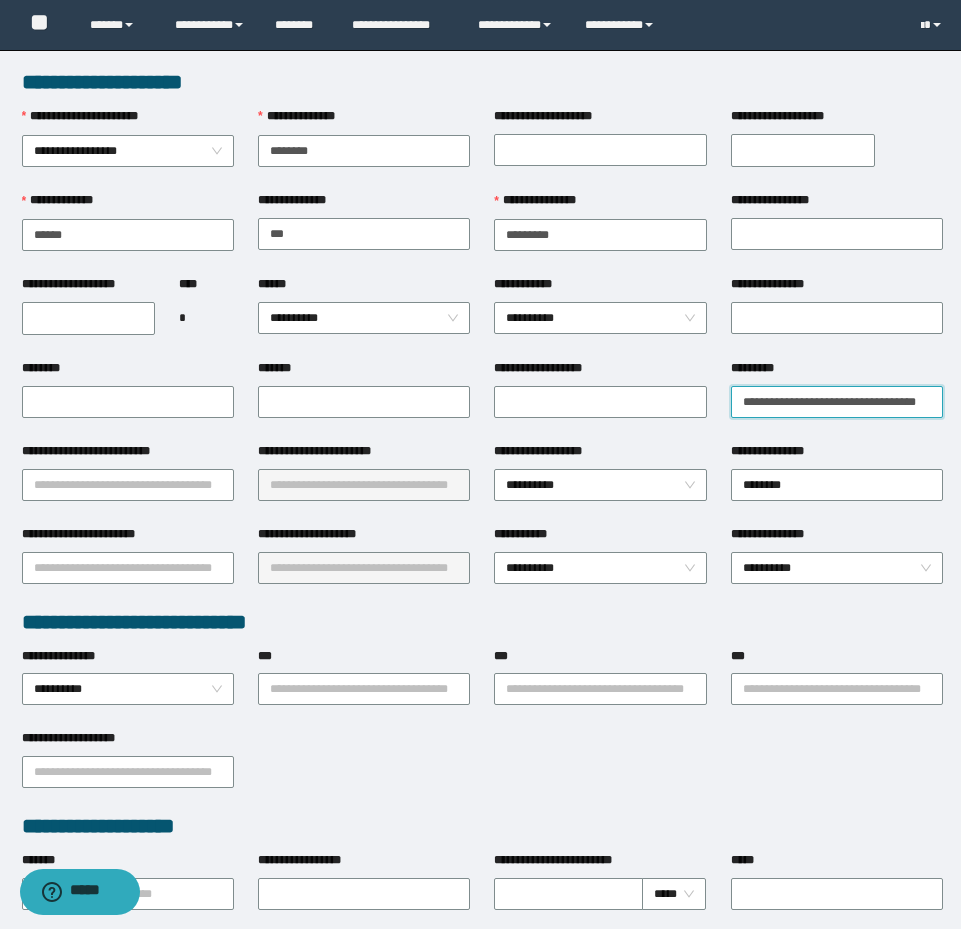 type on "**********" 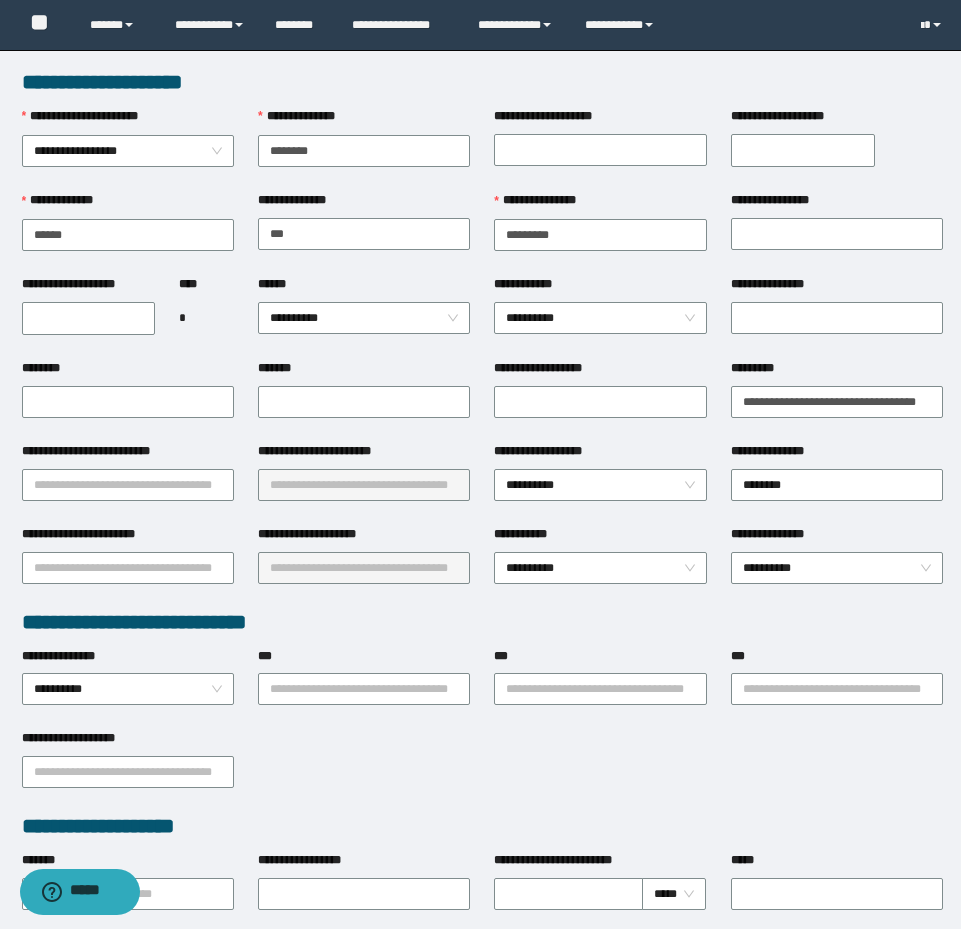 scroll, scrollTop: 0, scrollLeft: 0, axis: both 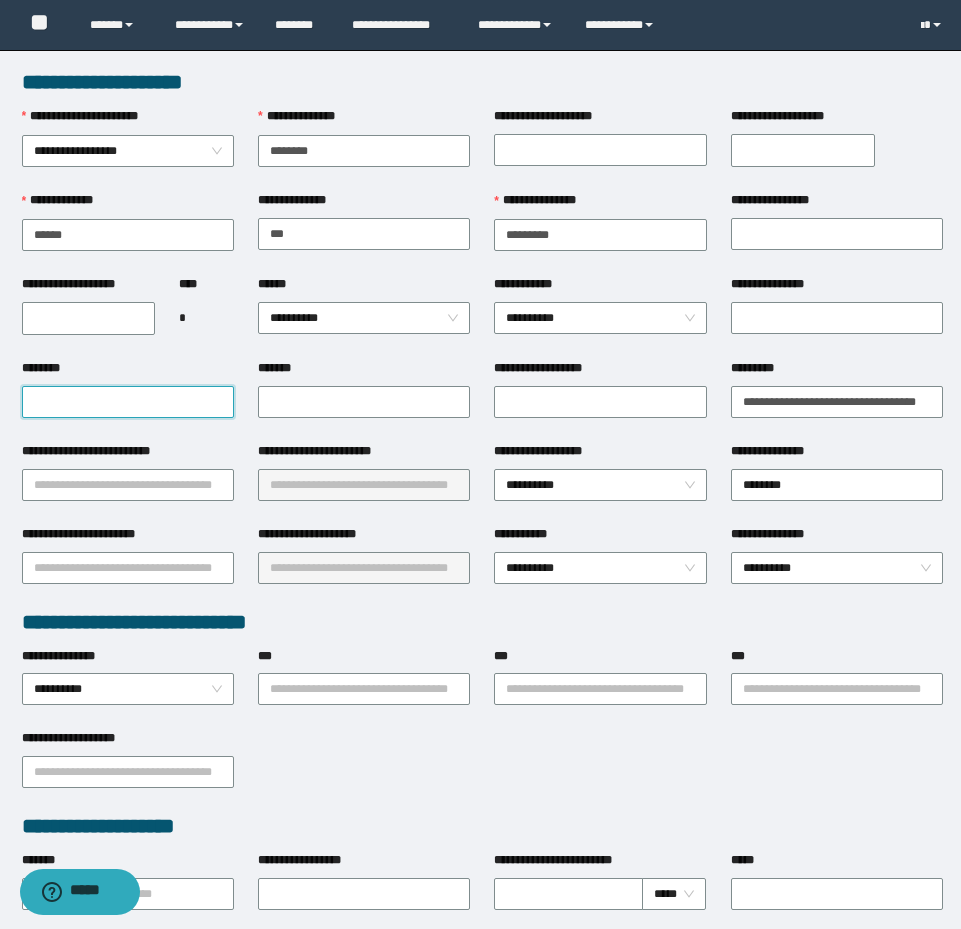 click on "********" at bounding box center [128, 402] 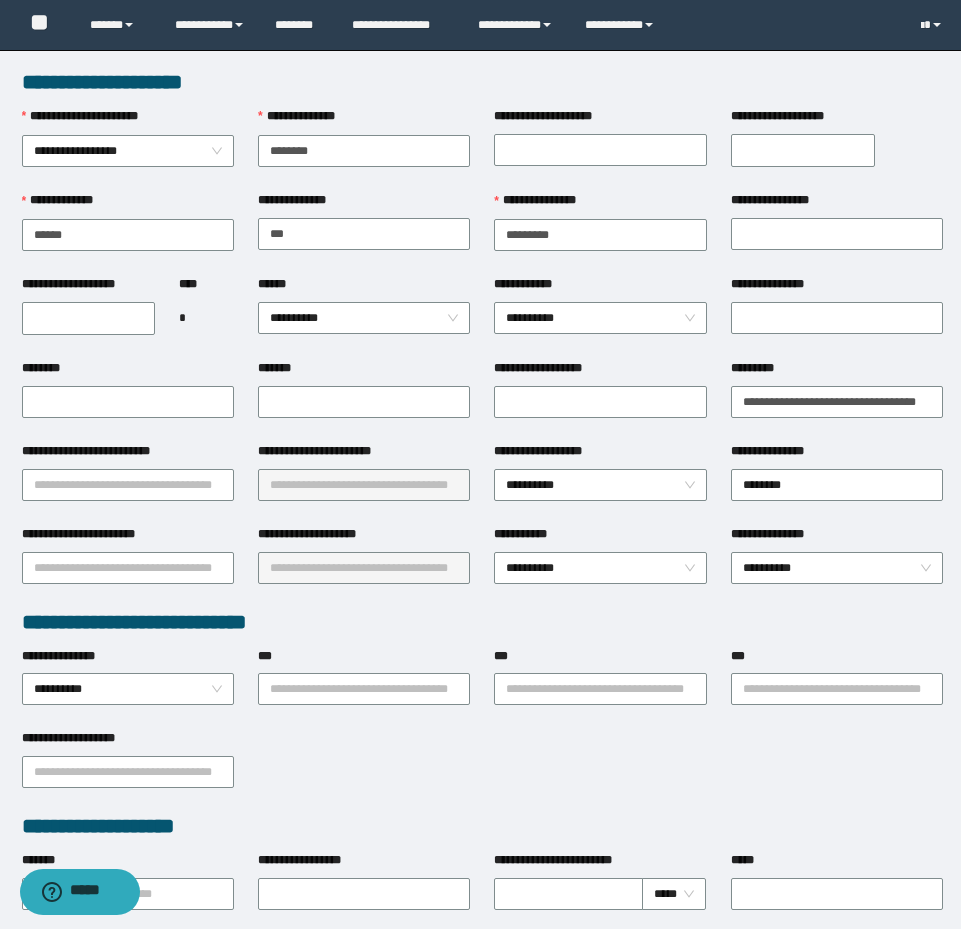 click on "**********" at bounding box center (89, 318) 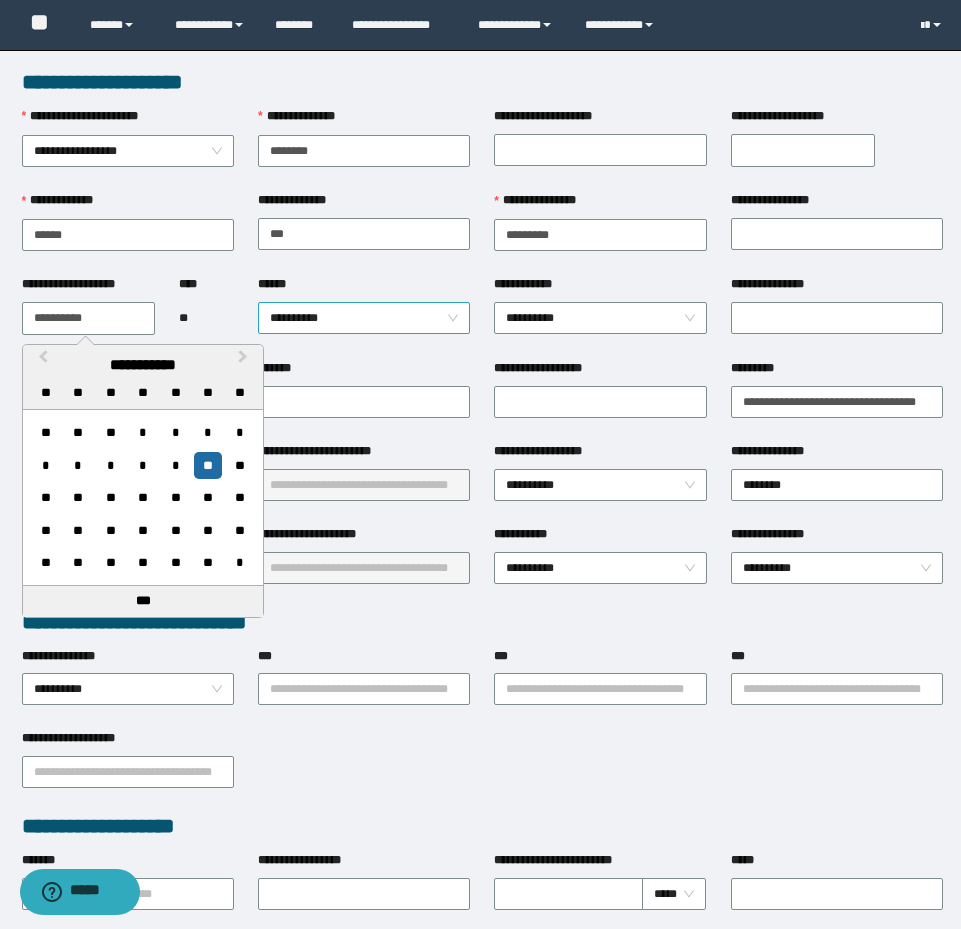 type on "**********" 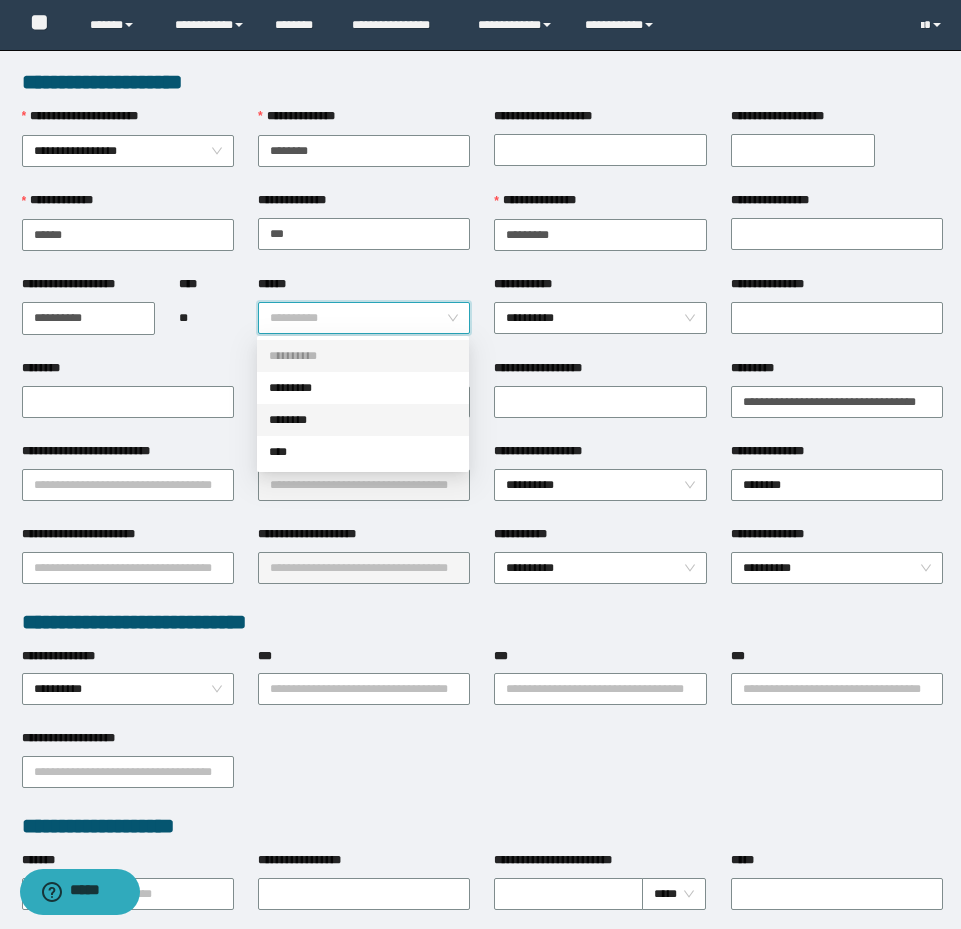 click on "********" at bounding box center (363, 420) 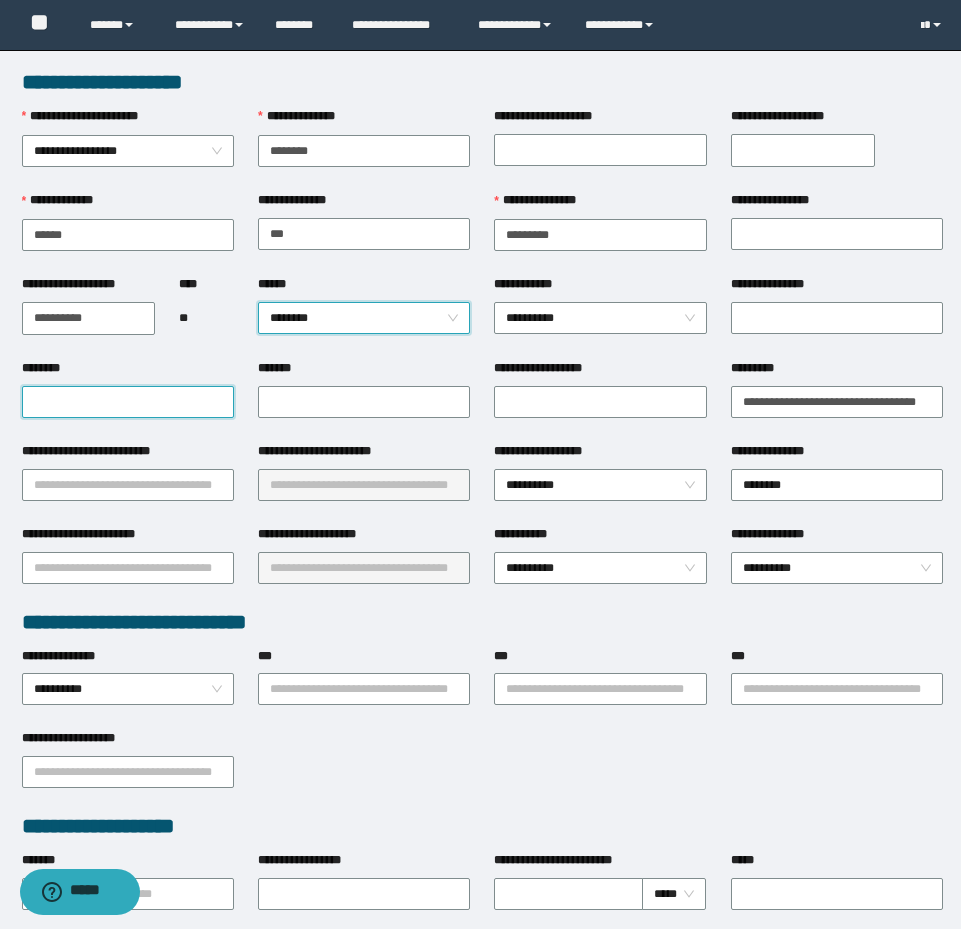 click on "********" at bounding box center [128, 402] 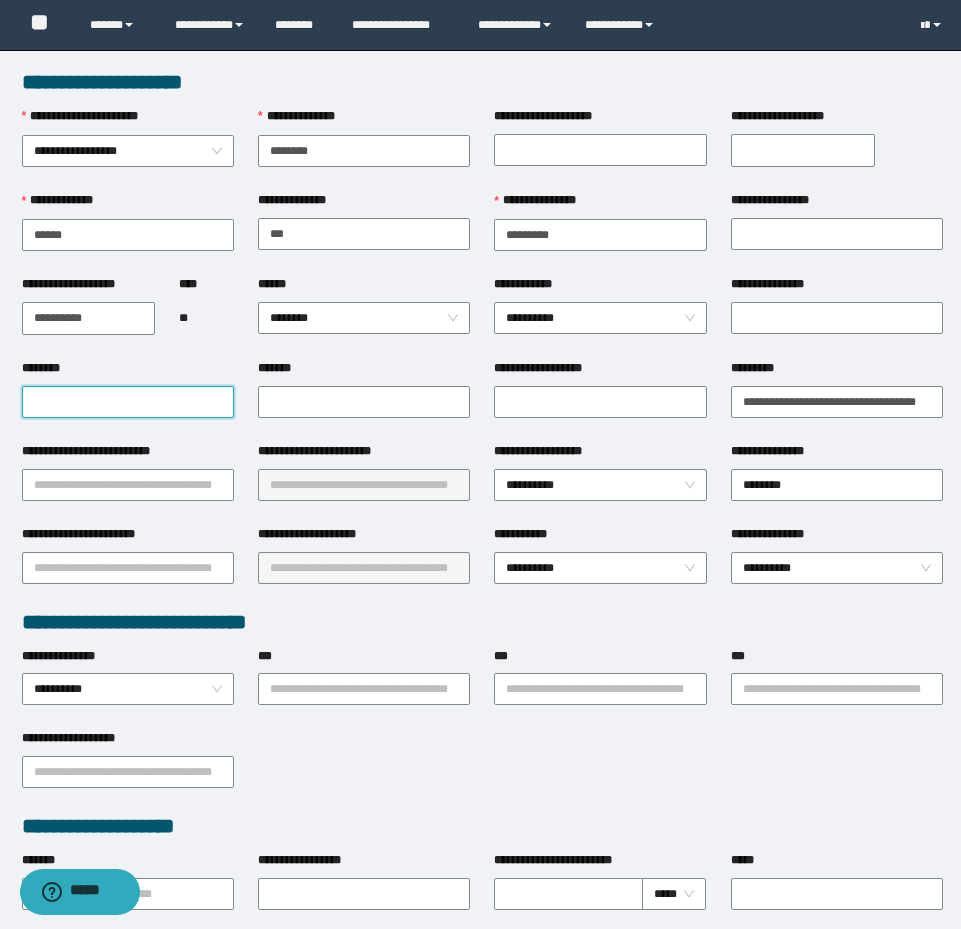paste on "**********" 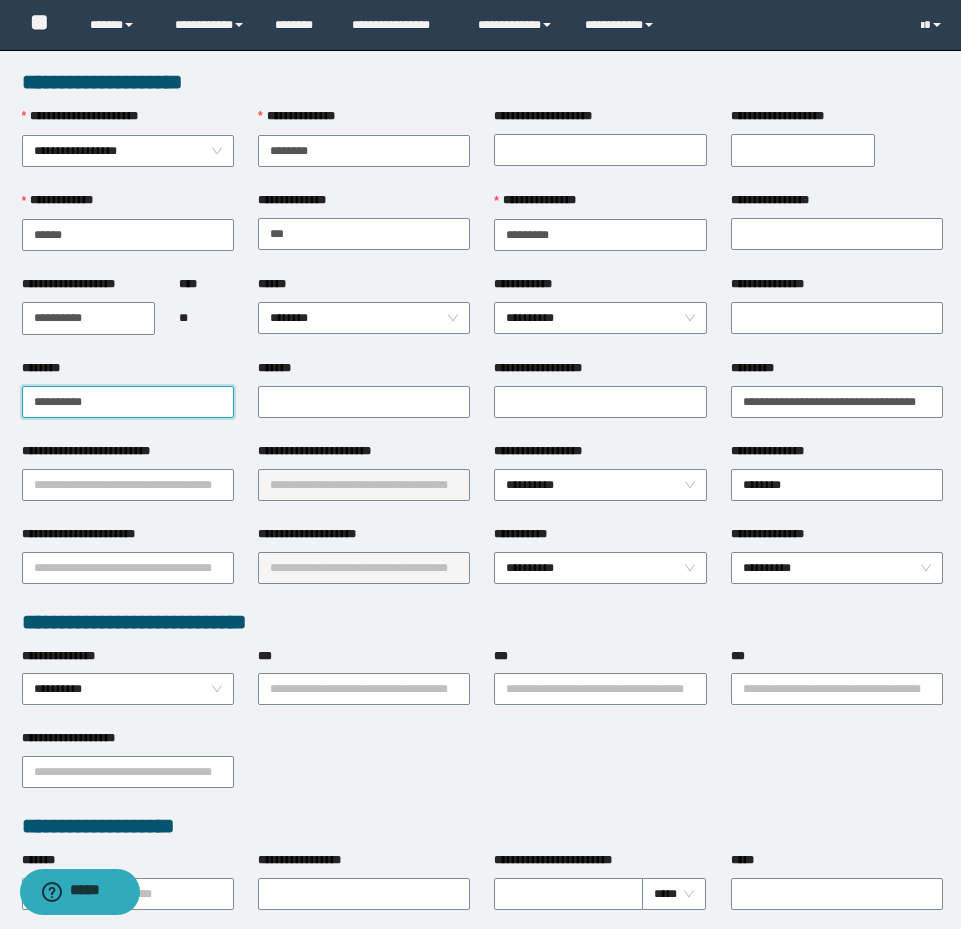 type on "**********" 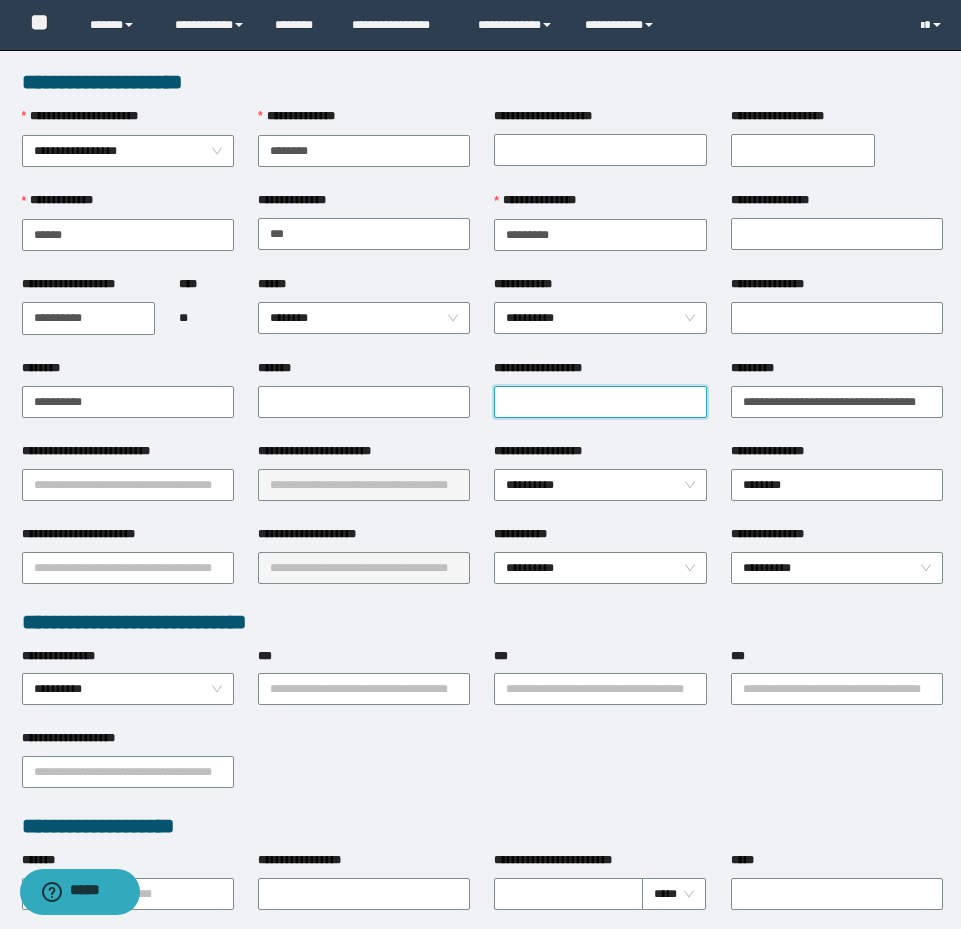 click on "**********" at bounding box center [600, 402] 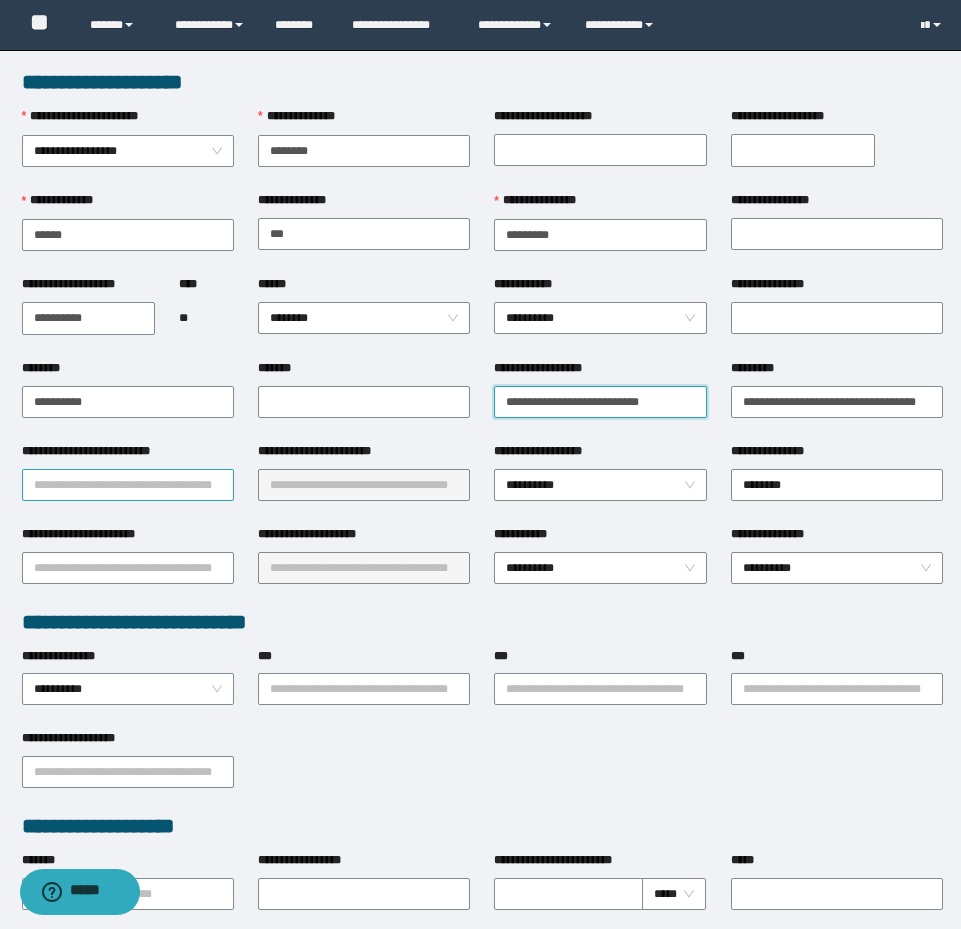 type on "**********" 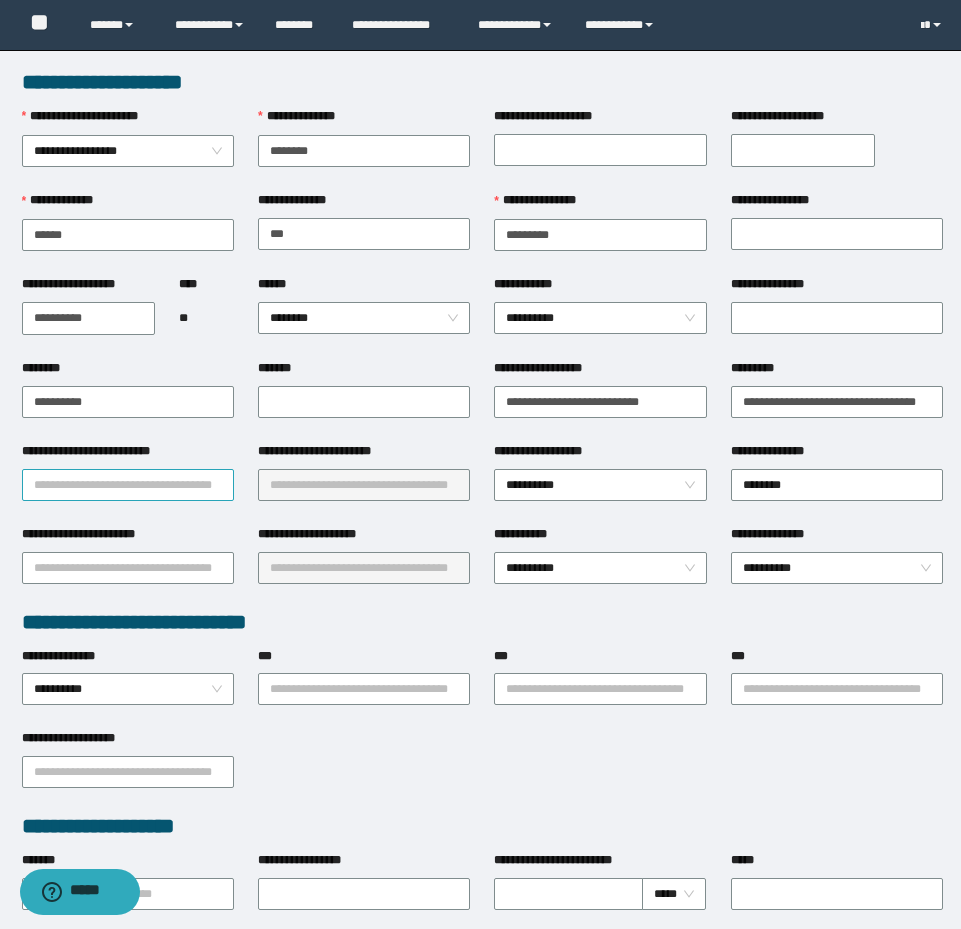 click on "**********" at bounding box center (128, 485) 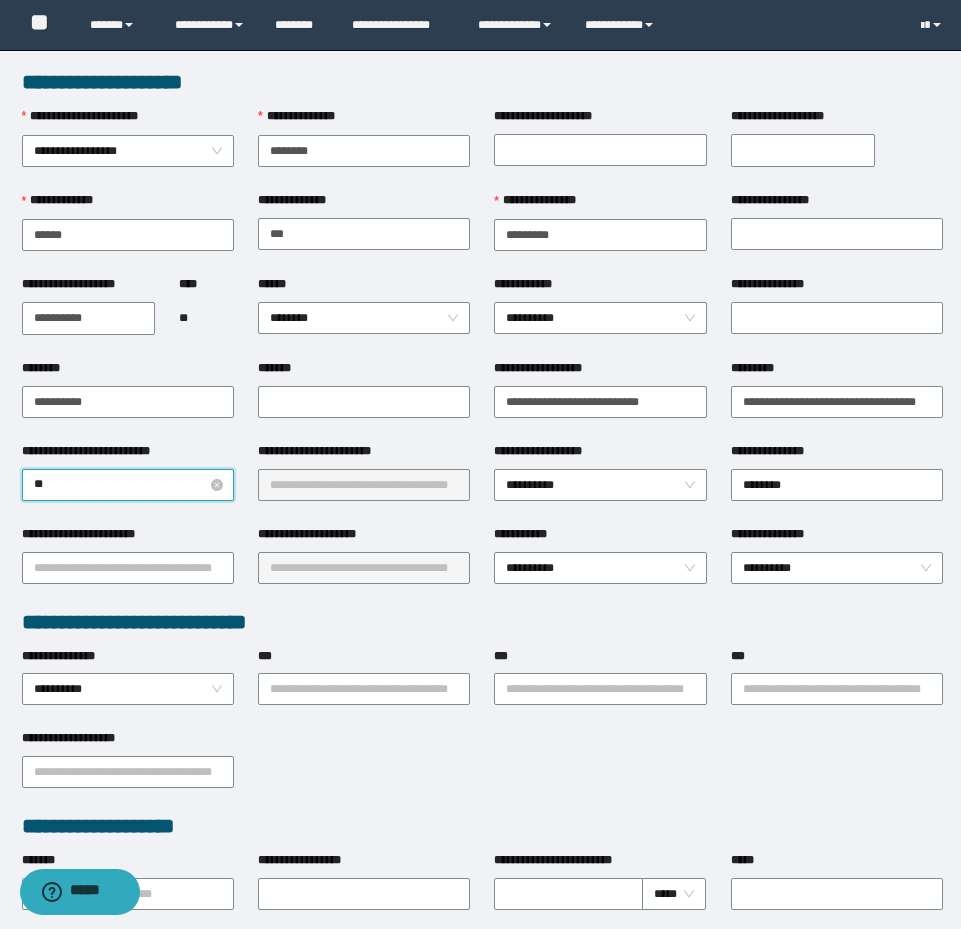type on "***" 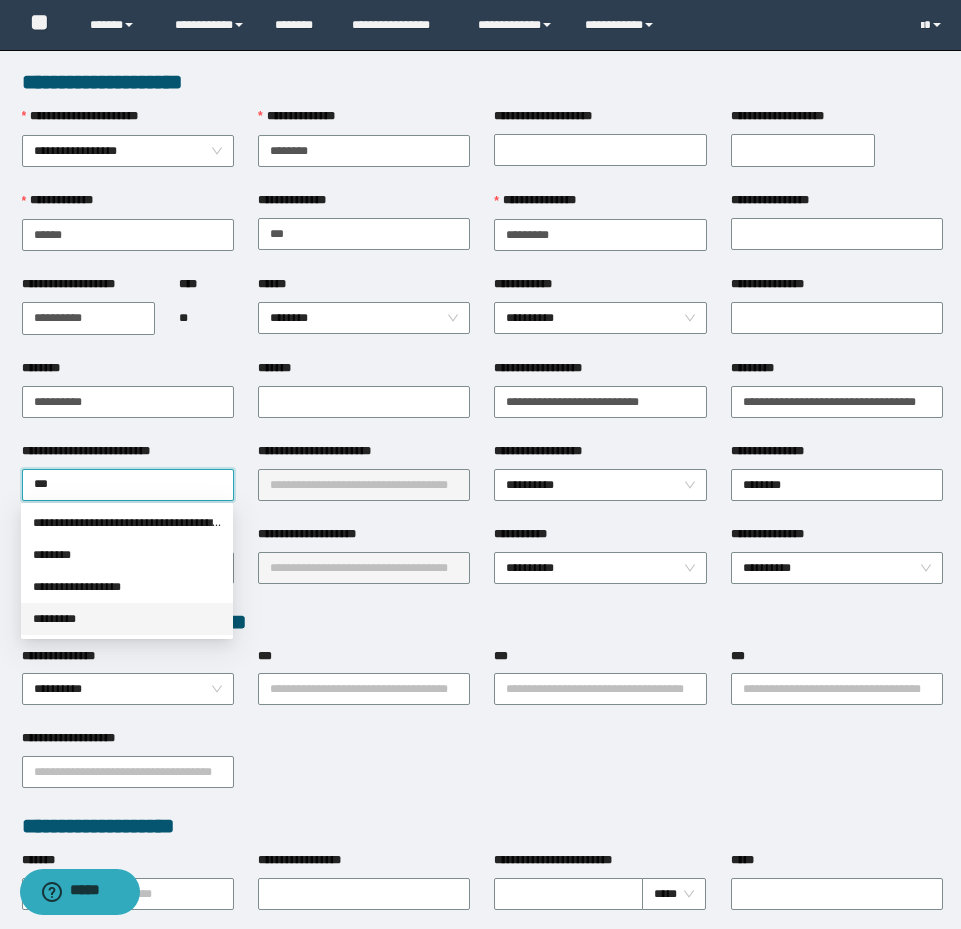 click on "*********" at bounding box center [127, 619] 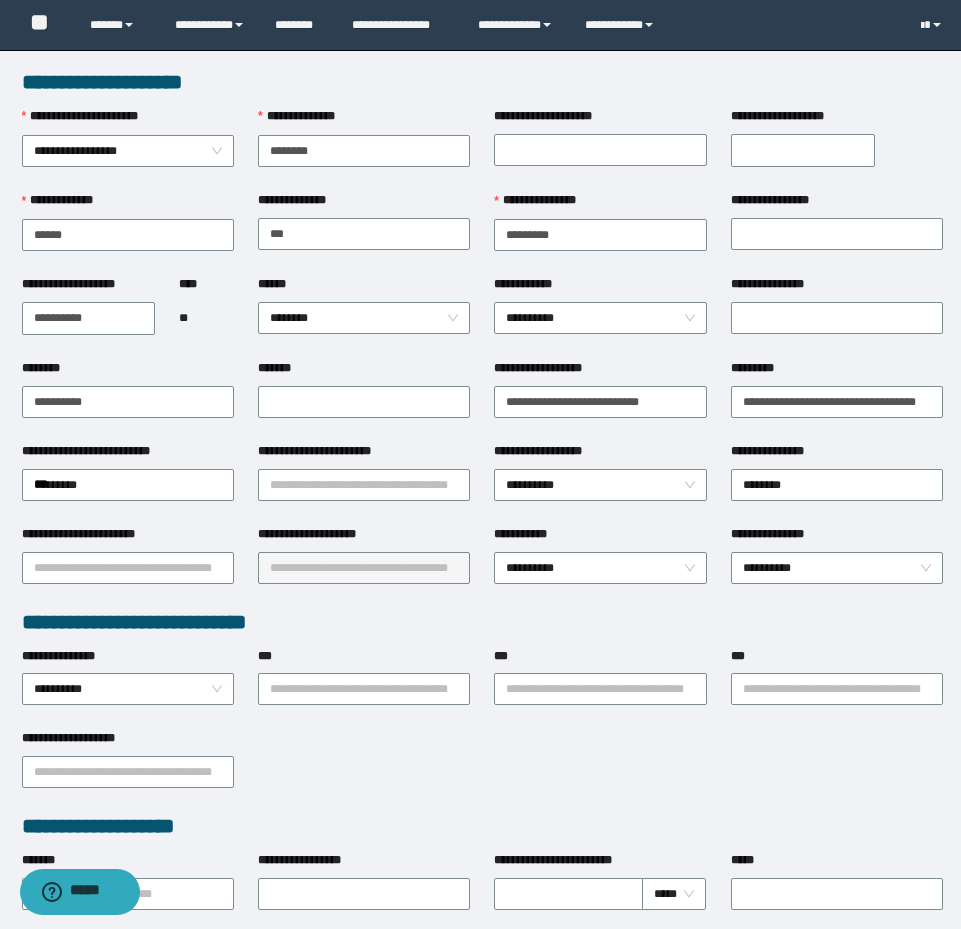 click on "**********" at bounding box center [364, 483] 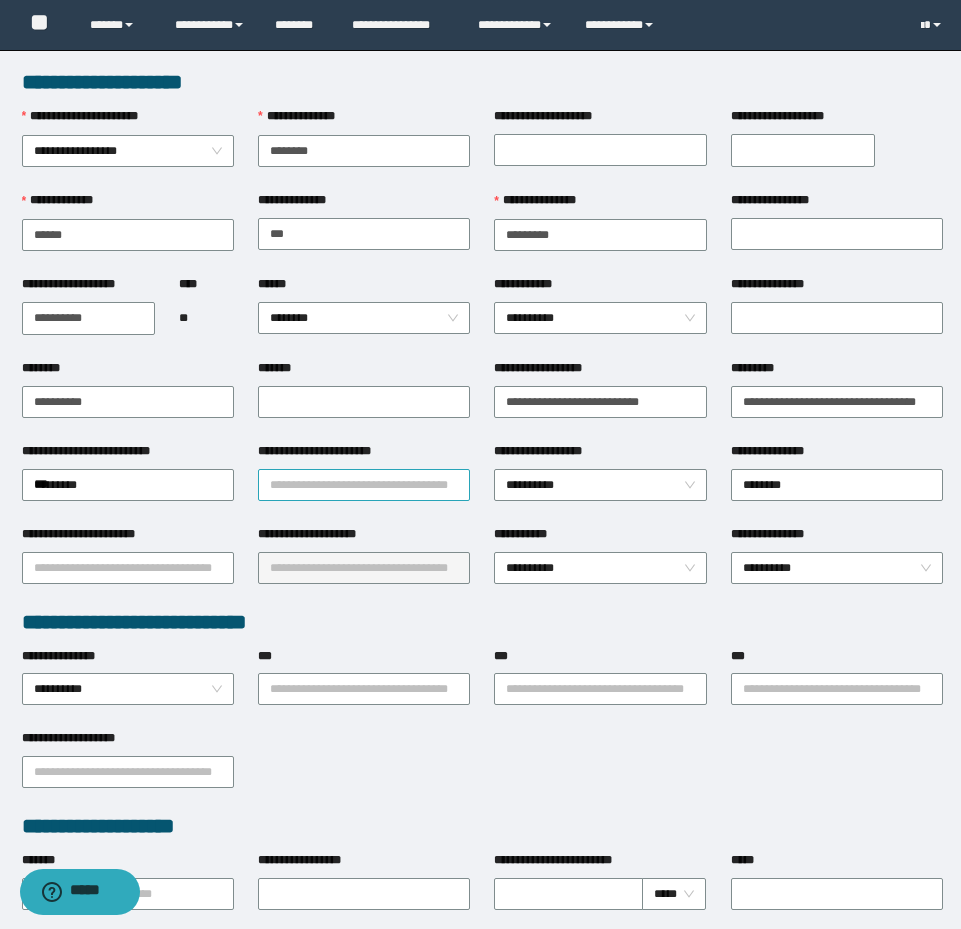 click on "**********" at bounding box center [364, 485] 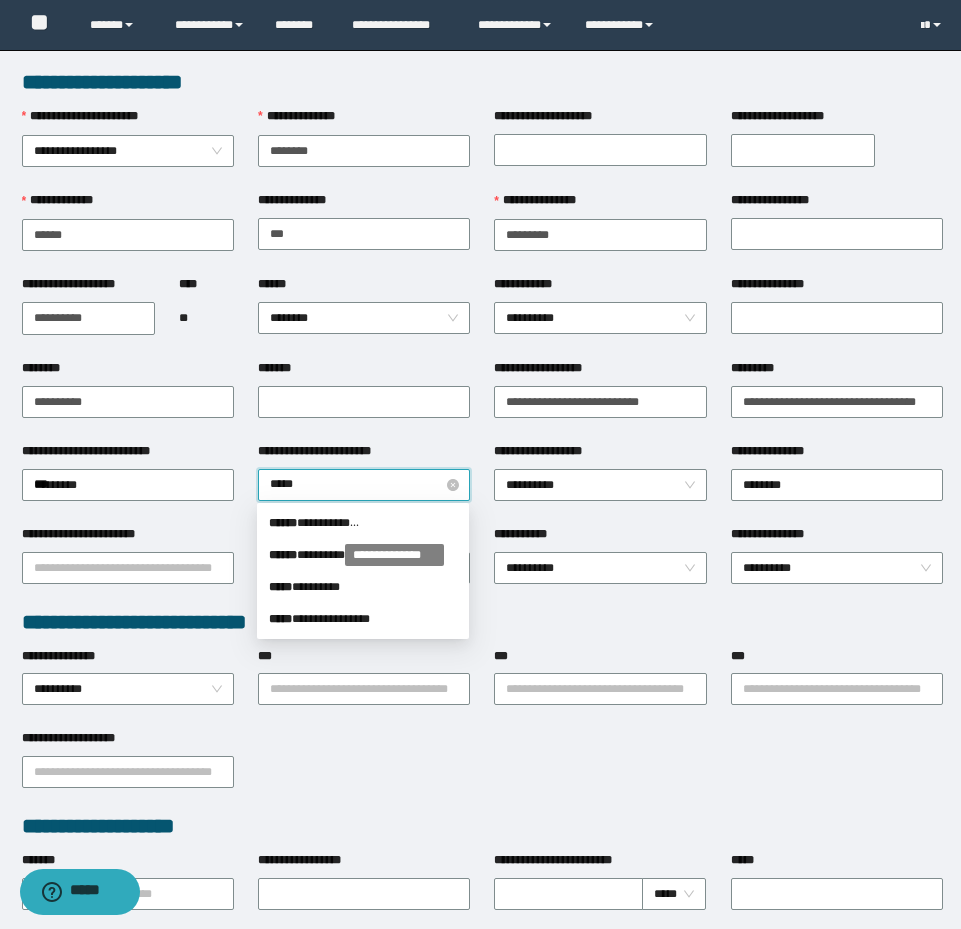 type on "******" 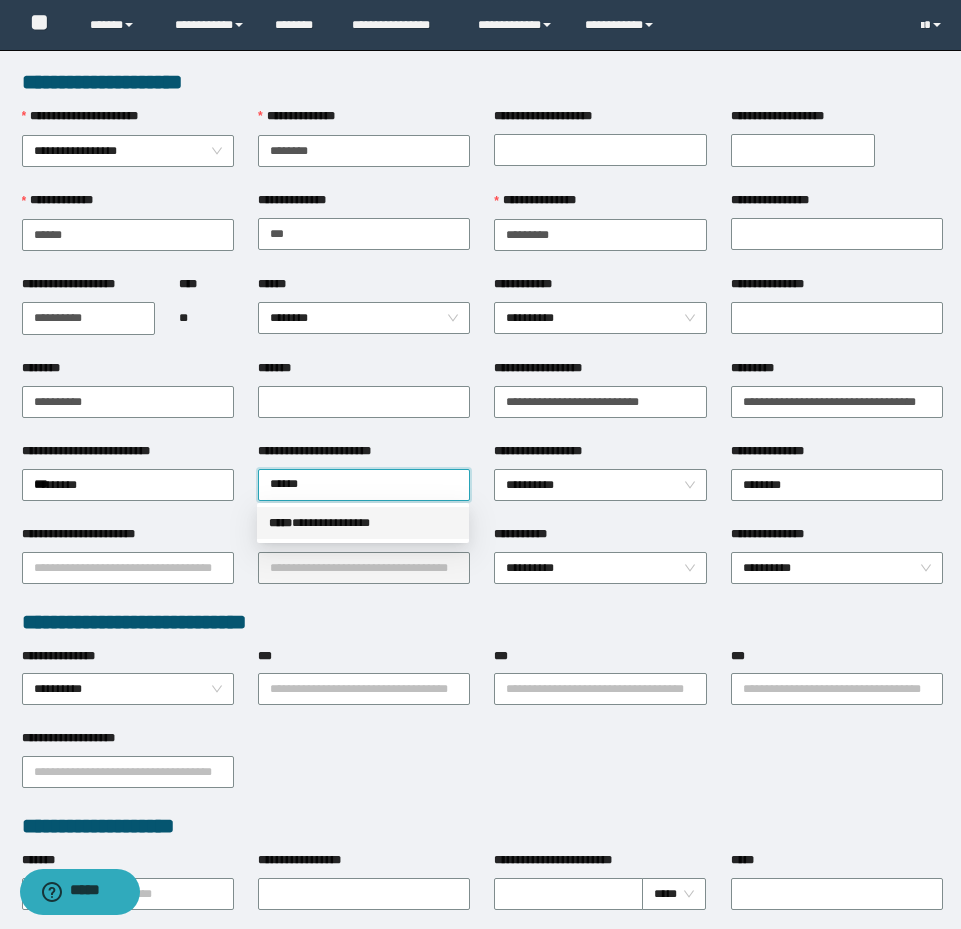 click on "**********" at bounding box center (363, 523) 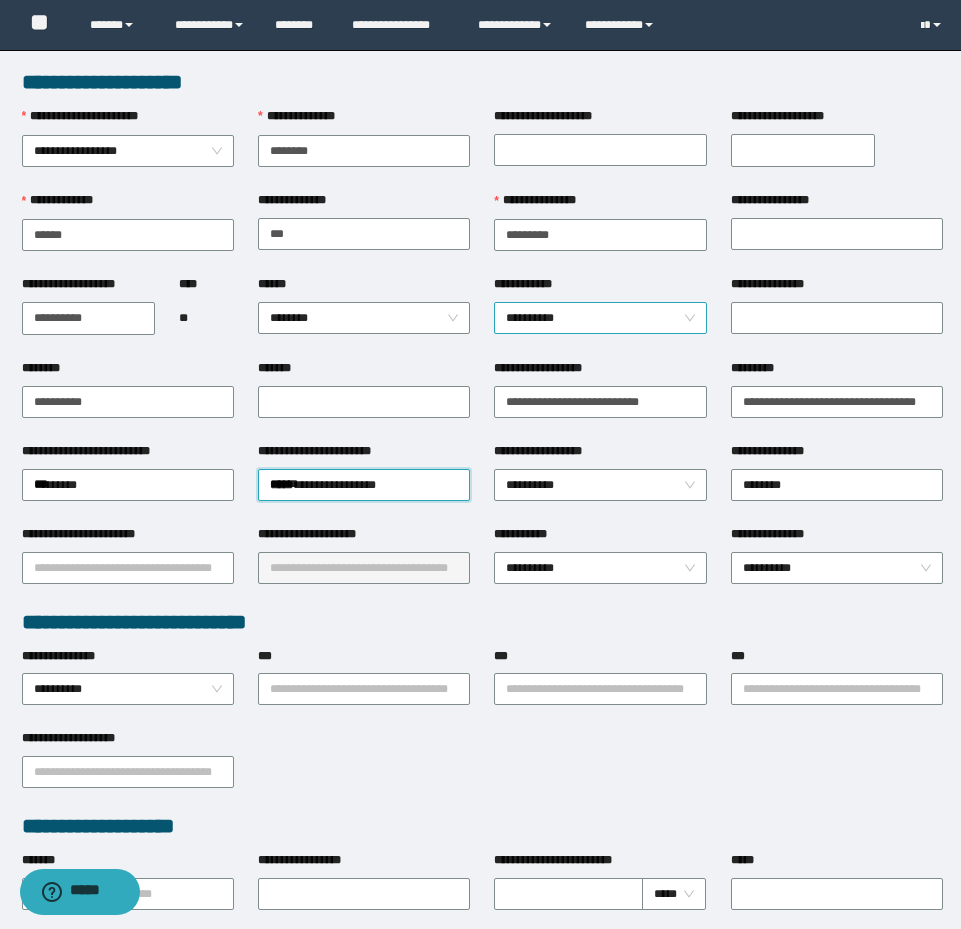 click on "**********" at bounding box center (600, 318) 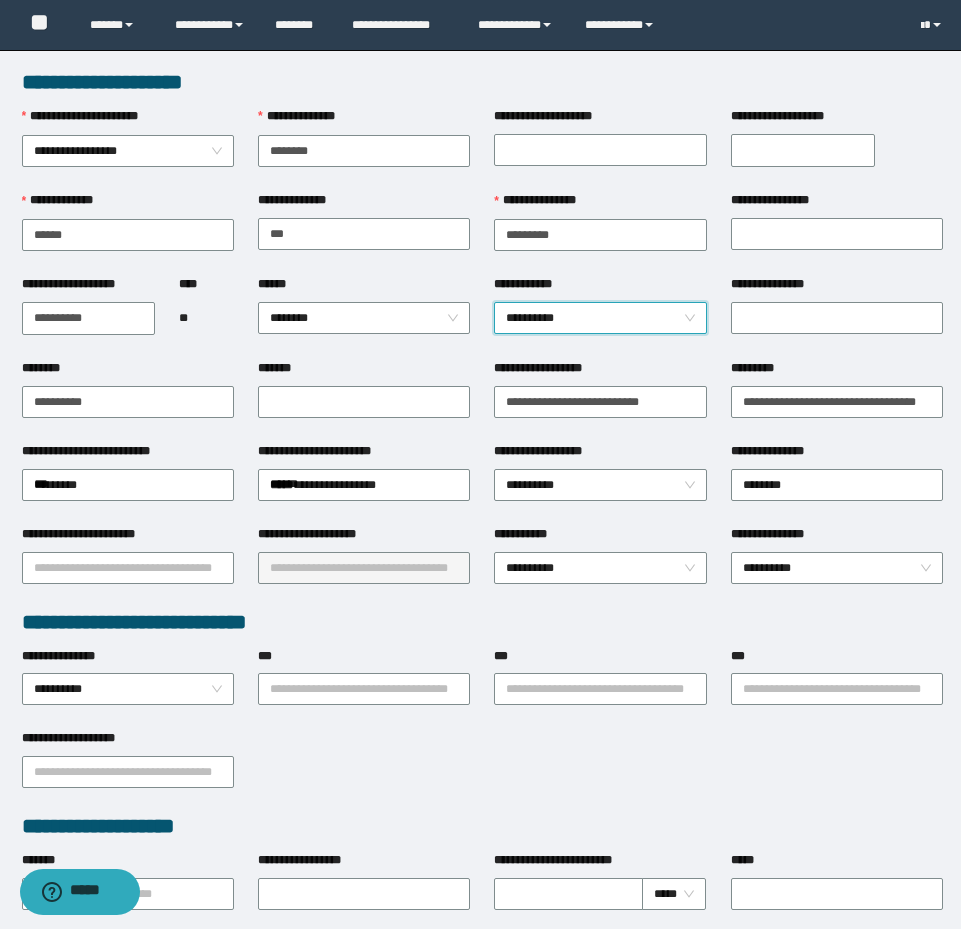 click on "**********" at bounding box center [600, 318] 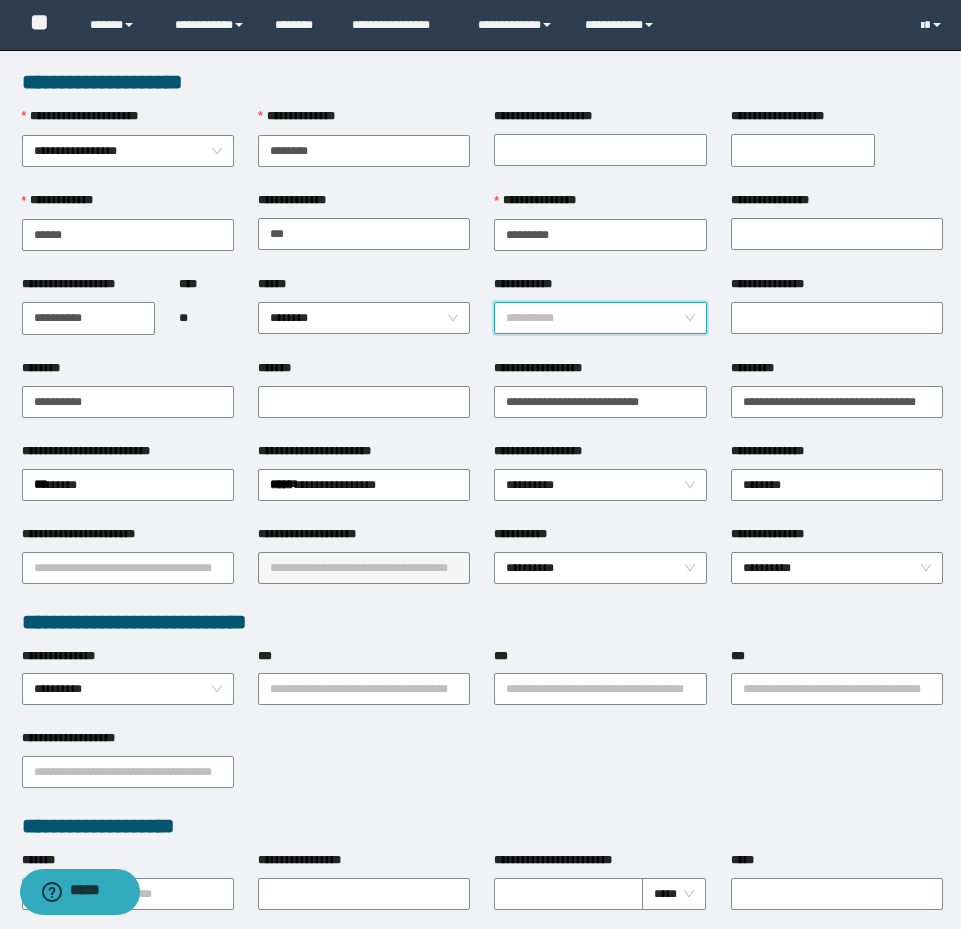 click on "**********" at bounding box center [600, 318] 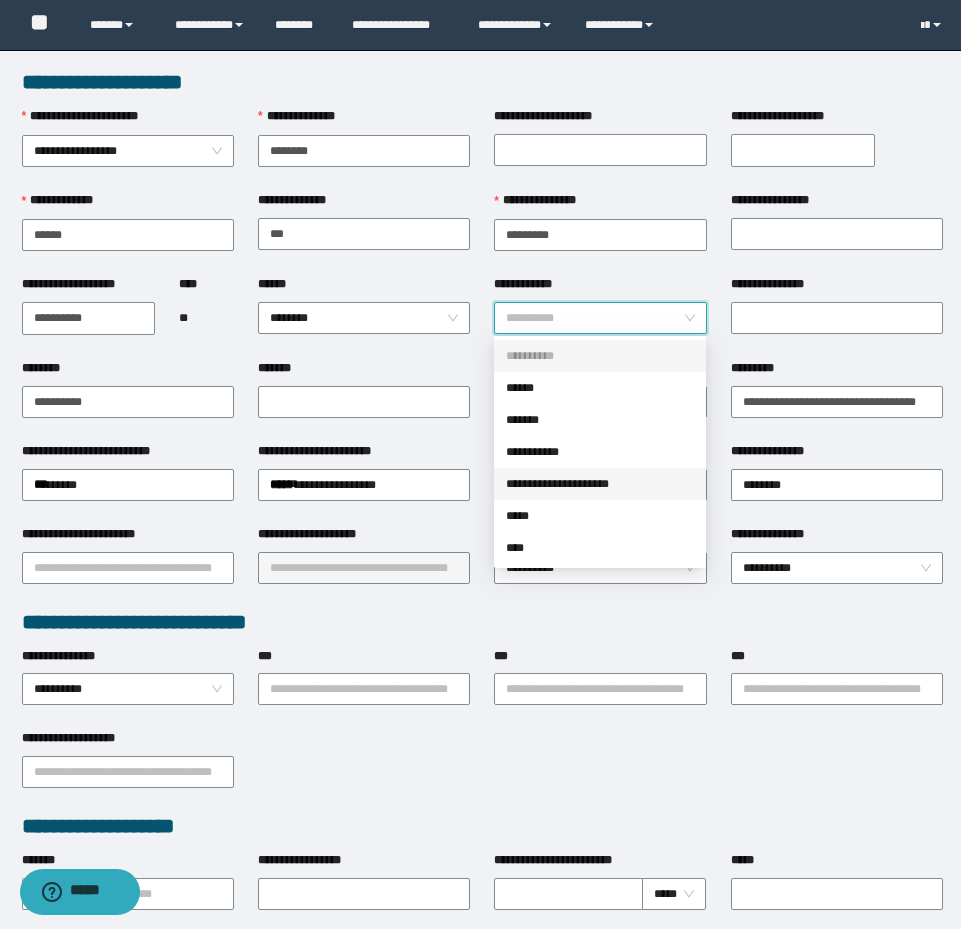 click on "**********" at bounding box center (600, 484) 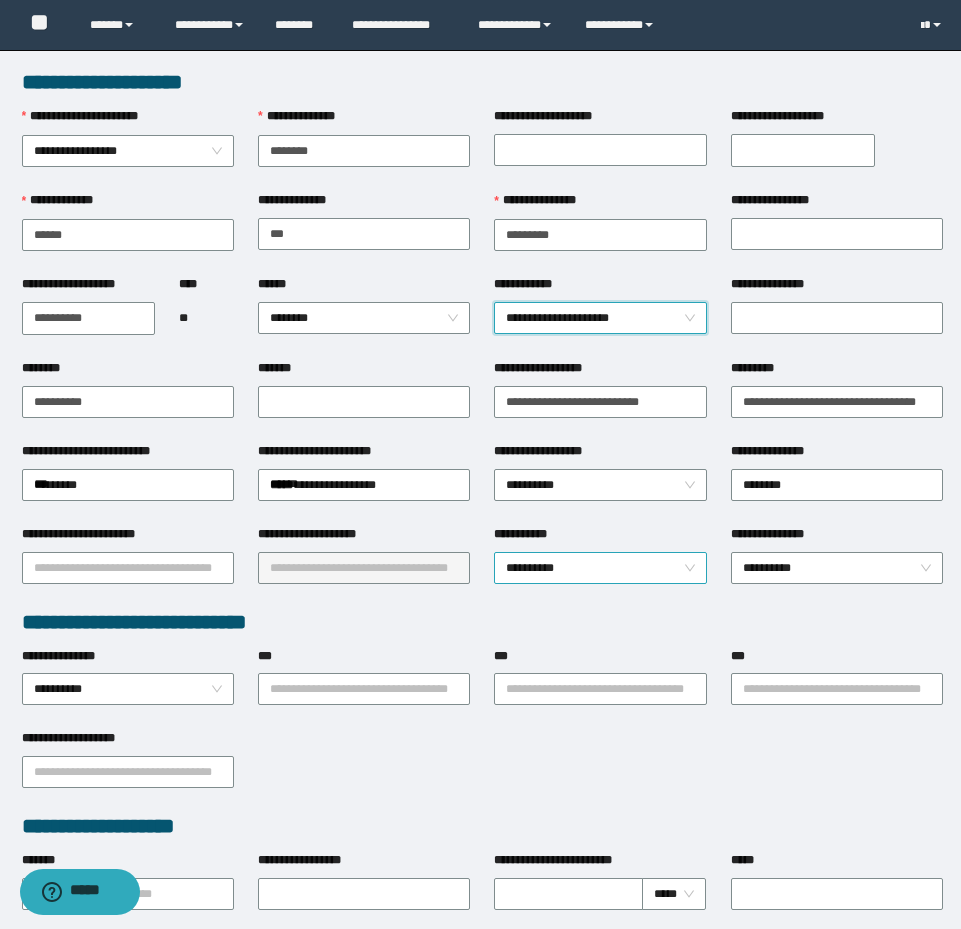 click on "**********" at bounding box center [600, 568] 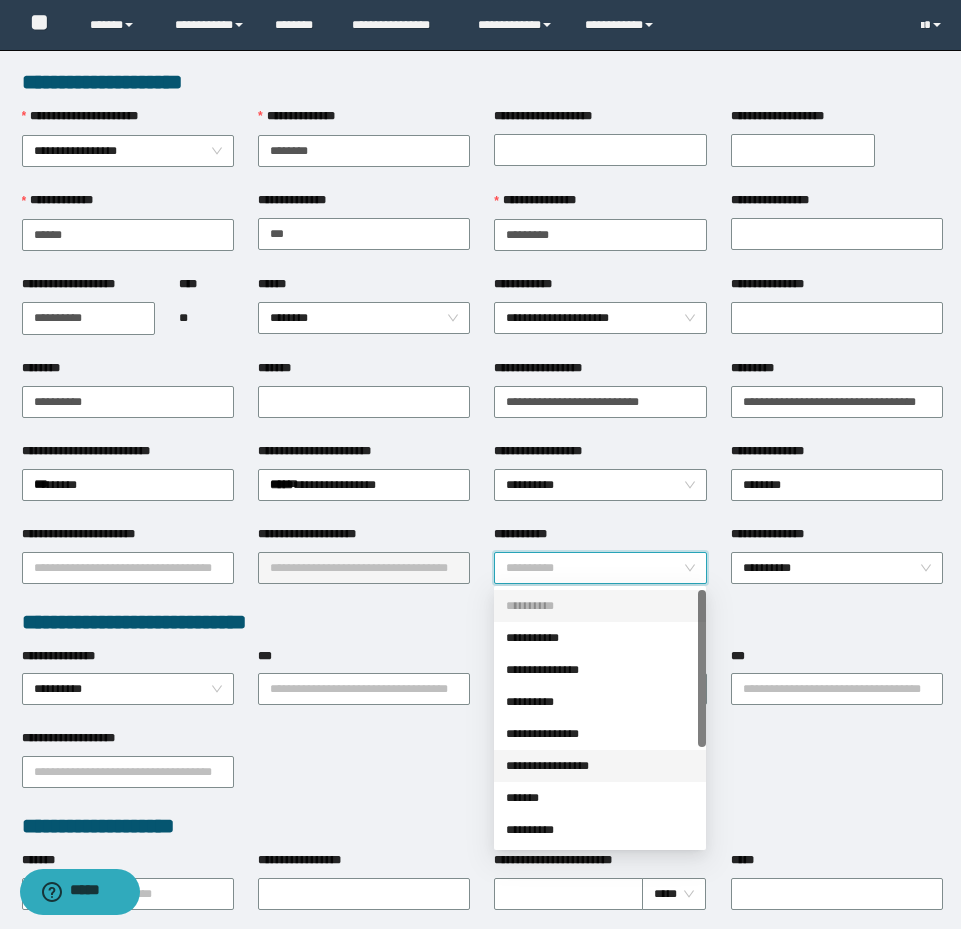 click on "**********" at bounding box center [600, 766] 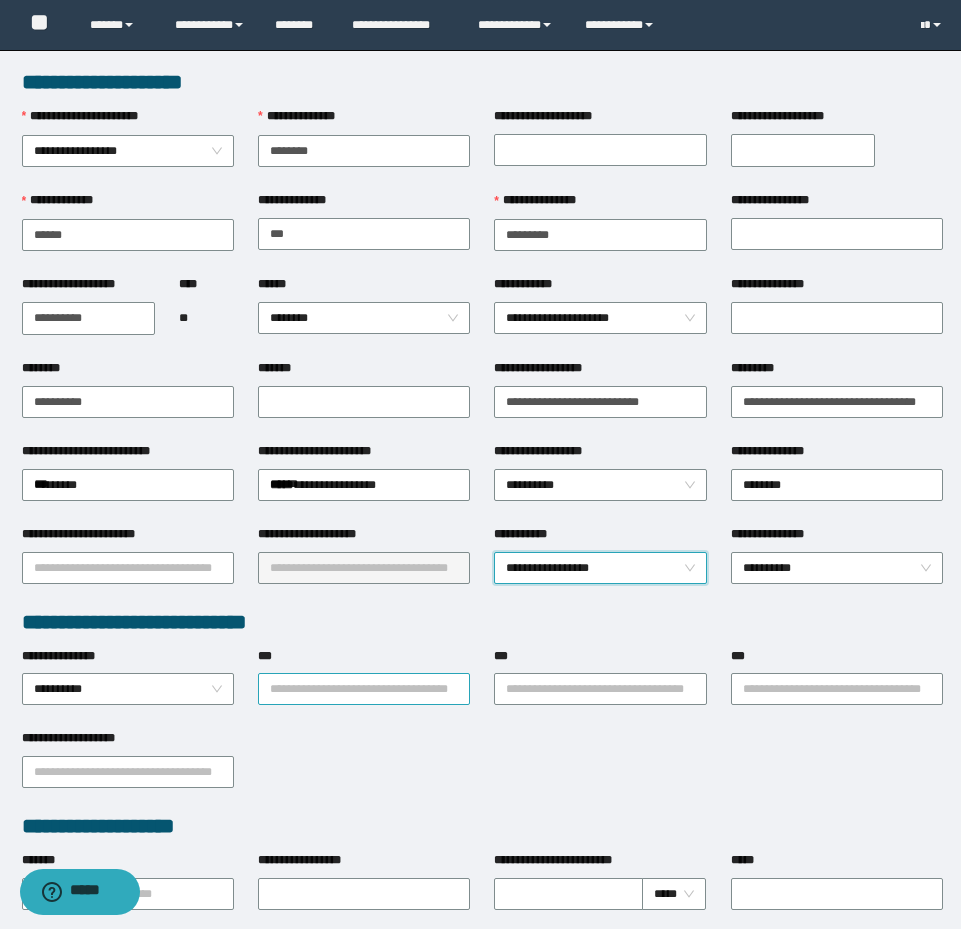 click on "***" at bounding box center (364, 689) 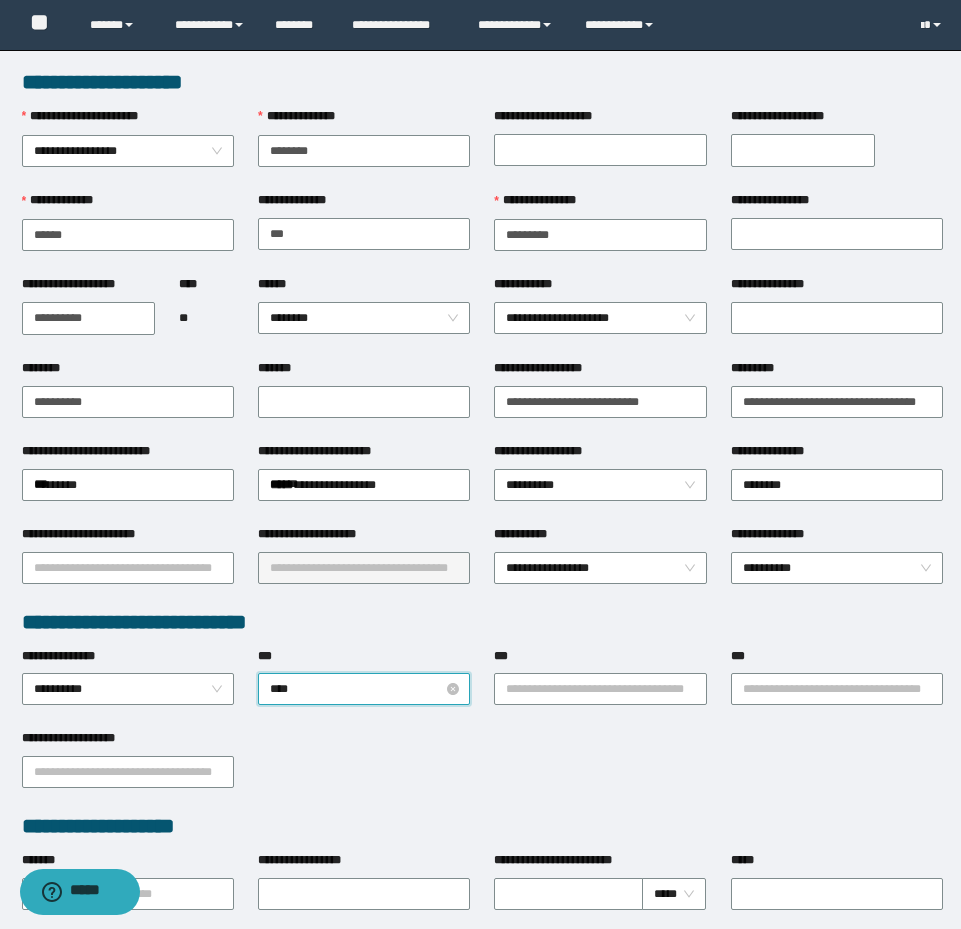 type on "*****" 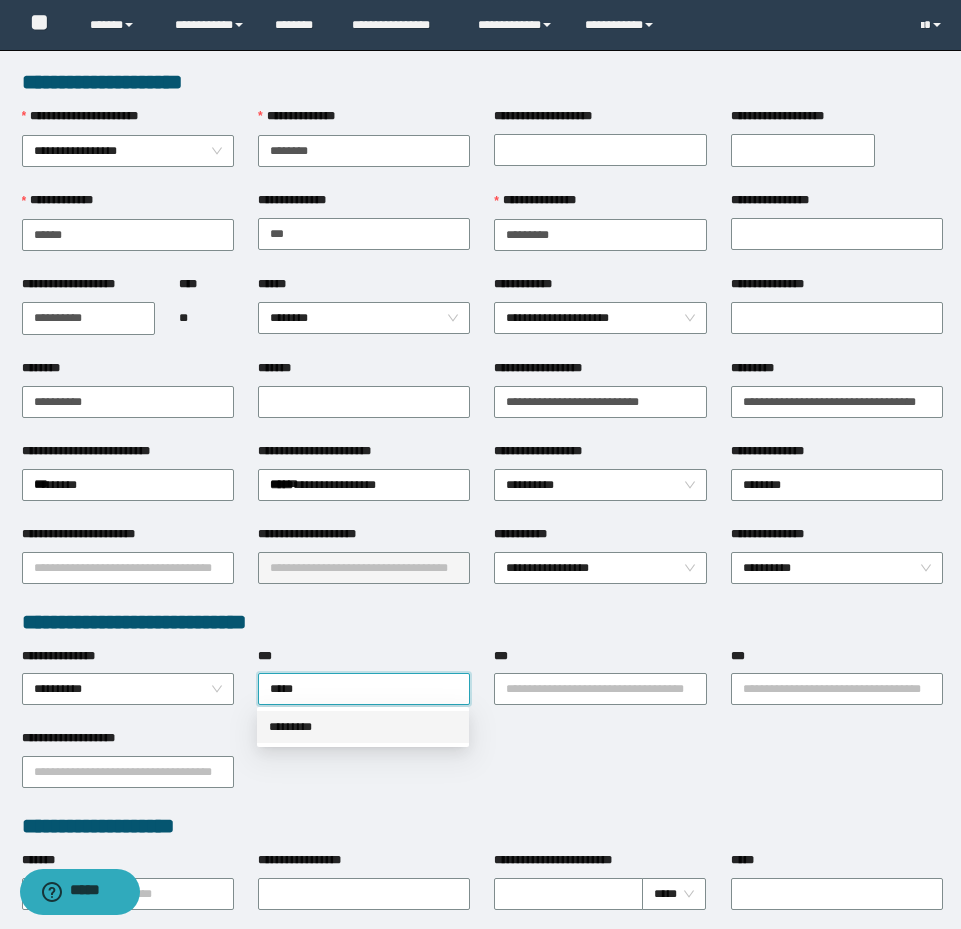 click on "*********" at bounding box center (363, 727) 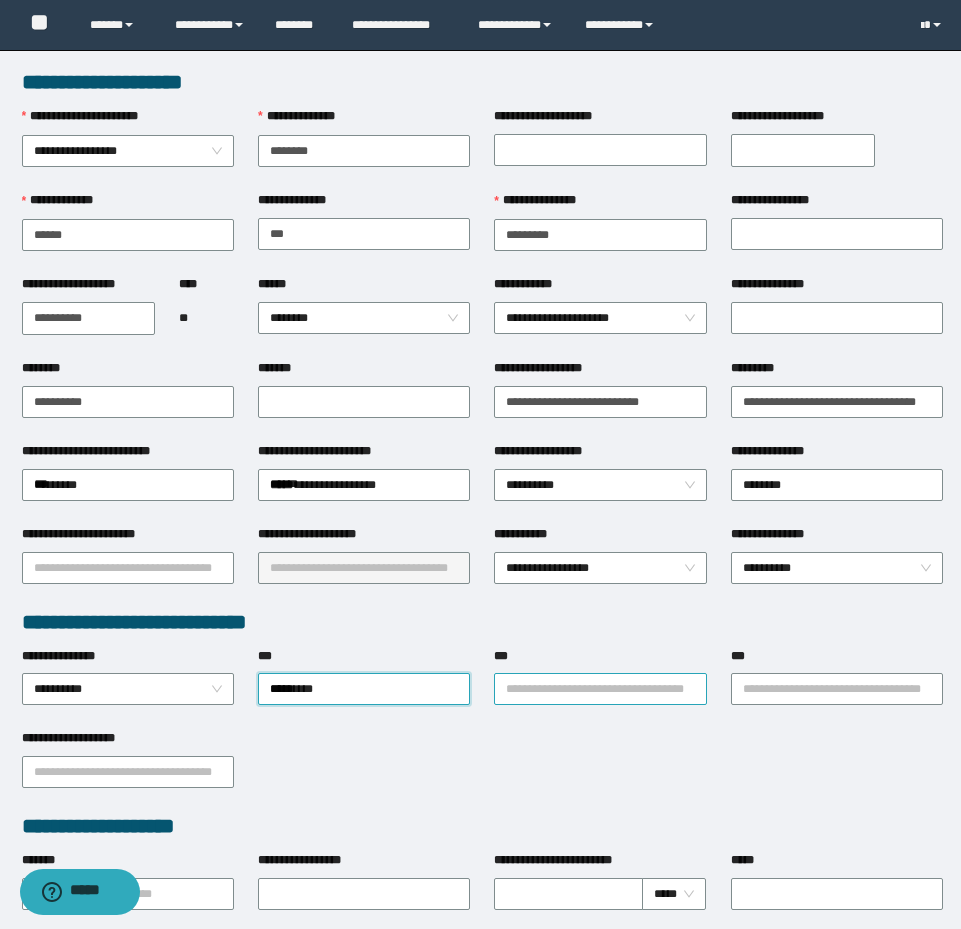 click on "***" at bounding box center (600, 689) 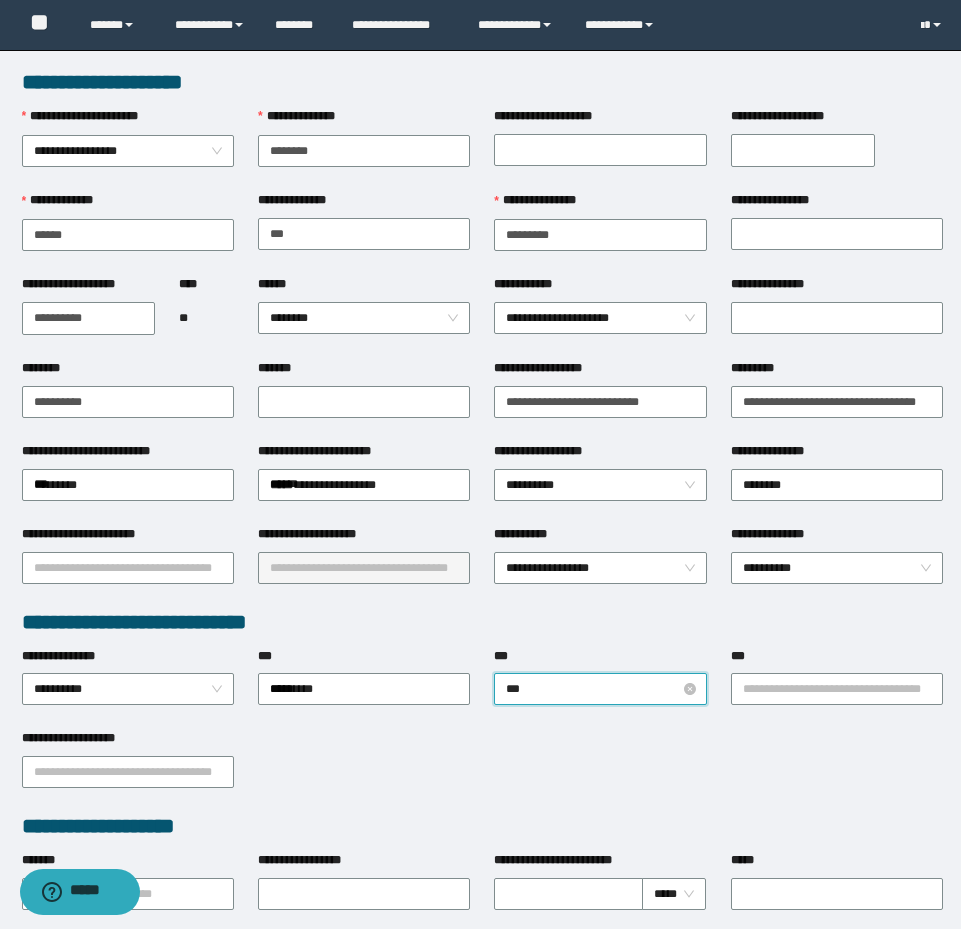 type on "****" 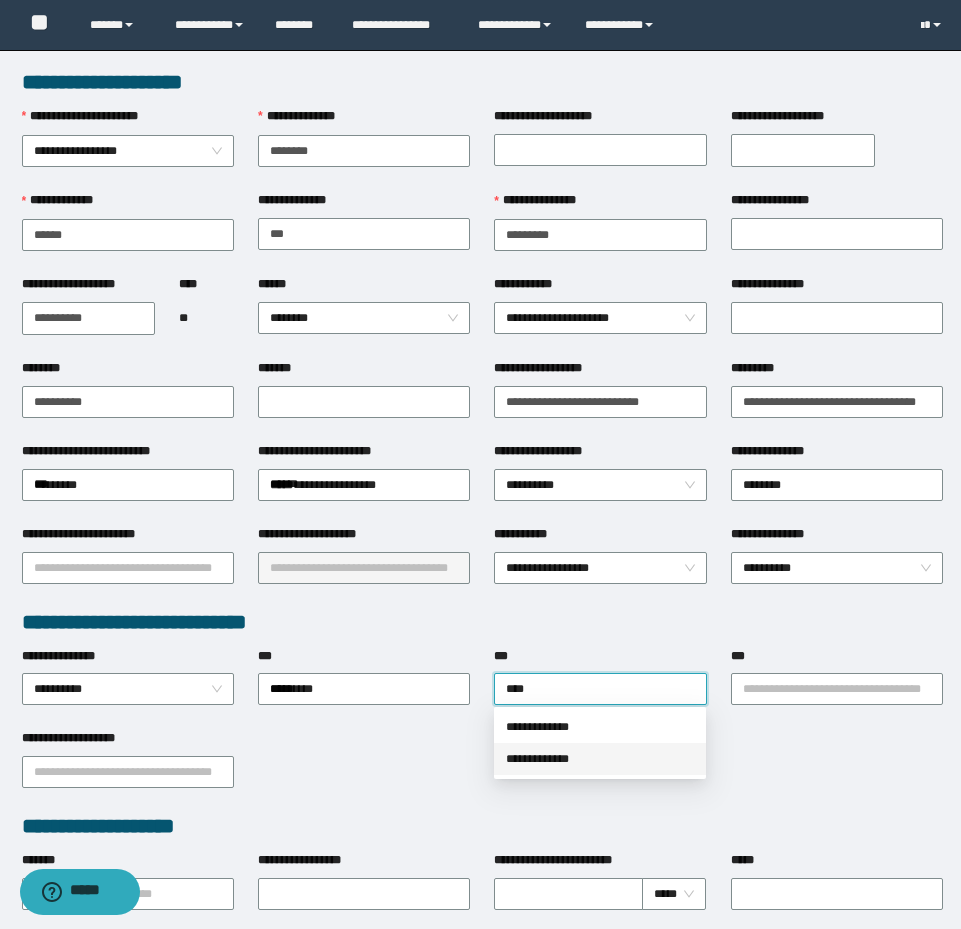 click on "**********" at bounding box center (600, 759) 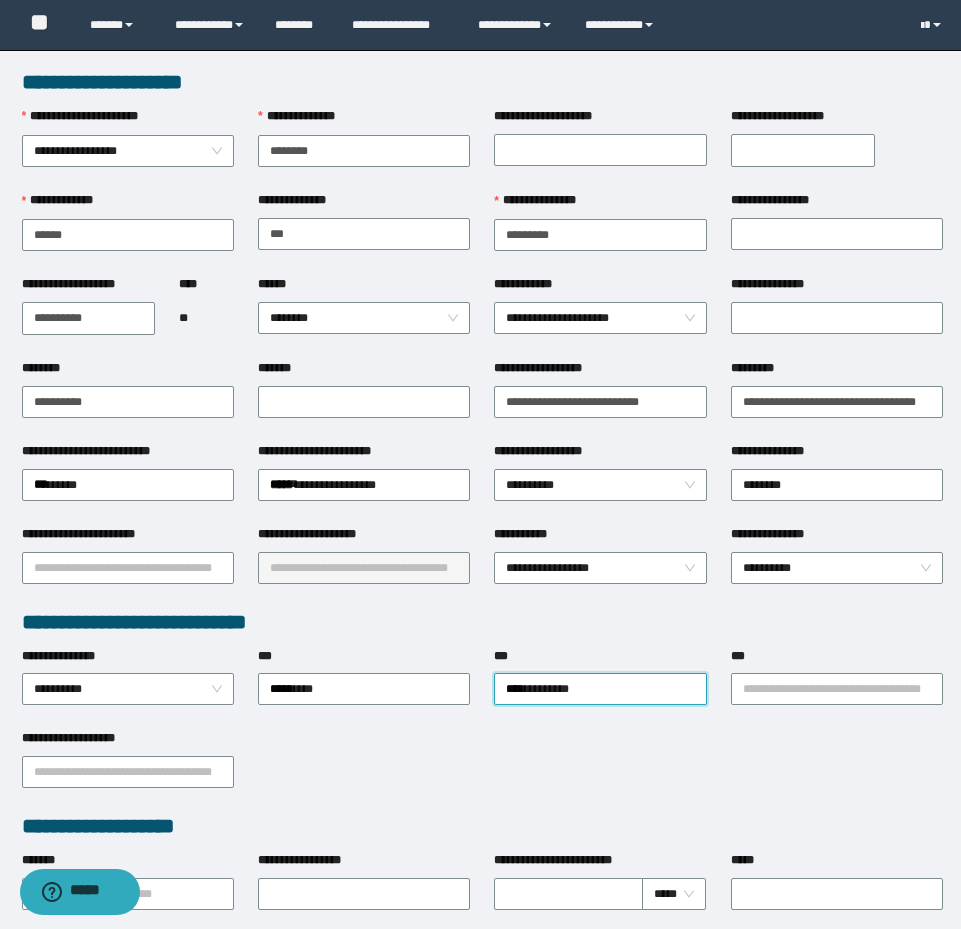 click on "**********" at bounding box center (837, 688) 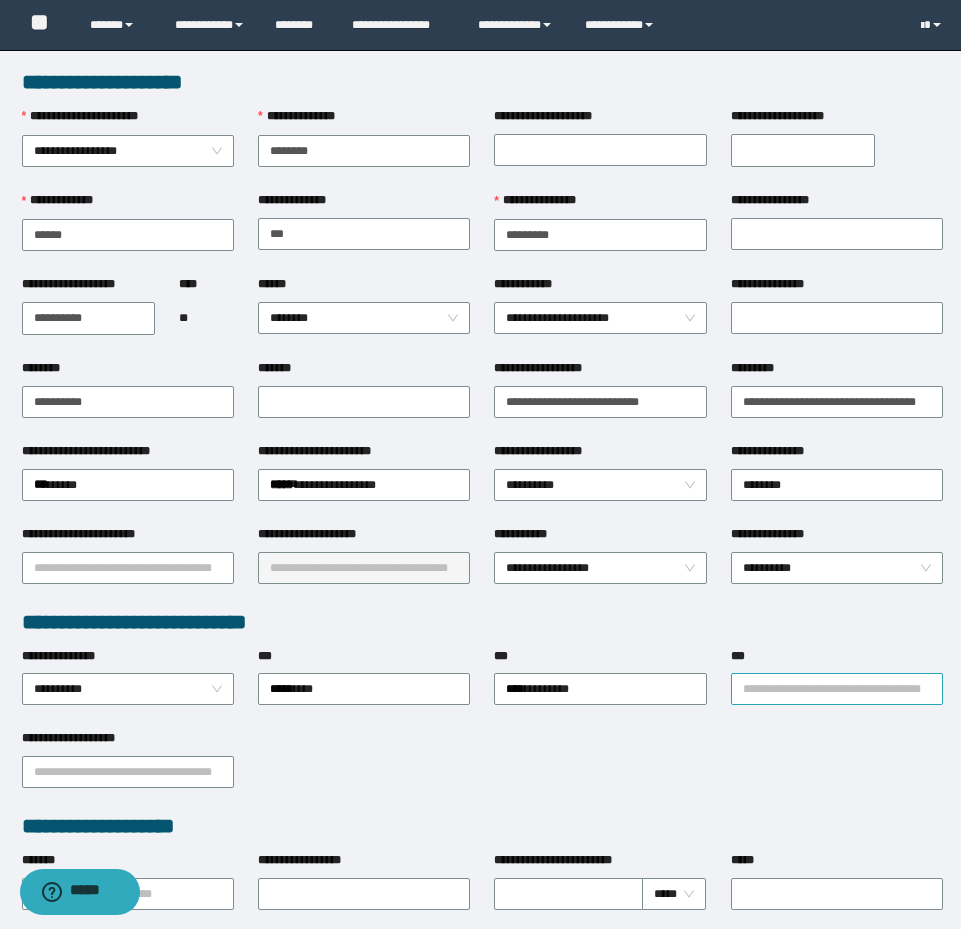 click on "***" at bounding box center [837, 689] 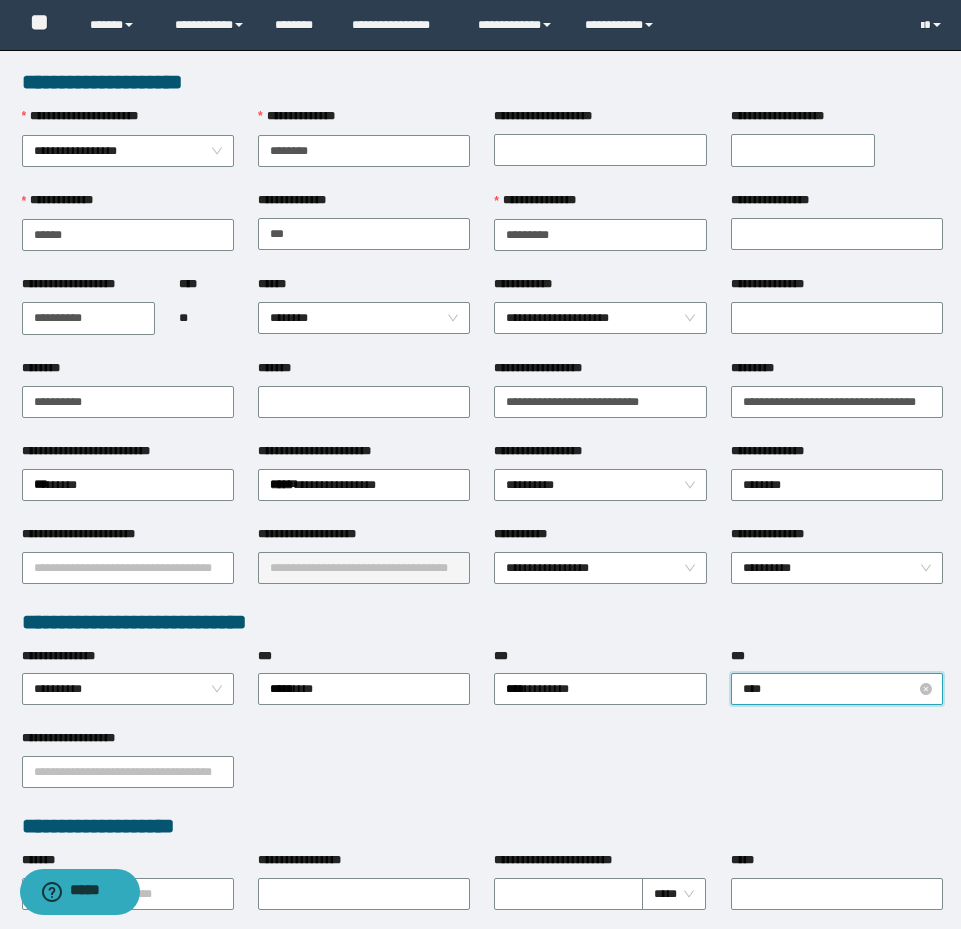 type on "*****" 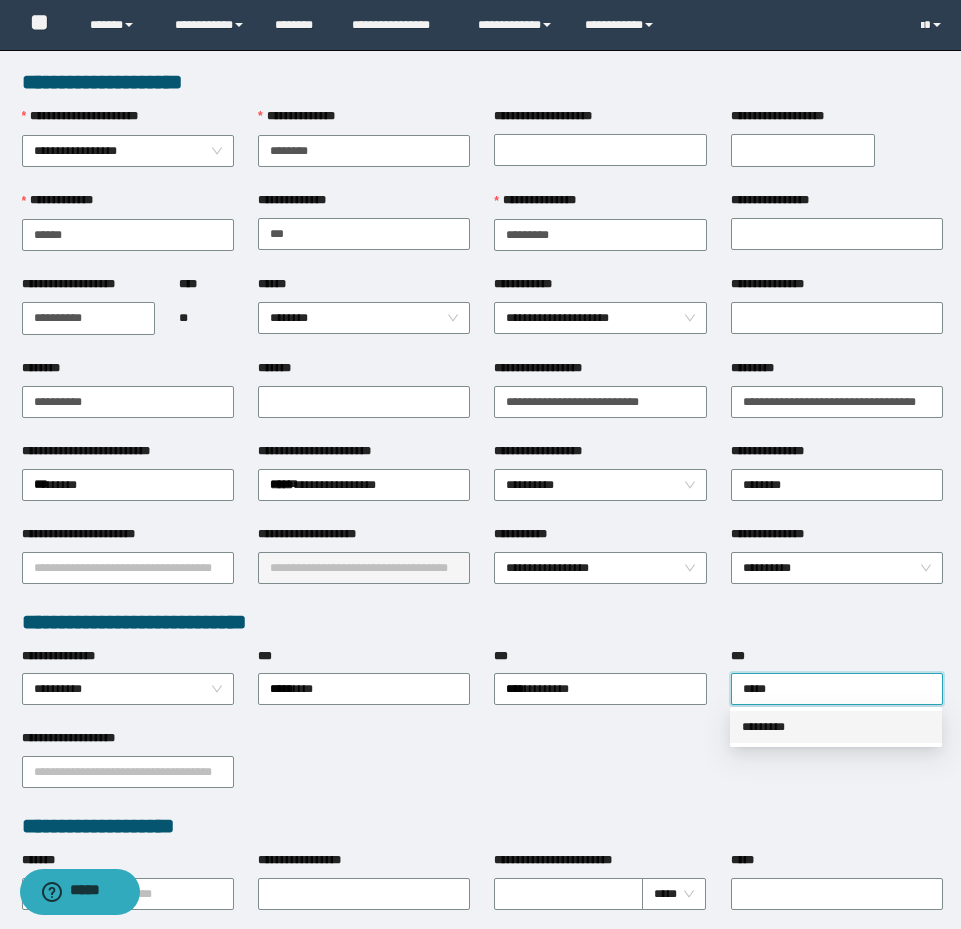 click on "*********" at bounding box center [836, 727] 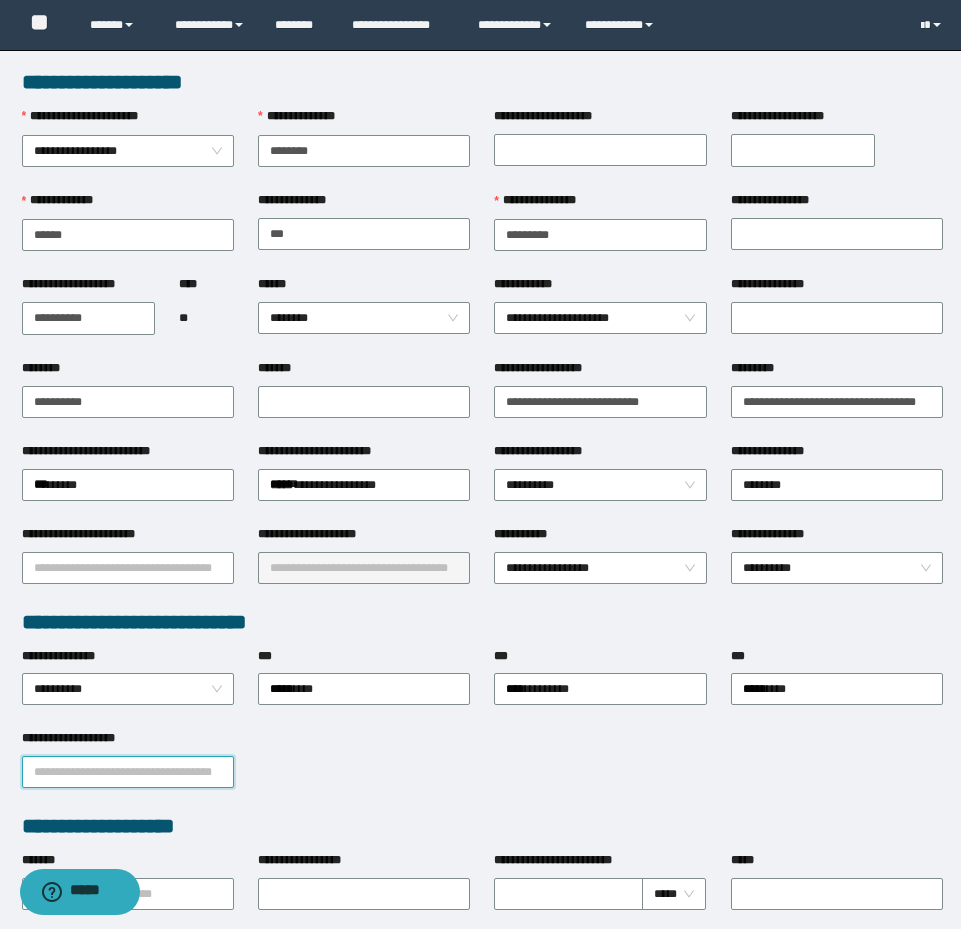 click on "**********" at bounding box center [128, 772] 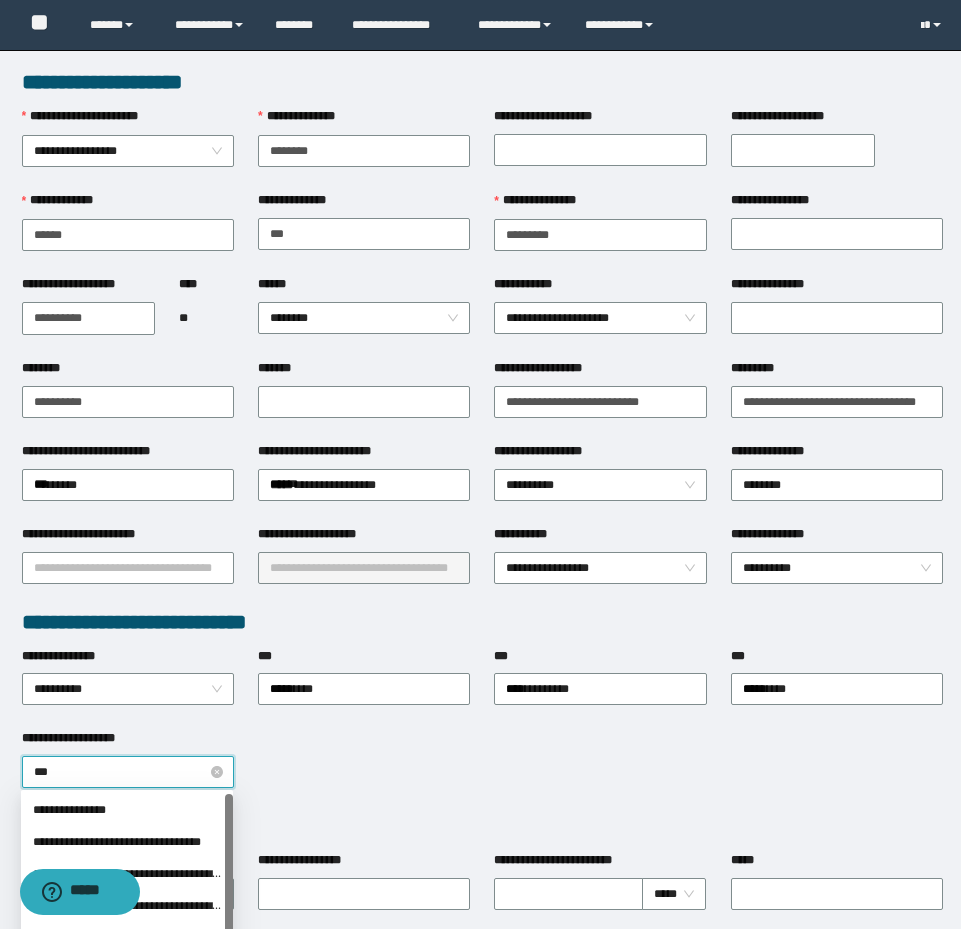 type on "****" 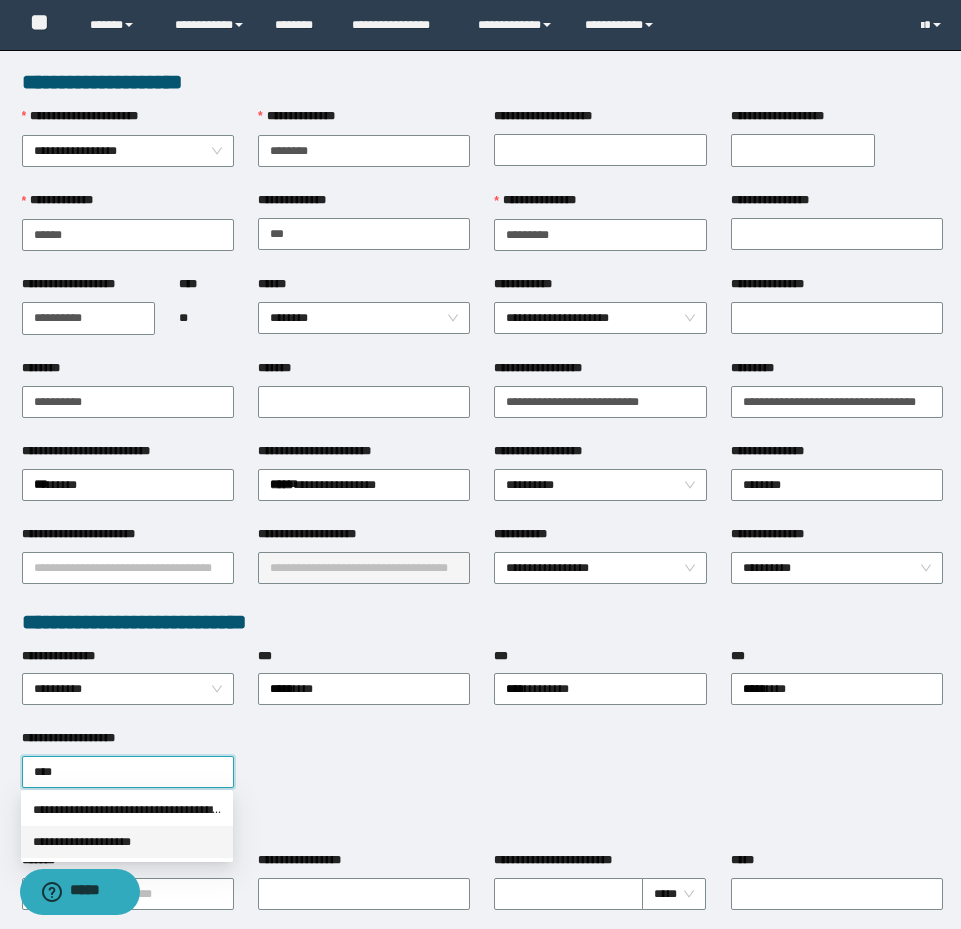 click on "**********" at bounding box center (127, 842) 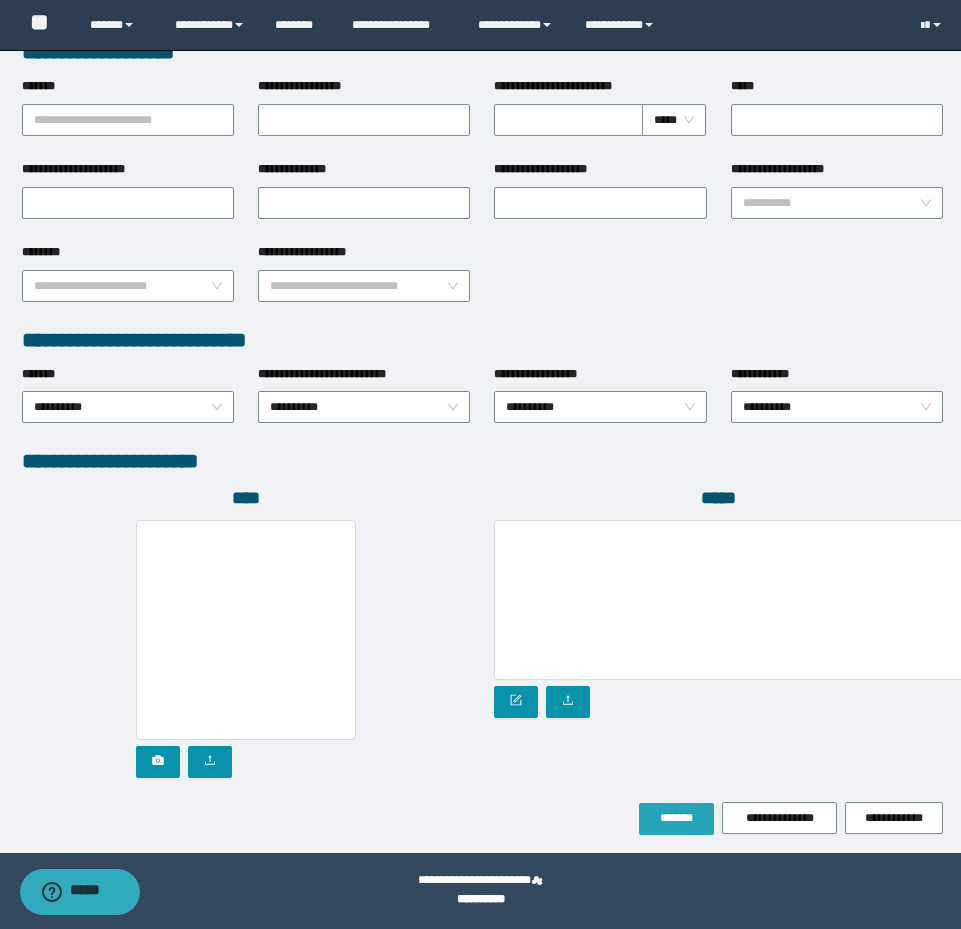 click on "*******" at bounding box center (676, 818) 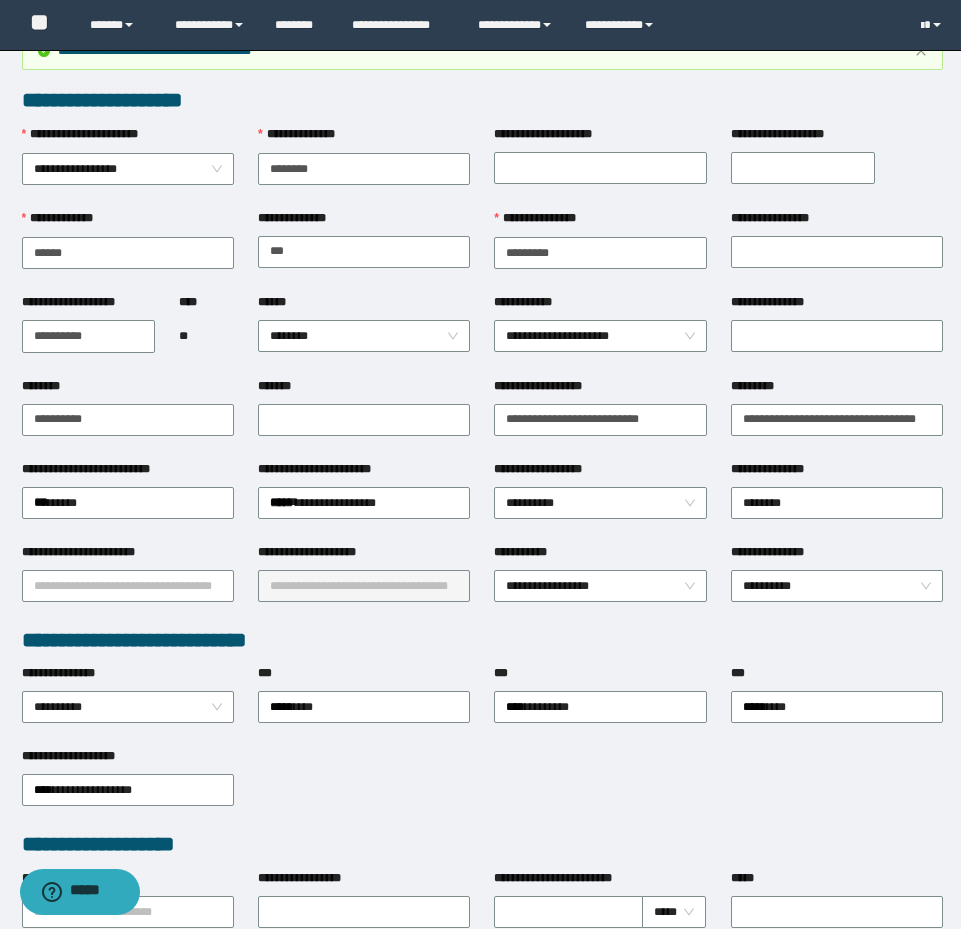 scroll, scrollTop: 0, scrollLeft: 0, axis: both 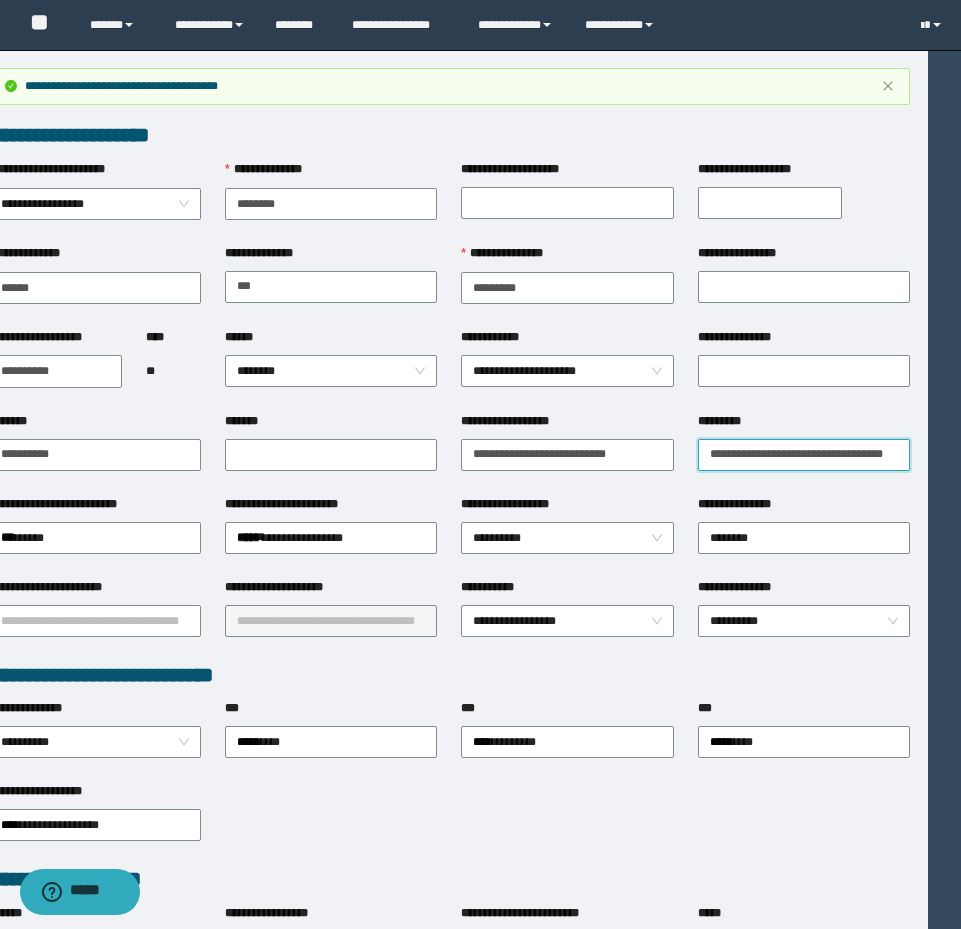 drag, startPoint x: 735, startPoint y: 461, endPoint x: 1052, endPoint y: 492, distance: 318.51218 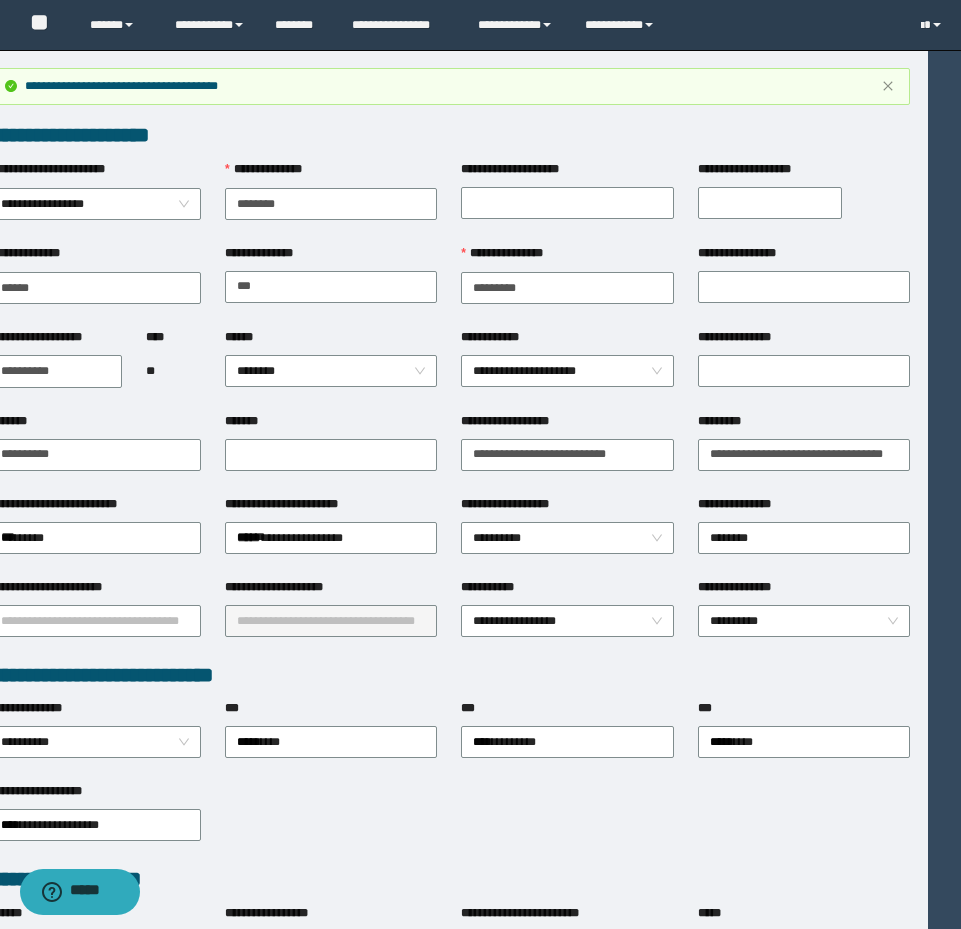 scroll, scrollTop: 0, scrollLeft: 0, axis: both 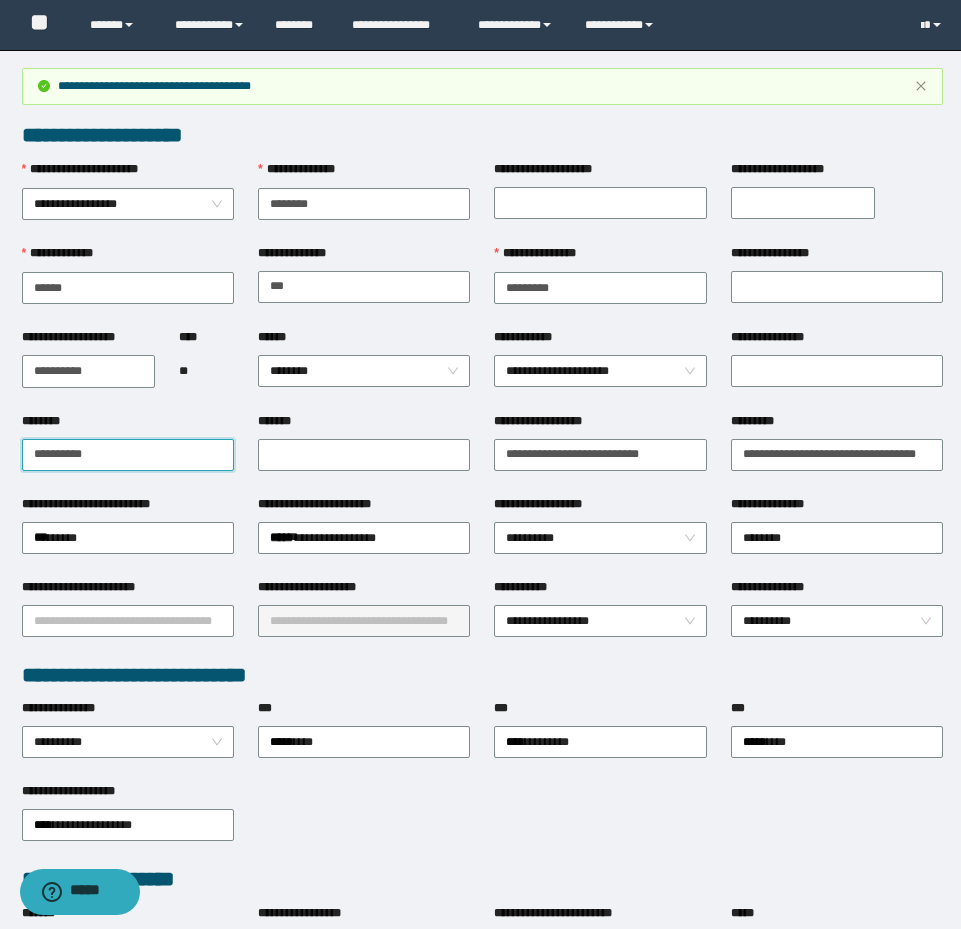 drag, startPoint x: 64, startPoint y: 448, endPoint x: -5, endPoint y: 435, distance: 70.21396 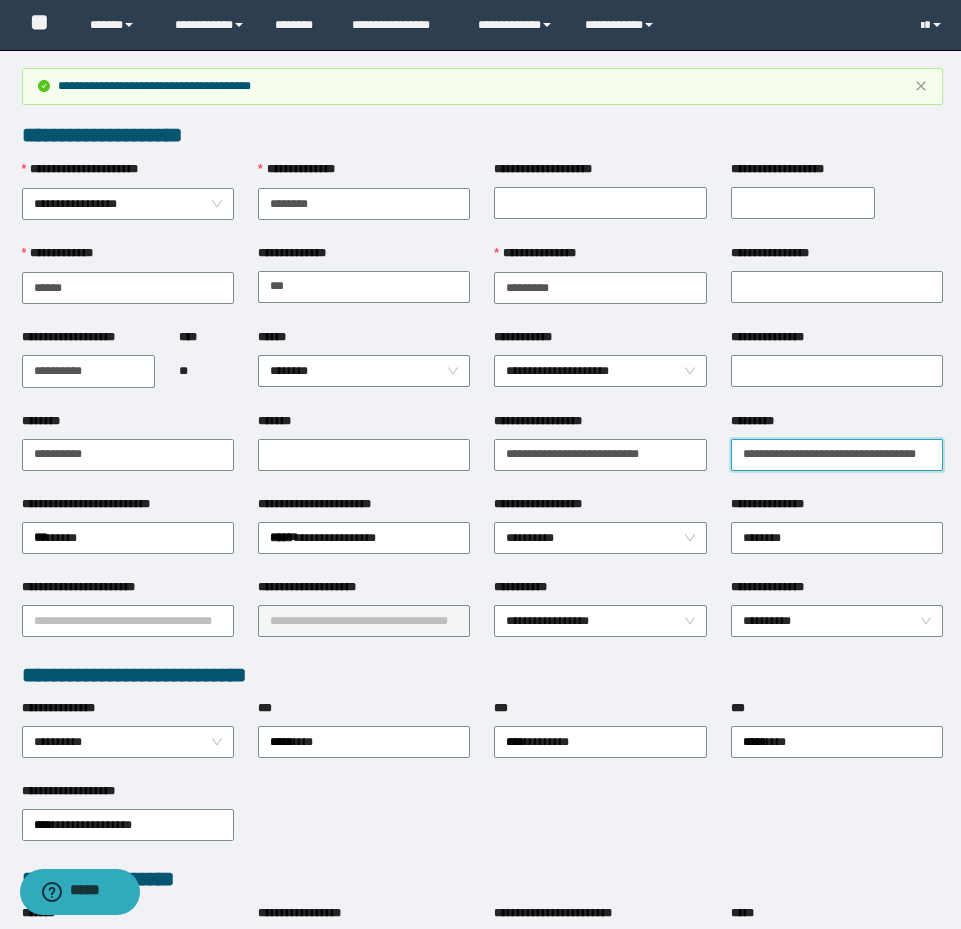 scroll, scrollTop: 0, scrollLeft: 19, axis: horizontal 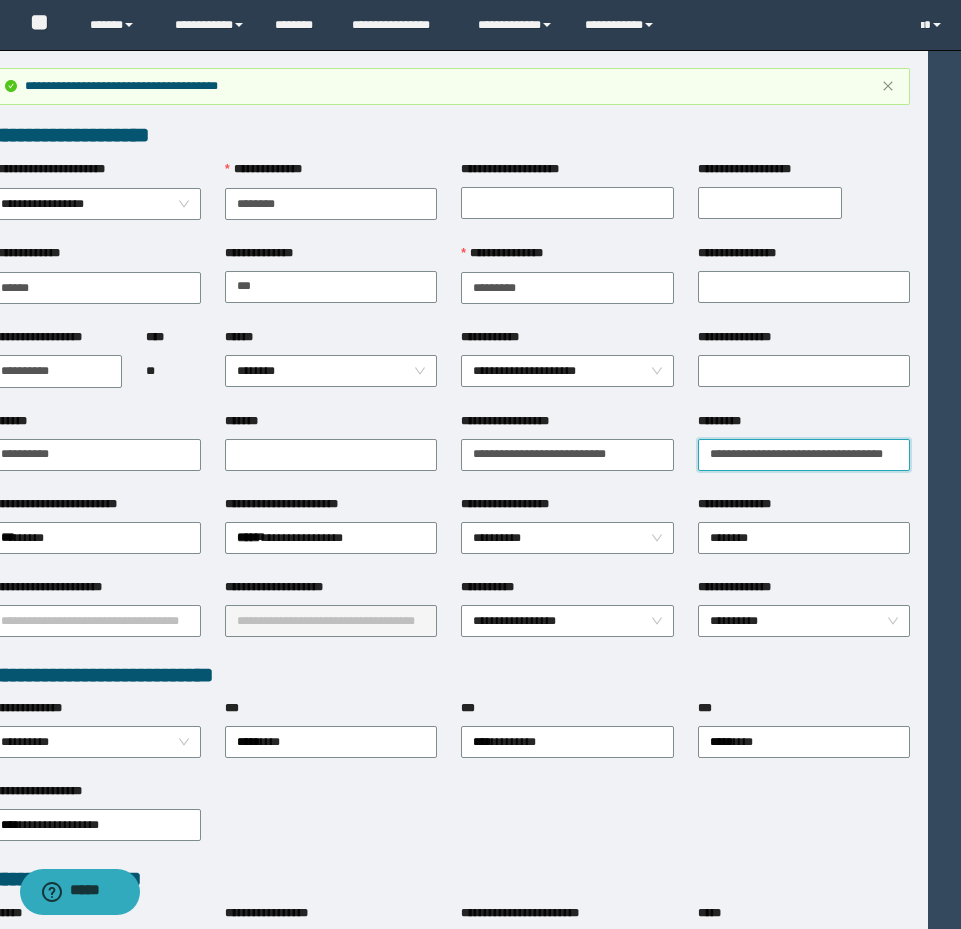 drag, startPoint x: 733, startPoint y: 450, endPoint x: 996, endPoint y: 486, distance: 265.45245 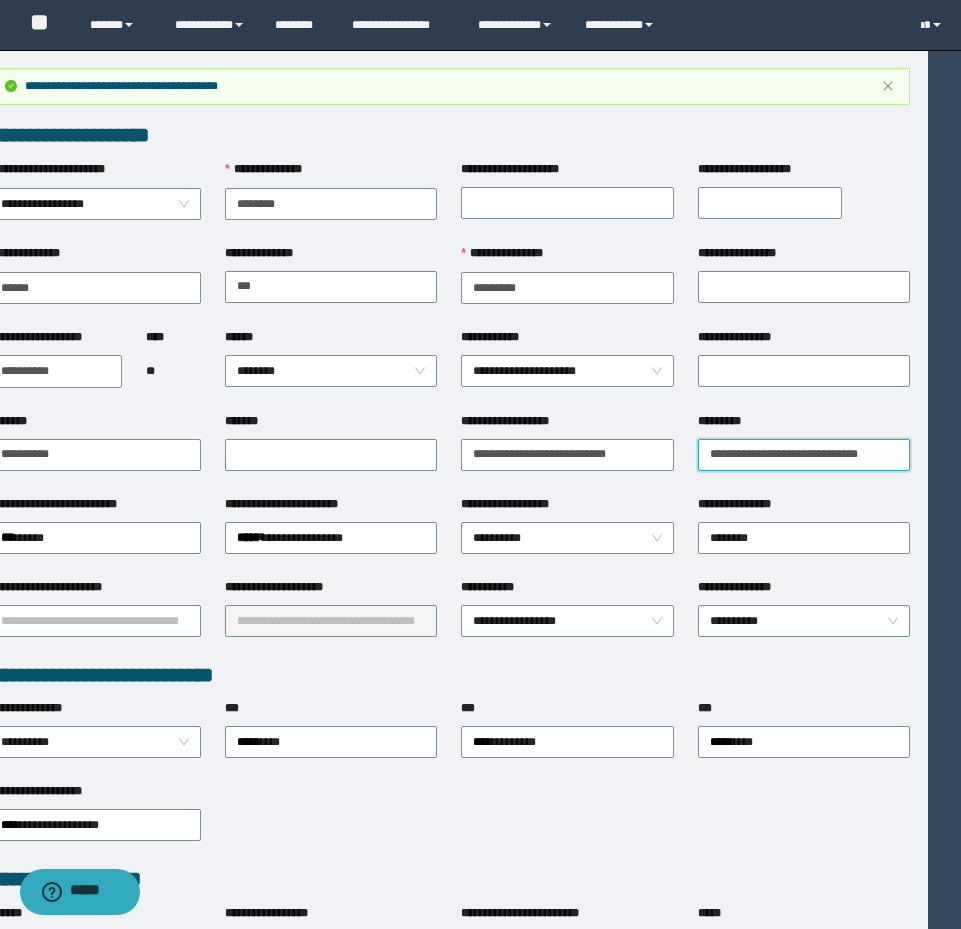 scroll, scrollTop: 0, scrollLeft: 1, axis: horizontal 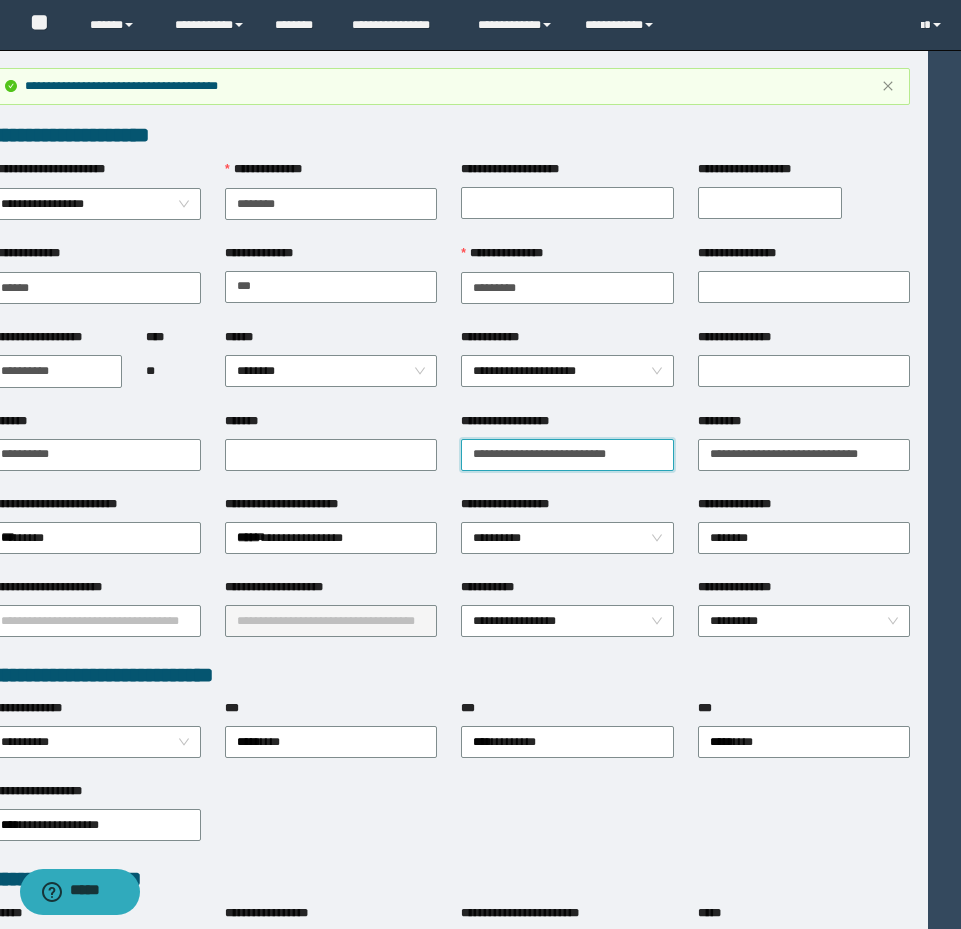 click on "**********" at bounding box center (567, 455) 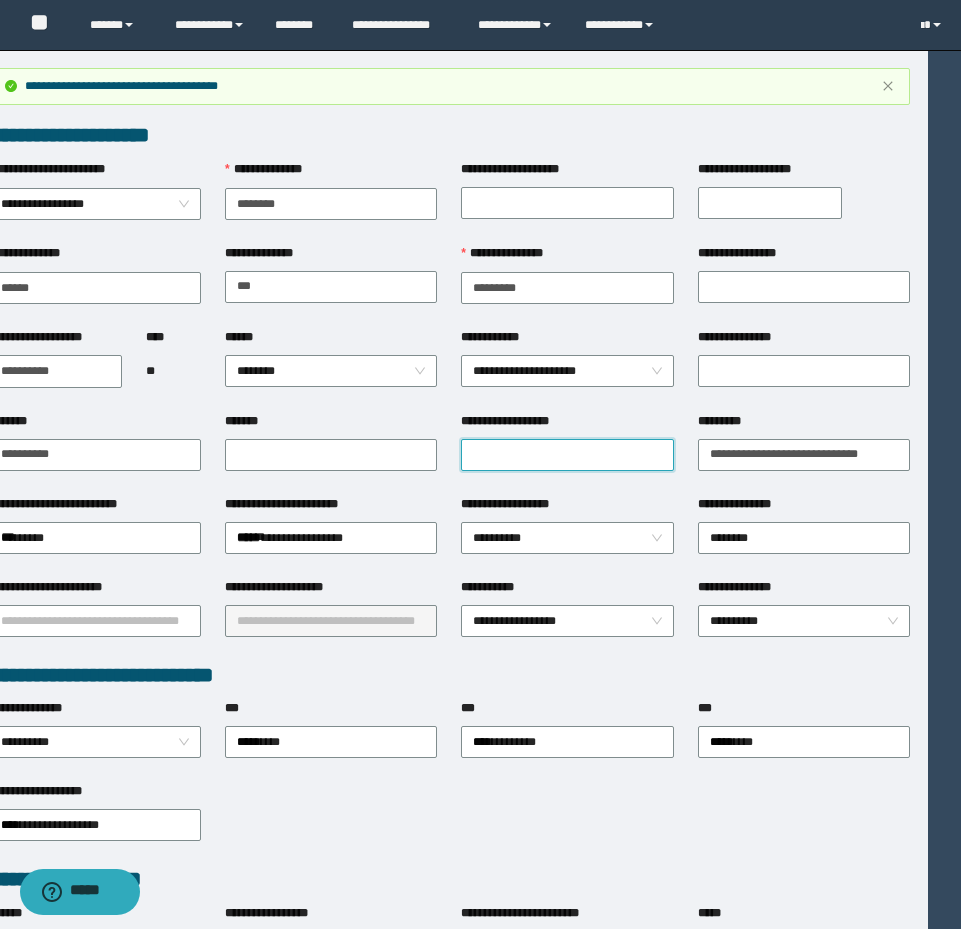 paste on "**********" 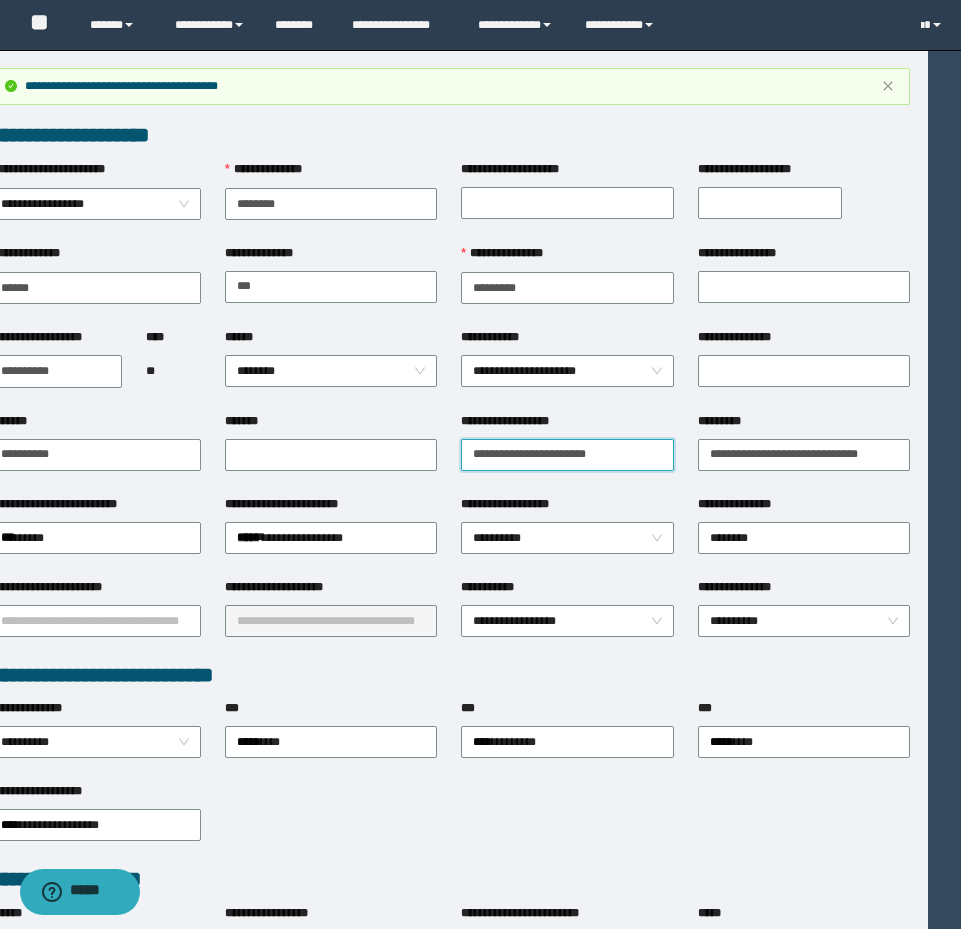 click on "**********" at bounding box center [567, 455] 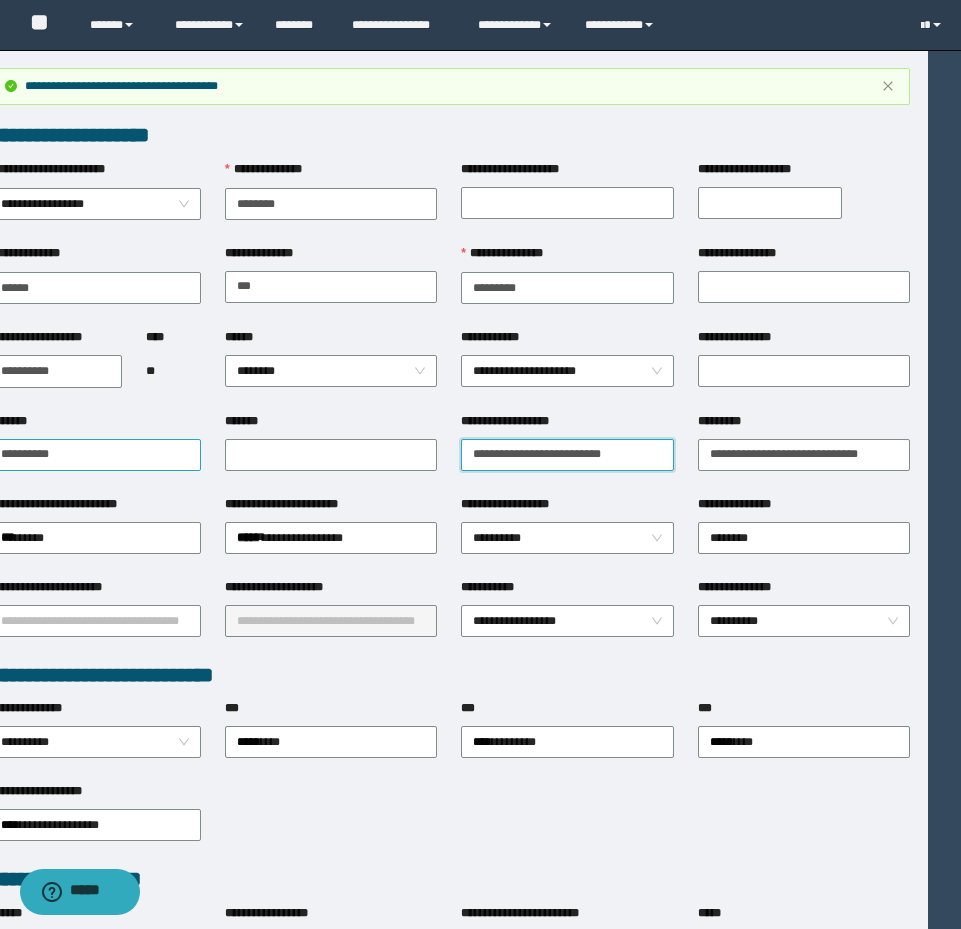 type on "**********" 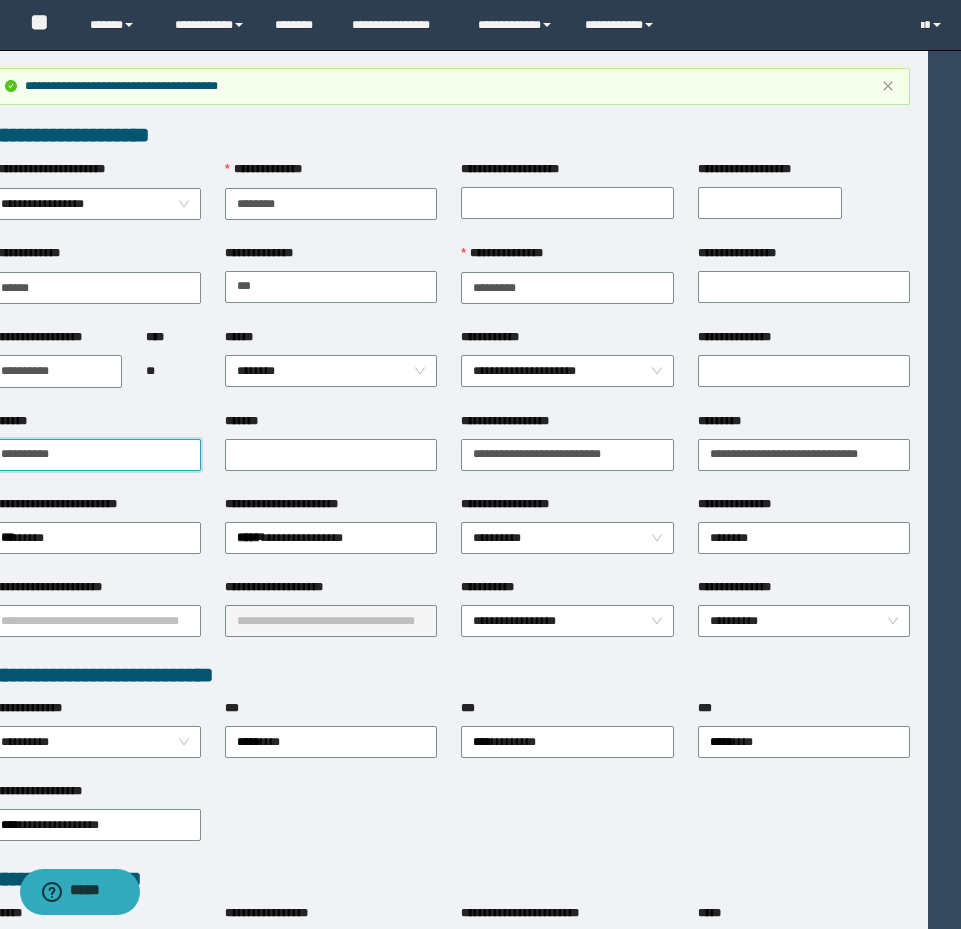 click on "**********" at bounding box center [95, 455] 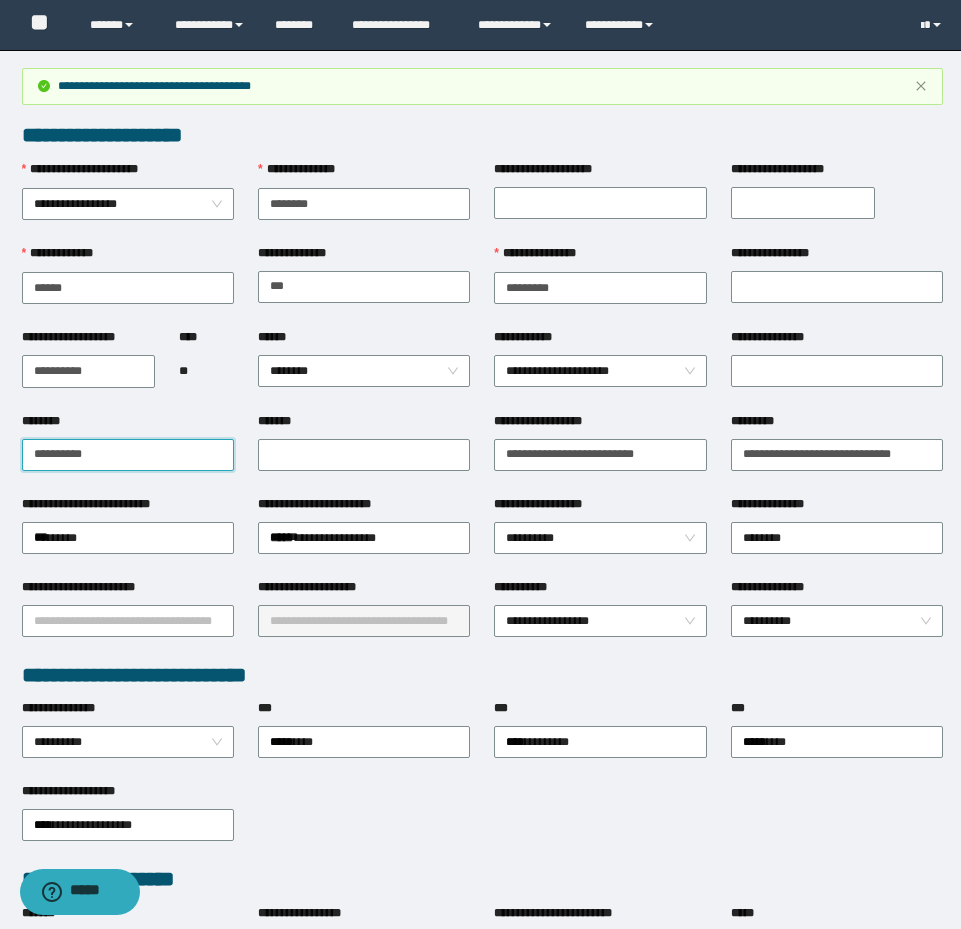 click on "**********" at bounding box center (128, 455) 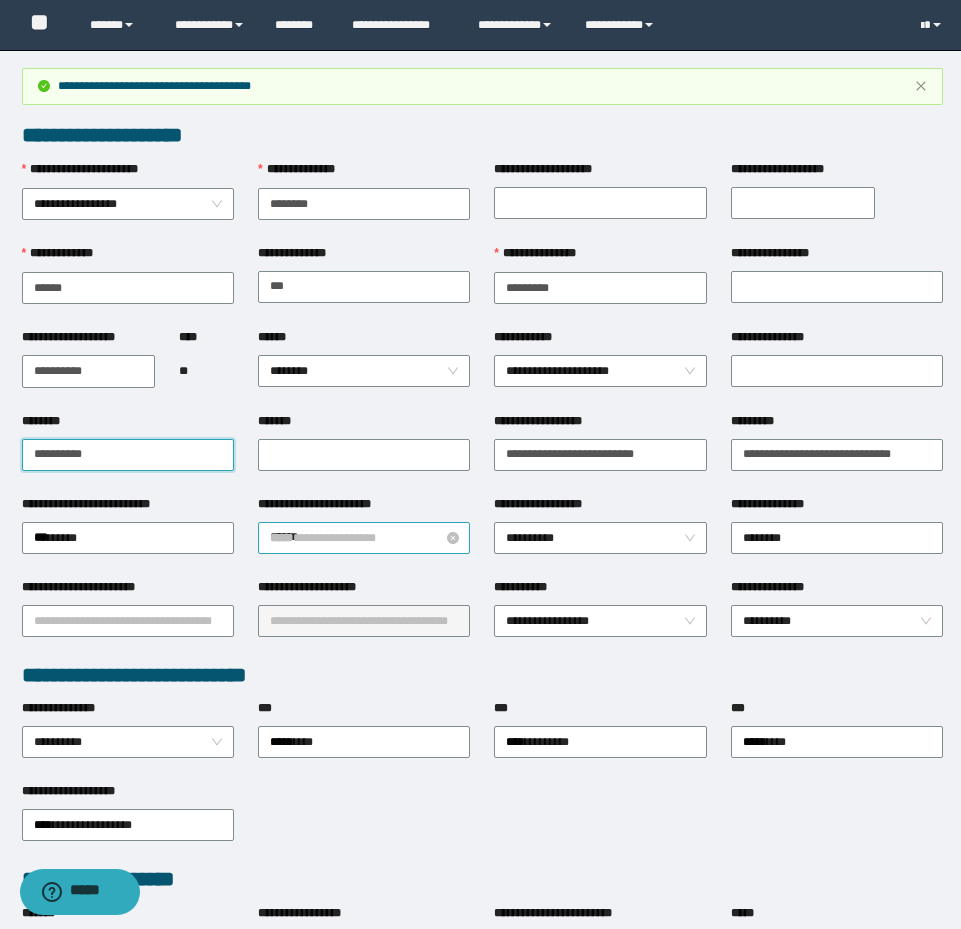 click on "**********" at bounding box center (364, 538) 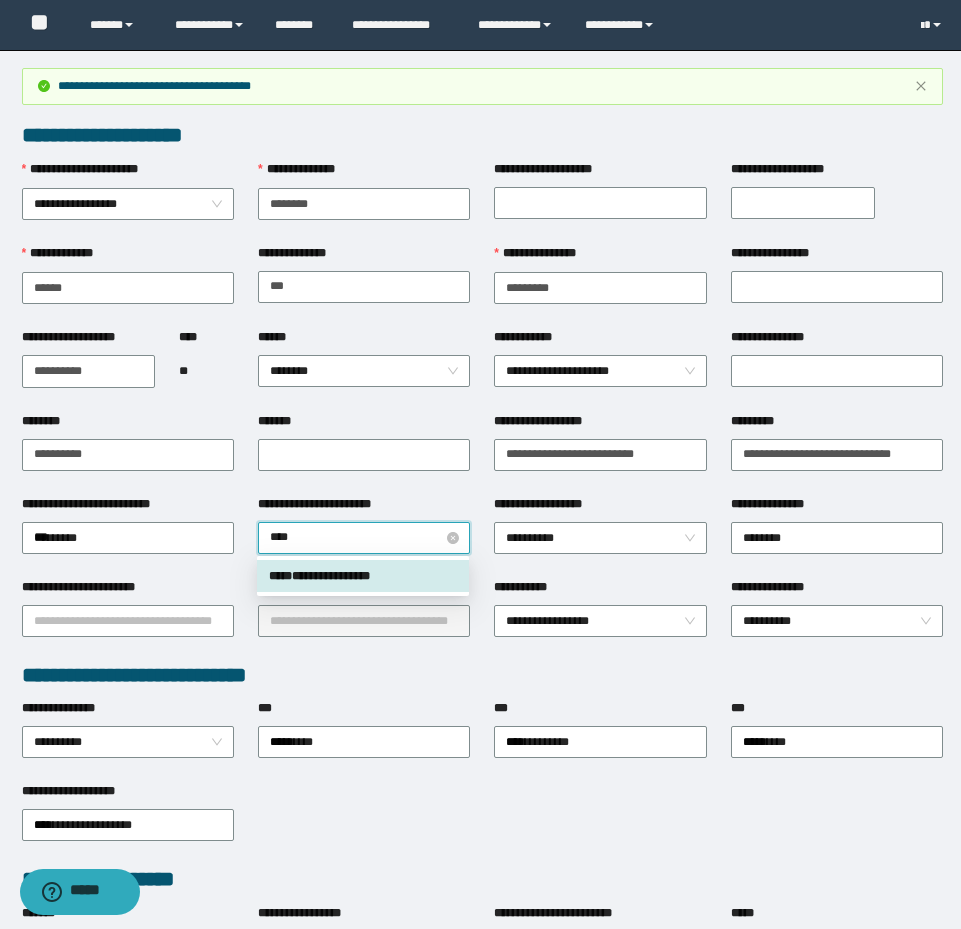 type on "*****" 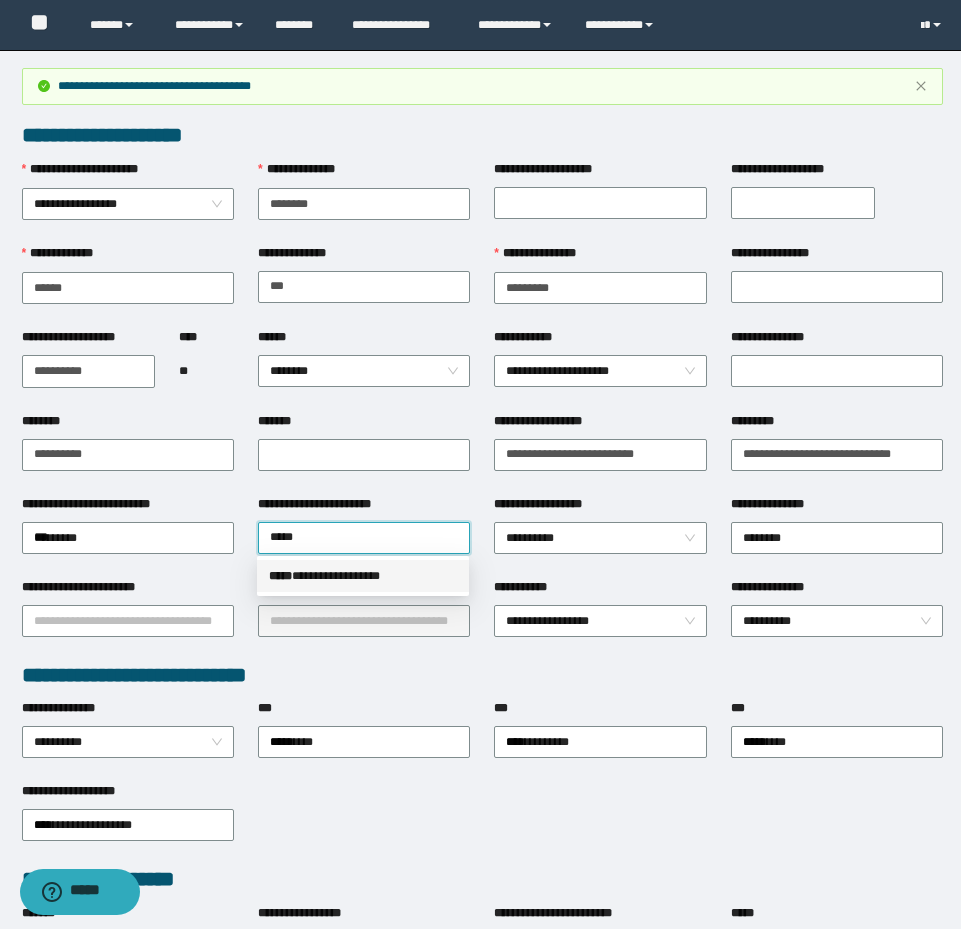 click on "**********" at bounding box center [363, 576] 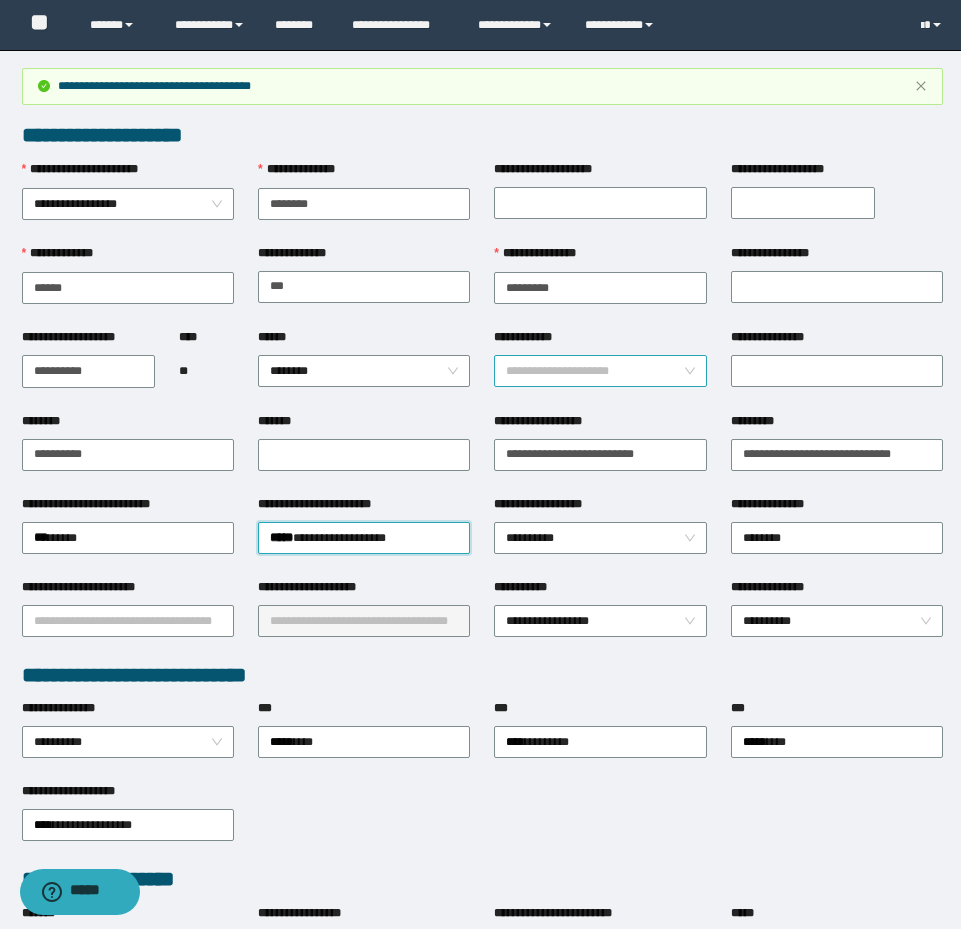 click on "**********" at bounding box center (600, 371) 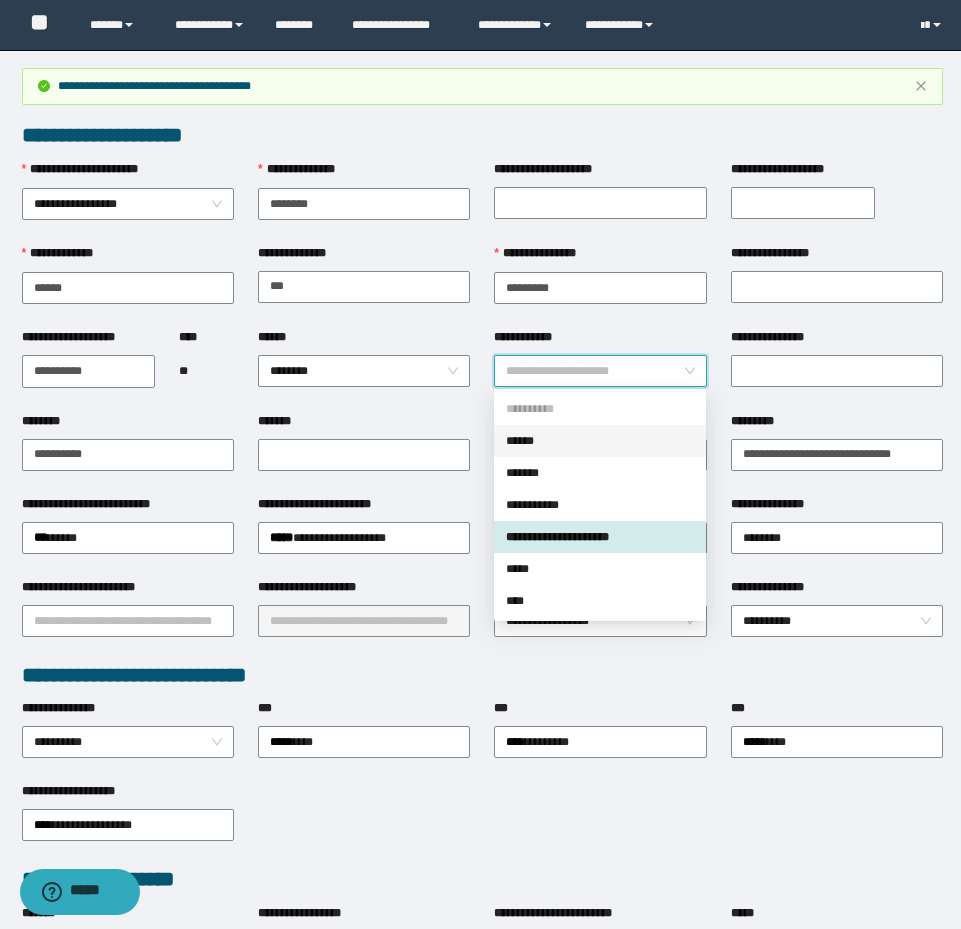 click on "******" at bounding box center (600, 441) 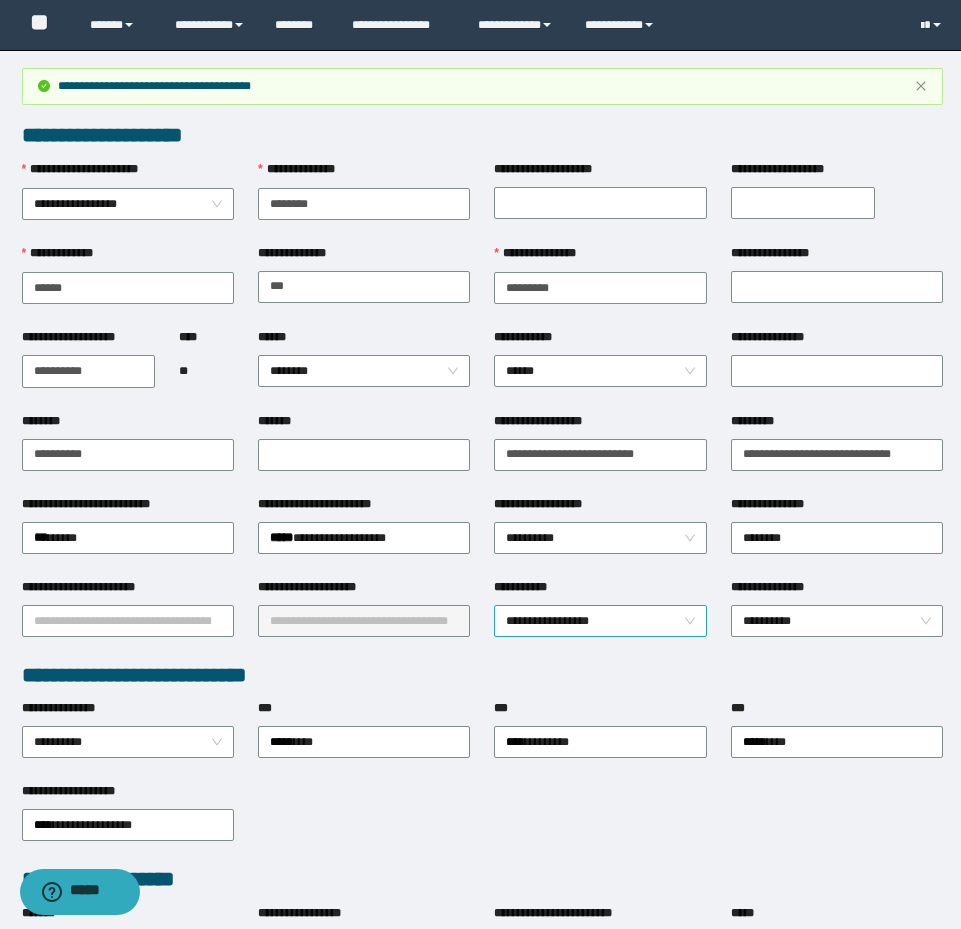 click on "**********" at bounding box center [600, 621] 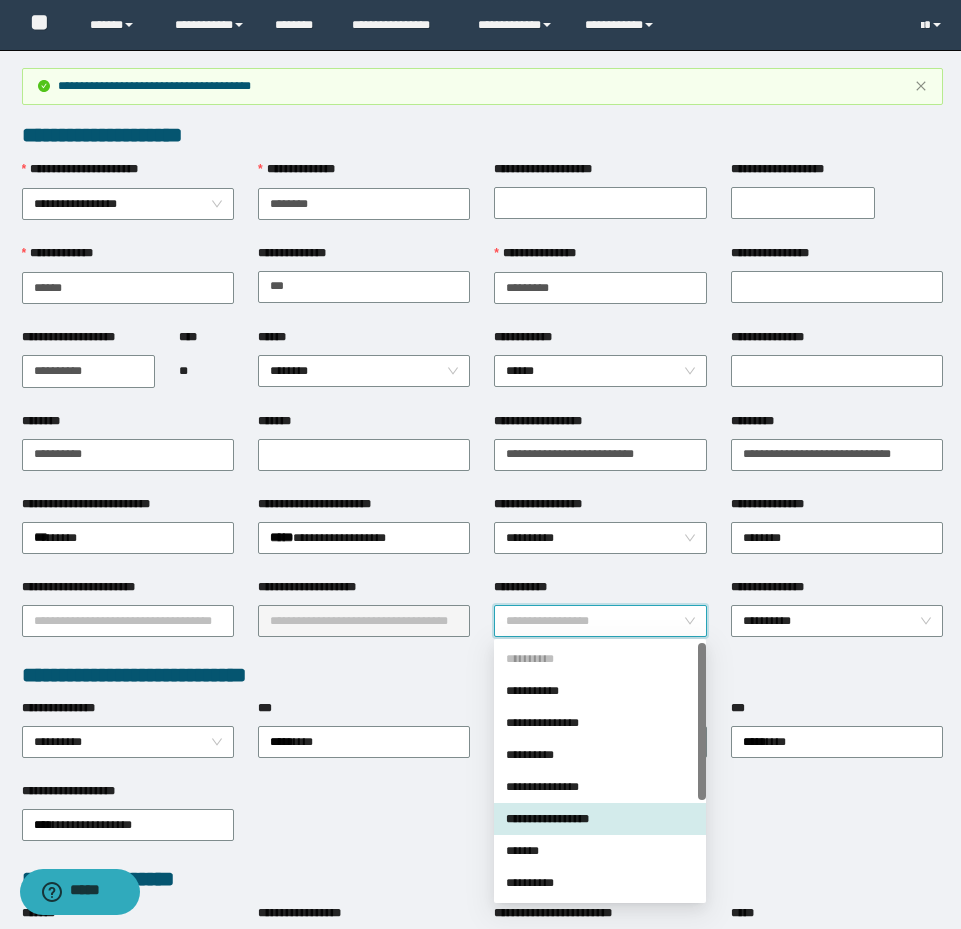 click on "**********" at bounding box center [600, 621] 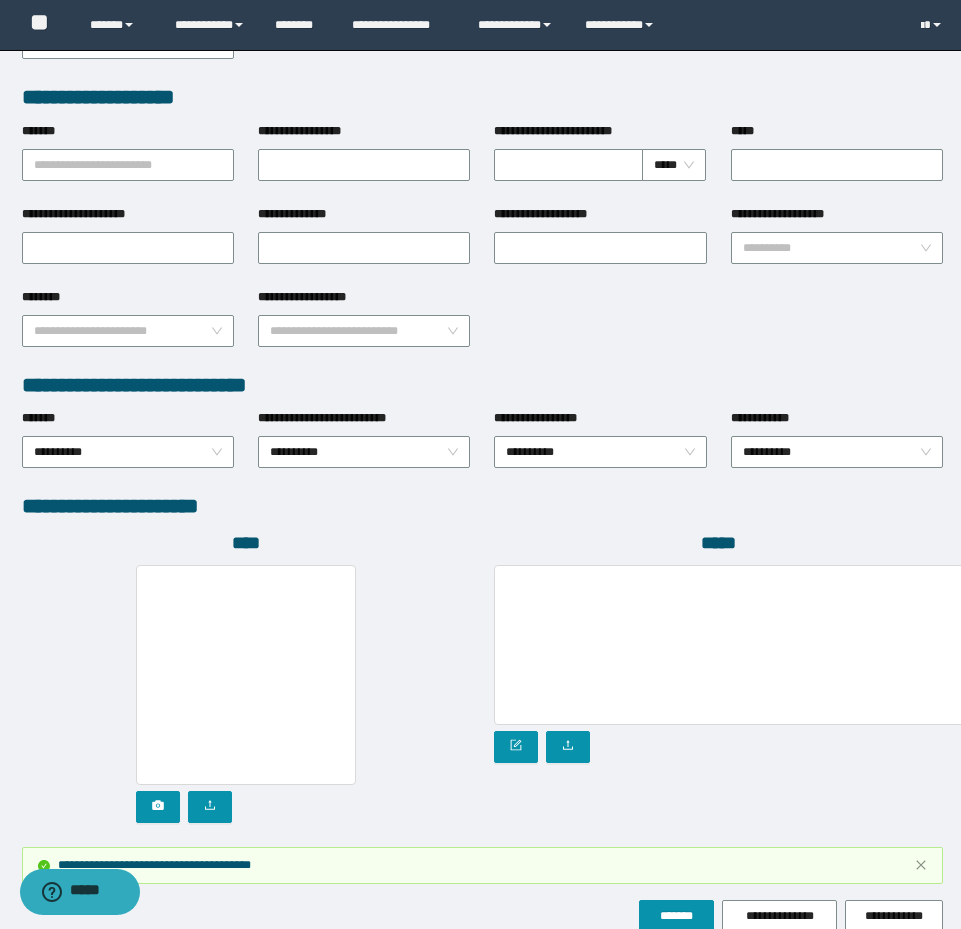 scroll, scrollTop: 880, scrollLeft: 0, axis: vertical 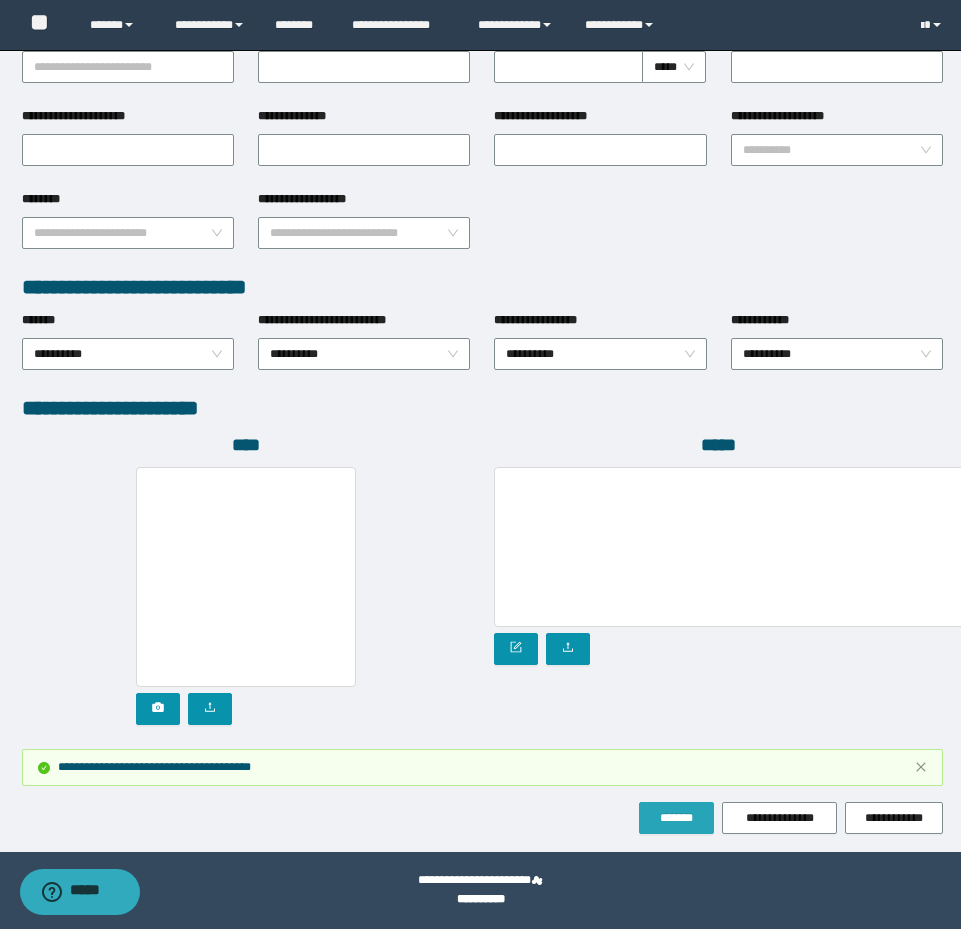 click on "*******" at bounding box center [676, 818] 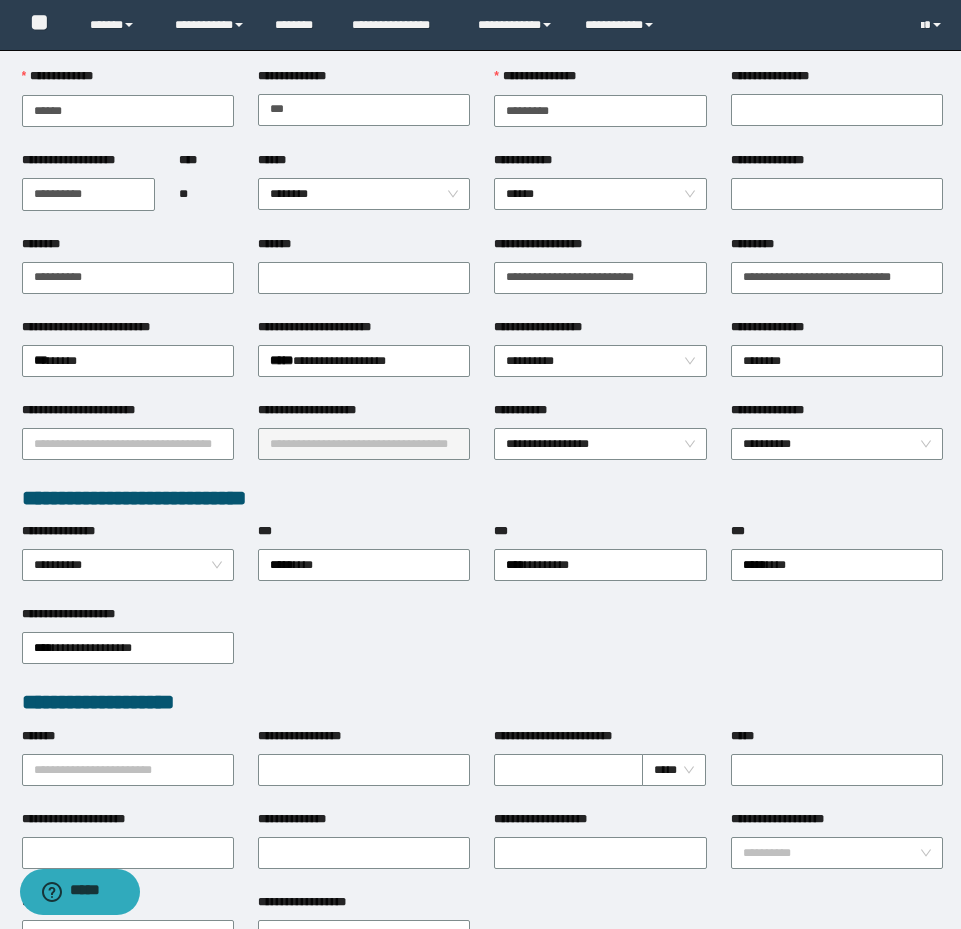 scroll, scrollTop: 0, scrollLeft: 0, axis: both 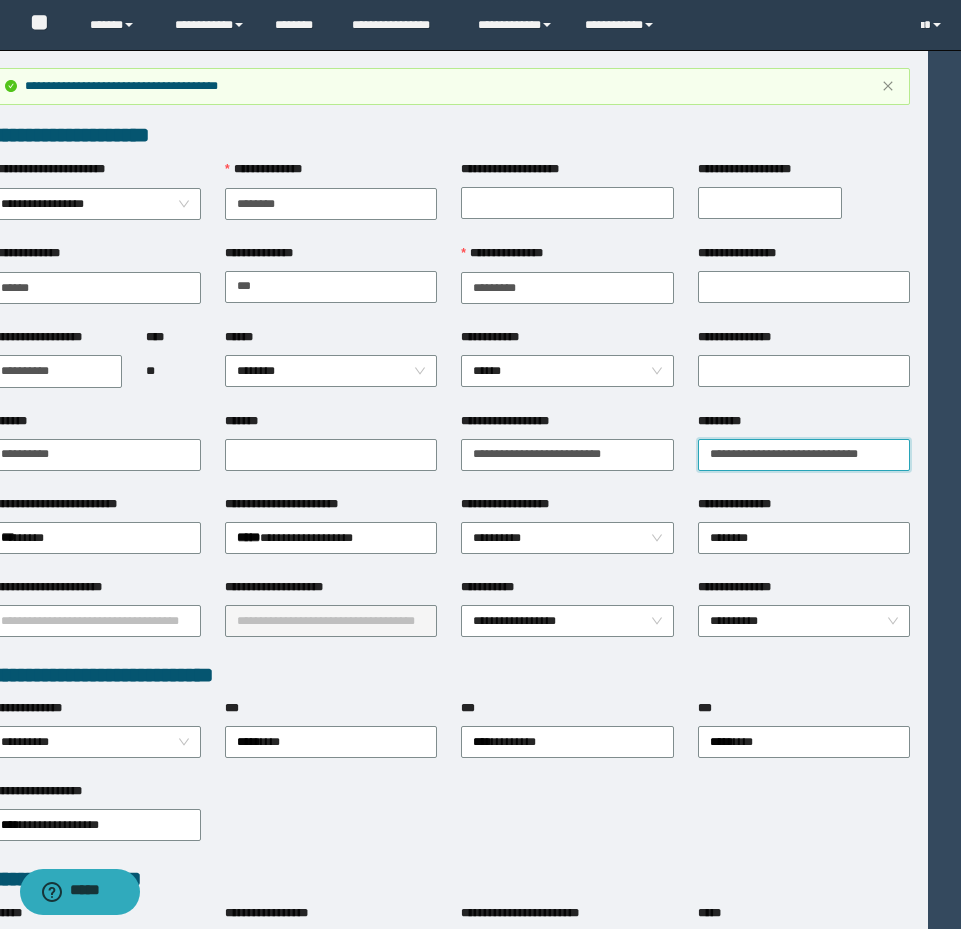 drag, startPoint x: 743, startPoint y: 450, endPoint x: 958, endPoint y: 465, distance: 215.52261 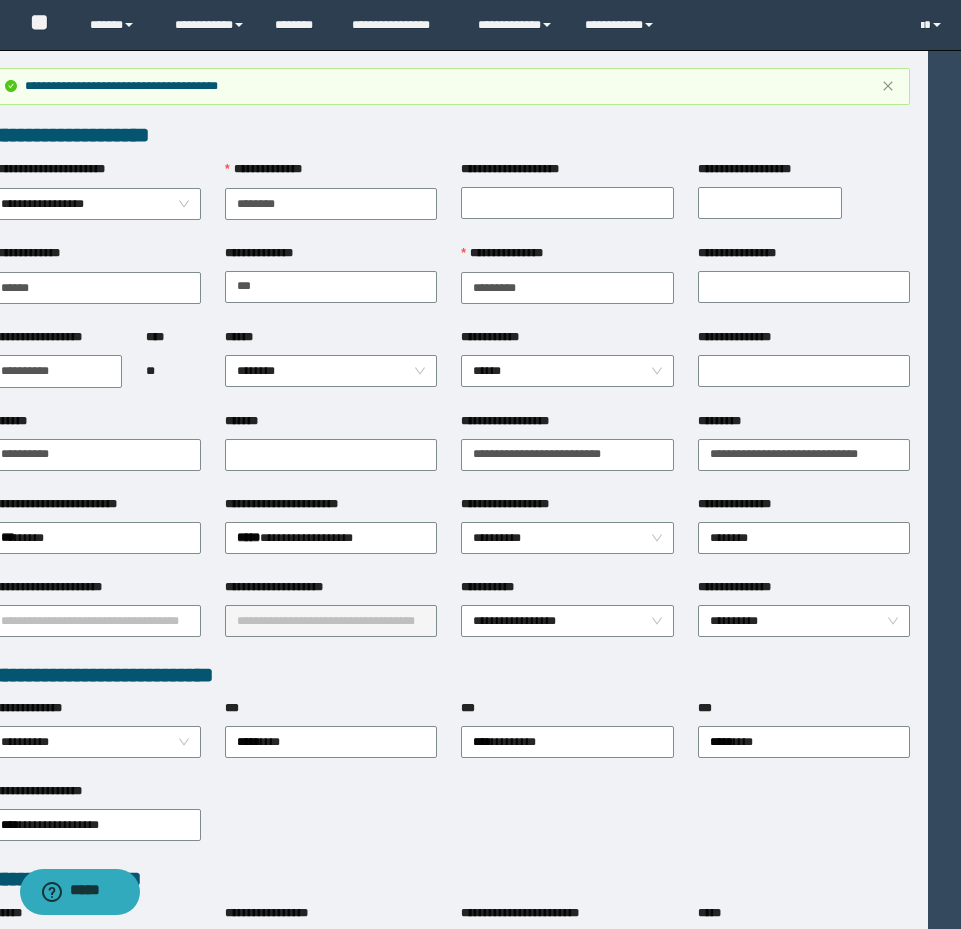 scroll, scrollTop: 0, scrollLeft: 0, axis: both 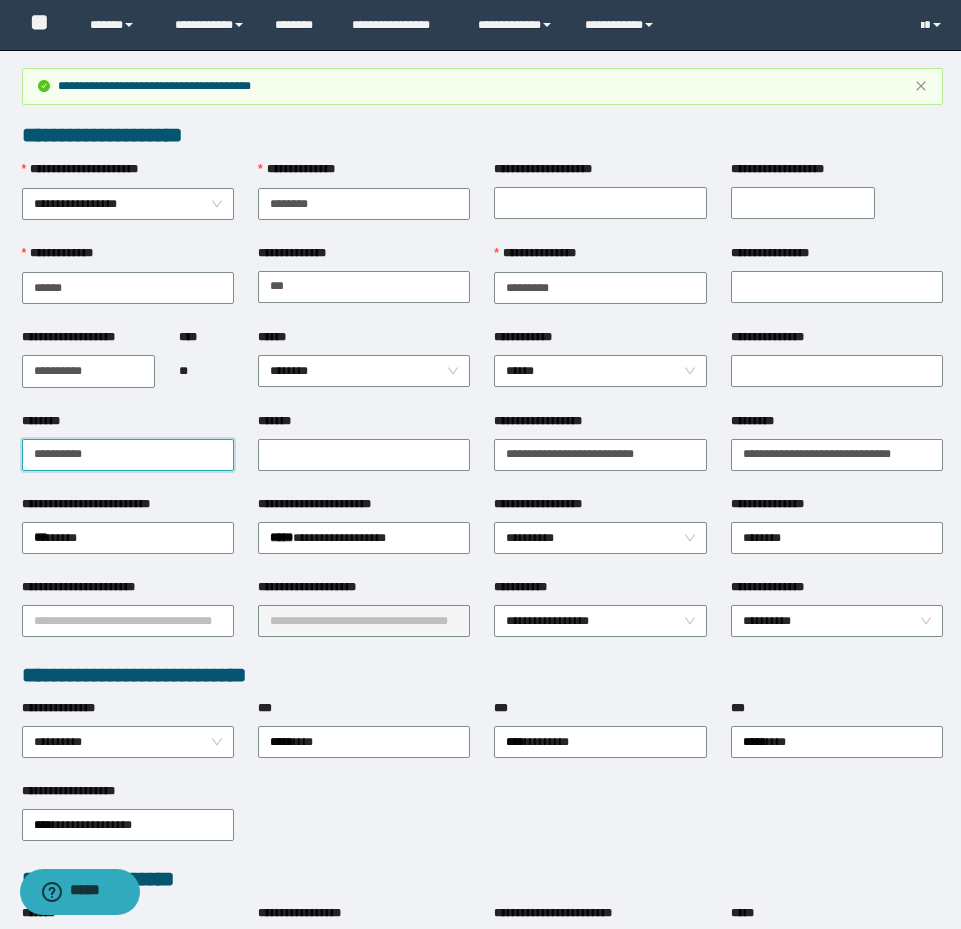 drag, startPoint x: 163, startPoint y: 449, endPoint x: -5, endPoint y: 426, distance: 169.5671 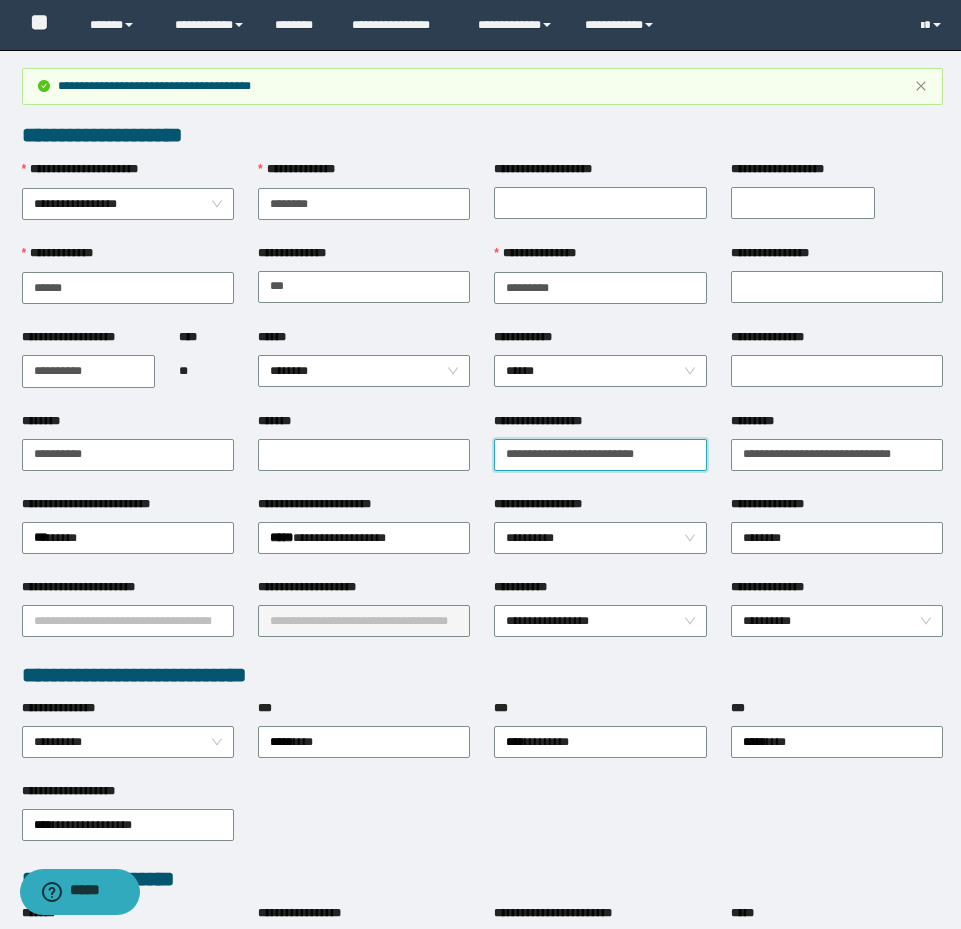 drag, startPoint x: 669, startPoint y: 447, endPoint x: 505, endPoint y: 410, distance: 168.12198 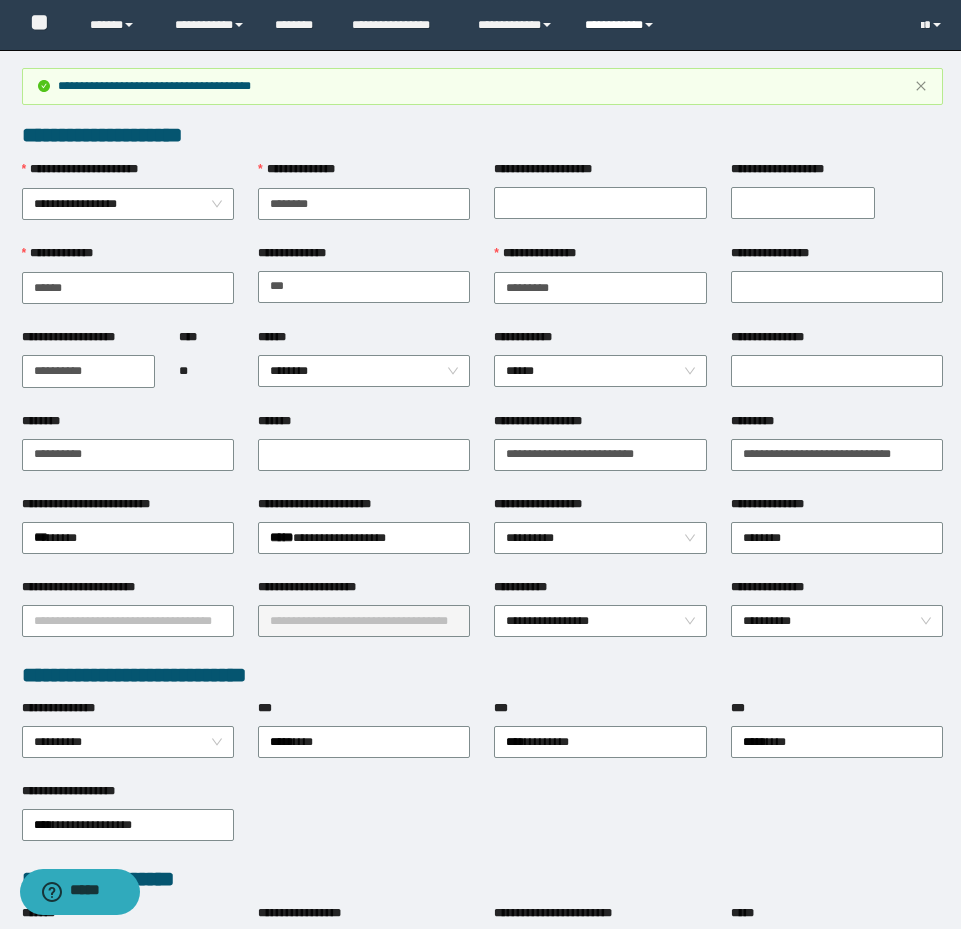 click on "**********" at bounding box center [622, 25] 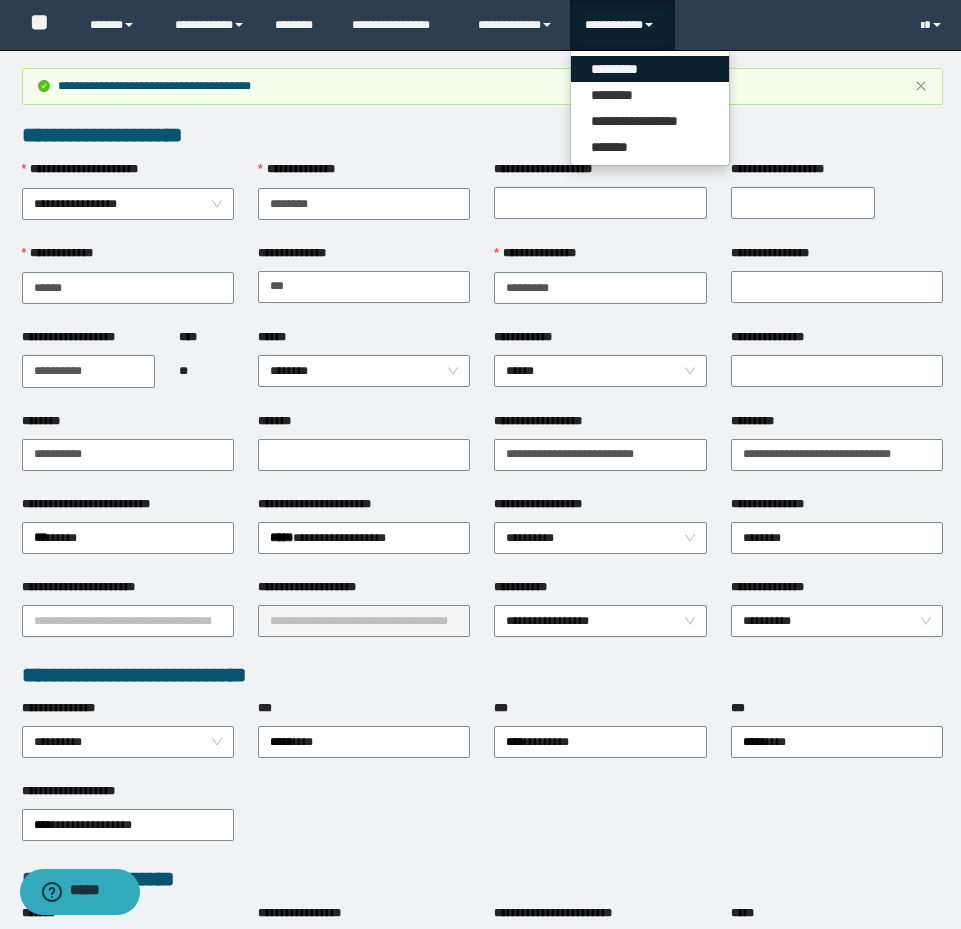 click on "*********" at bounding box center [650, 69] 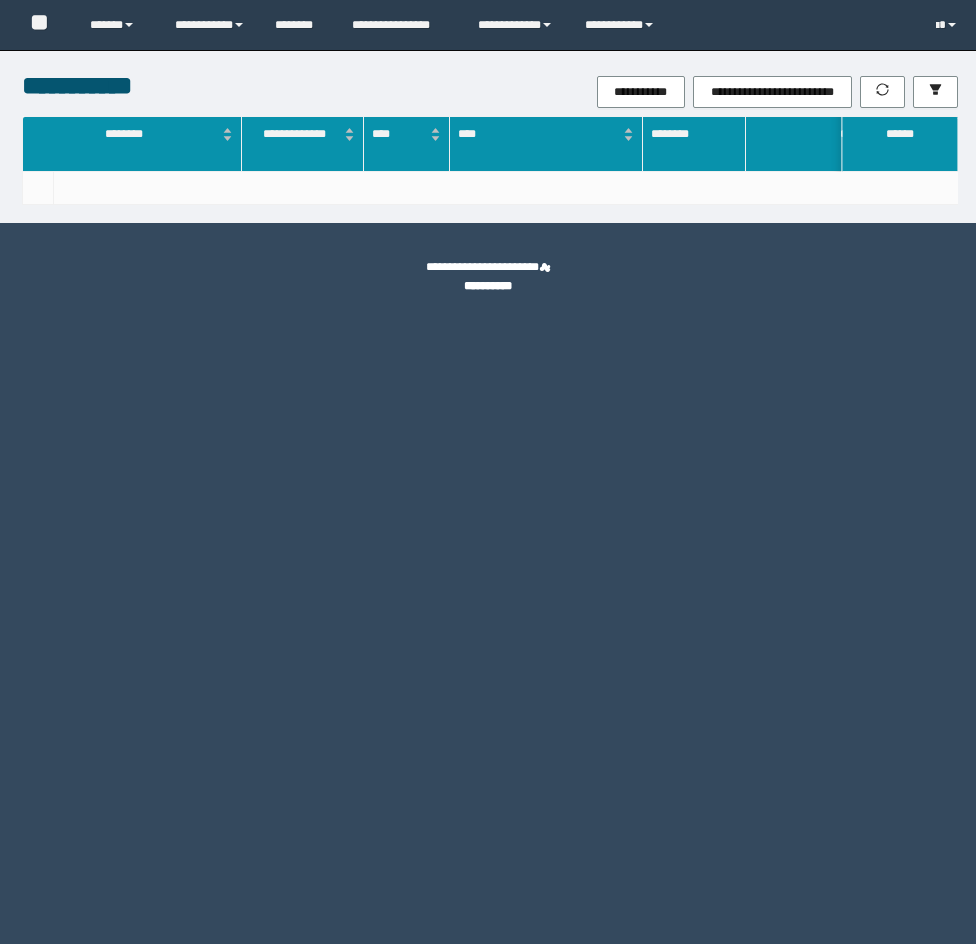 scroll, scrollTop: 0, scrollLeft: 0, axis: both 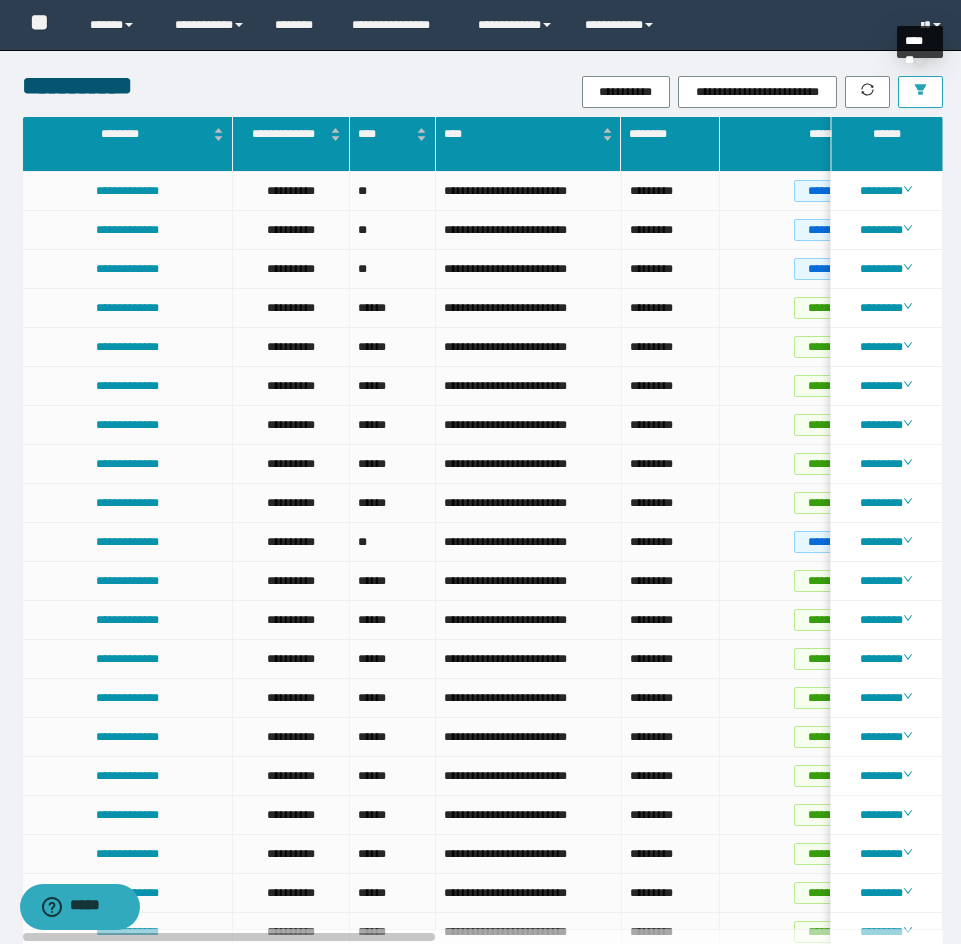 click 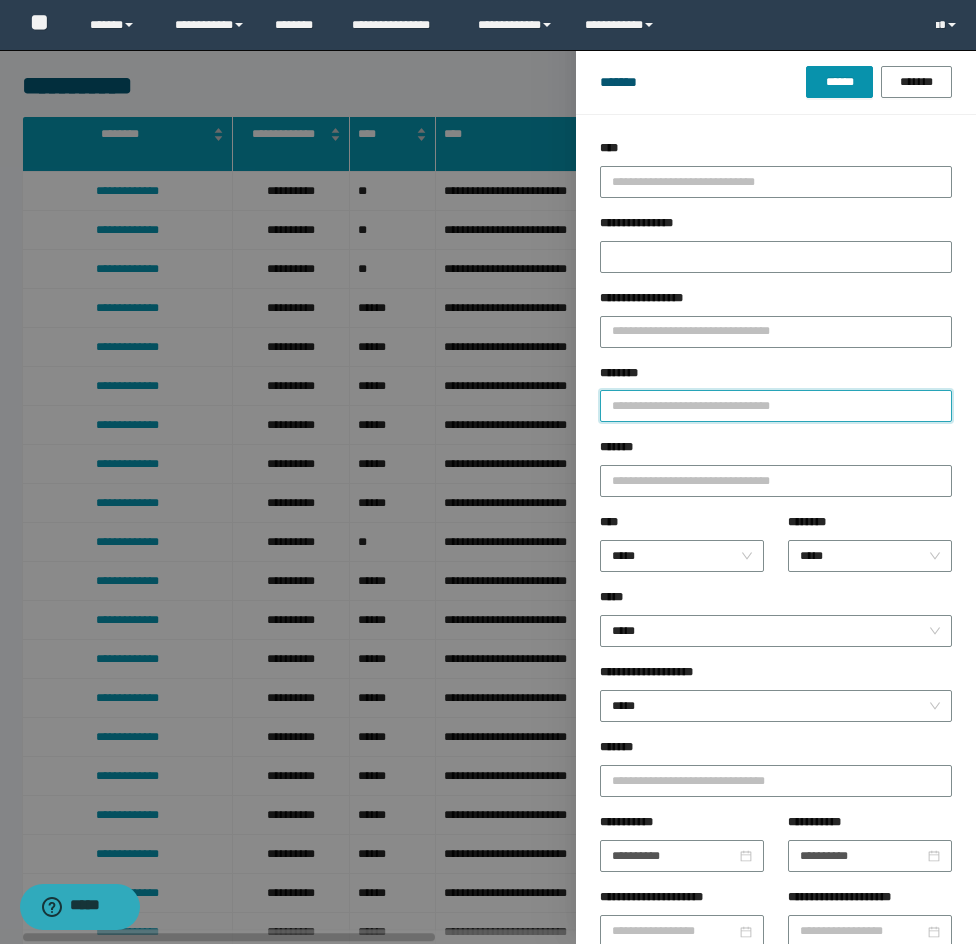 click on "********" at bounding box center [776, 406] 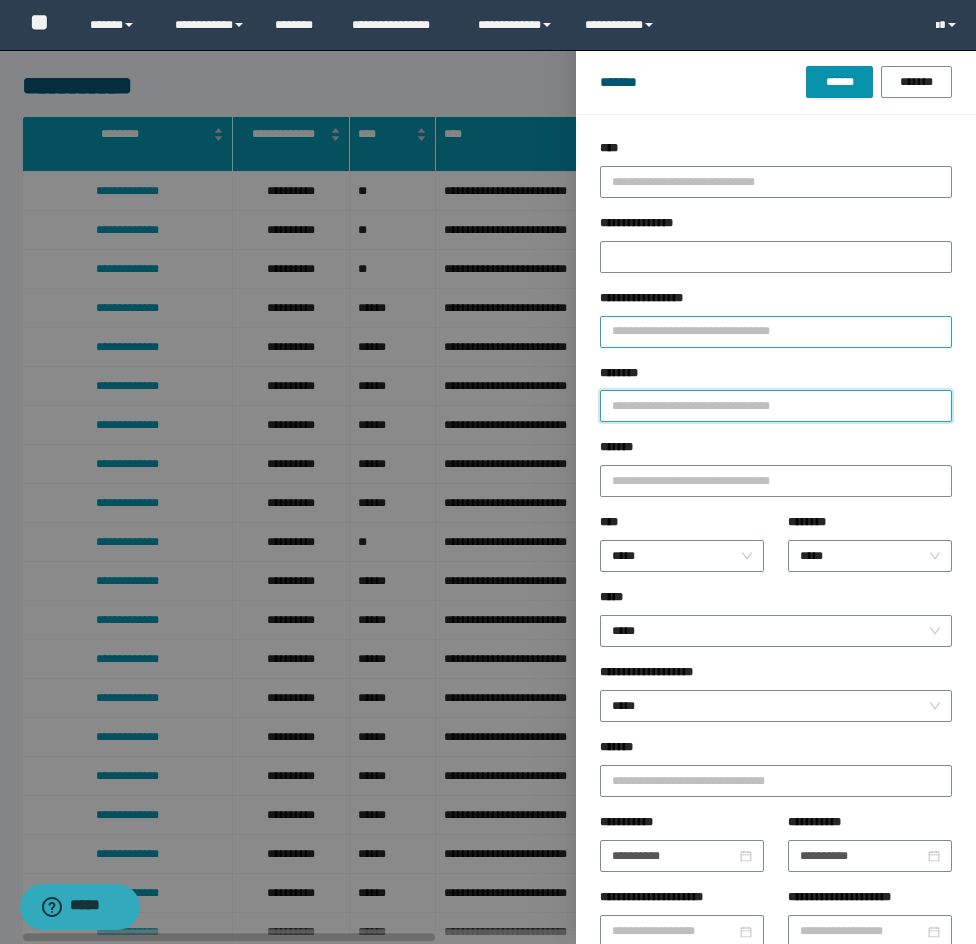 paste on "********" 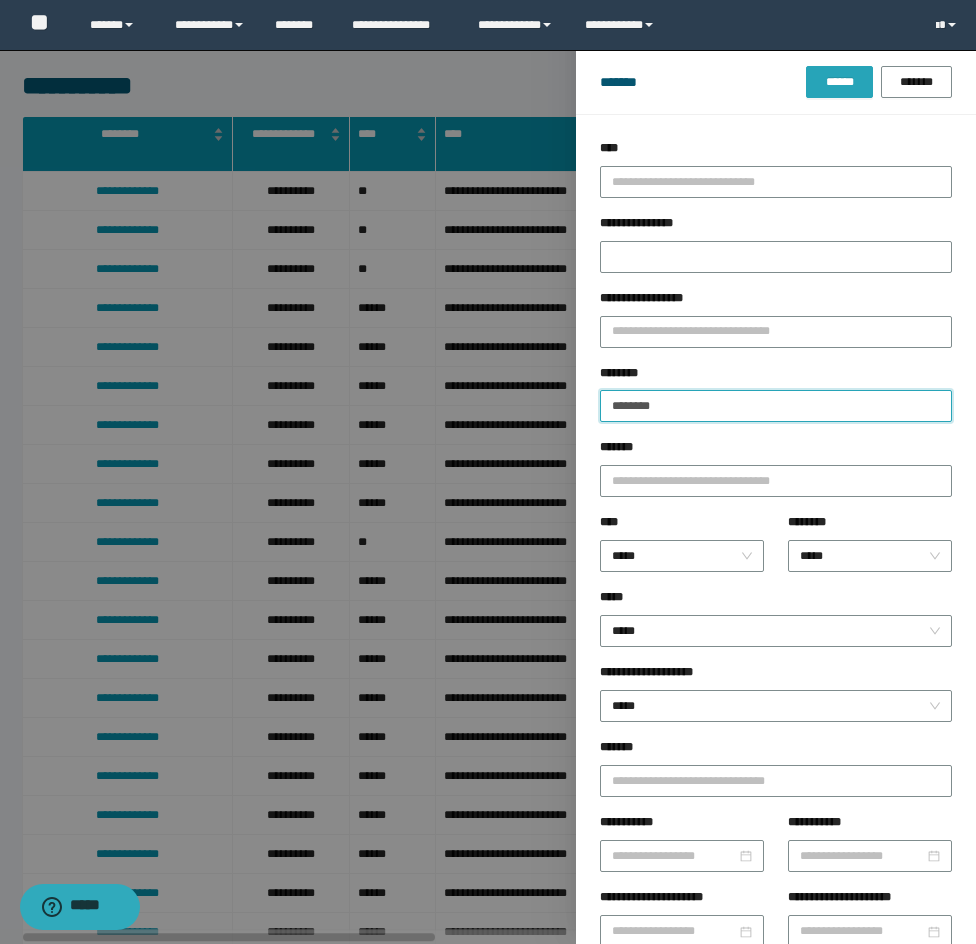 type on "********" 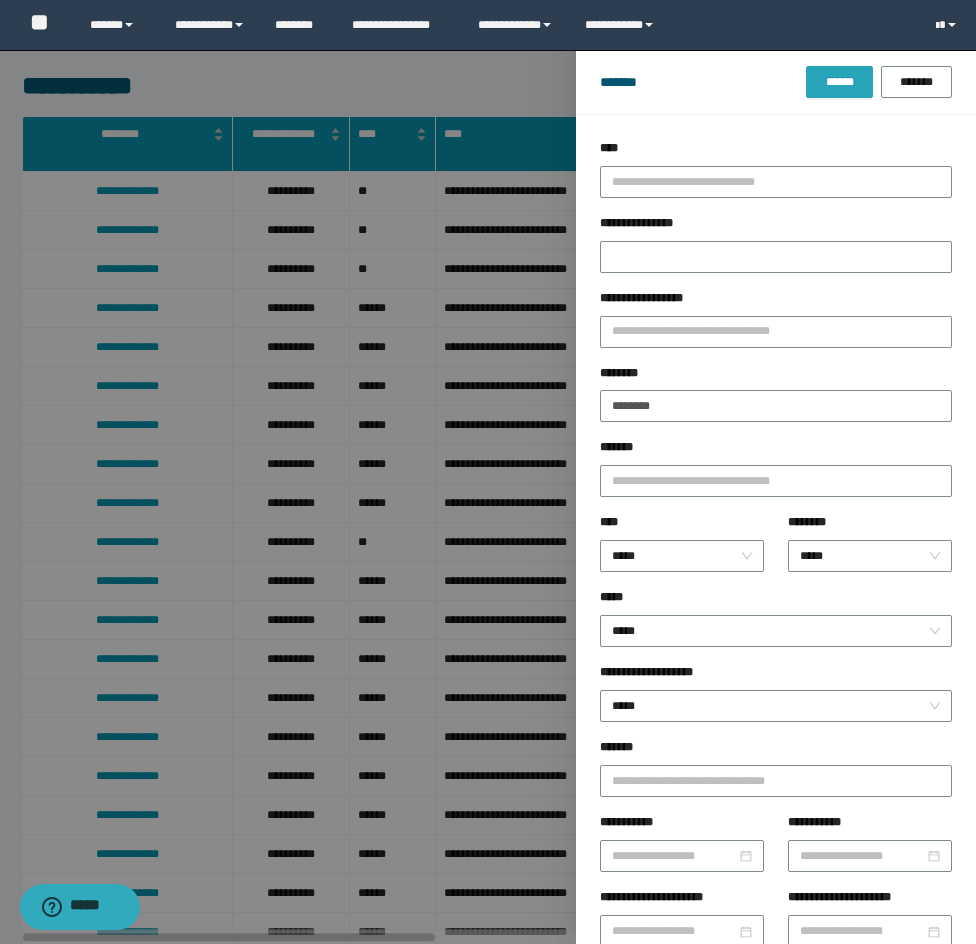 click on "******" at bounding box center (839, 82) 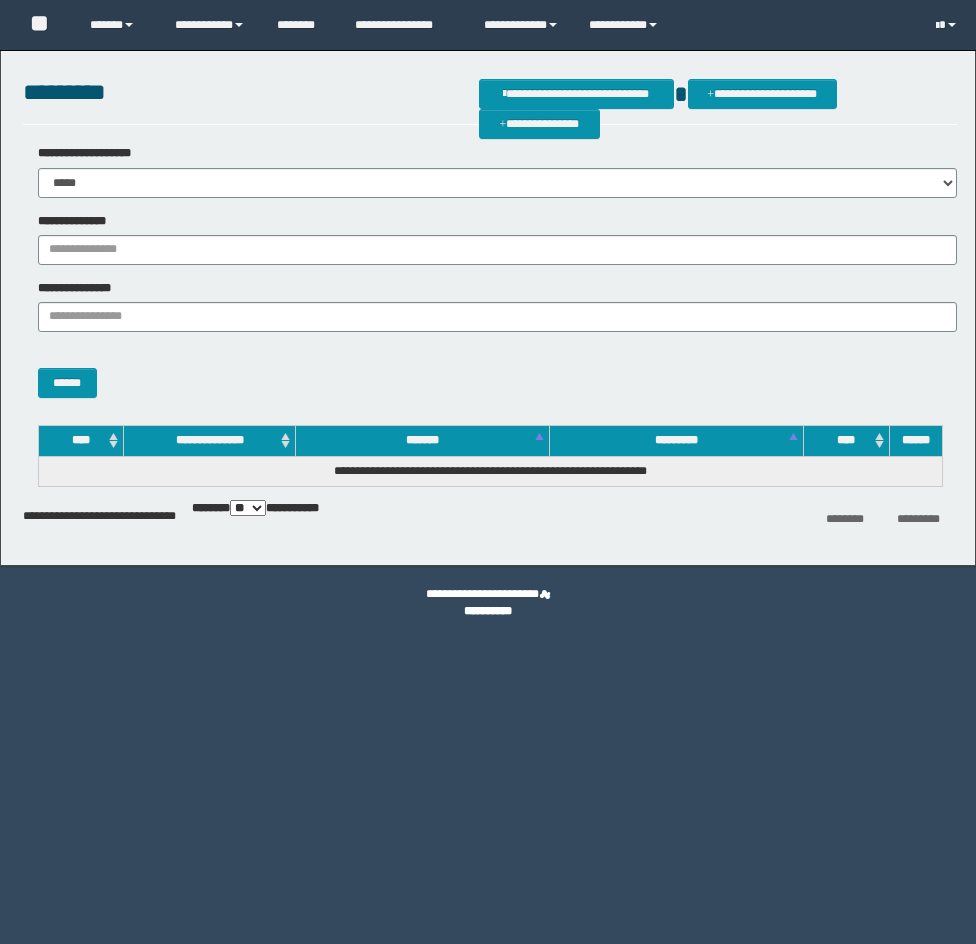 scroll, scrollTop: 0, scrollLeft: 0, axis: both 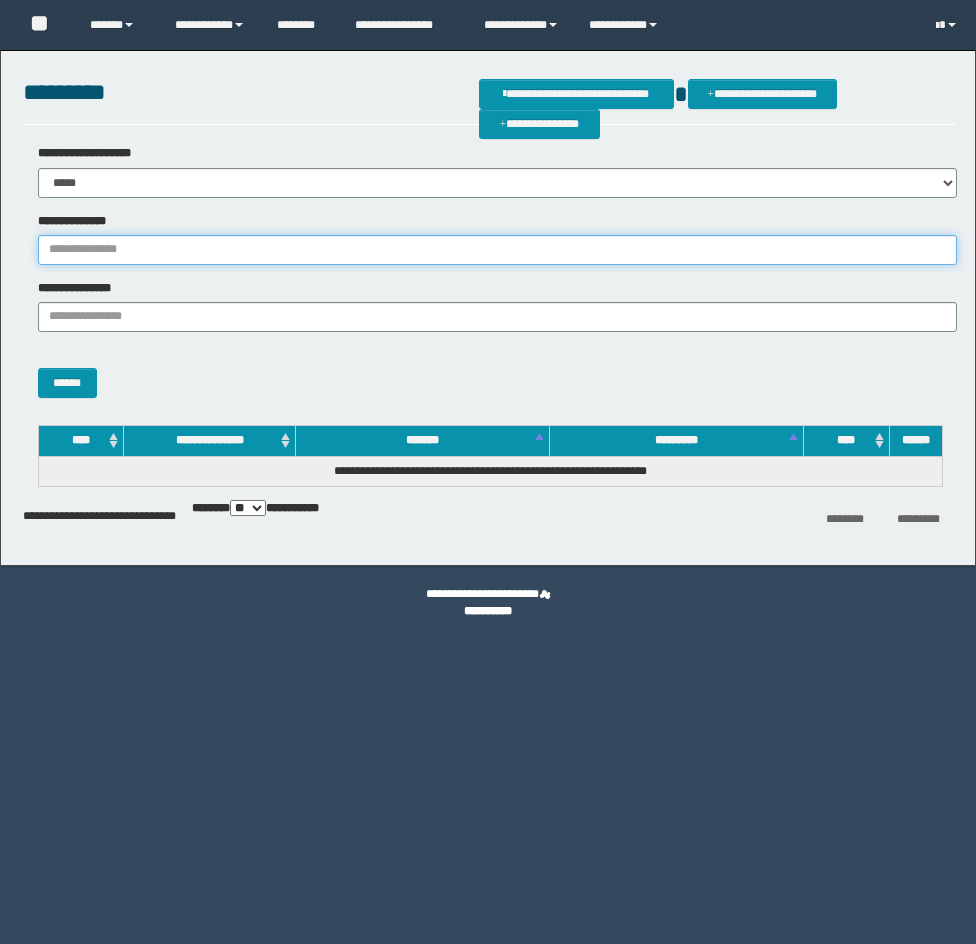click on "**********" at bounding box center (497, 250) 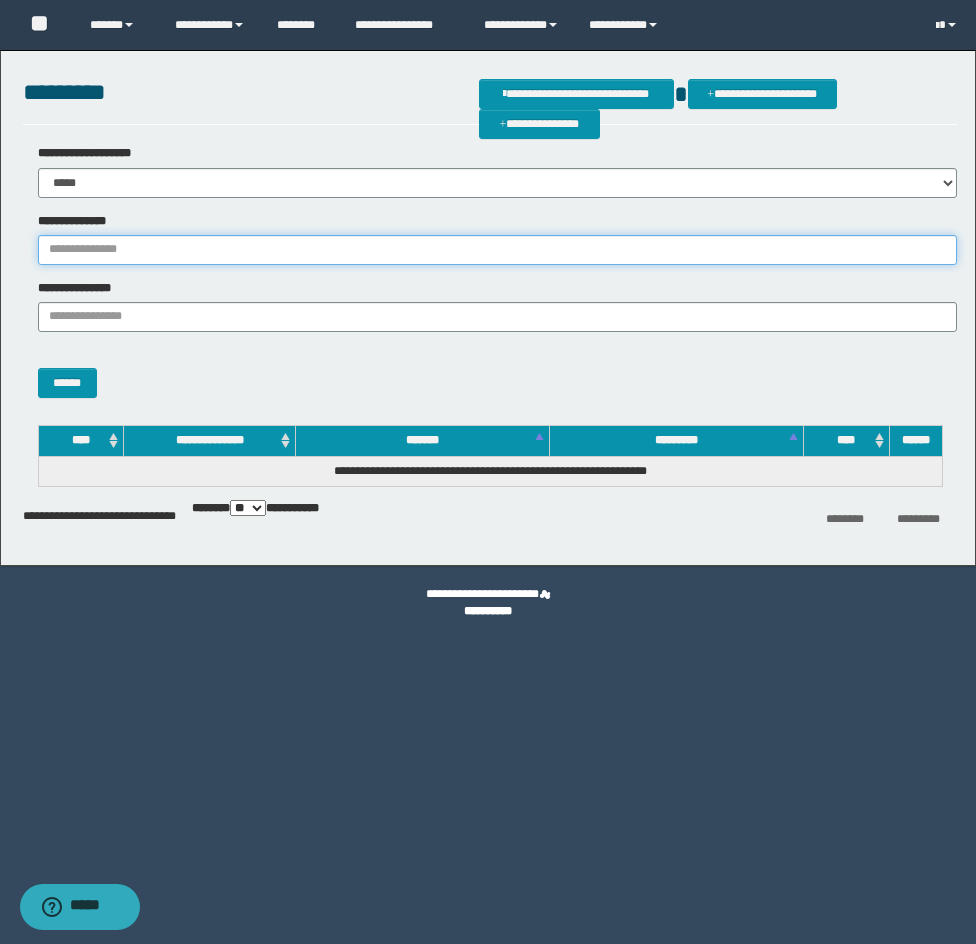 paste on "********" 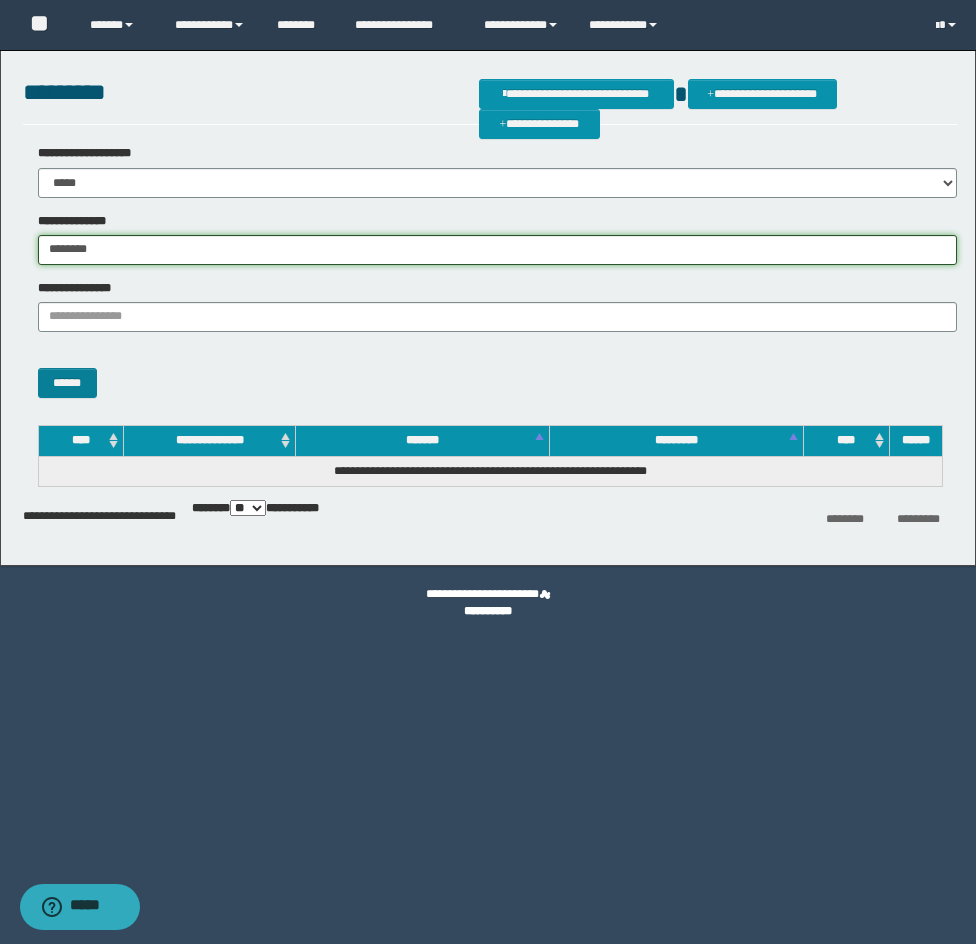 type on "********" 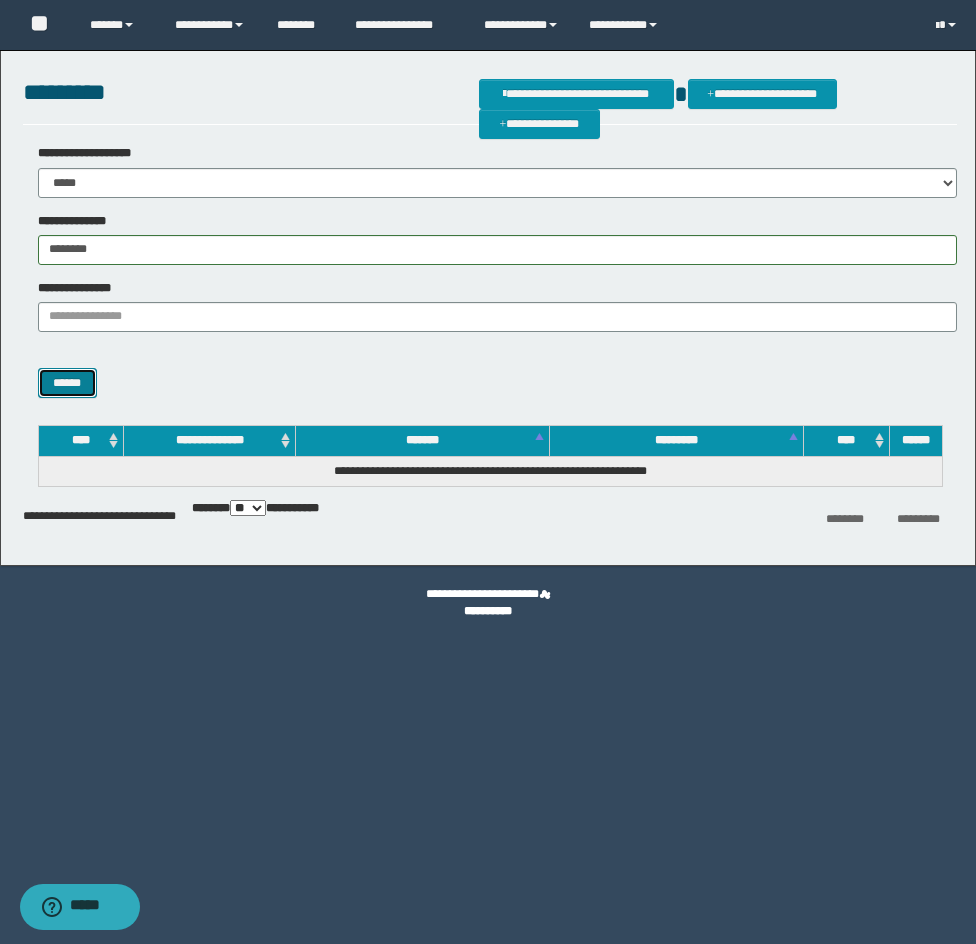 click on "******" at bounding box center (67, 383) 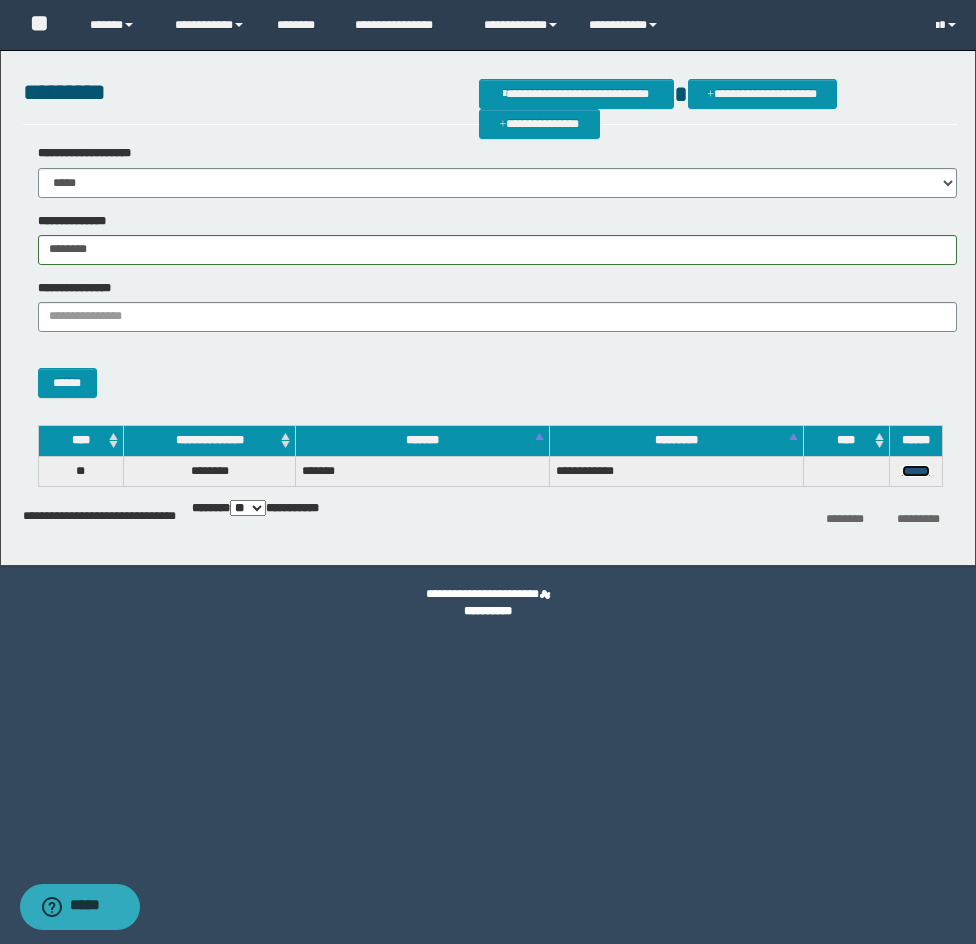 click on "******" at bounding box center (916, 471) 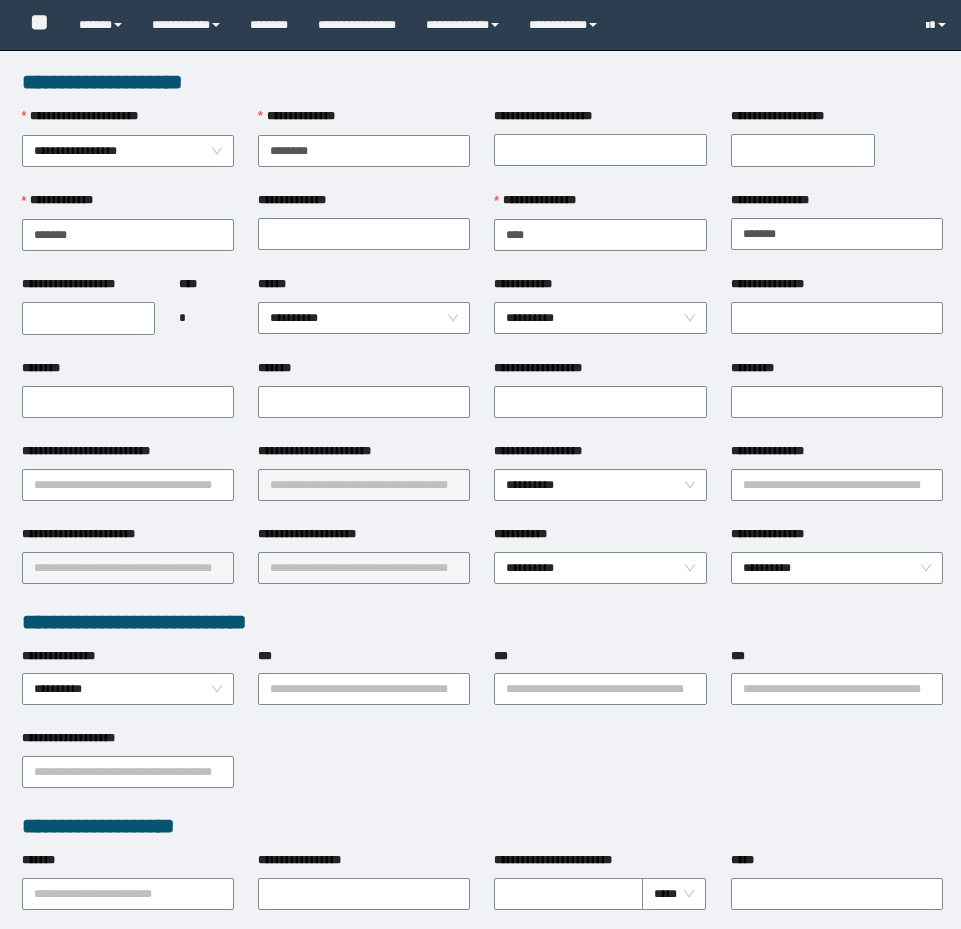 scroll, scrollTop: 0, scrollLeft: 0, axis: both 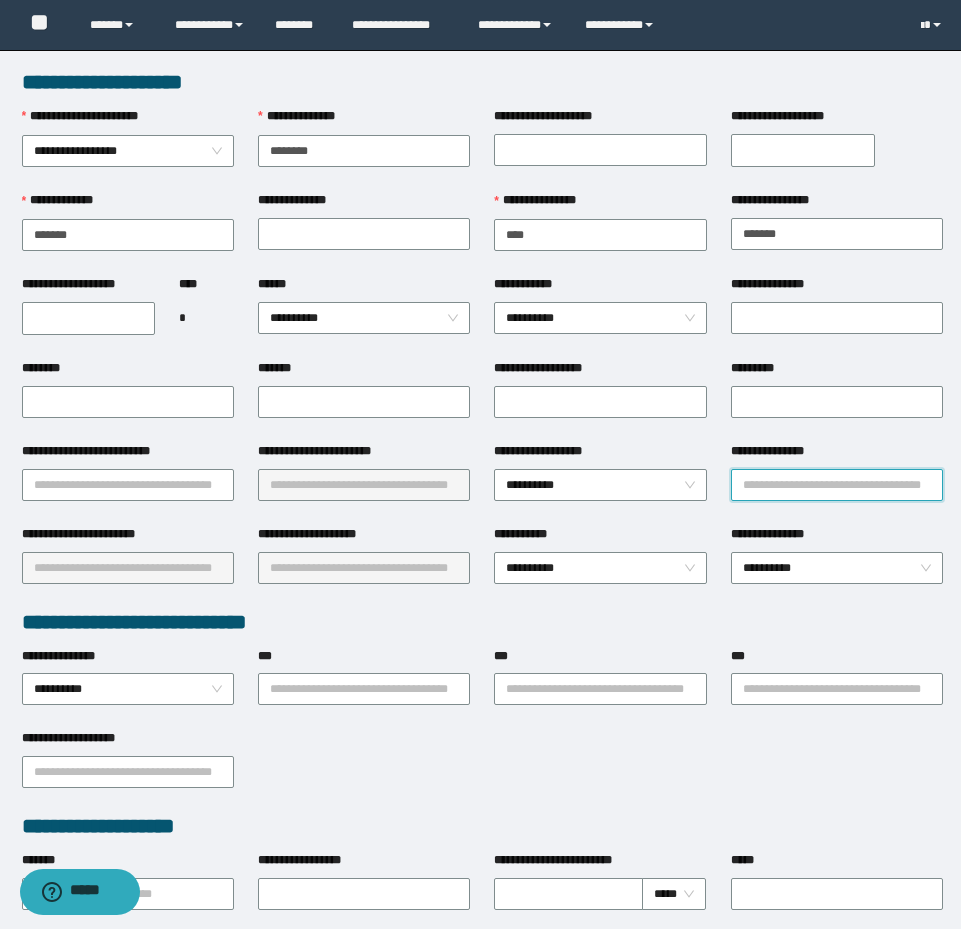 click on "**********" at bounding box center (837, 485) 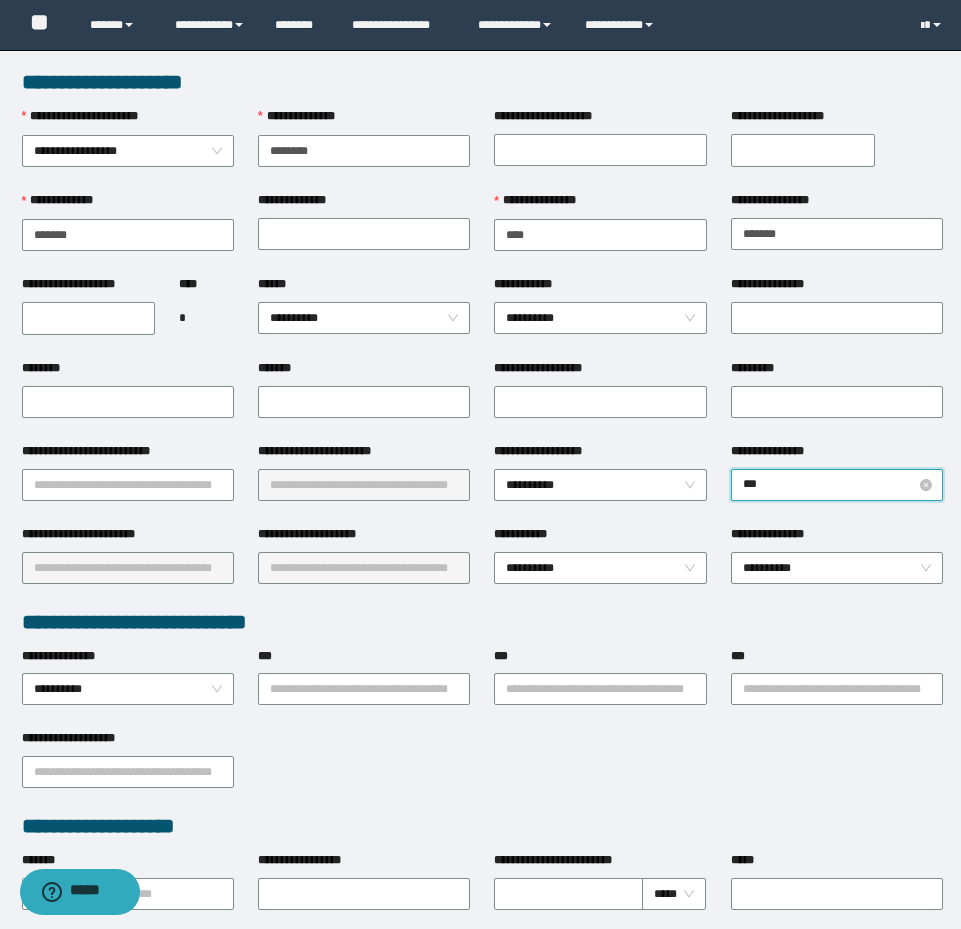 type on "****" 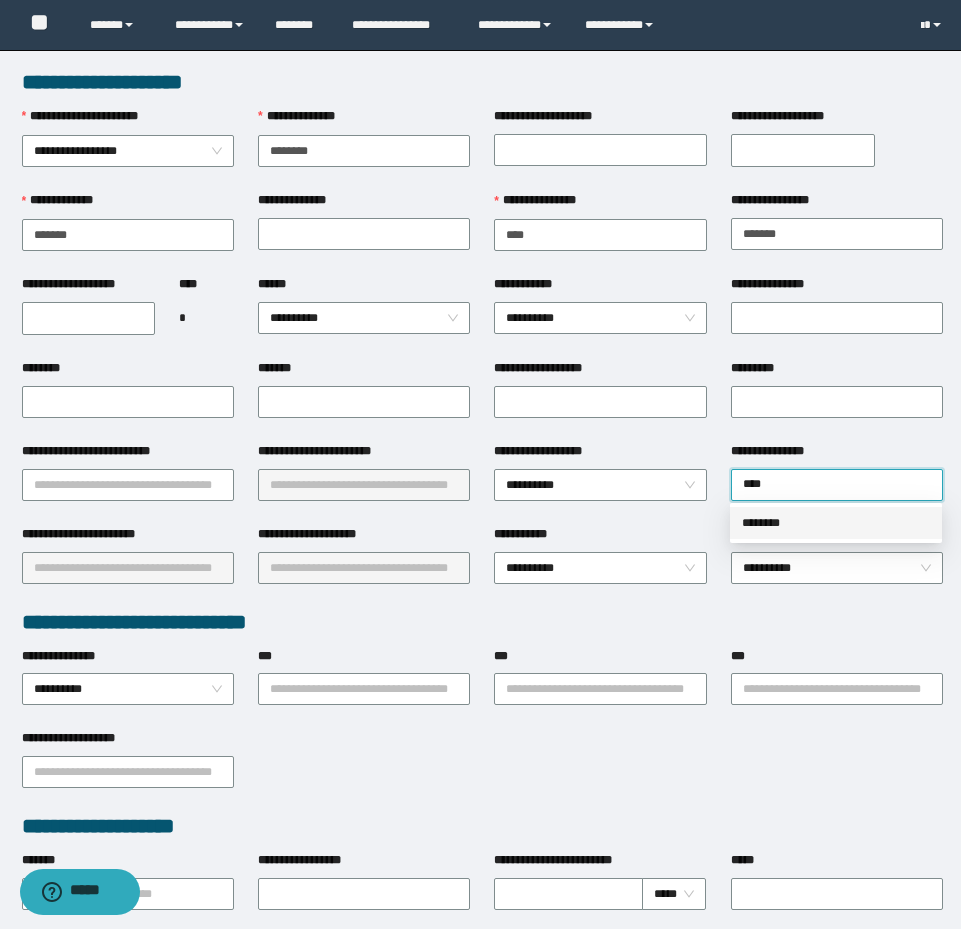 click on "********" at bounding box center [836, 523] 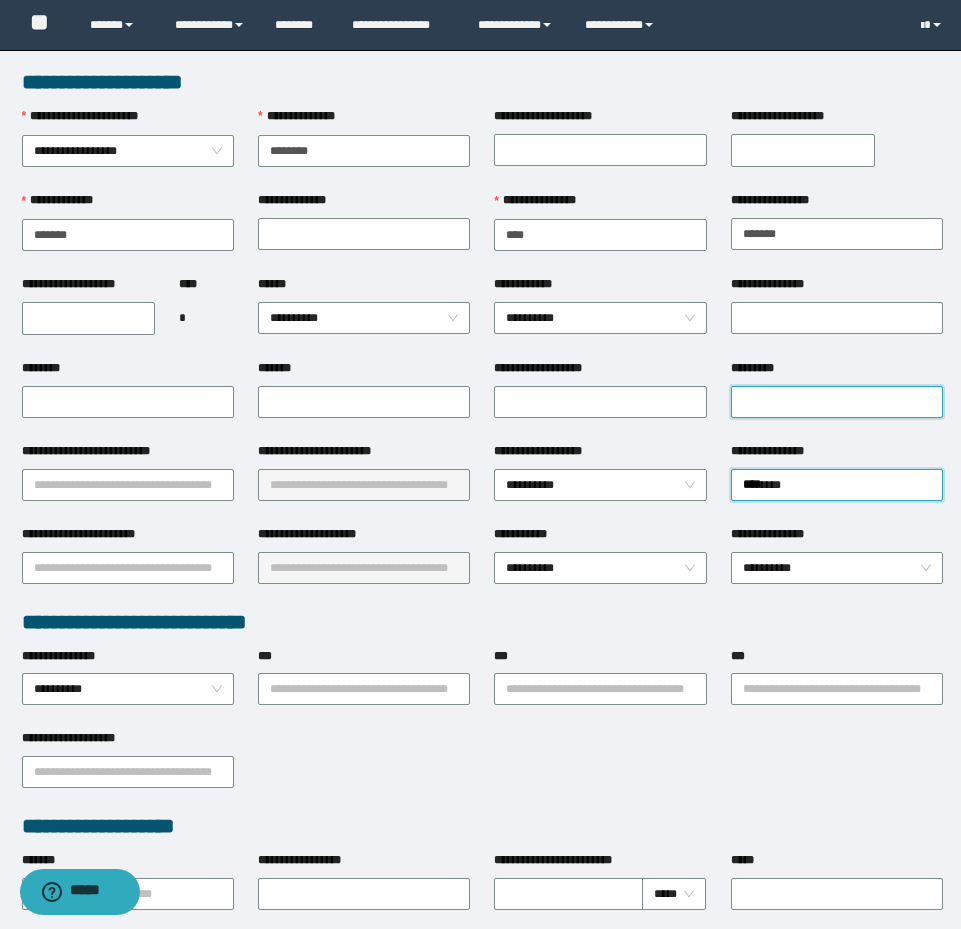 click on "*********" at bounding box center (837, 402) 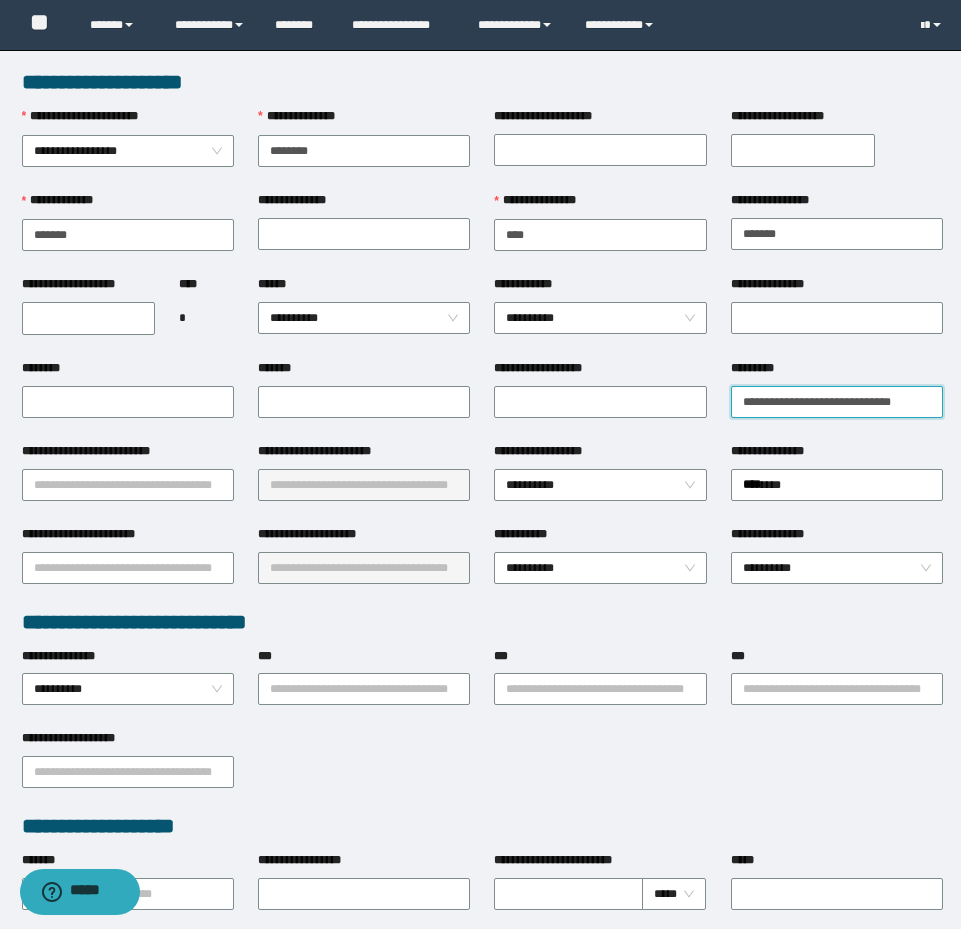 scroll, scrollTop: 0, scrollLeft: 10, axis: horizontal 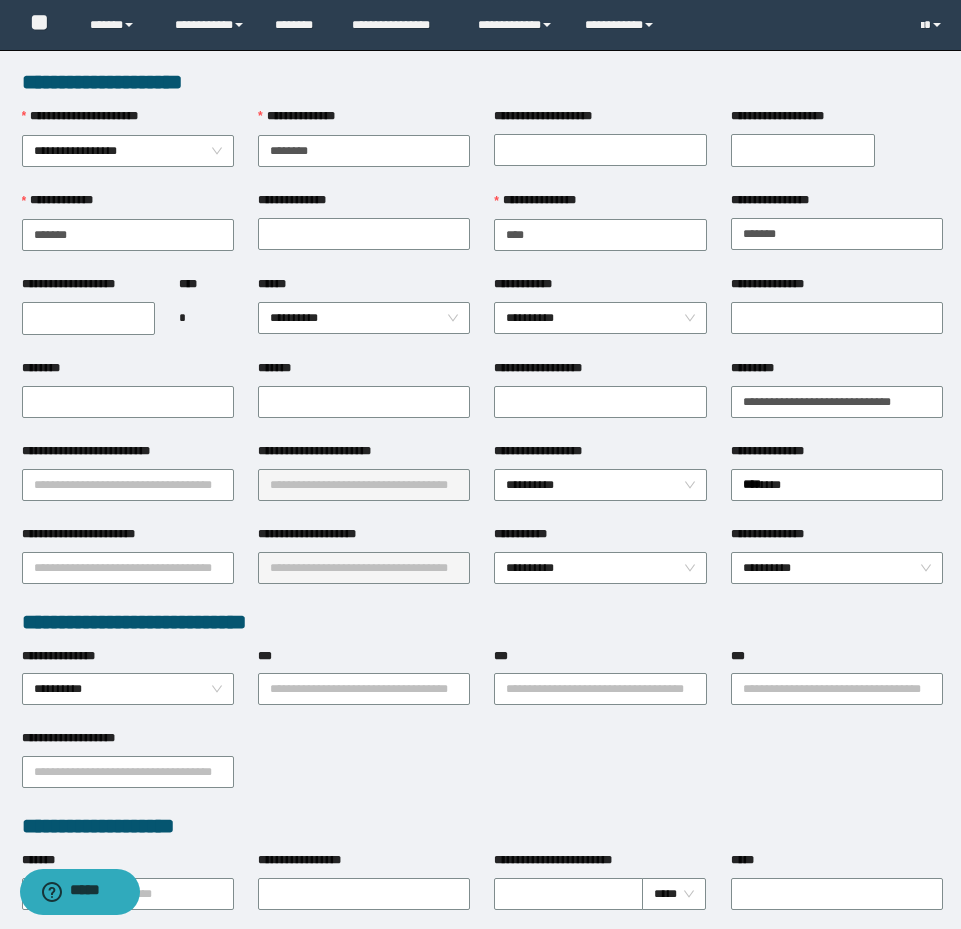 click on "**********" at bounding box center [89, 318] 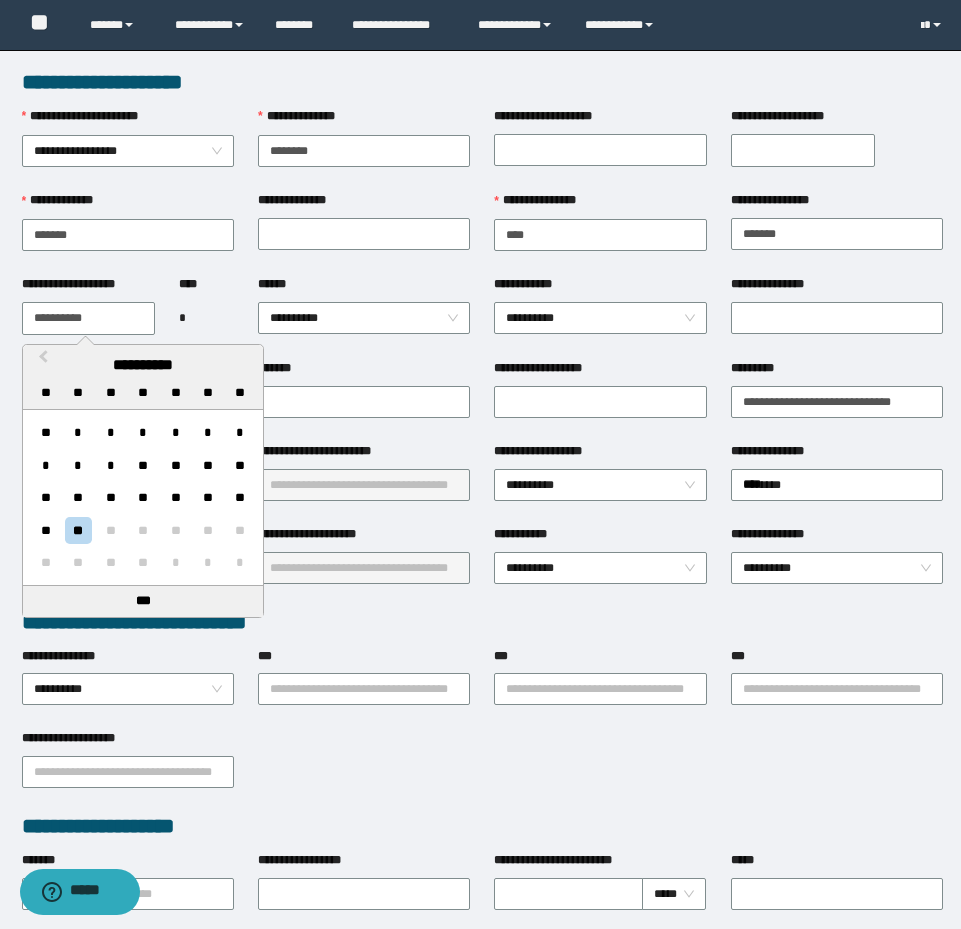 scroll, scrollTop: 0, scrollLeft: 0, axis: both 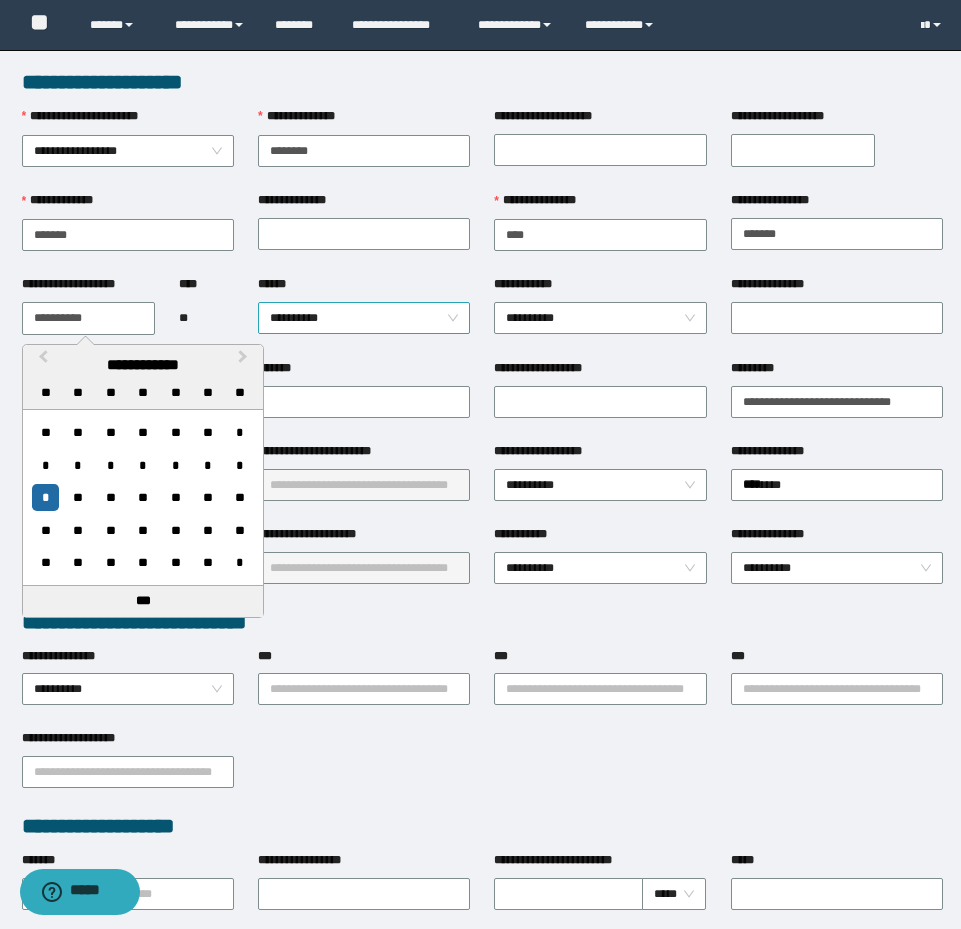 type on "**********" 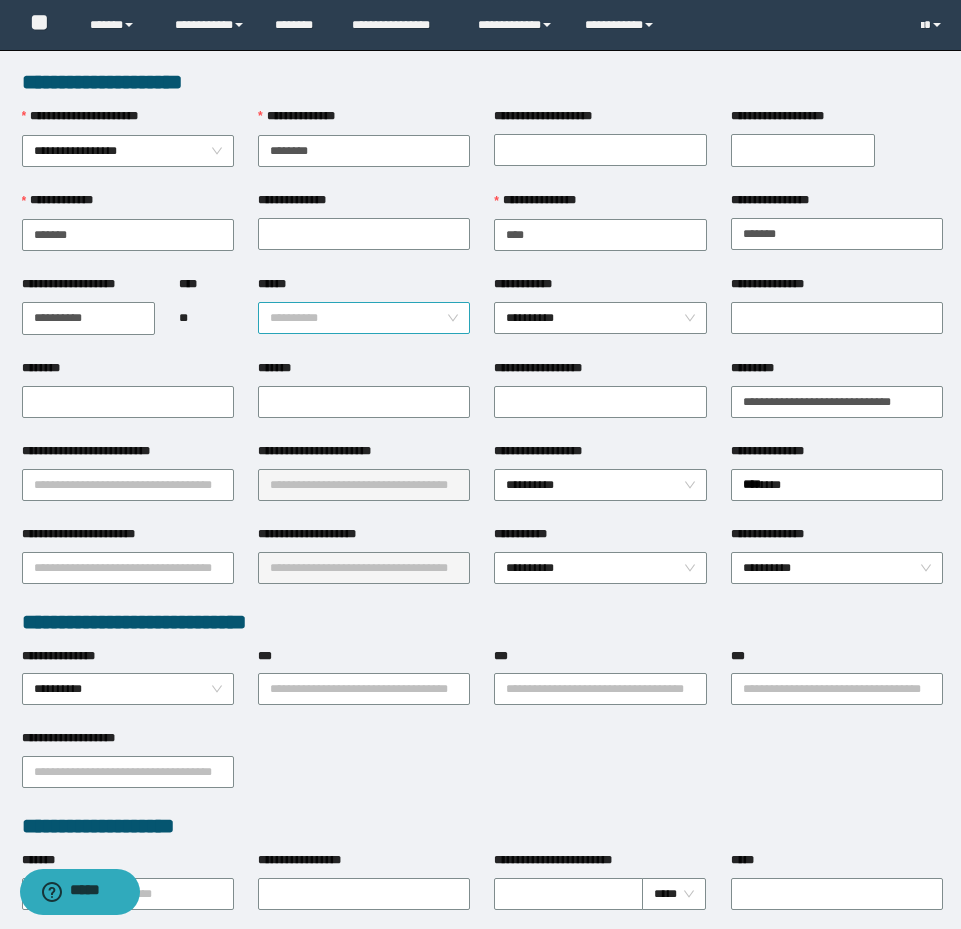click on "**********" at bounding box center [364, 318] 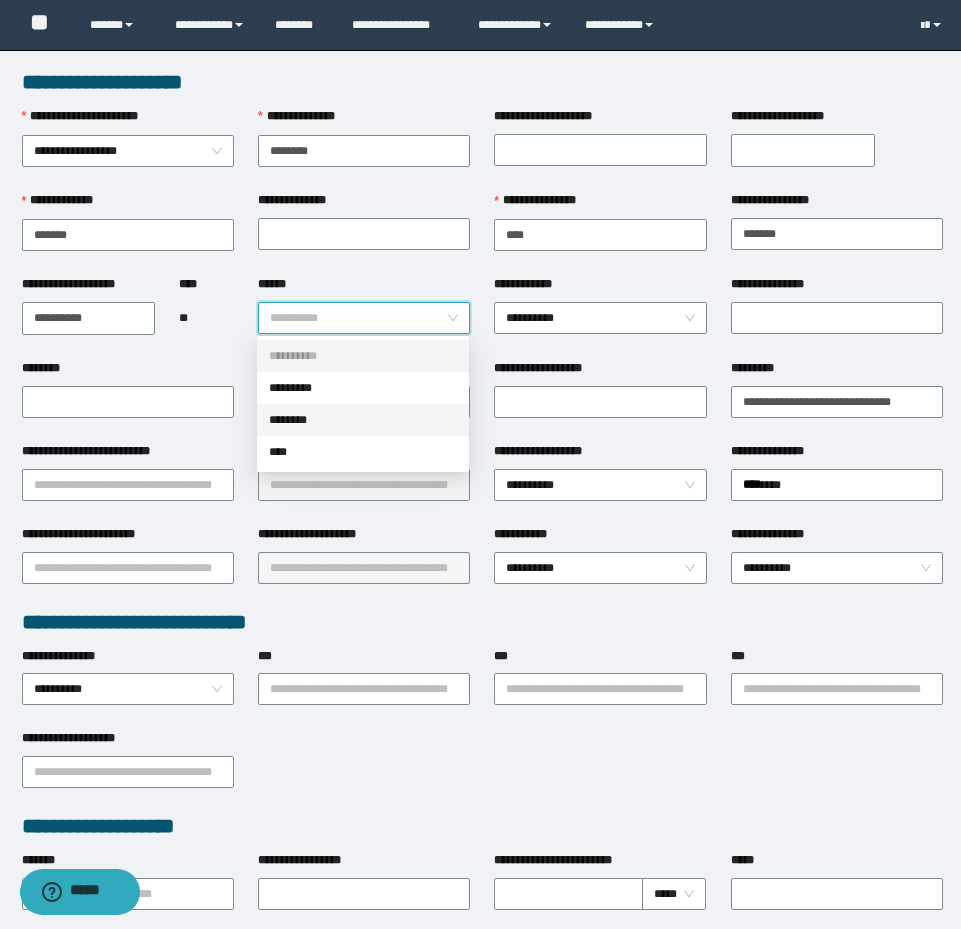 click on "********" at bounding box center [363, 420] 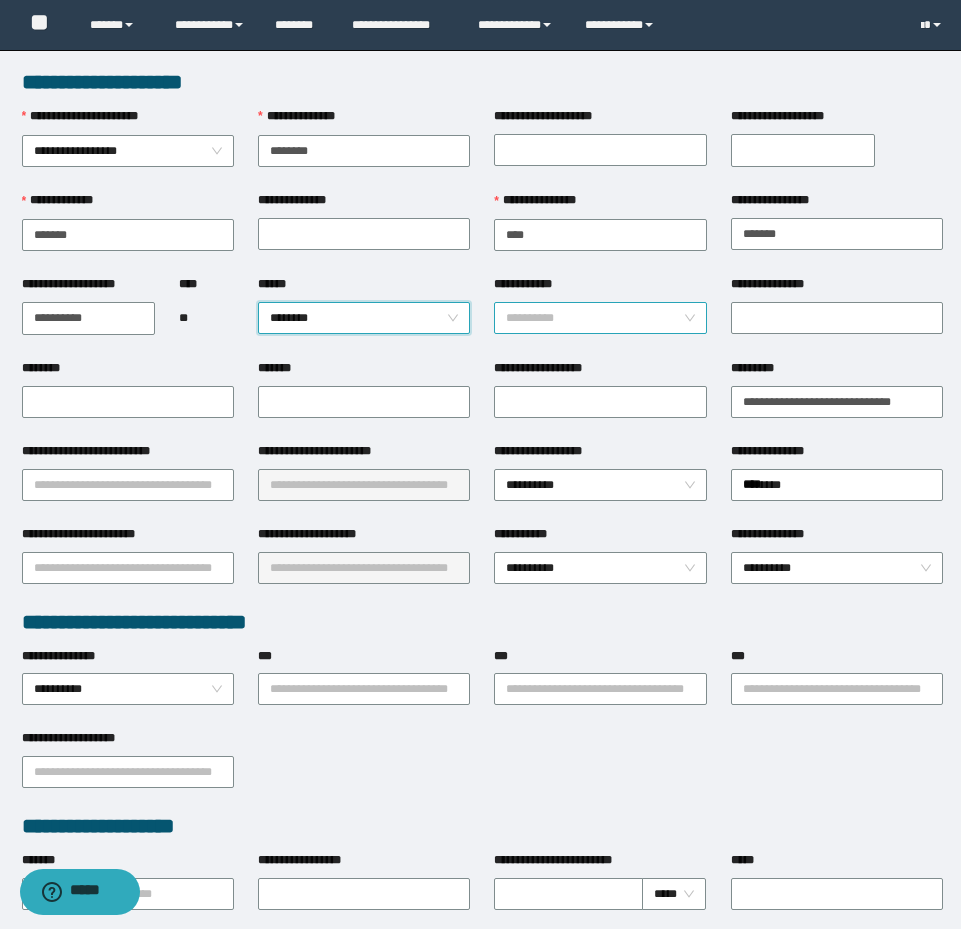 click on "**********" at bounding box center [600, 318] 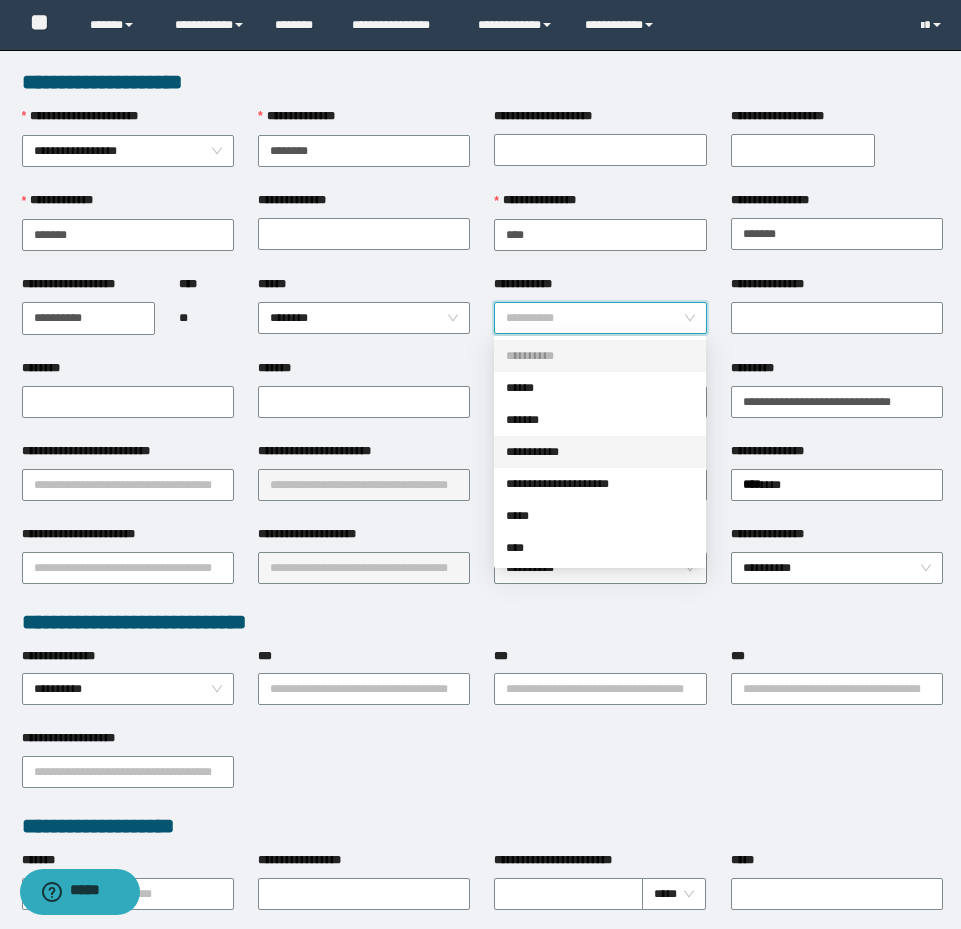 click on "**********" at bounding box center (600, 452) 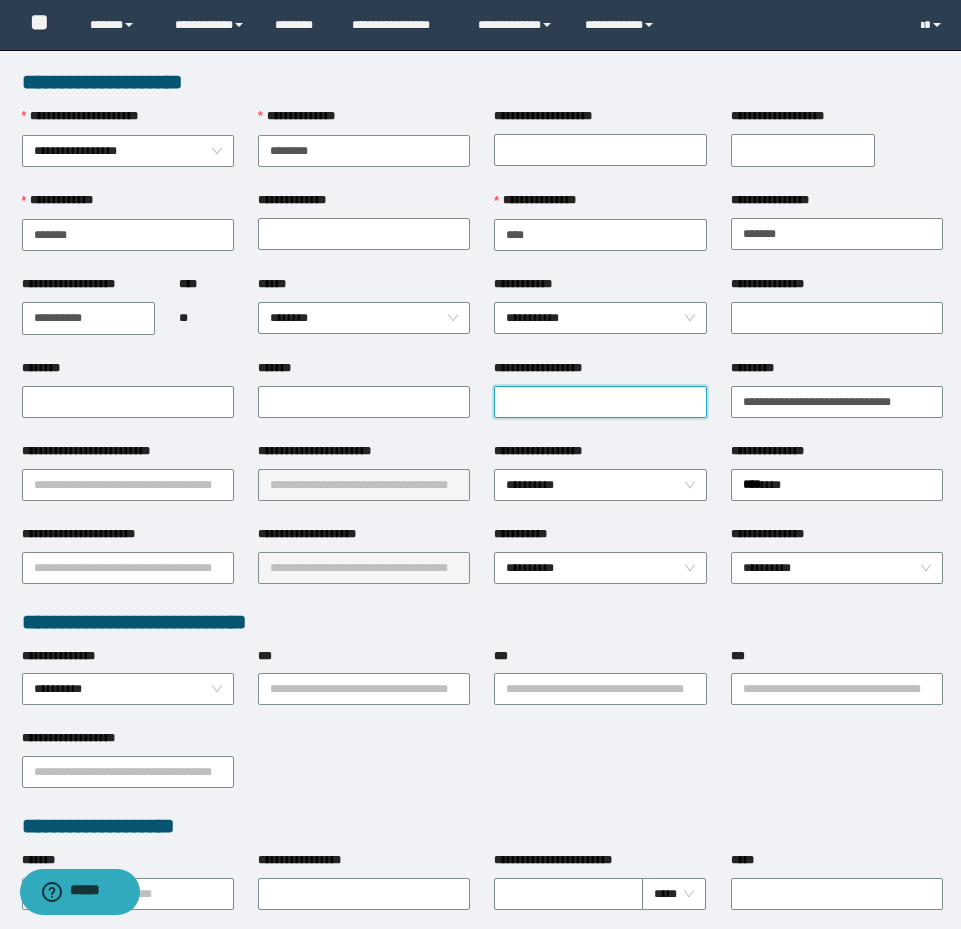 click on "**********" at bounding box center (600, 402) 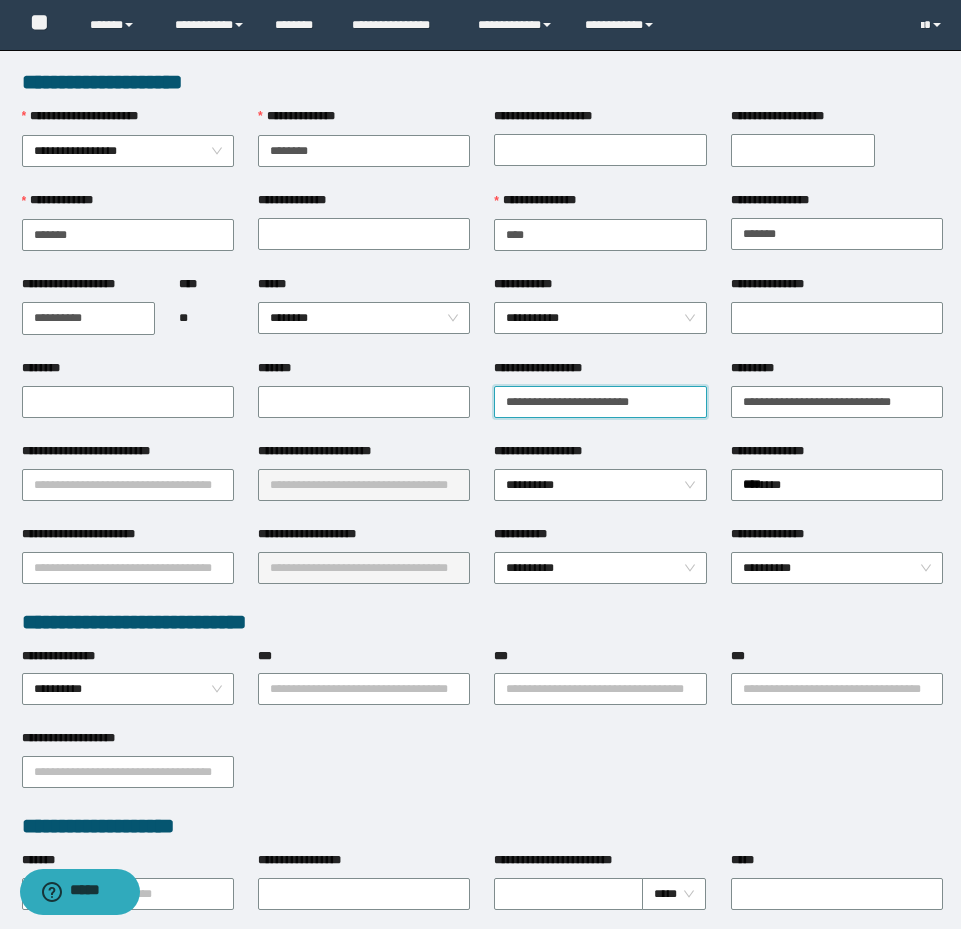 type on "**********" 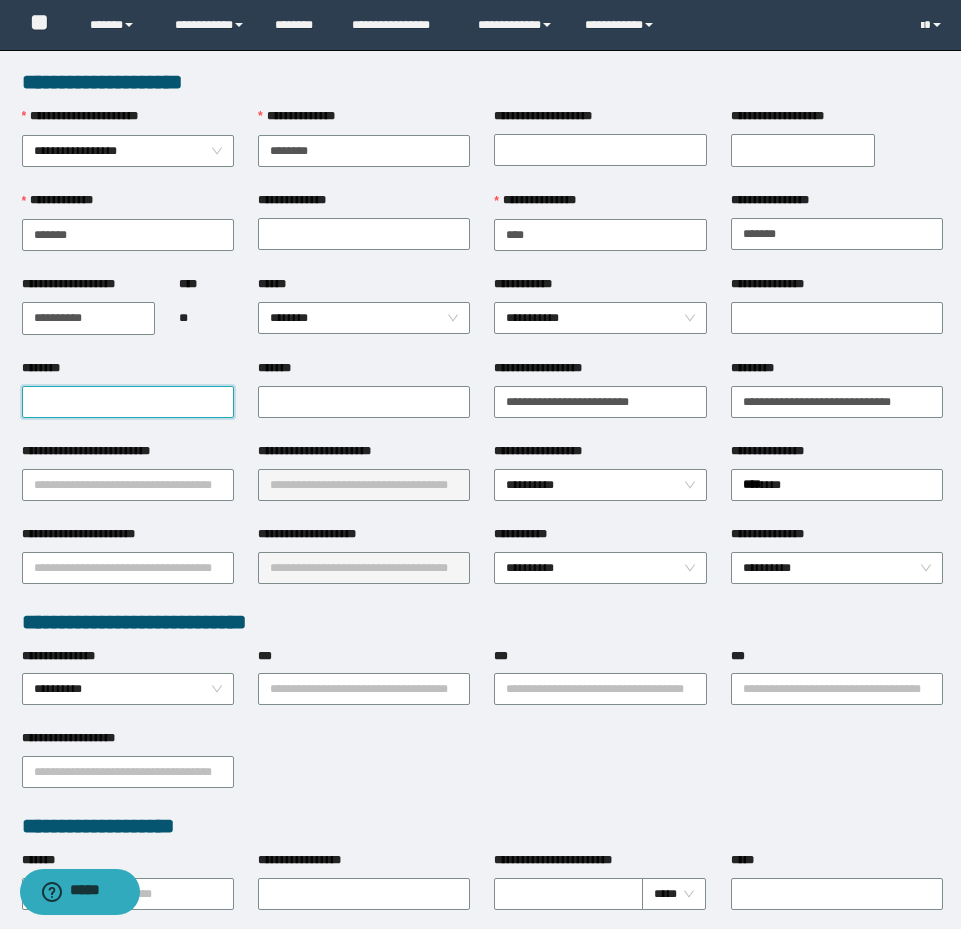 click on "********" at bounding box center (128, 402) 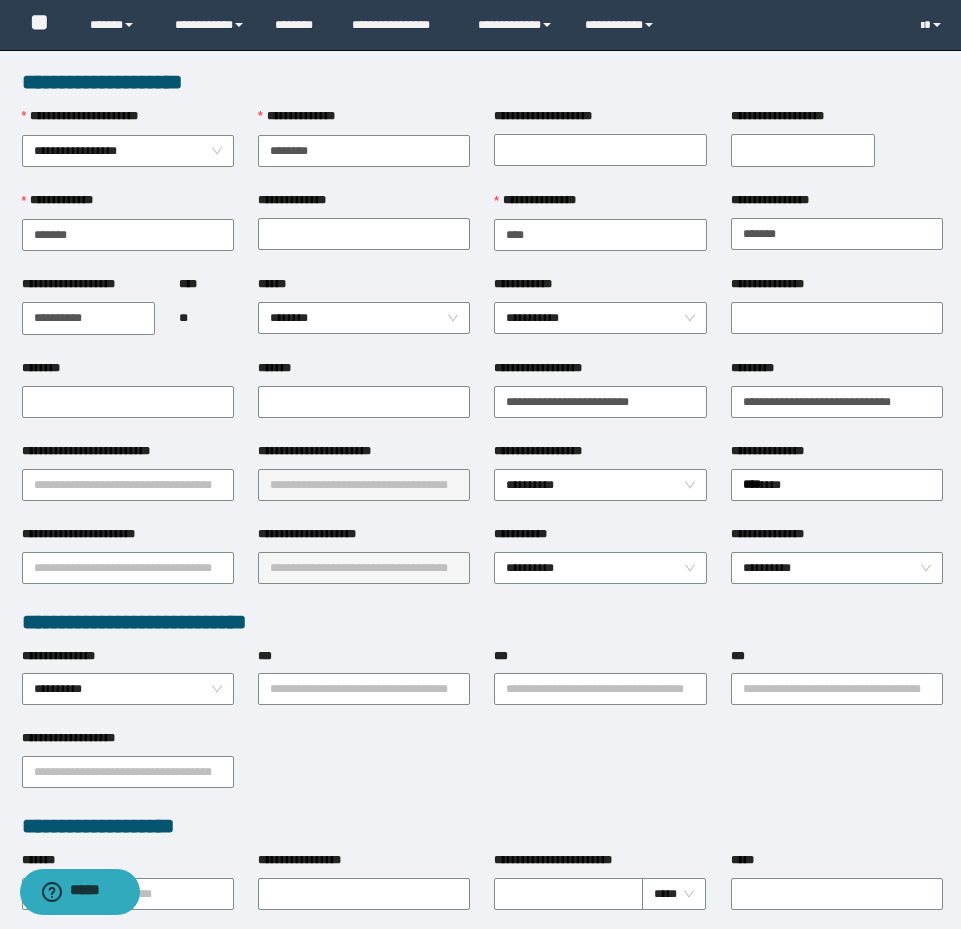 click on "********" at bounding box center [128, 372] 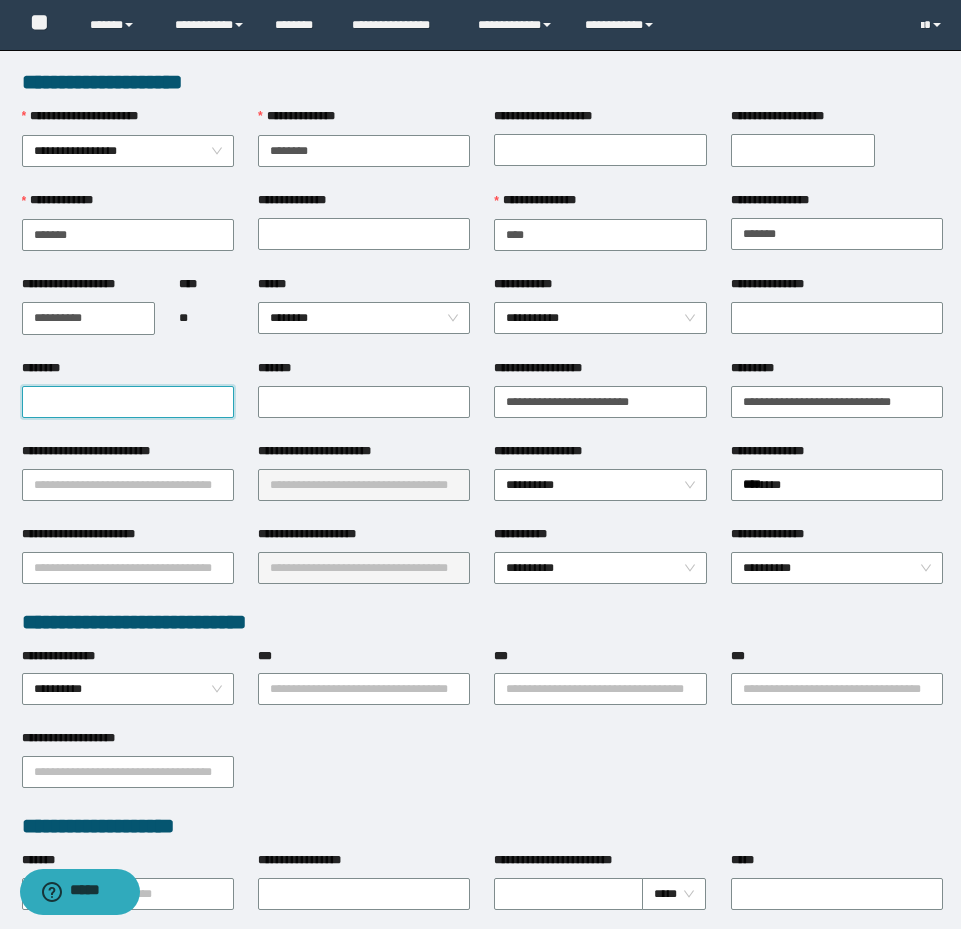 click on "********" at bounding box center [128, 402] 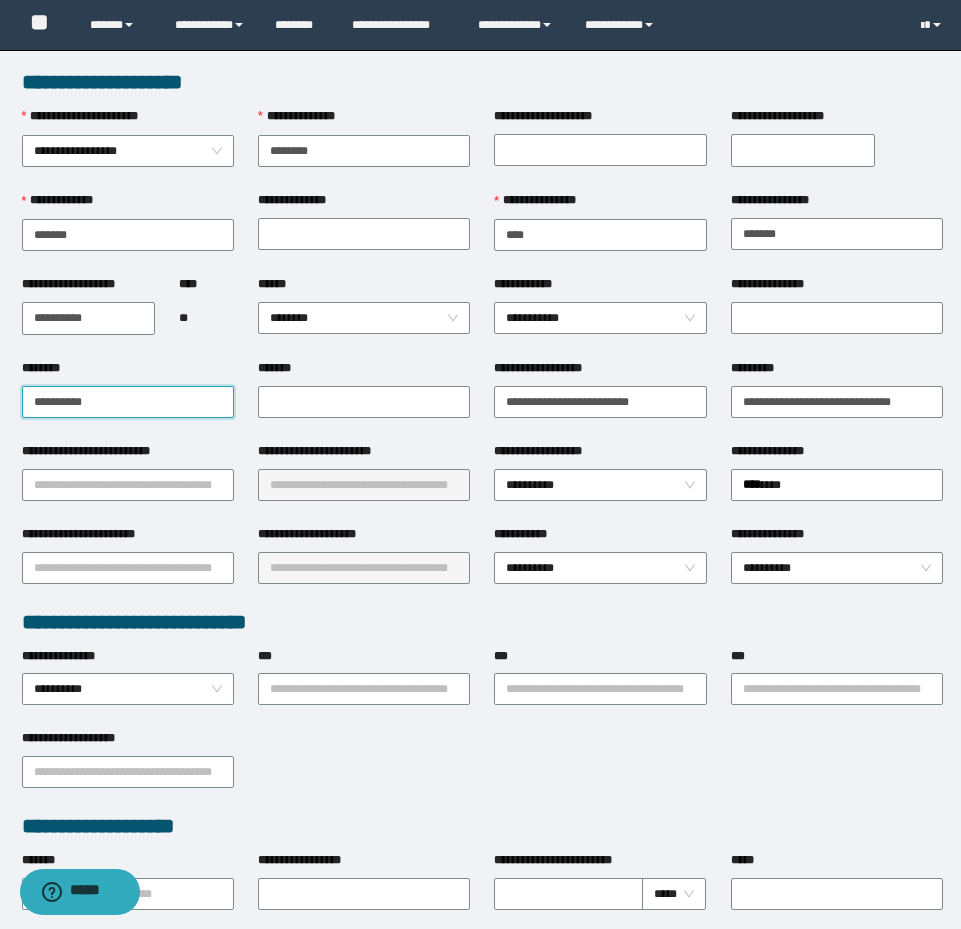 type on "**********" 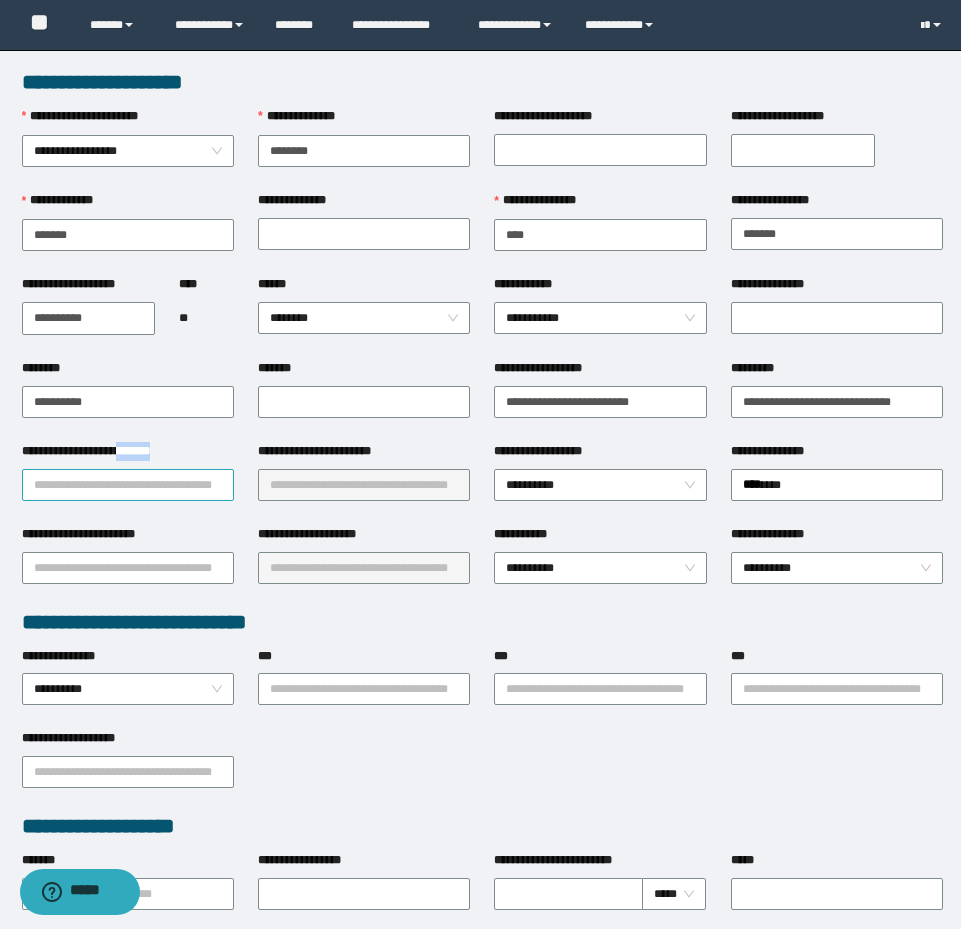 drag, startPoint x: 142, startPoint y: 461, endPoint x: 148, endPoint y: 478, distance: 18.027756 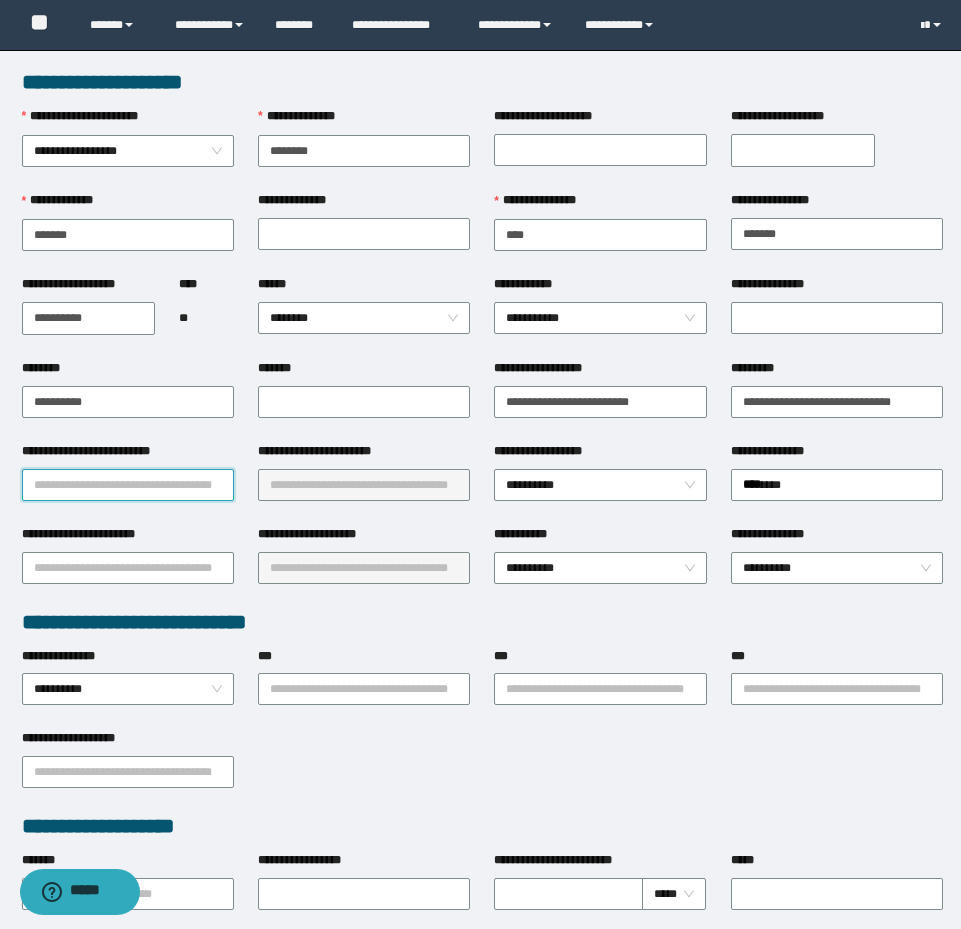 click on "**********" at bounding box center (128, 485) 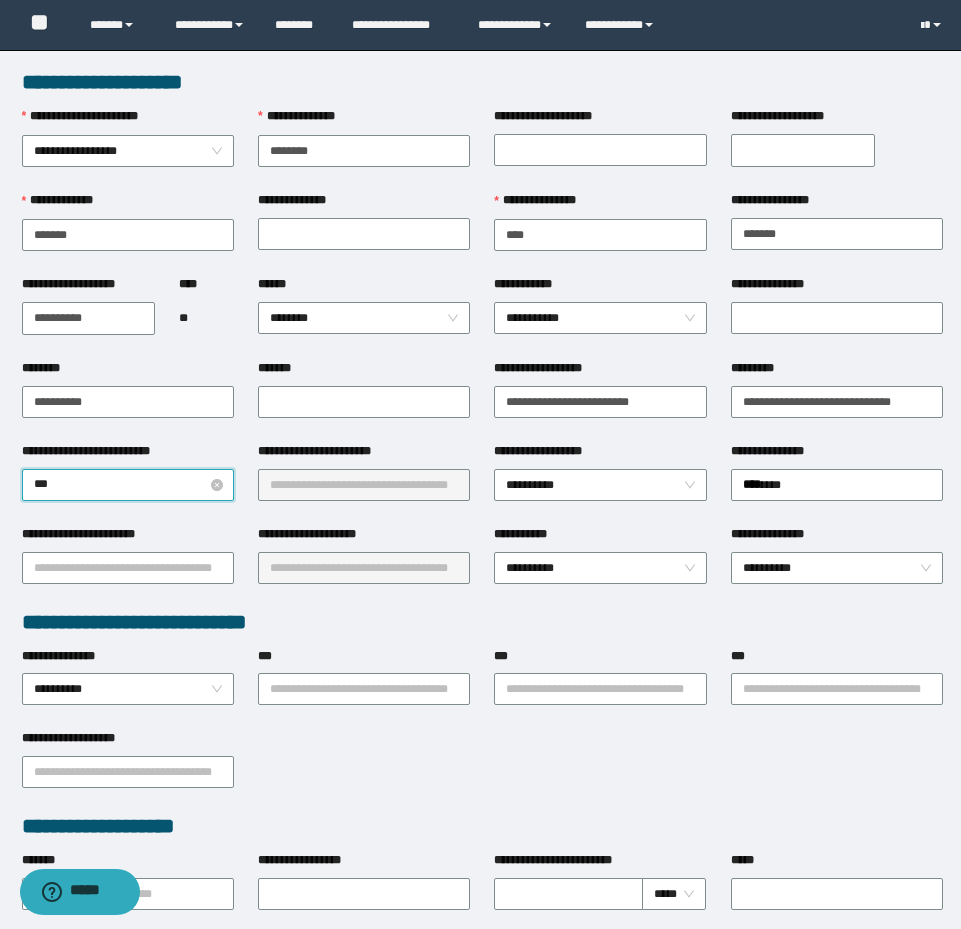 type on "****" 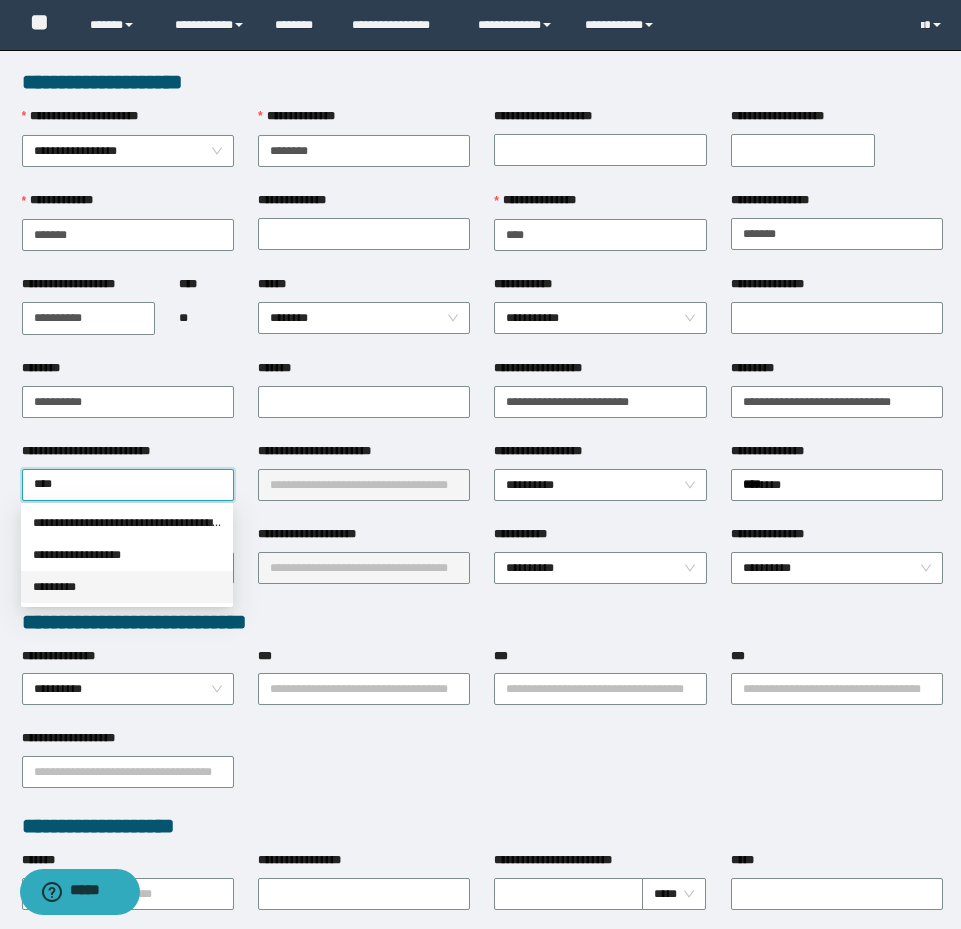 click on "*********" at bounding box center (127, 587) 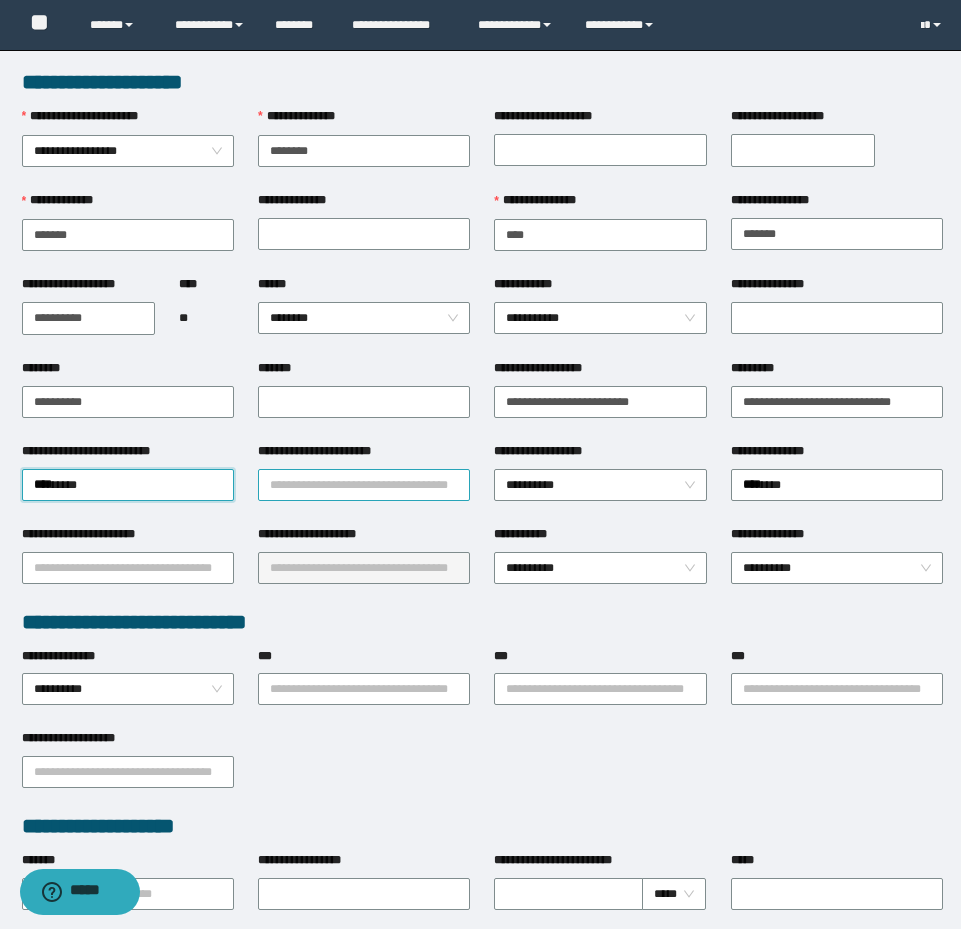 click on "**********" at bounding box center [364, 485] 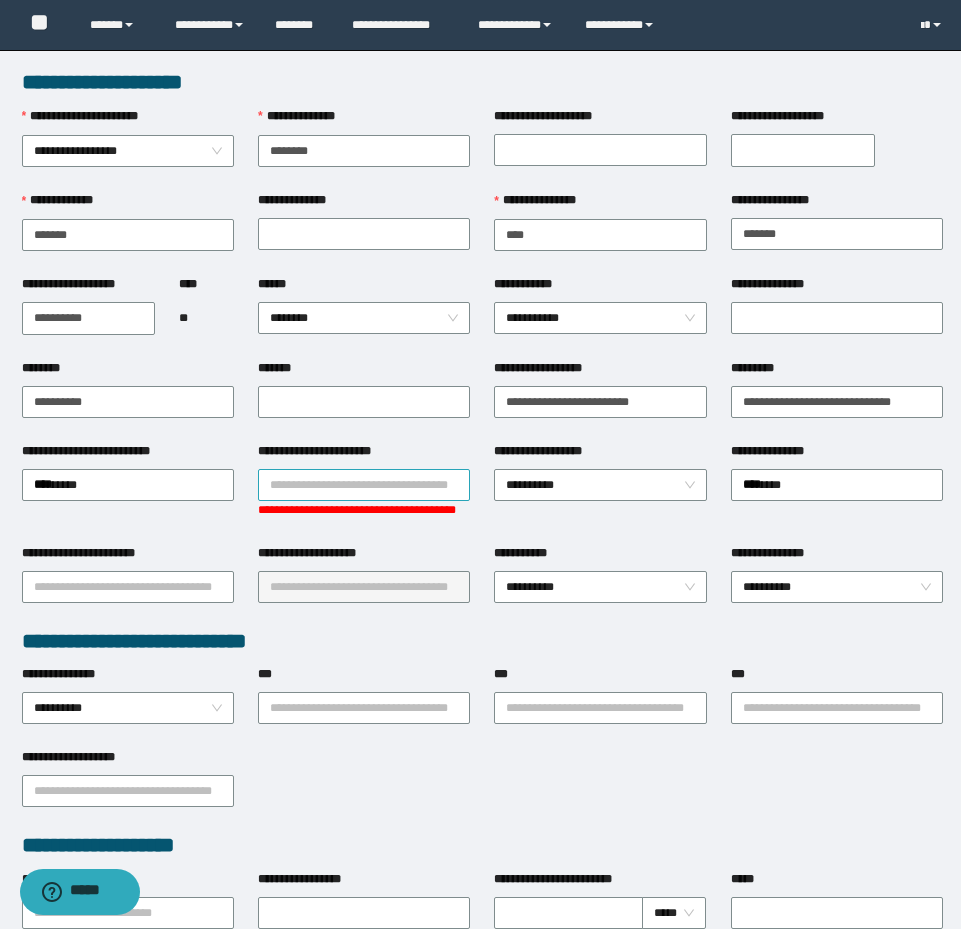 click on "**********" at bounding box center (364, 485) 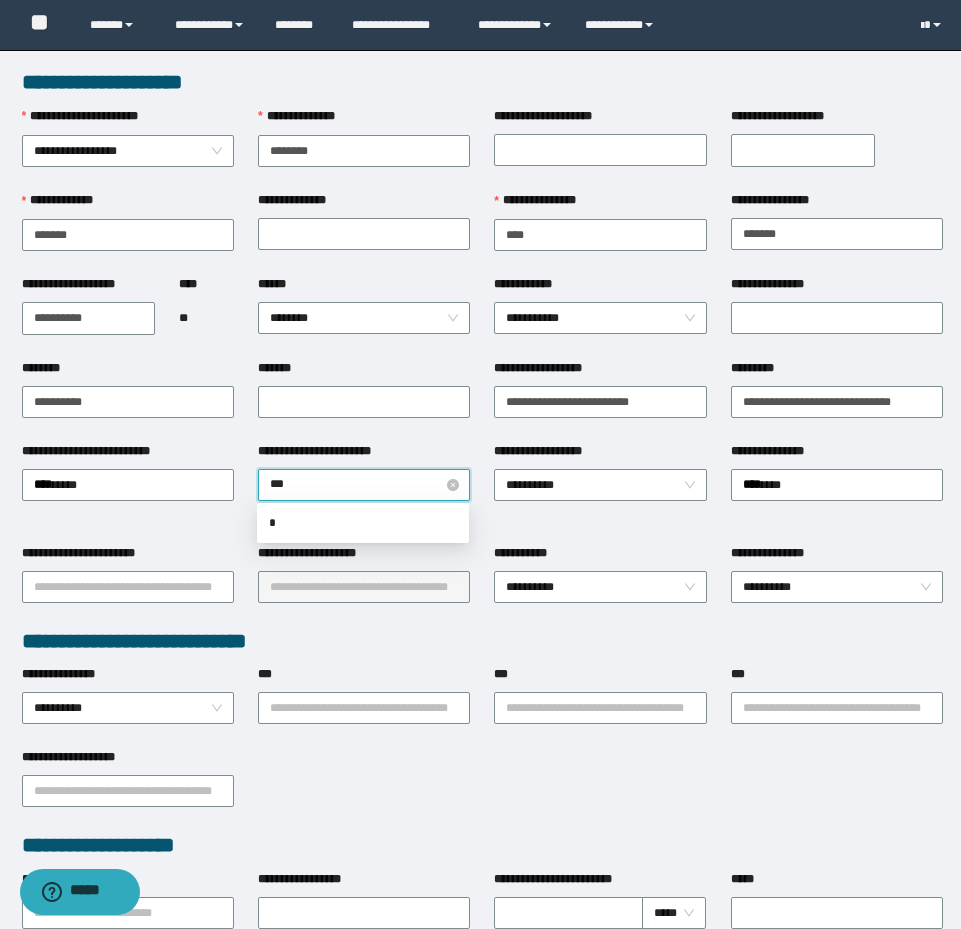 type on "****" 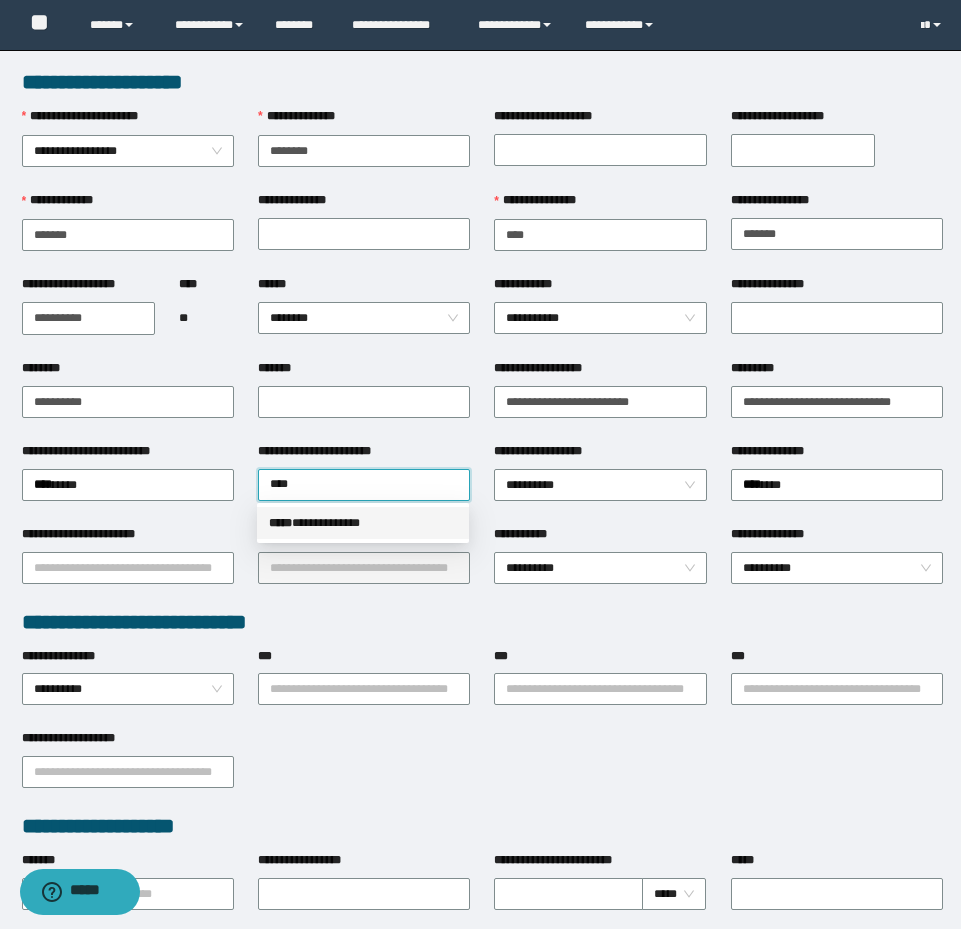 click on "**********" at bounding box center (363, 523) 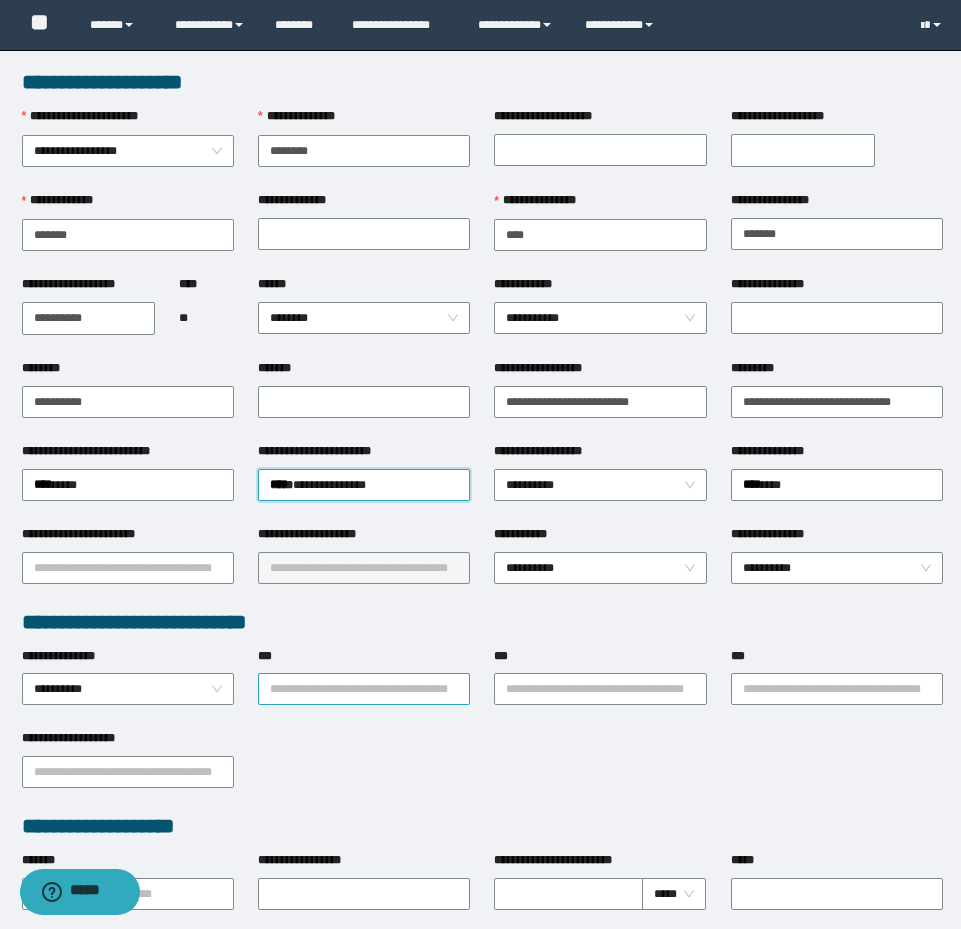 click on "***" at bounding box center [364, 689] 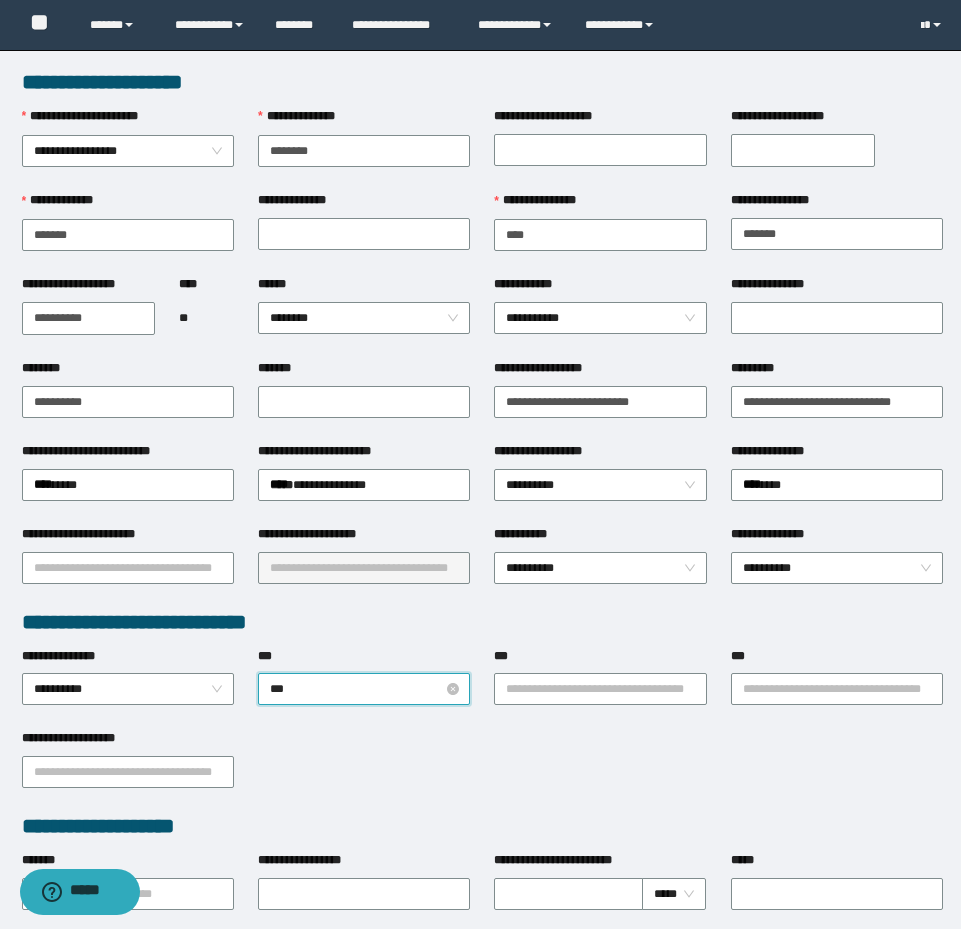 type on "****" 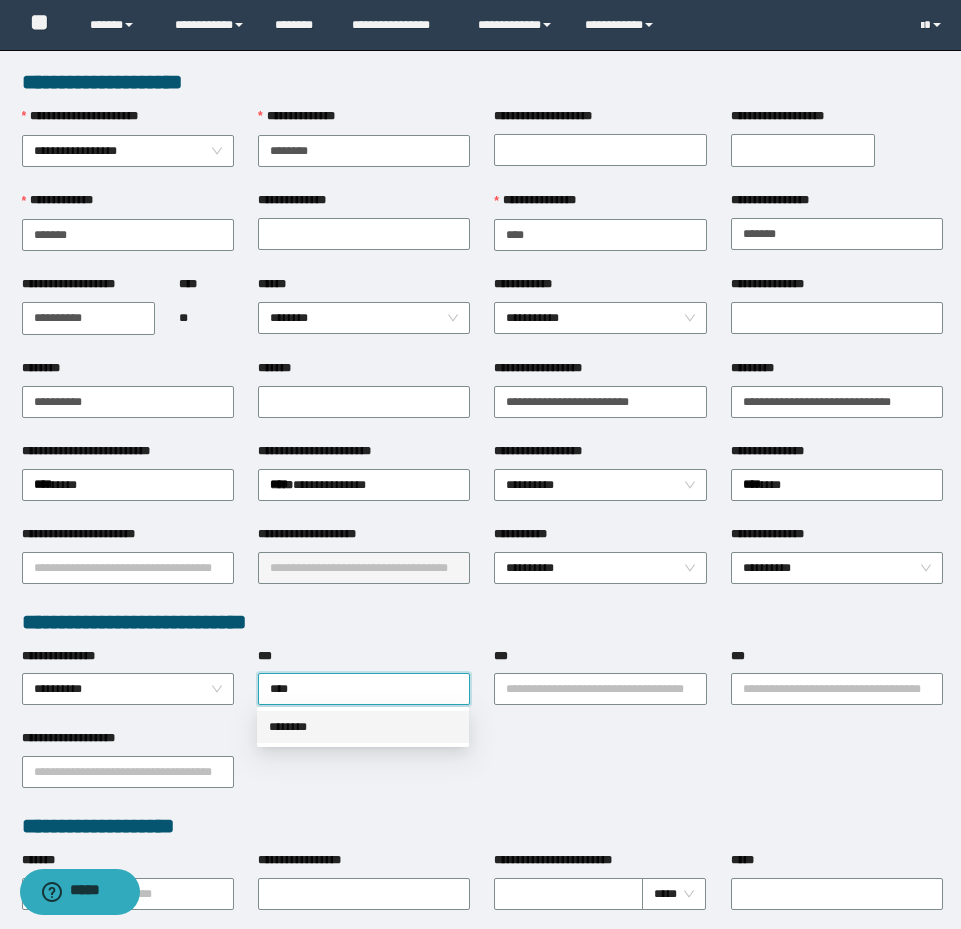 click on "********" at bounding box center (363, 727) 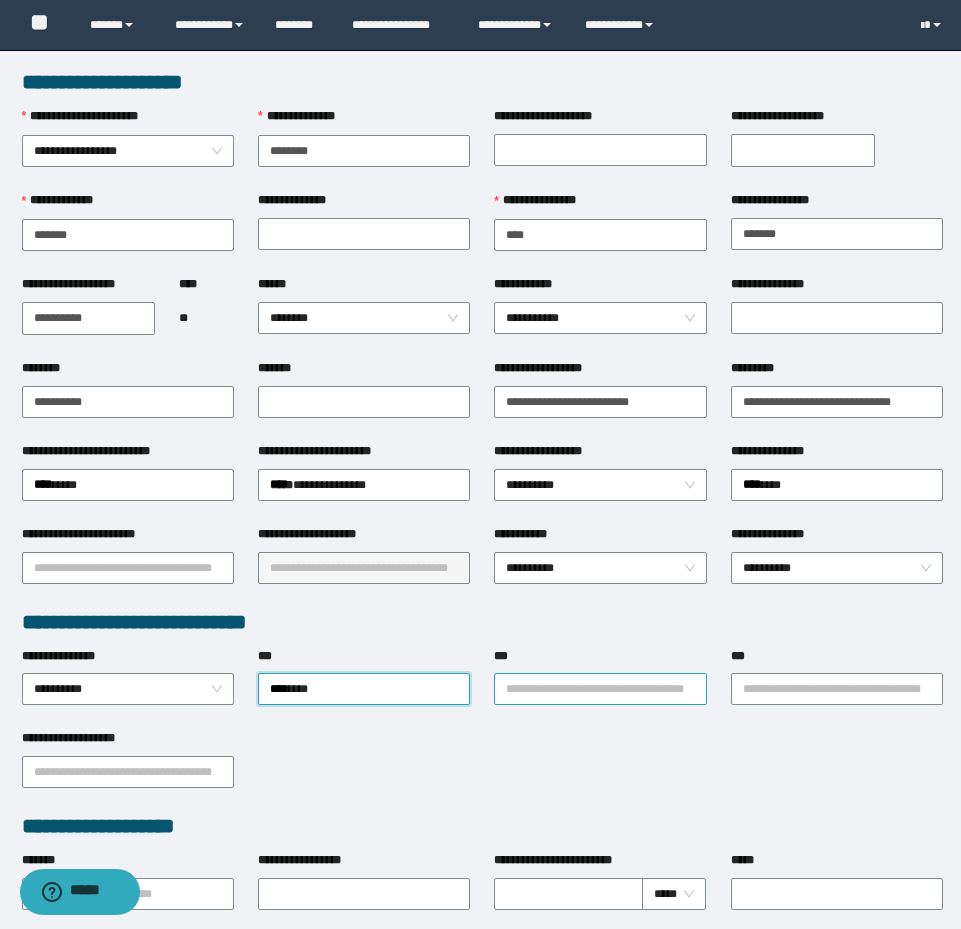 click on "***" at bounding box center (600, 689) 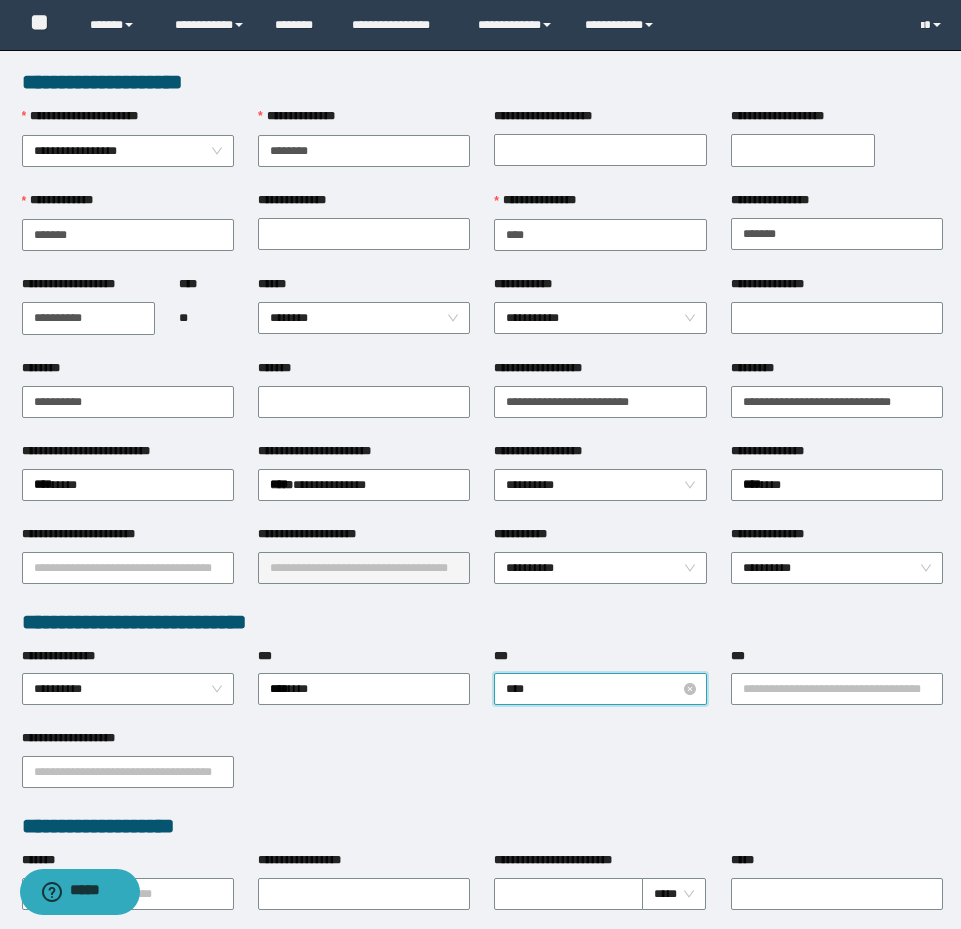 type on "*****" 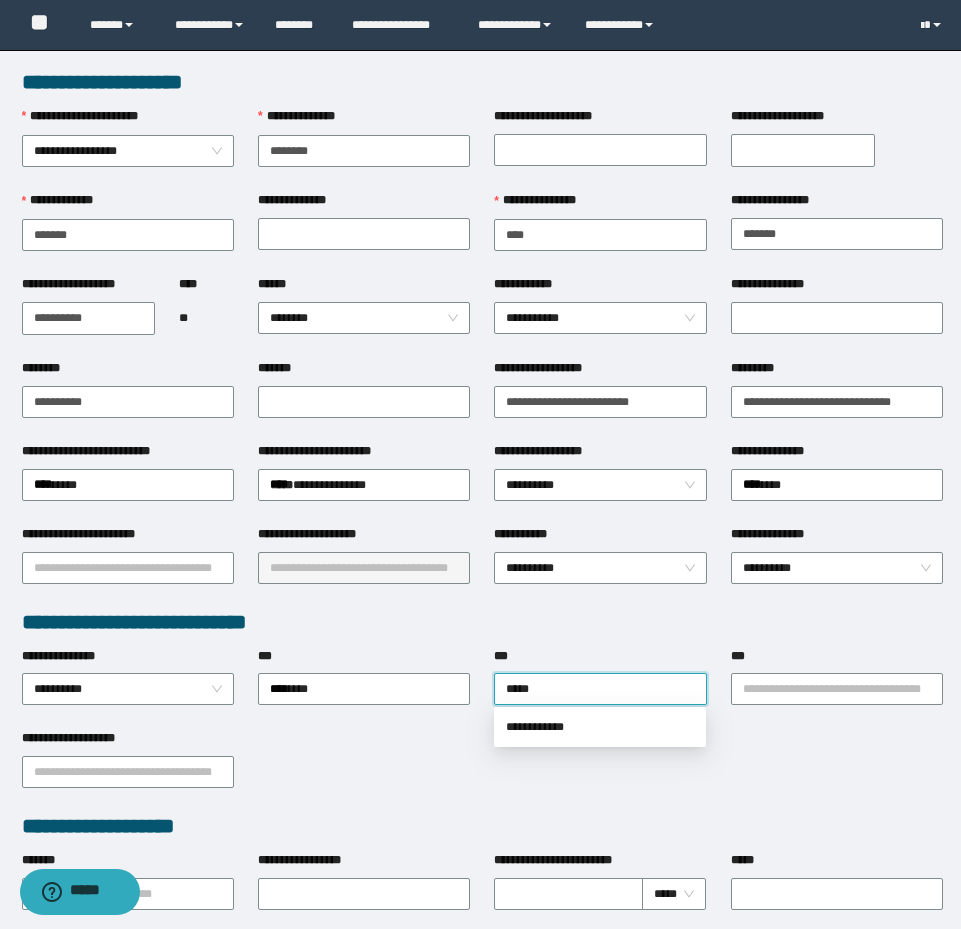 click on "**********" at bounding box center [480, 464] 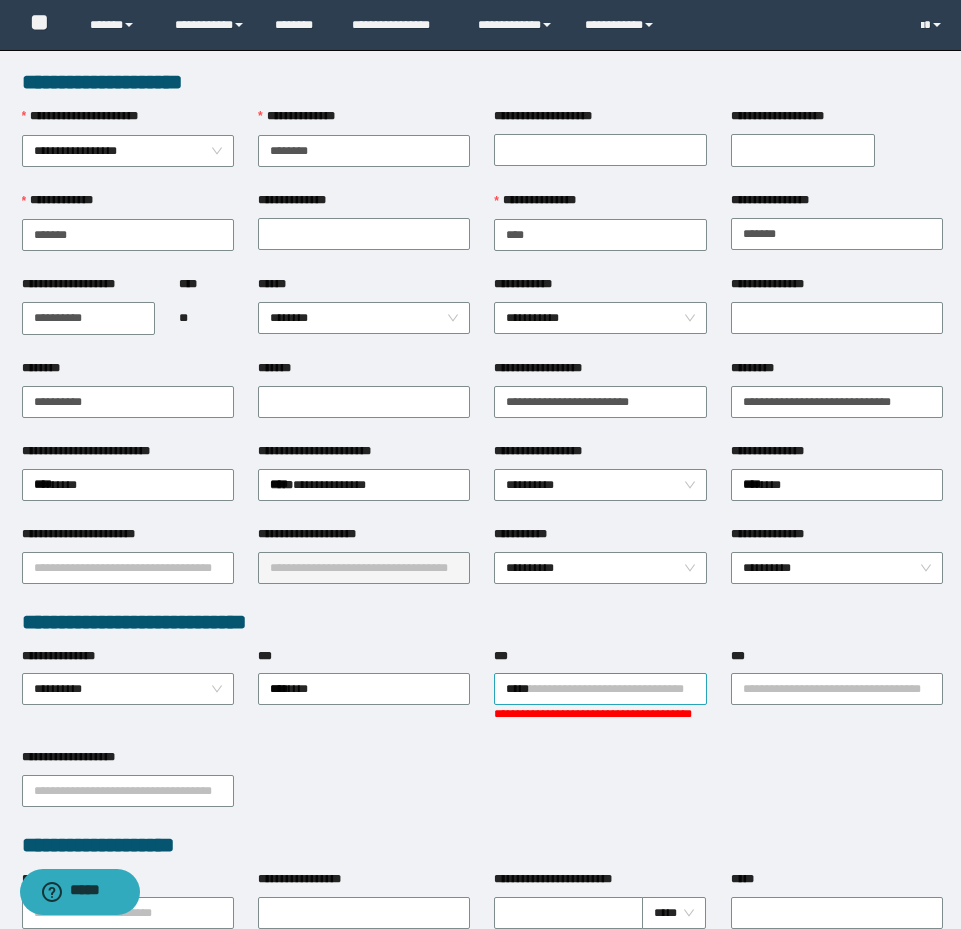 click on "*****" at bounding box center (600, 689) 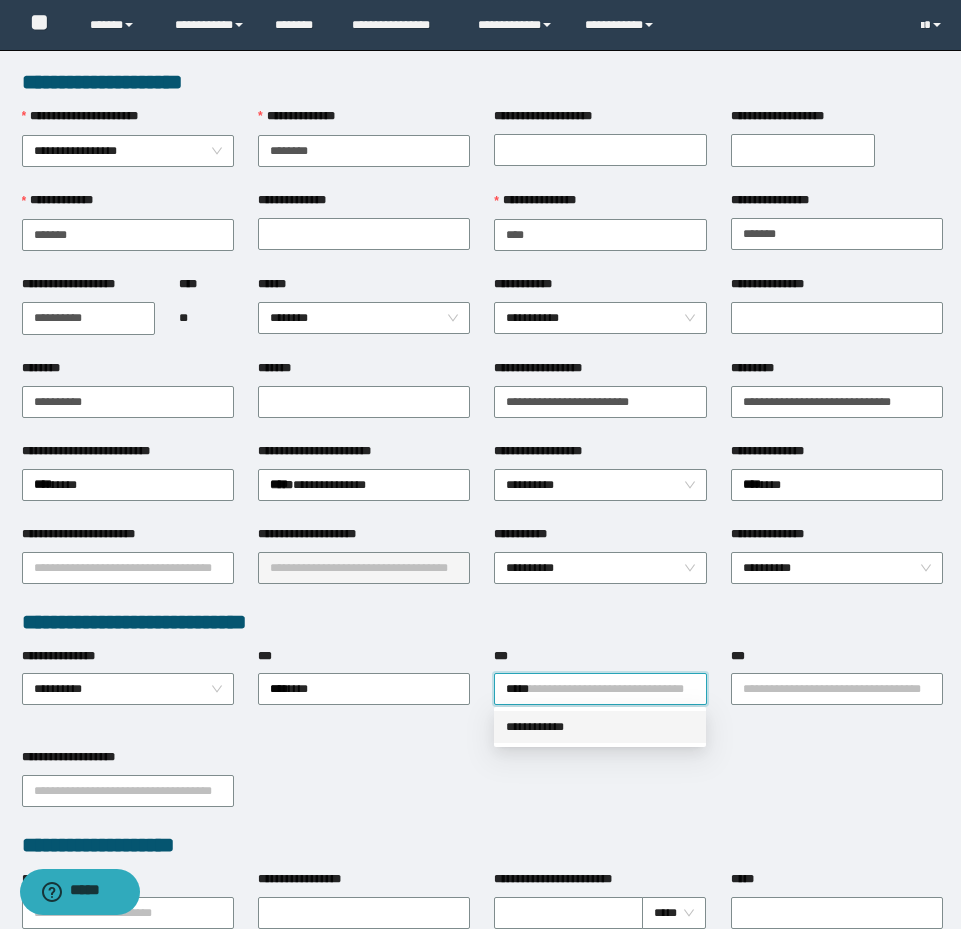 click on "**********" at bounding box center [600, 727] 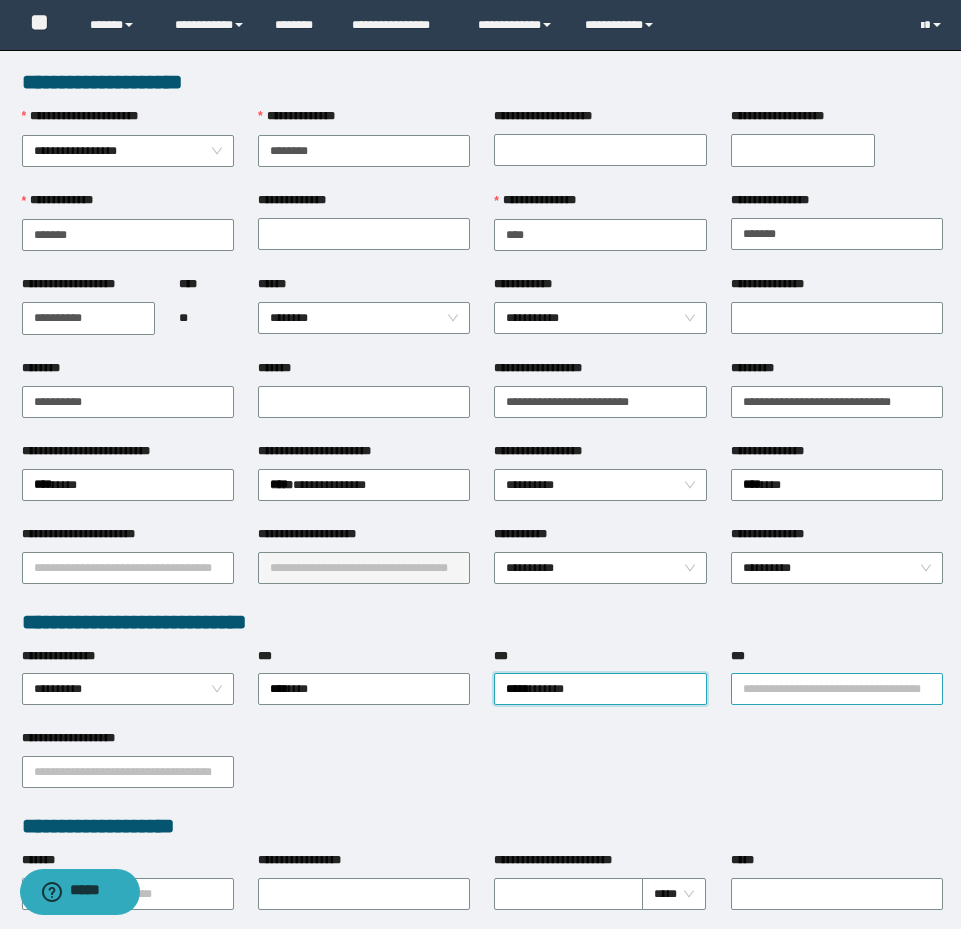 click on "***" at bounding box center (837, 689) 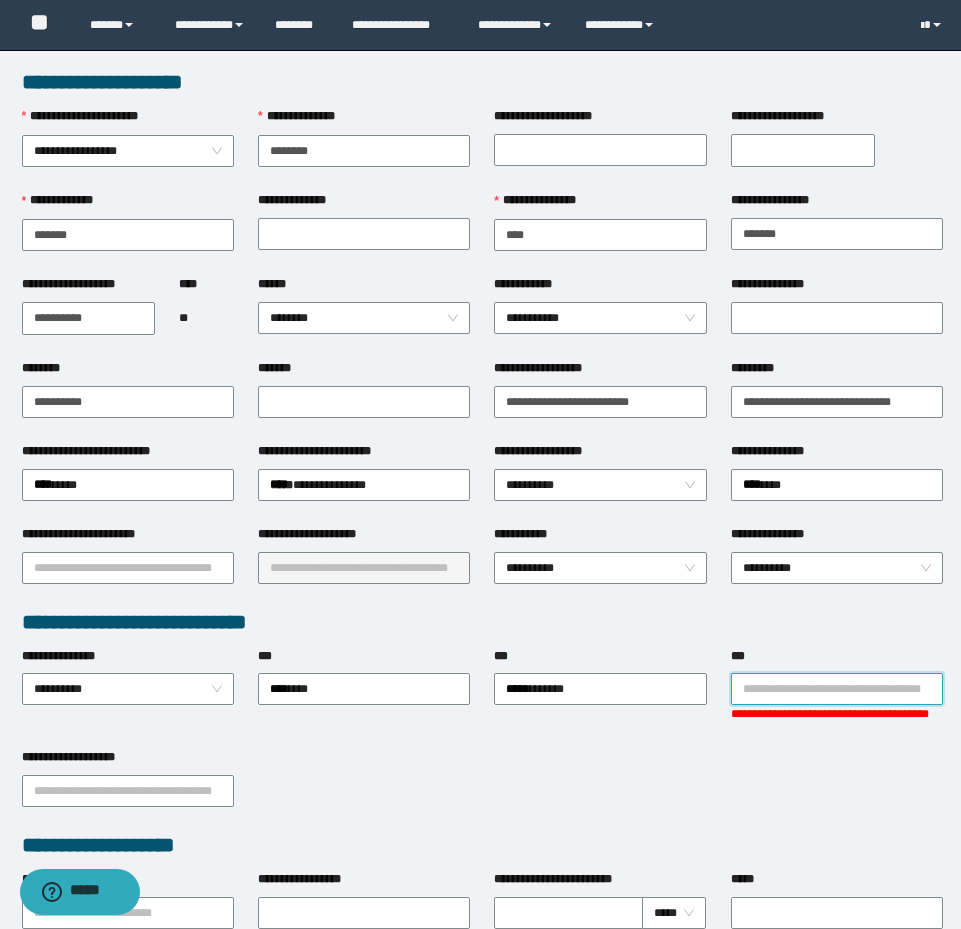 click on "**********" at bounding box center [837, 689] 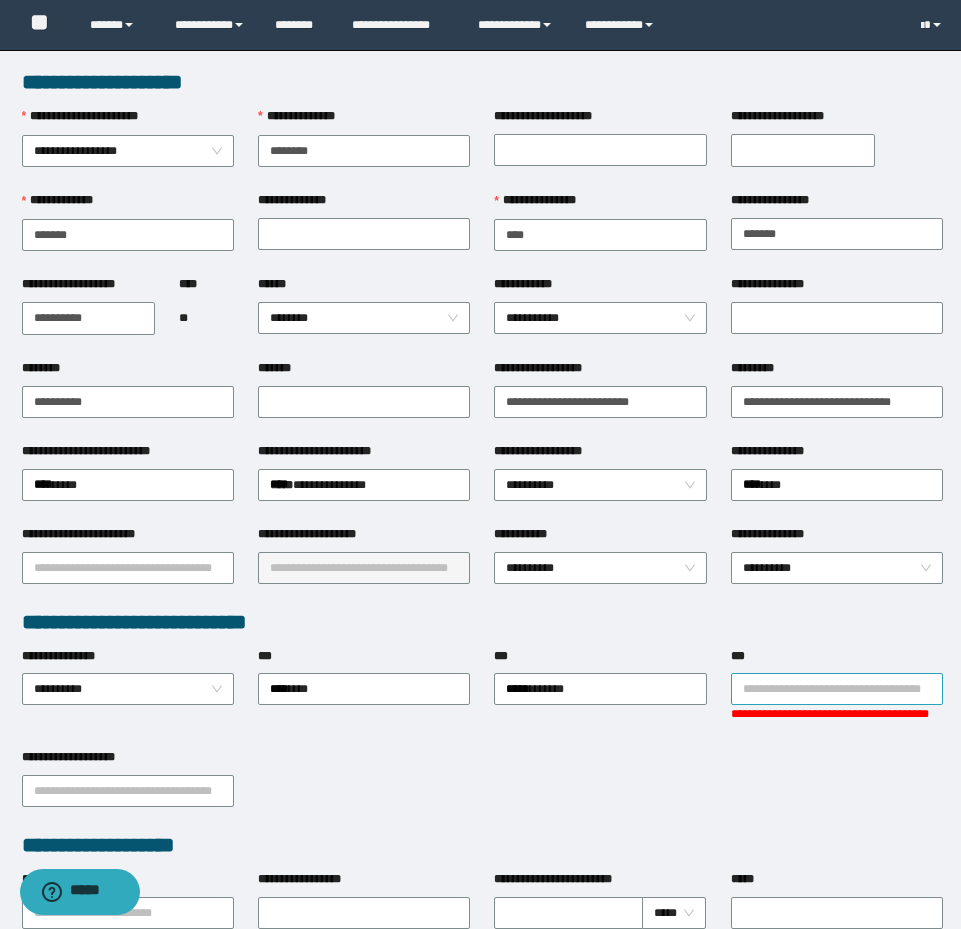click on "***" at bounding box center (837, 689) 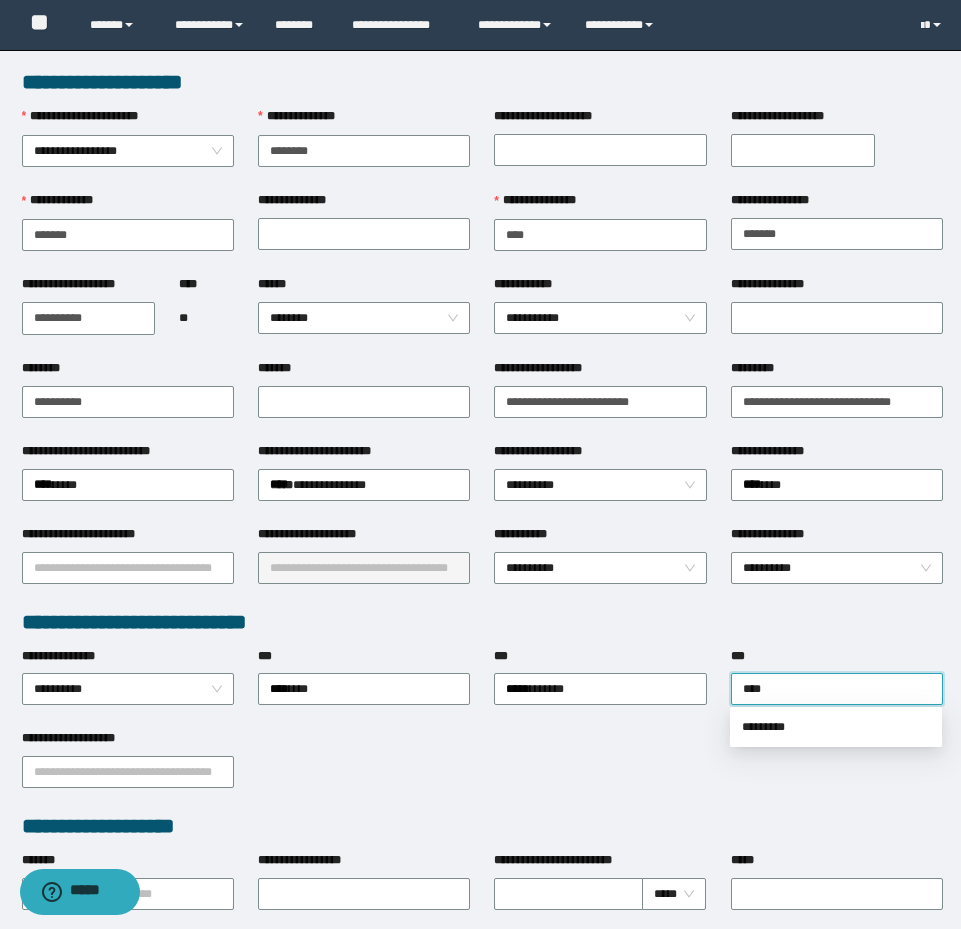 type on "****" 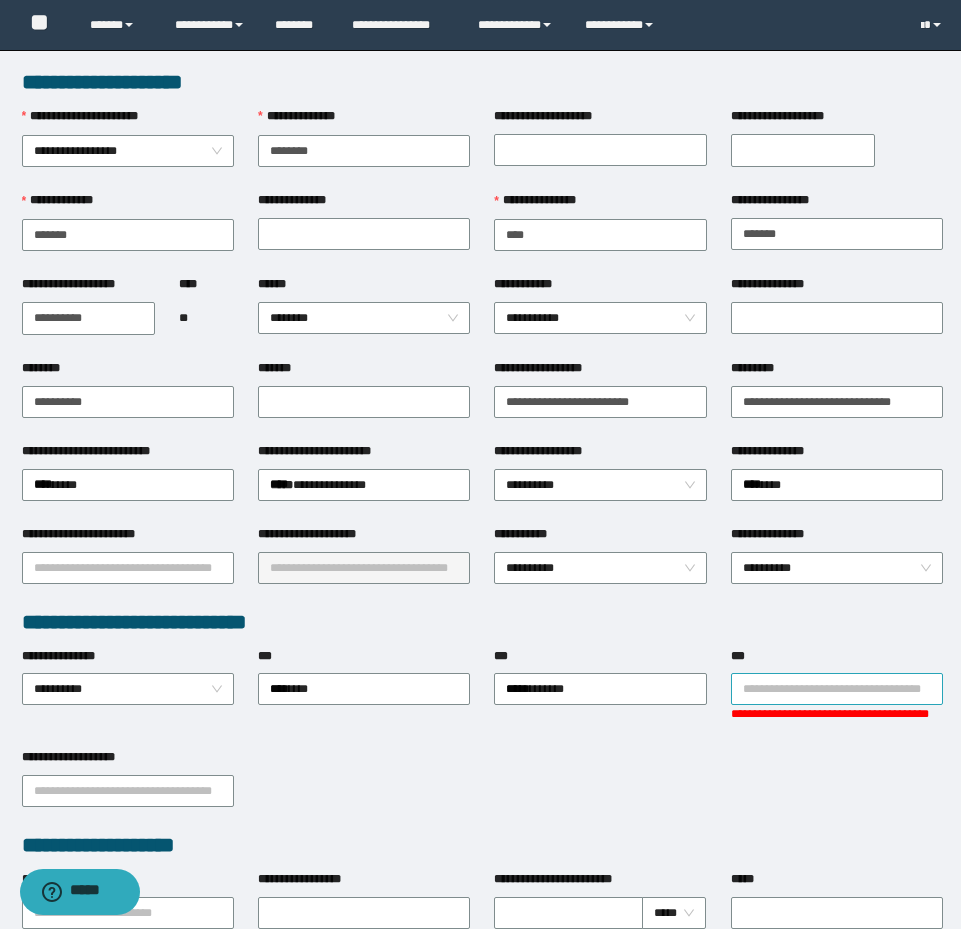 click on "***" at bounding box center [837, 689] 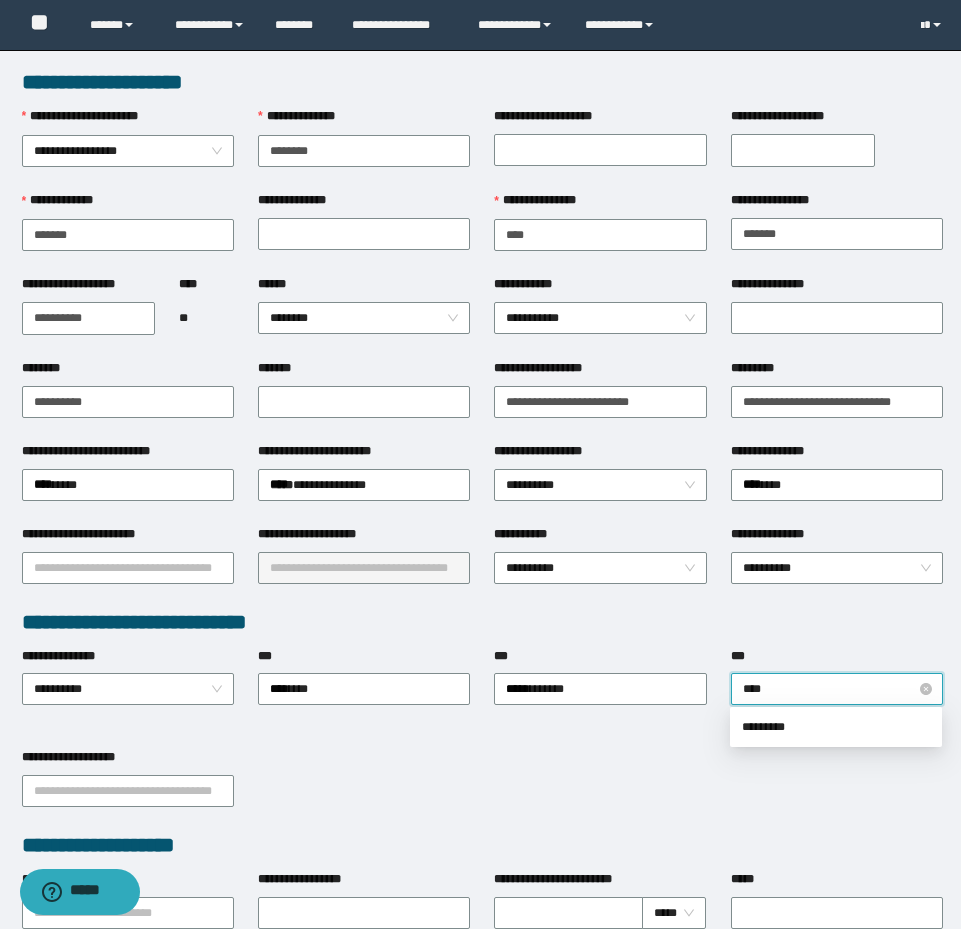 type on "*****" 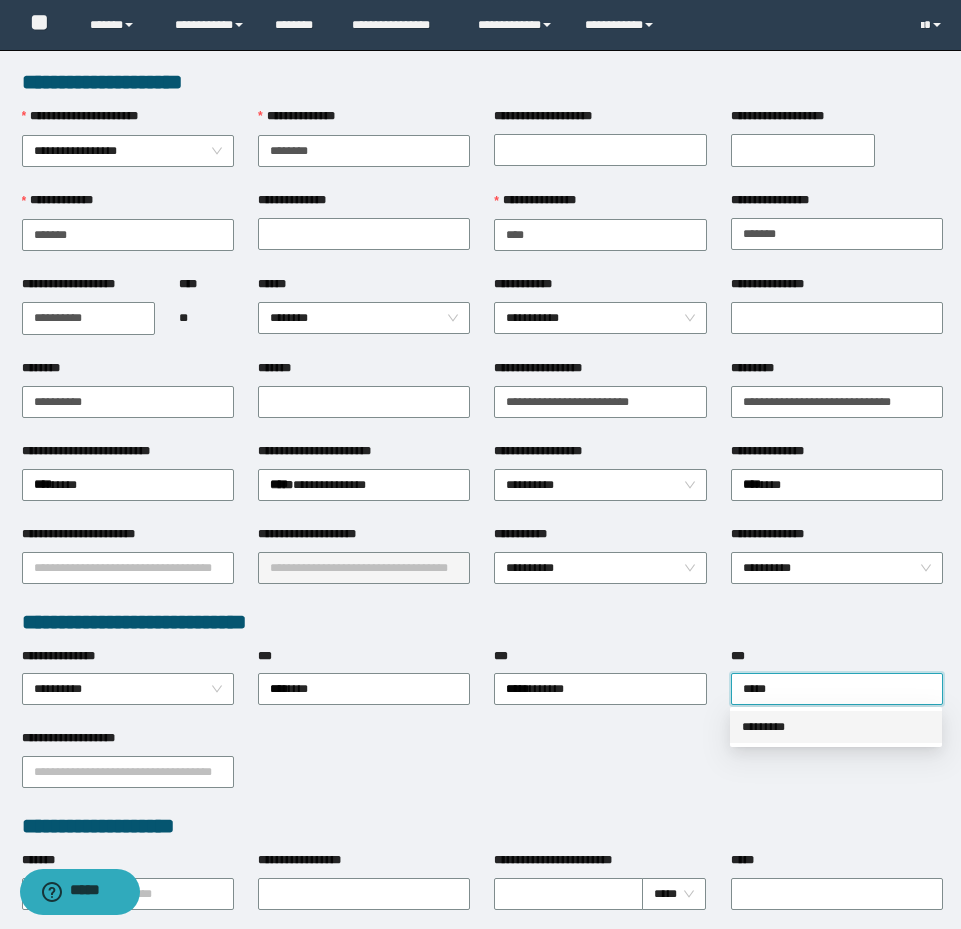 click on "*********" at bounding box center [836, 727] 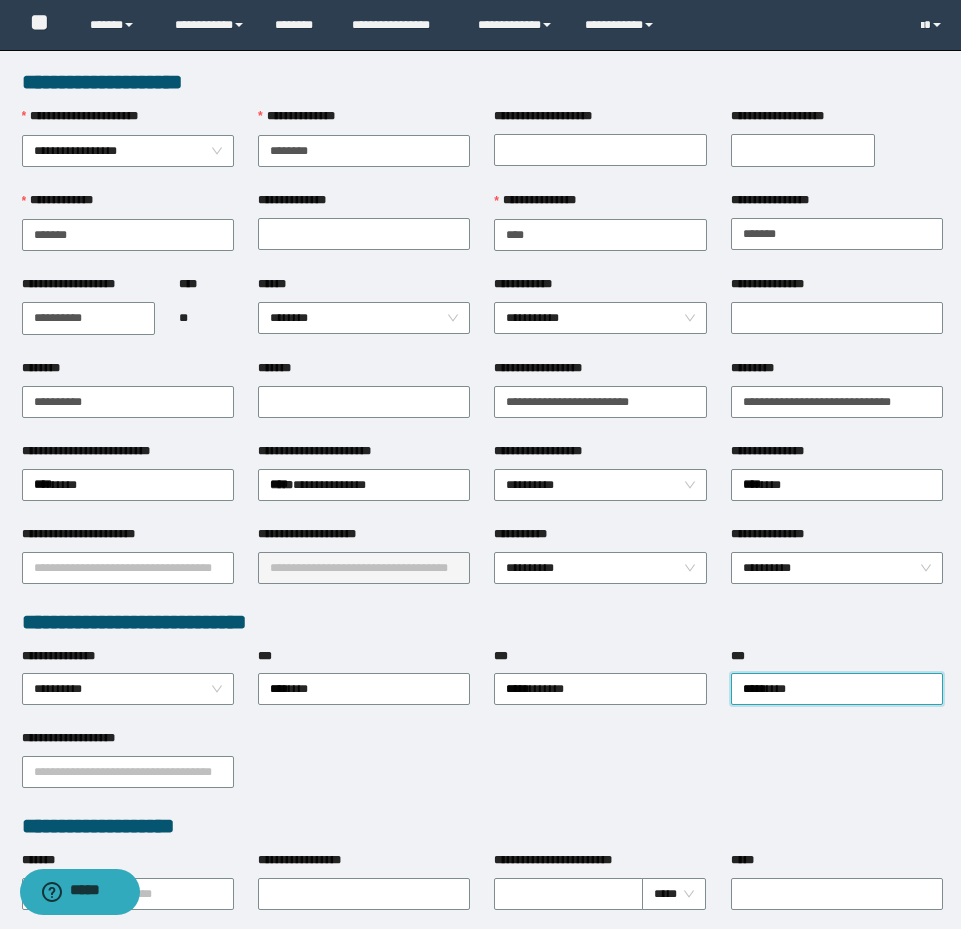 click on "**********" at bounding box center (600, 566) 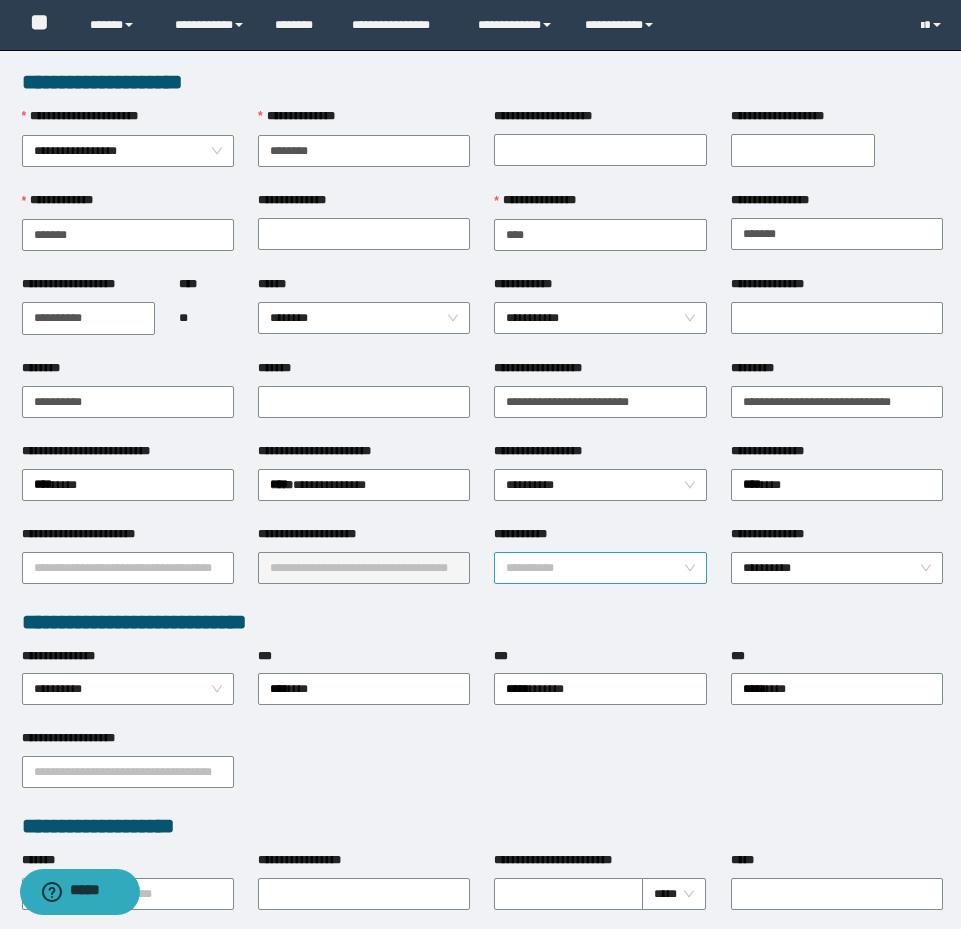 click on "**********" at bounding box center [600, 568] 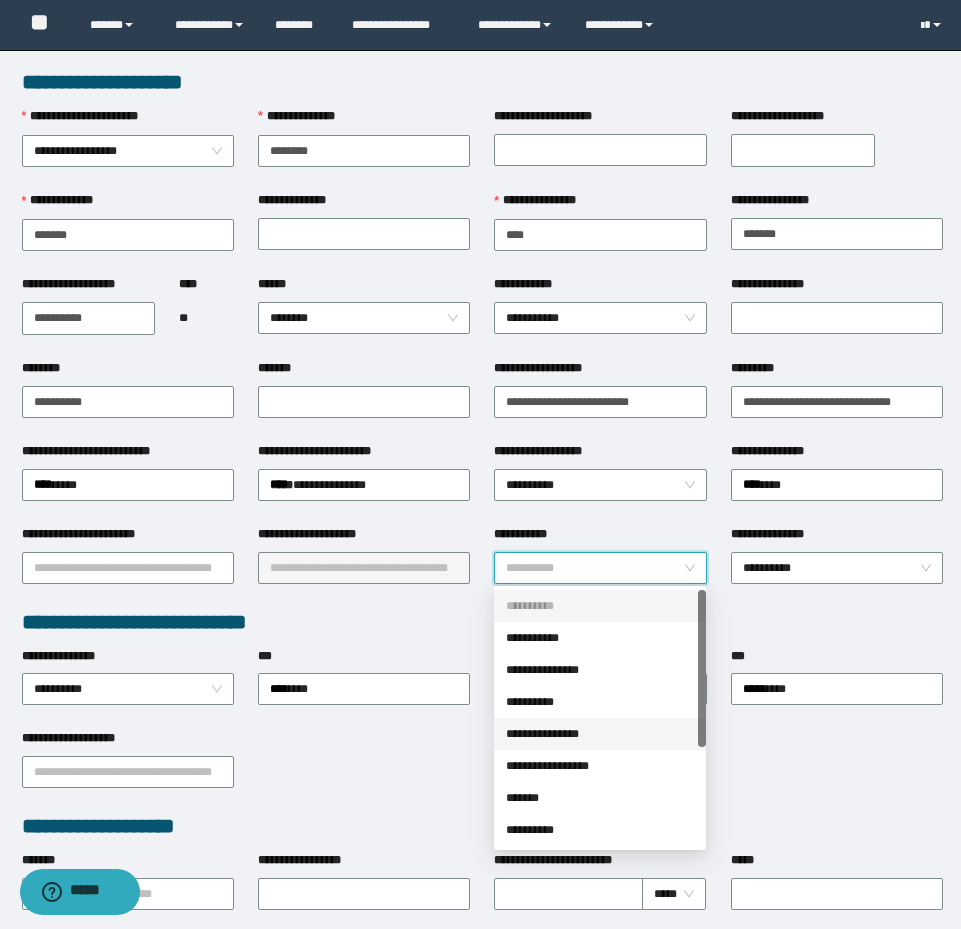 click on "**********" at bounding box center [600, 734] 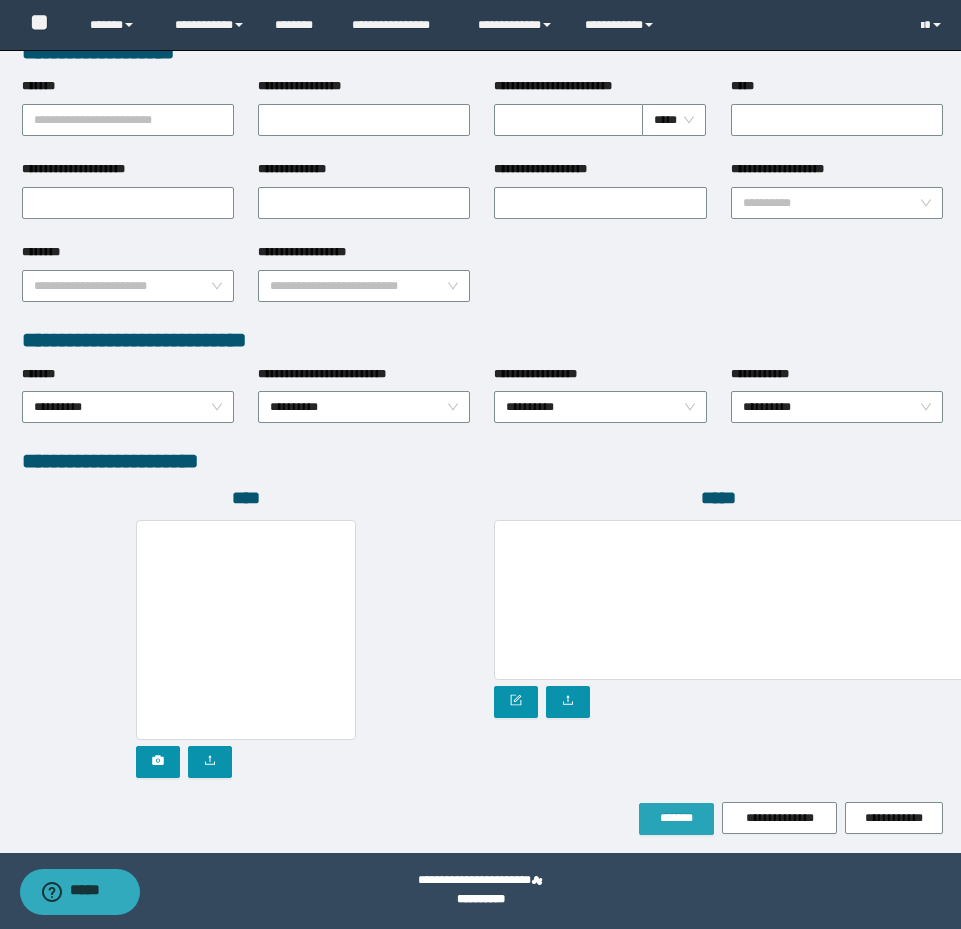 click on "*******" at bounding box center (676, 818) 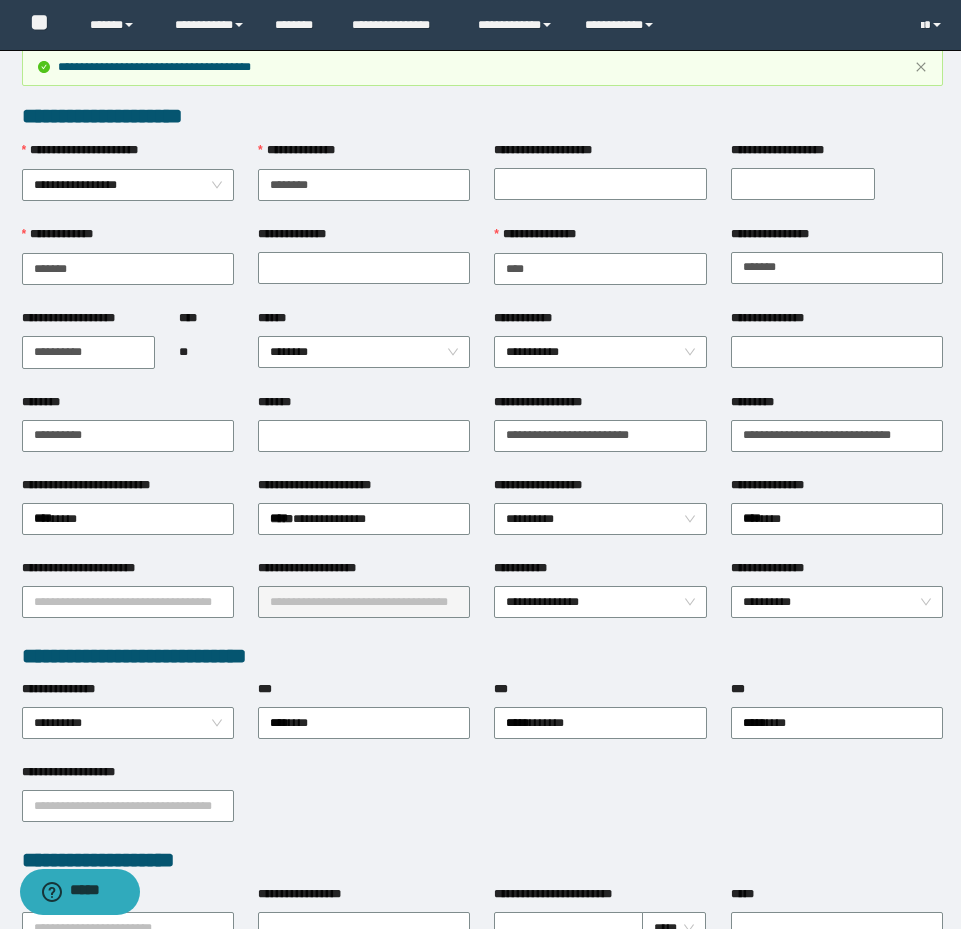 scroll, scrollTop: 0, scrollLeft: 0, axis: both 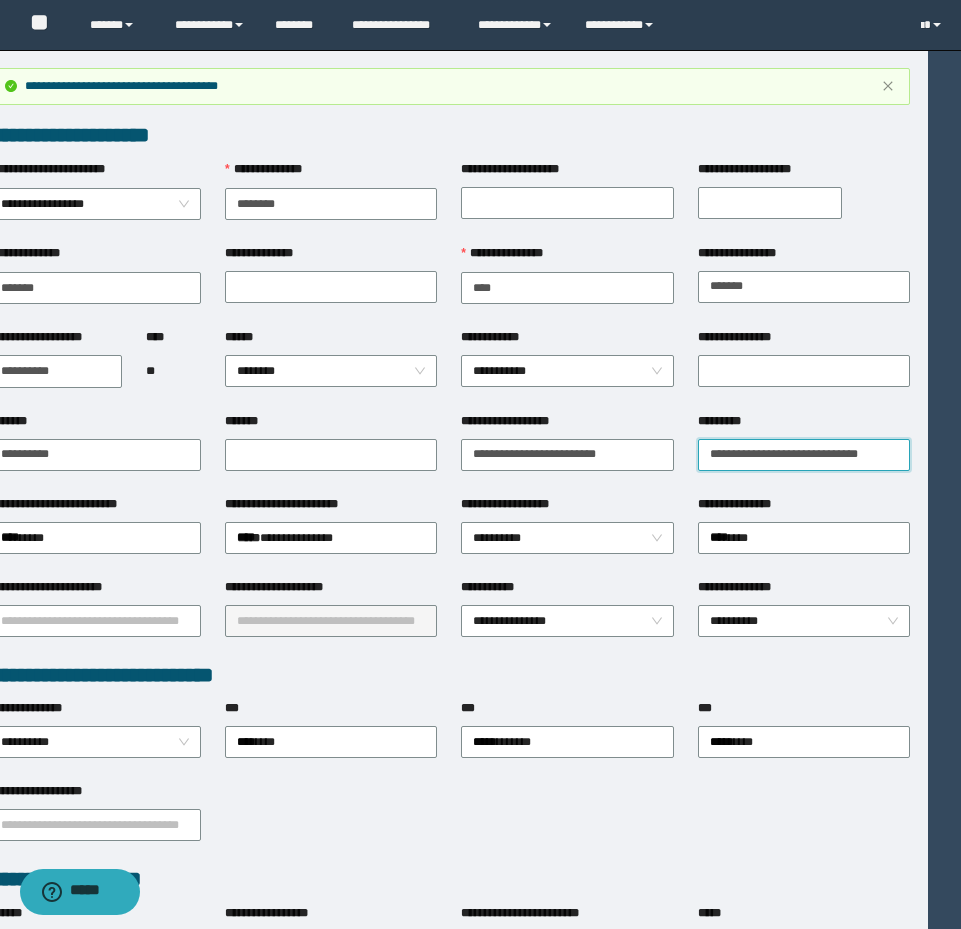 drag, startPoint x: 740, startPoint y: 449, endPoint x: 996, endPoint y: 486, distance: 258.66 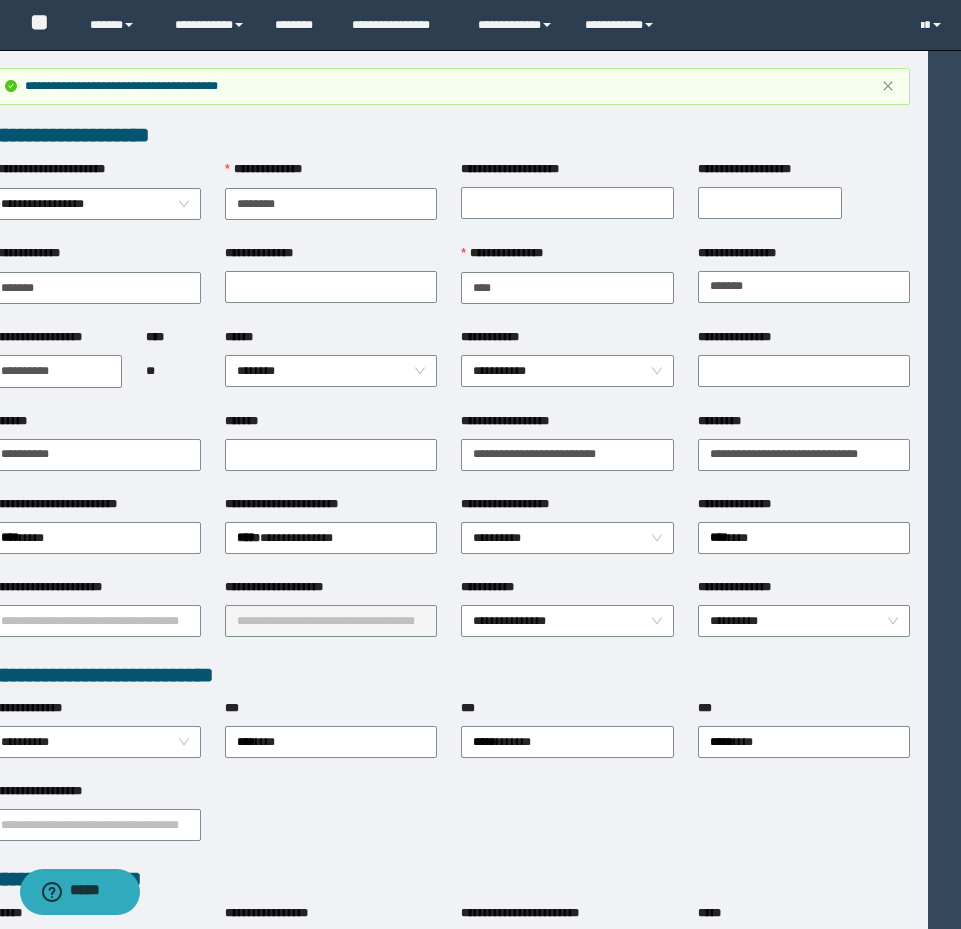 scroll, scrollTop: 0, scrollLeft: 0, axis: both 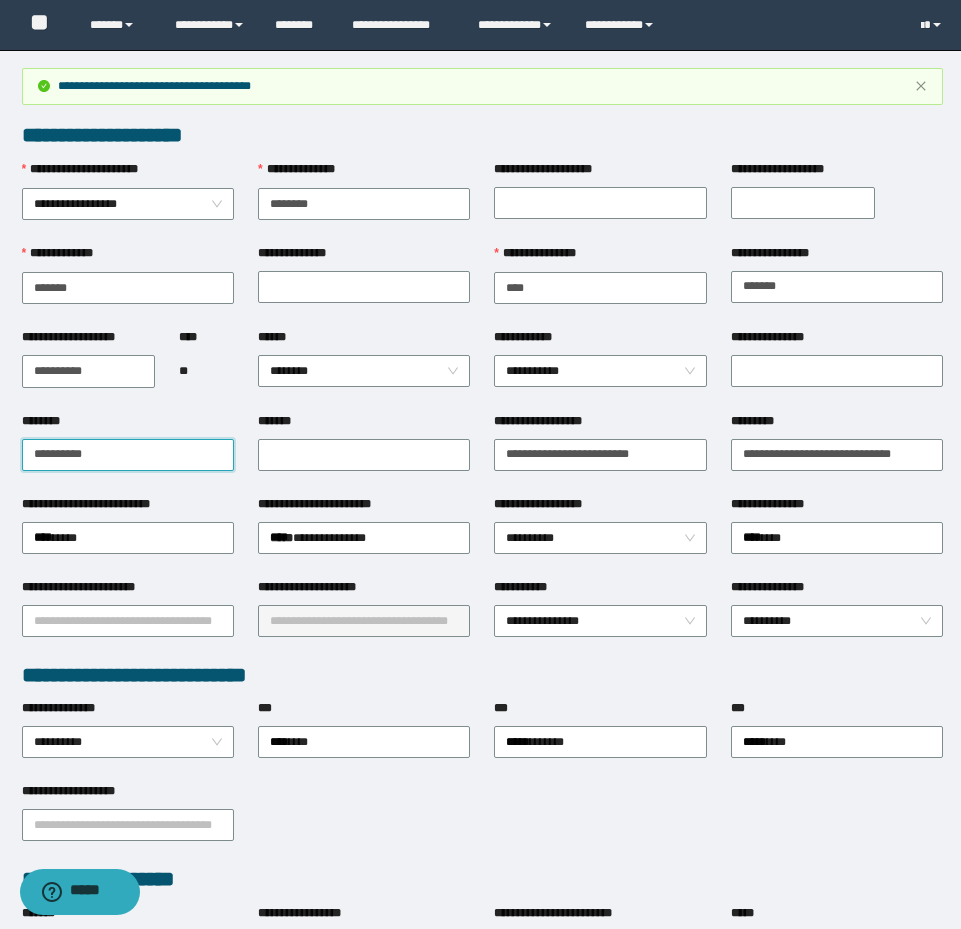 drag, startPoint x: 84, startPoint y: 455, endPoint x: -5, endPoint y: 439, distance: 90.426765 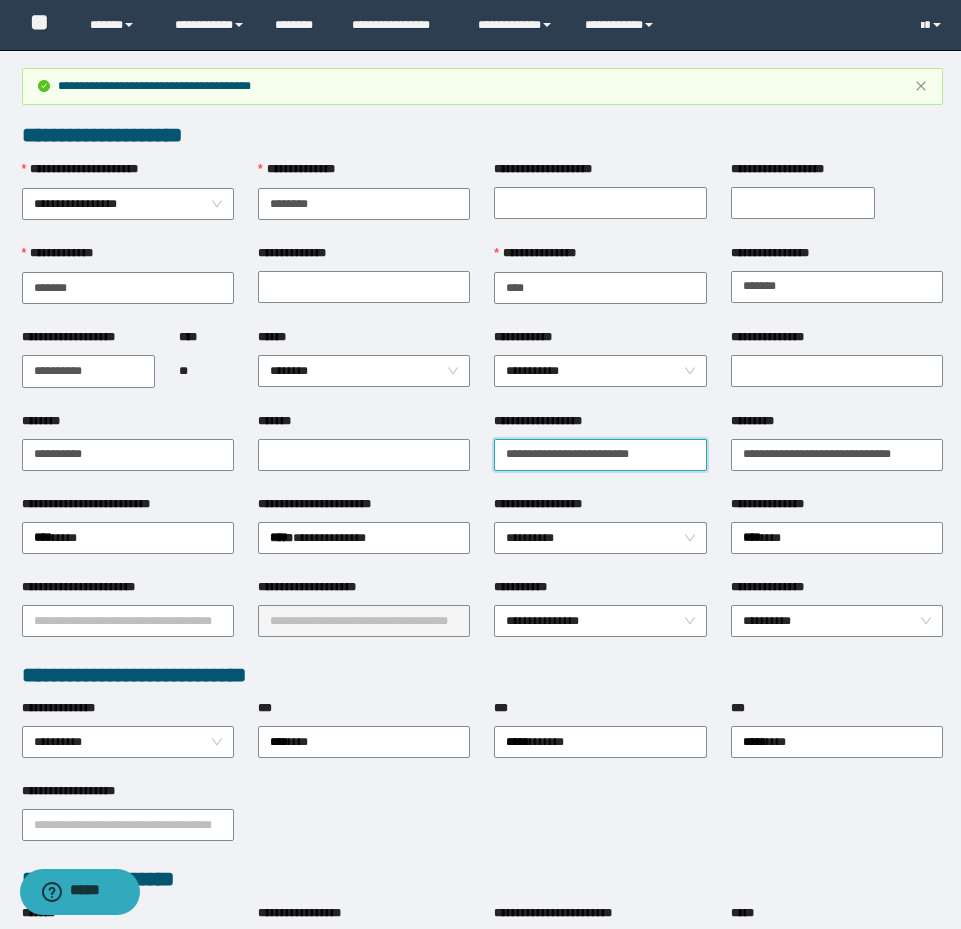 drag, startPoint x: 662, startPoint y: 449, endPoint x: 464, endPoint y: 410, distance: 201.80437 